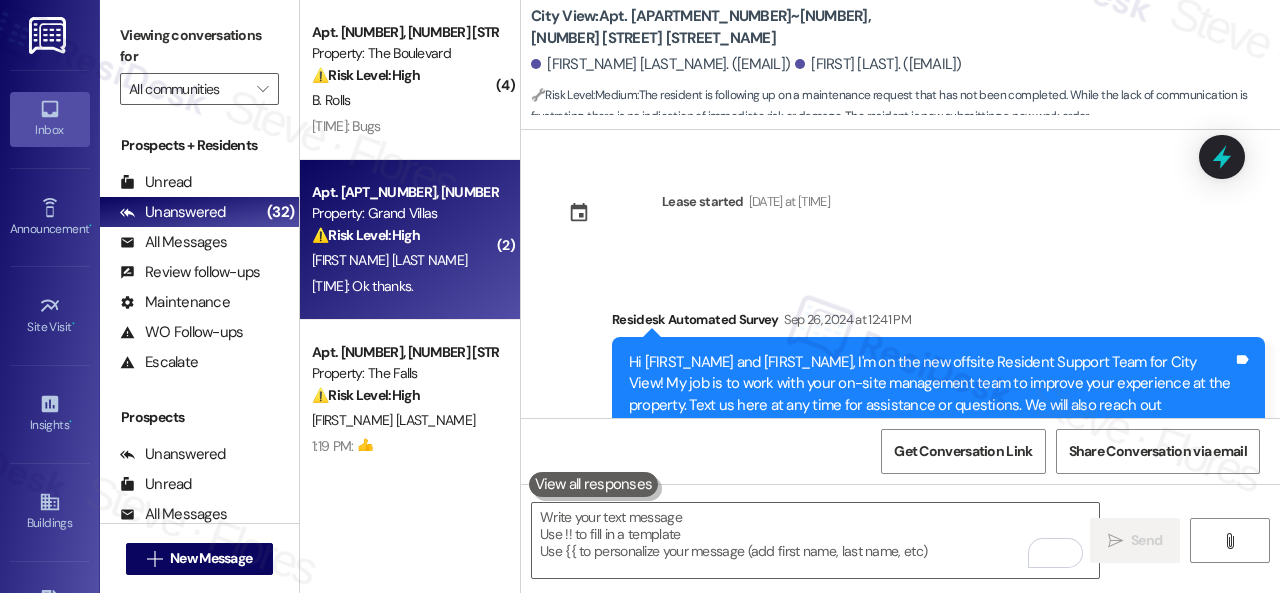 scroll, scrollTop: 0, scrollLeft: 0, axis: both 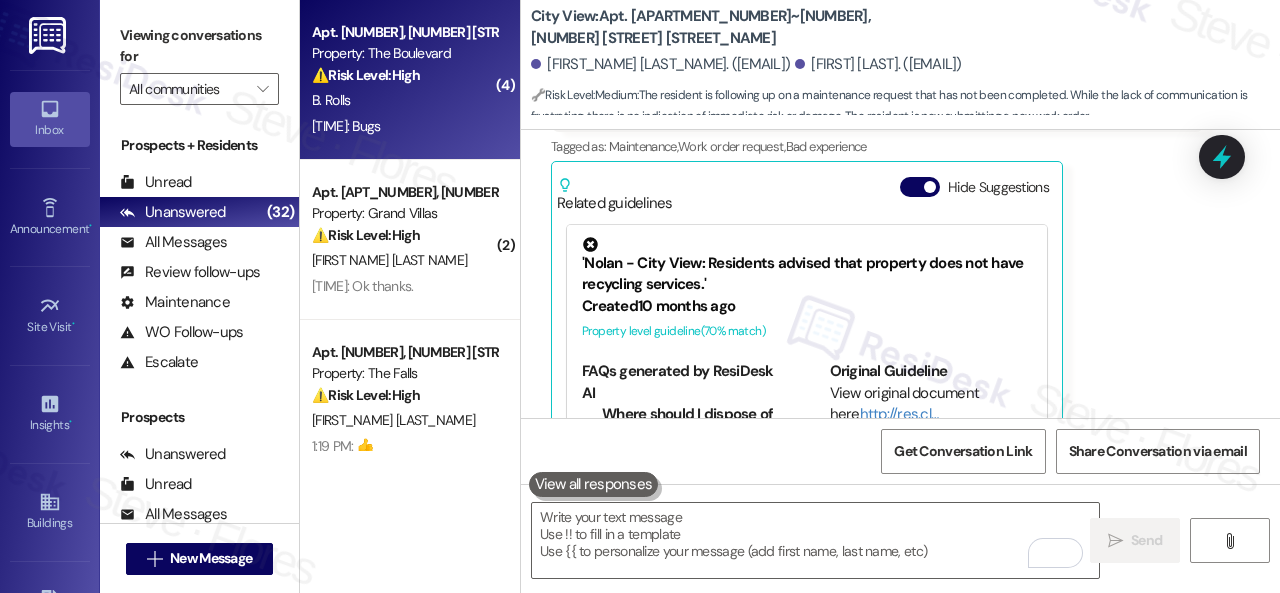 click on "2:11 PM: Bugs 2:11 PM: Bugs" at bounding box center [404, 126] 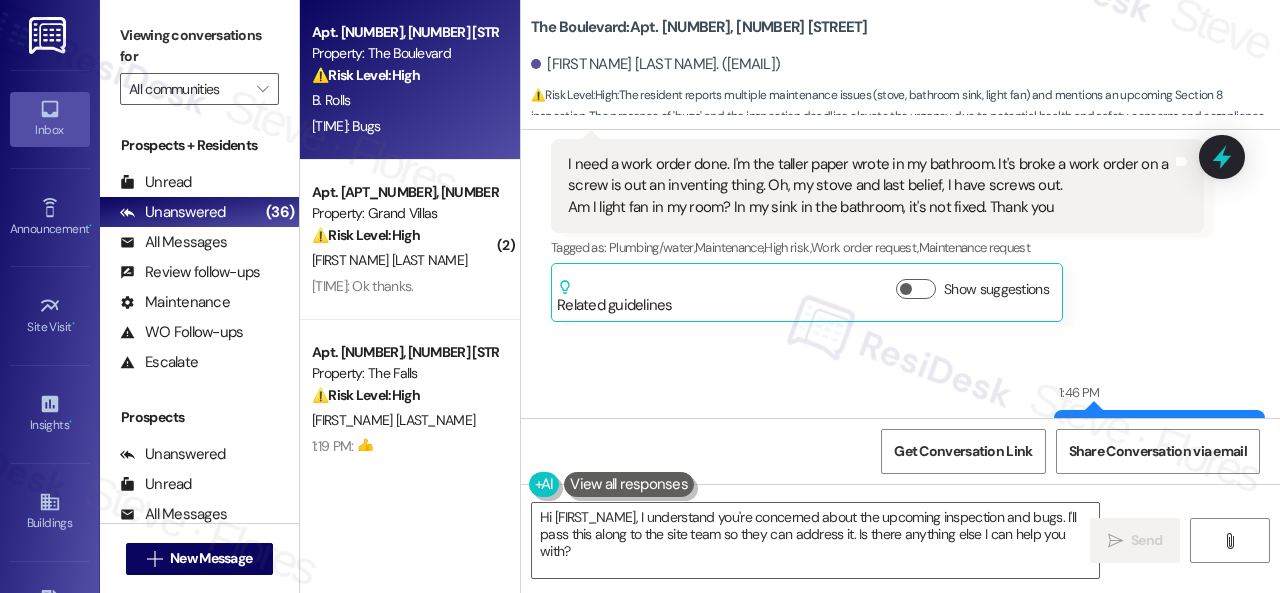 scroll, scrollTop: 18054, scrollLeft: 0, axis: vertical 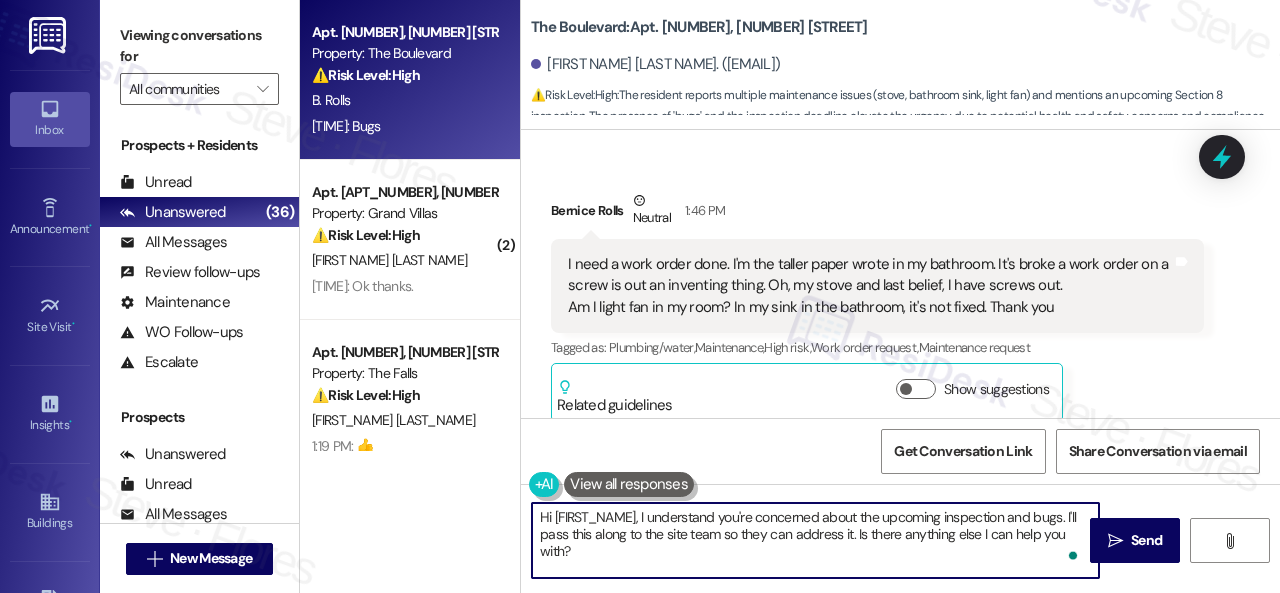 drag, startPoint x: 884, startPoint y: 517, endPoint x: 940, endPoint y: 513, distance: 56.142673 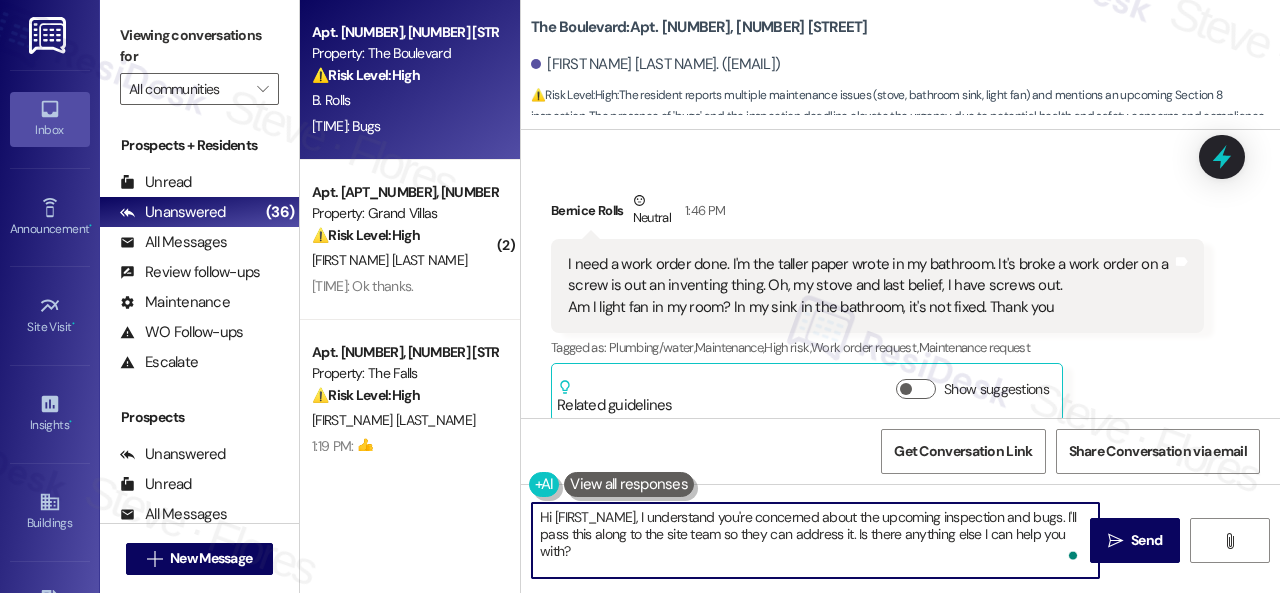 click on "Hi [FIRST_NAME], I understand you're concerned about the upcoming inspection and bugs. I'll pass this along to the site team so they can address it. Is there anything else I can help you with?" at bounding box center (815, 540) 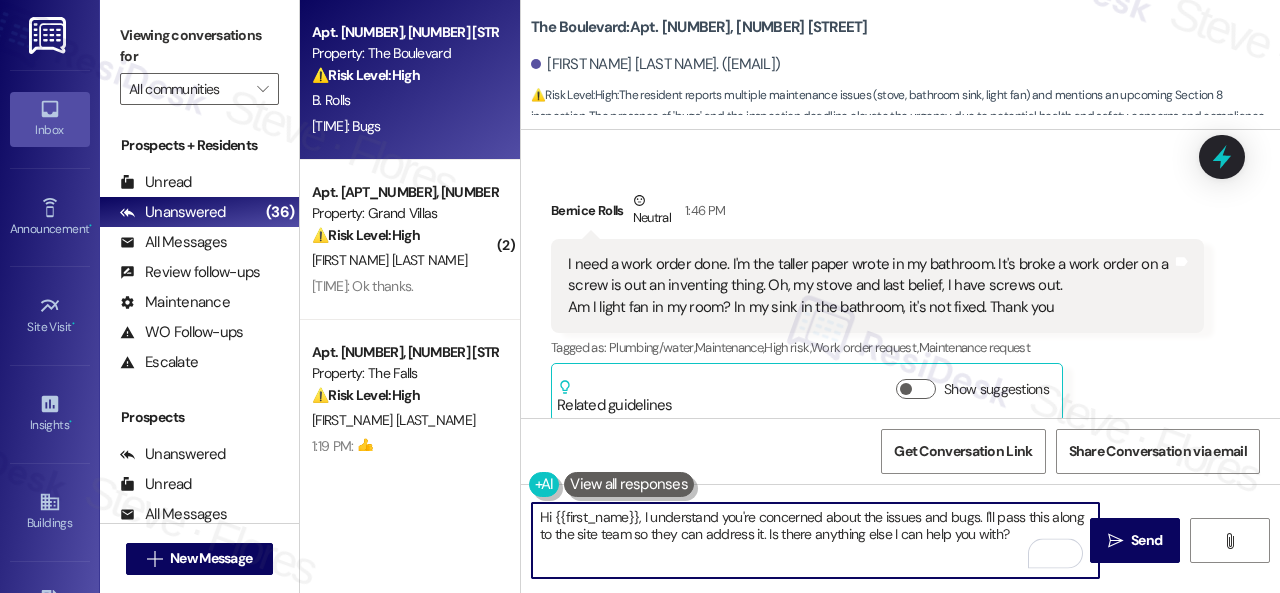 click on "Hi {{first_name}}, I understand you're concerned about the issues and bugs. I'll pass this along to the site team so they can address it. Is there anything else I can help you with?" at bounding box center (815, 540) 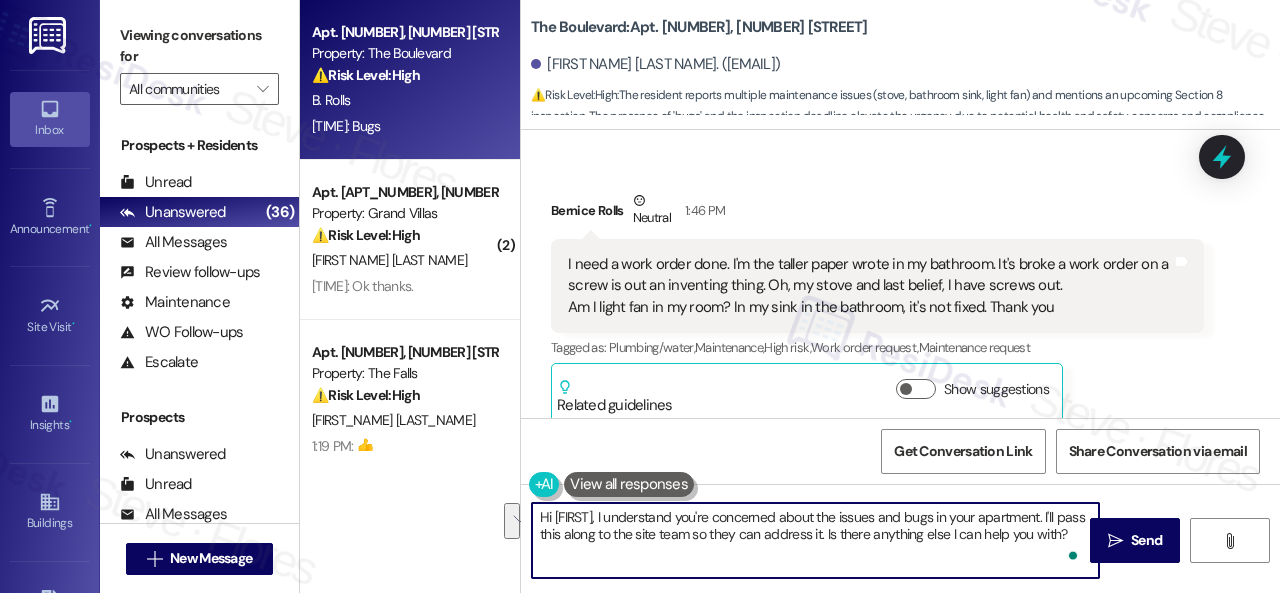 drag, startPoint x: 605, startPoint y: 531, endPoint x: 686, endPoint y: 556, distance: 84.77028 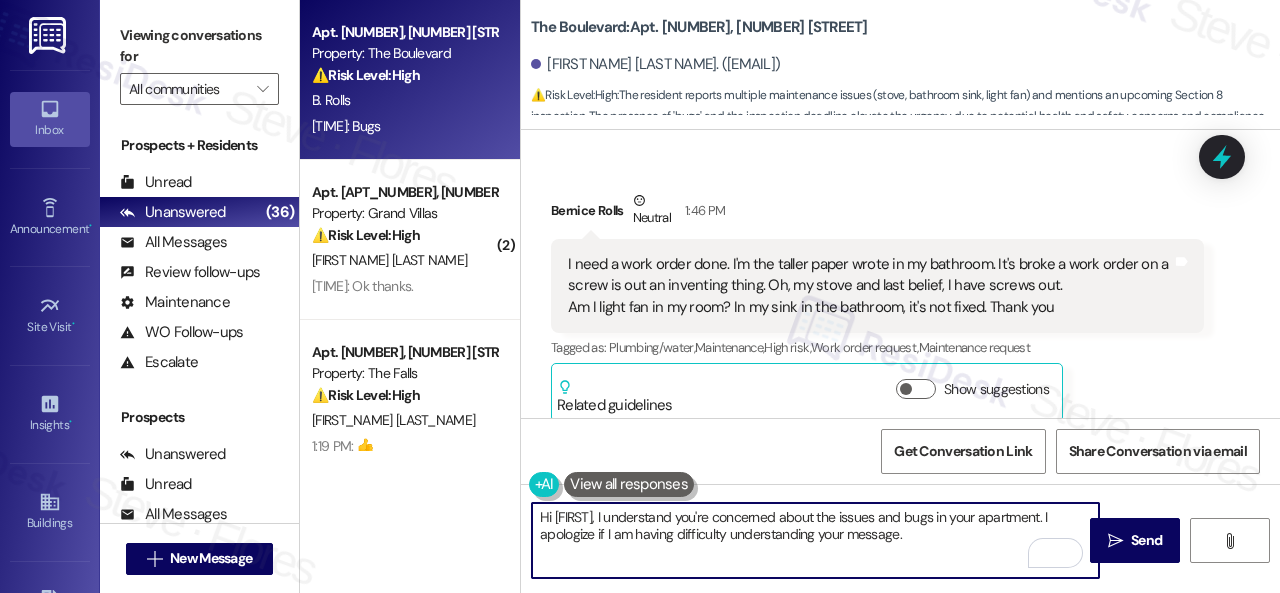 click on "Hi [FIRST], I understand you're concerned about the issues and bugs in your apartment. I apologize if I am having difficulty understanding your message." at bounding box center (815, 540) 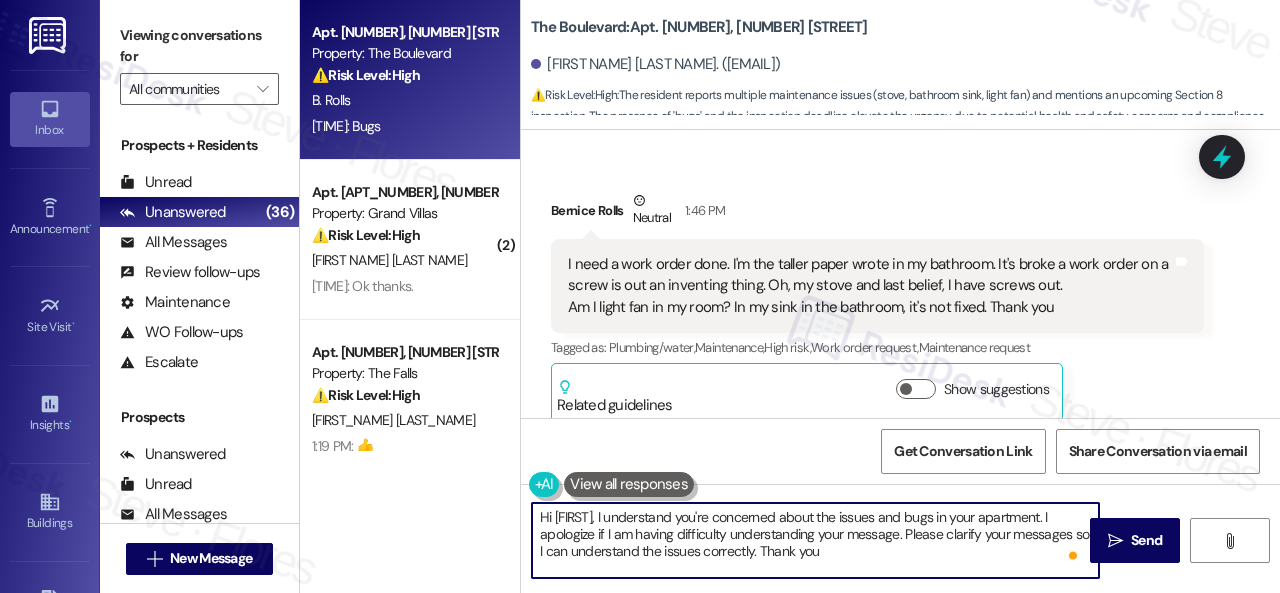 click on "Hi {{first_name}}, I understand you're concerned about the issues and bugs in your apartment. I apologize if I am having difficulty understanding your message. Please clarify your messages so I can understand the issues correctly. Thank you" at bounding box center (815, 540) 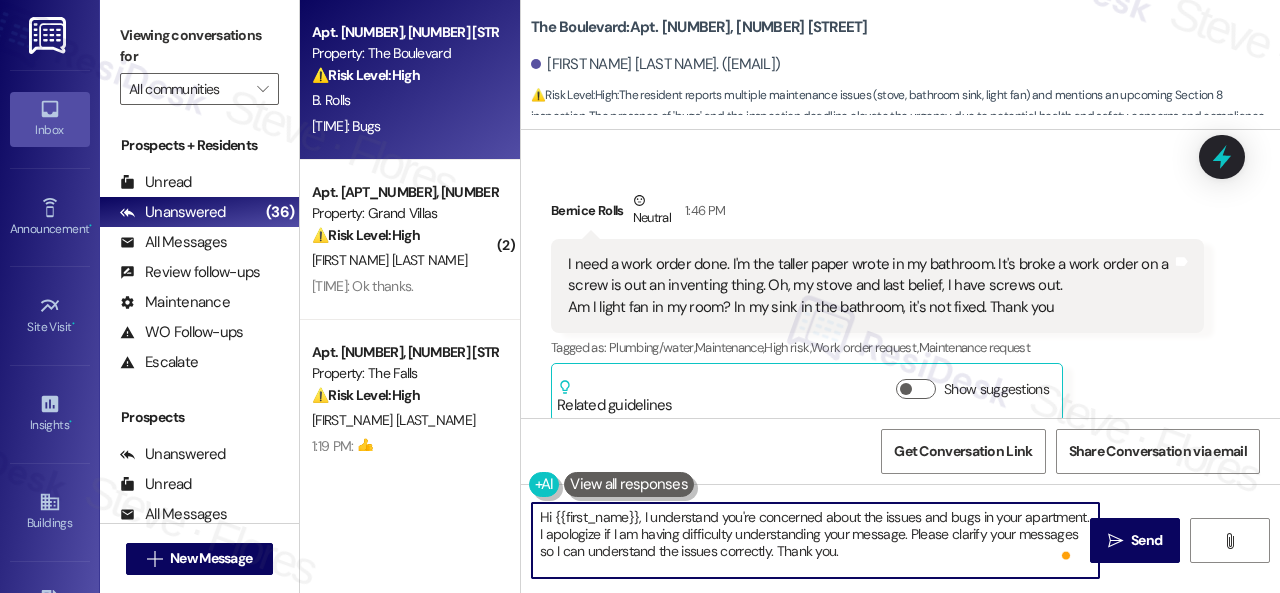 scroll, scrollTop: 16, scrollLeft: 0, axis: vertical 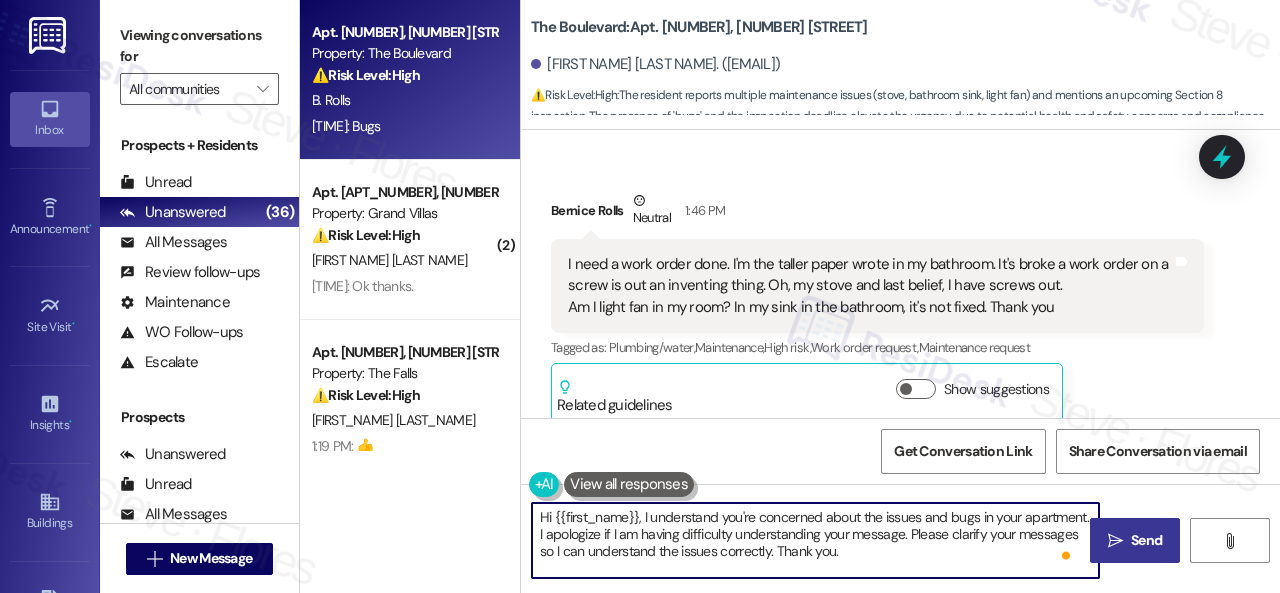 type on "Hi {{first_name}}, I understand you're concerned about the issues and bugs in your apartment. I apologize if I am having difficulty understanding your message. Please clarify your messages so I can understand the issues correctly. Thank you.
Note: Due to limited availability, our maintenance team isn't able to call or schedule visits in advance. By submitting a work order, you're permitting them to enter your apartment, even if you're not home. If any children may be alone during the visit, please let me know so we can inform the team." 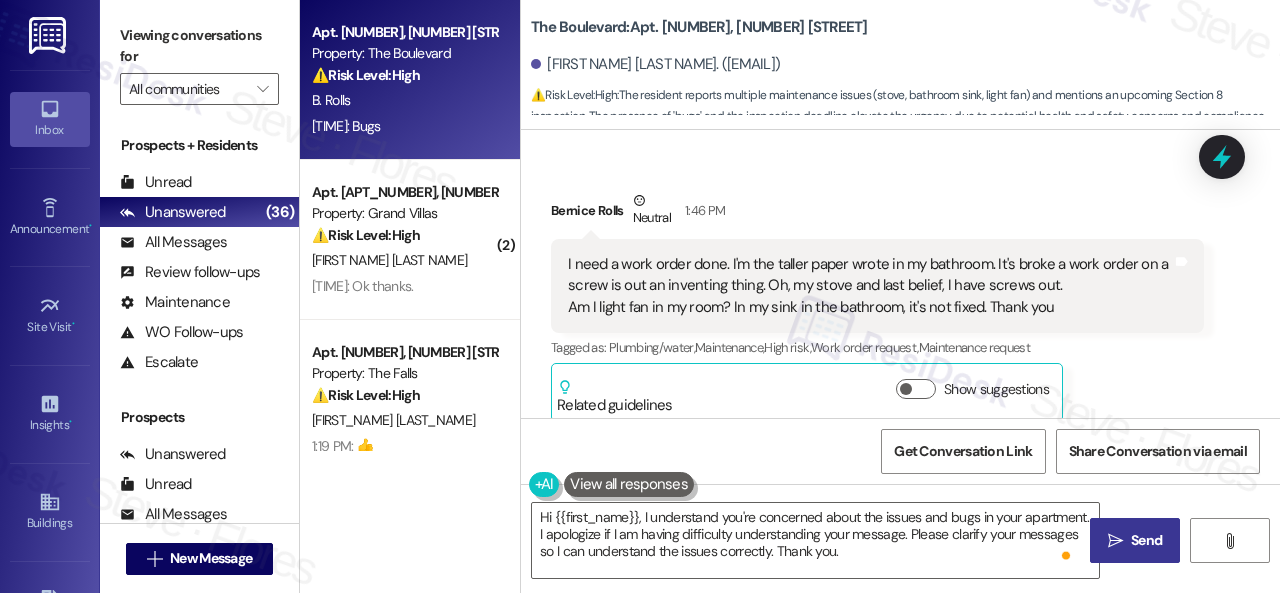 click on "Send" at bounding box center (1146, 540) 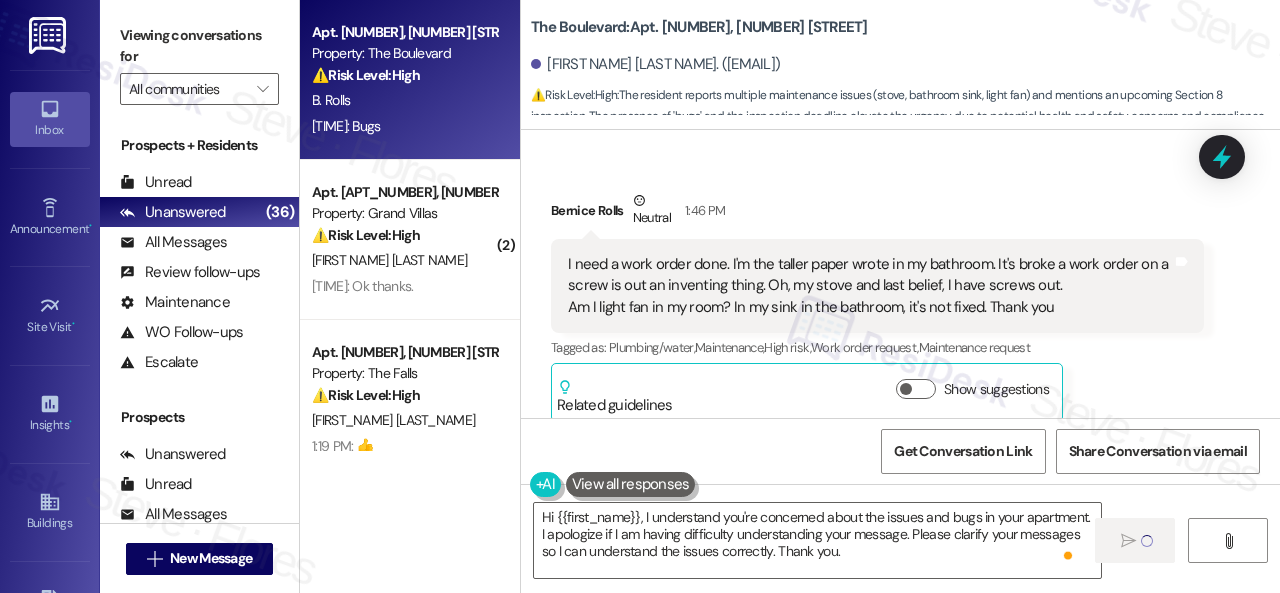 type 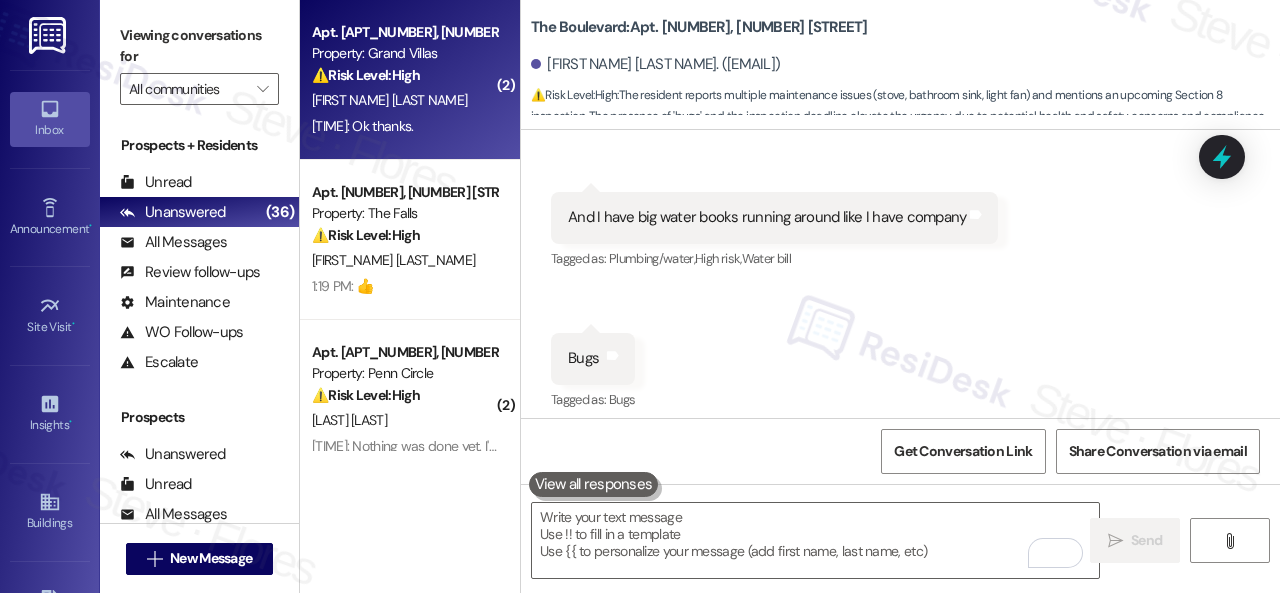 click on "L. Tiller" at bounding box center (404, 100) 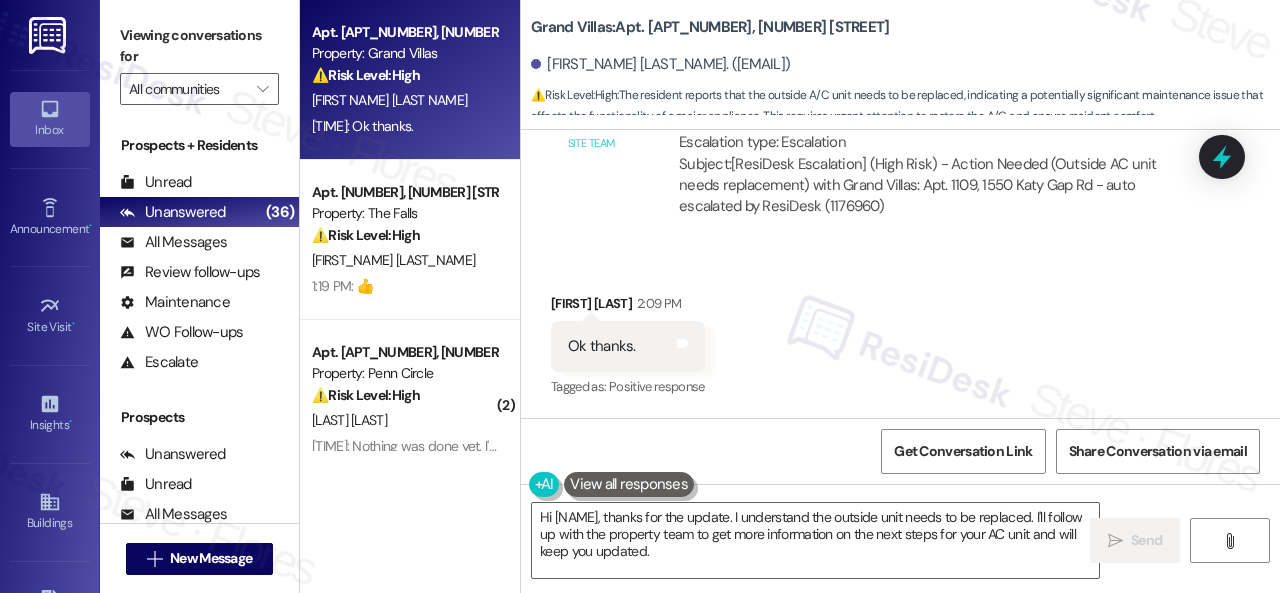 click on "Automated email escalation to site team Automated email escalation to site team 2:09 PM Automated ResiDesk escalation to site team ->
Risk Level: High Risk
Topics: Outside AC unit needs replacement
Escalation type: Escalation Subject:  [ResiDesk Escalation] (High Risk) - Action Needed (Outside AC unit needs replacement) with Grand Villas: Apt. 1109, 1550 Katy Gap Rd - auto escalated by ResiDesk (1176960)" at bounding box center (877, 129) 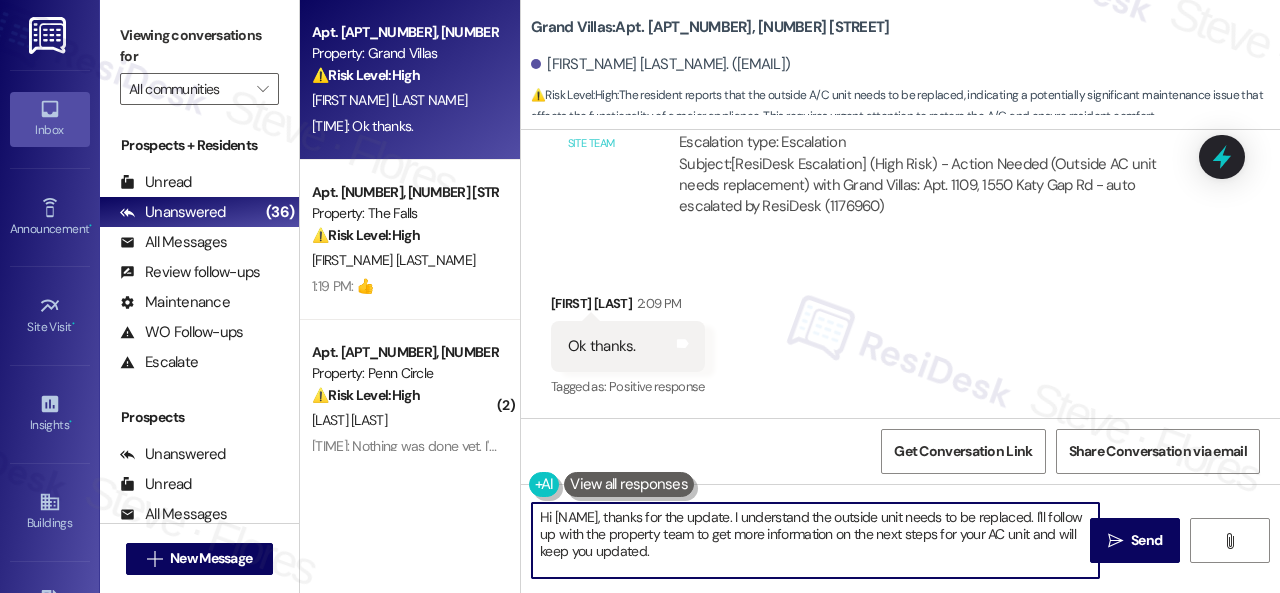 drag, startPoint x: 712, startPoint y: 552, endPoint x: 364, endPoint y: 493, distance: 352.966 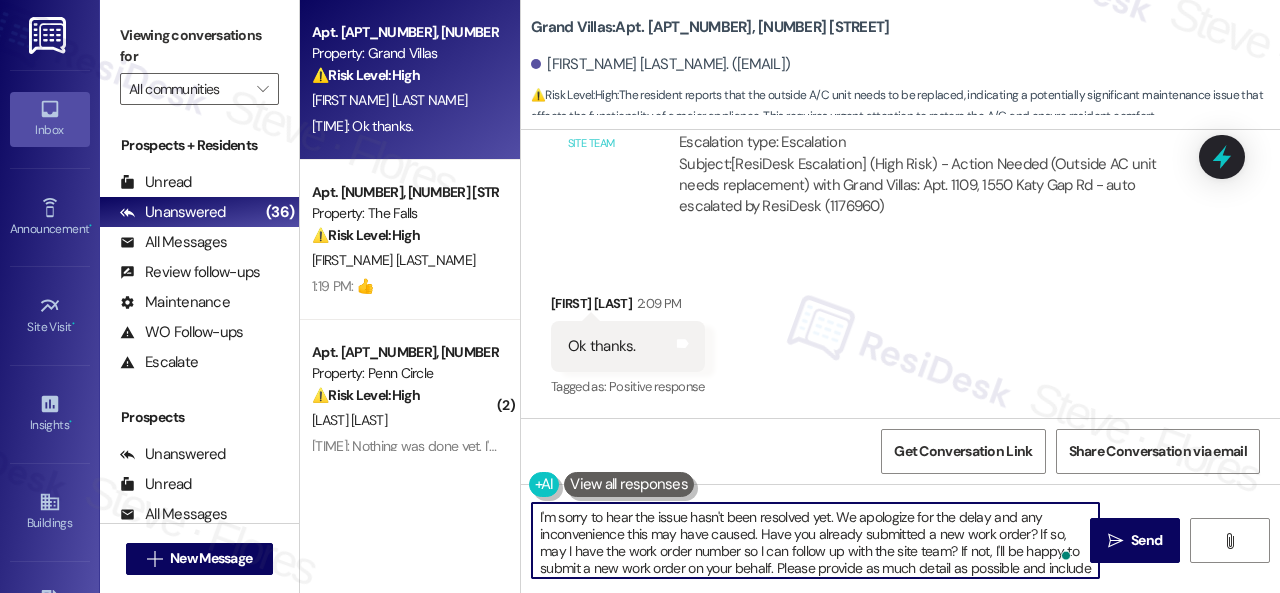 click on "I'm sorry to hear the issue hasn't been resolved yet. We apologize for the delay and any inconvenience this may have caused. Have you already submitted a new work order? If so, may I have the work order number so I can follow up with the site team? If not, I'll be happy to submit a new work order on your behalf. Please provide as much detail as possible and include photos if available.
Note: Due to limited availability, our maintenance team isn't able to call or schedule visits in advance. By submitting a work order, you're permitting them to enter your apartment, even if you're not home. If any children may be alone during the visit, please let me know so we can inform the team." at bounding box center (815, 540) 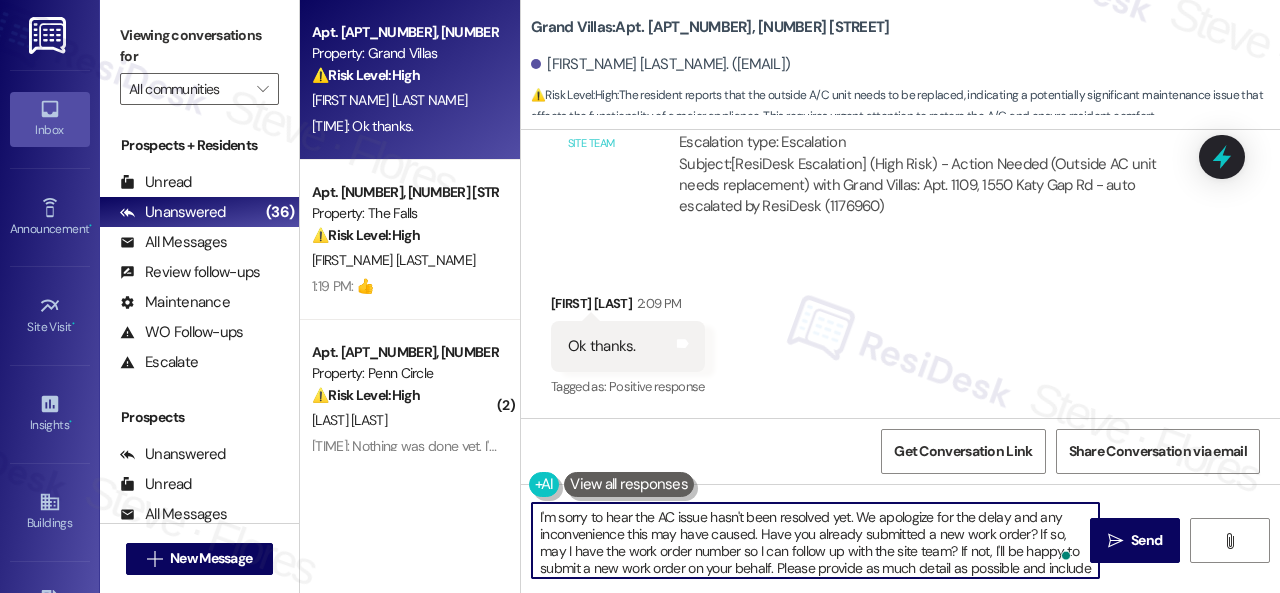 scroll, scrollTop: 75, scrollLeft: 0, axis: vertical 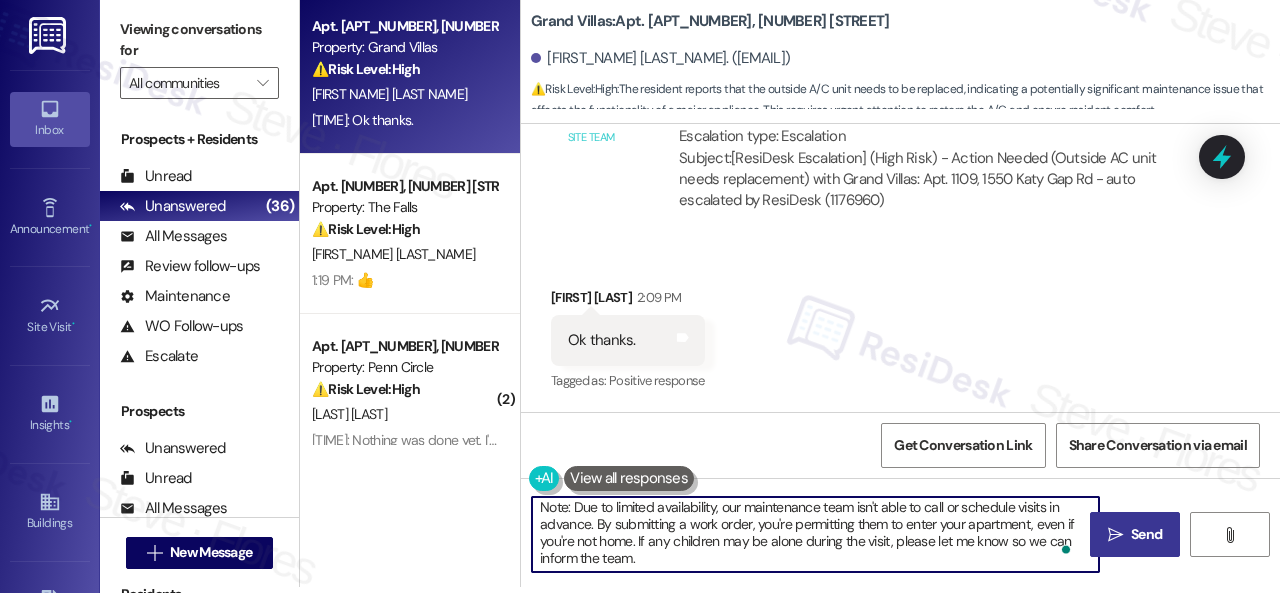 type on "I'm sorry to hear the AC issue hasn't been resolved yet. We apologize for the delay and any inconvenience this may have caused. Have you already submitted a new work order? If so, may I have the work order number so I can follow up with the site team? If not, I'll be happy to submit a new work order on your behalf. Please provide as much detail as possible and include photos if available.
Note: Due to limited availability, our maintenance team isn't able to call or schedule visits in advance. By submitting a work order, you're permitting them to enter your apartment, even if you're not home. If any children may be alone during the visit, please let me know so we can inform the team." 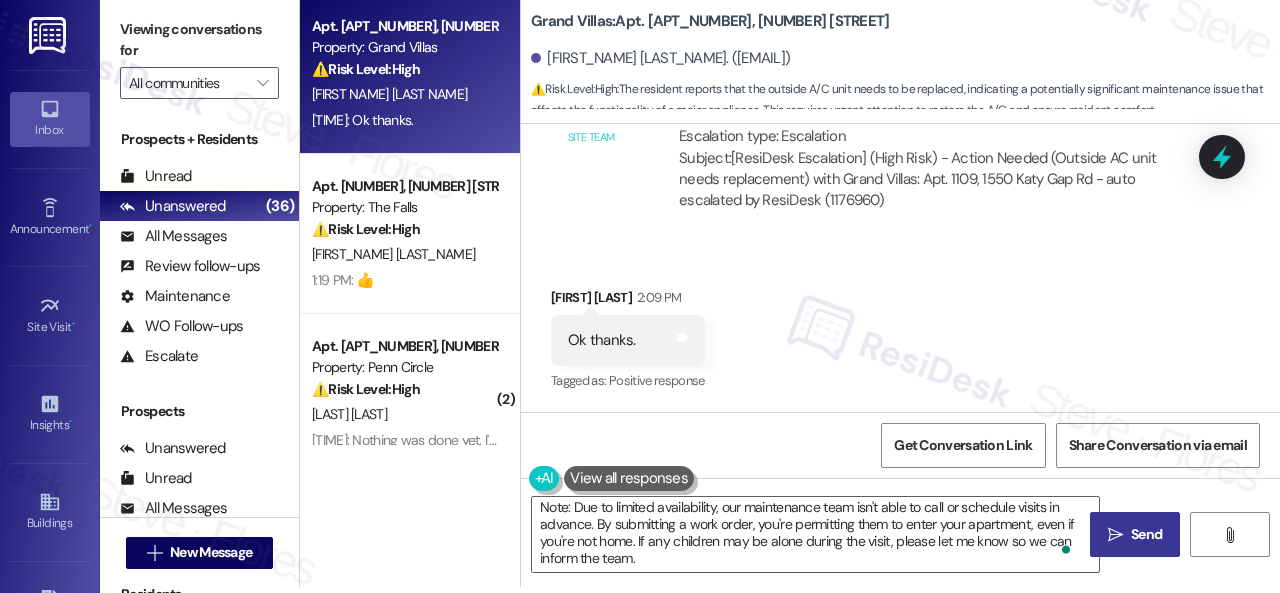 click on "" at bounding box center (1115, 535) 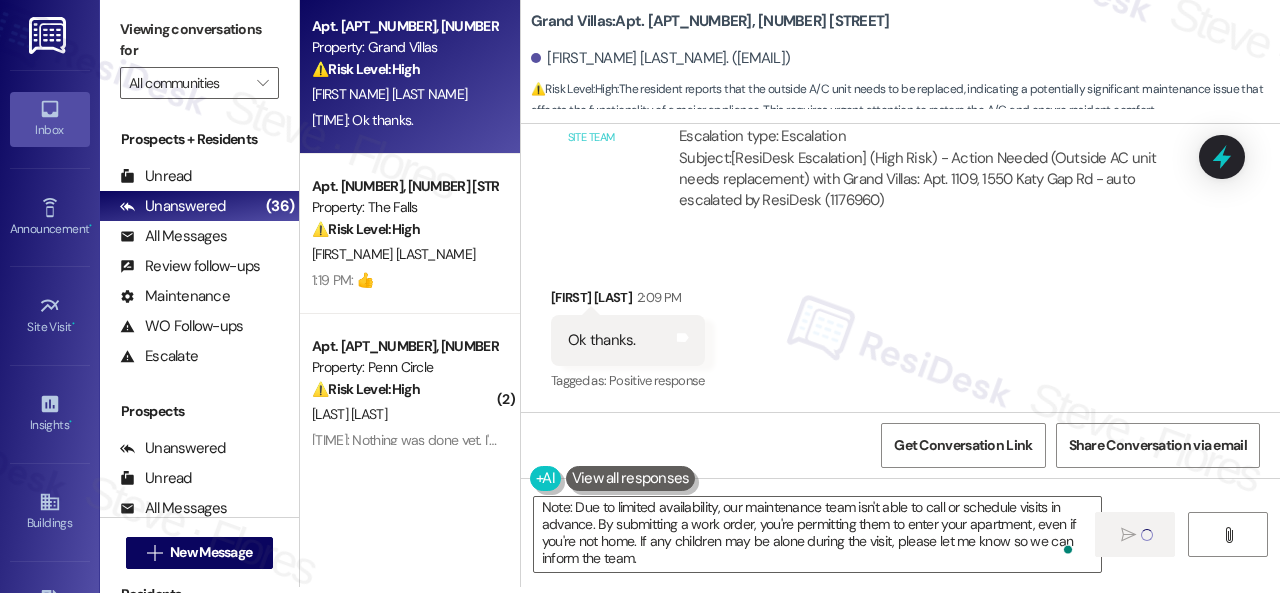 type 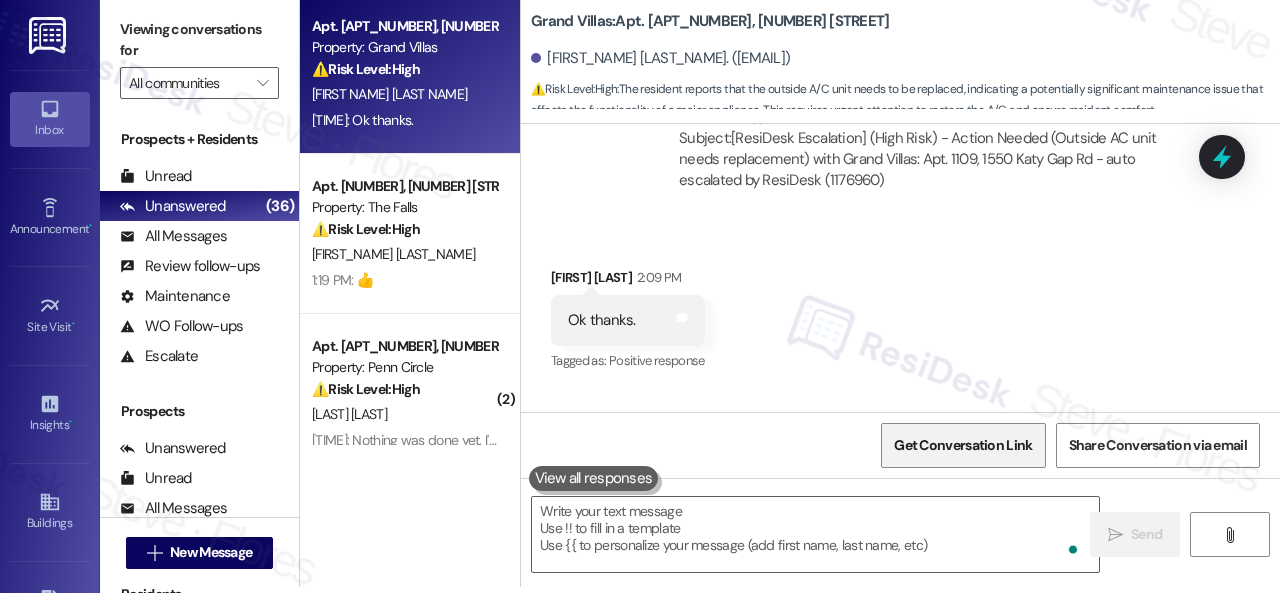 scroll, scrollTop: 0, scrollLeft: 0, axis: both 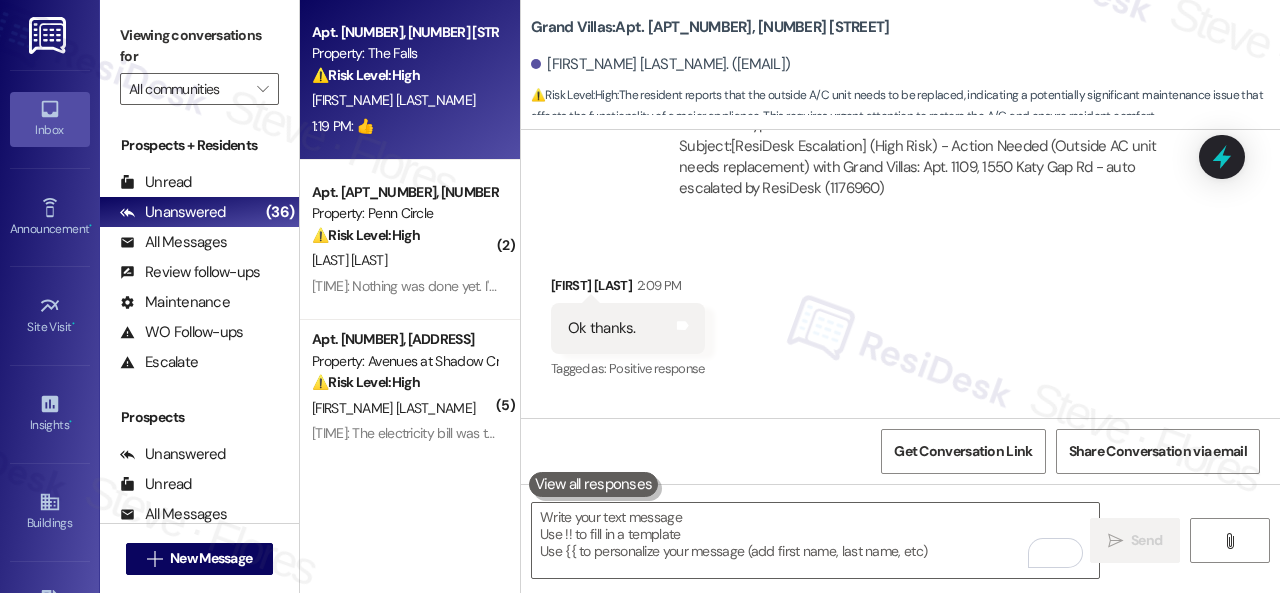 click on "1:19 PM: 👍 1:19 PM: 👍" at bounding box center (404, 126) 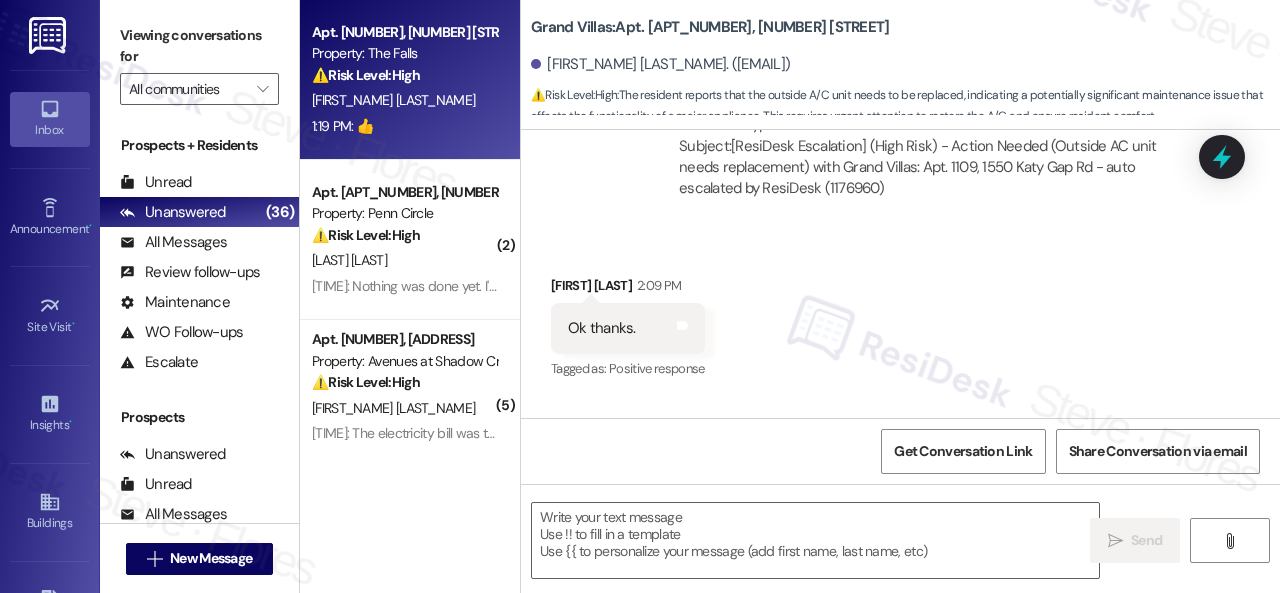type on "Fetching suggested responses. Please feel free to read through the conversation in the meantime." 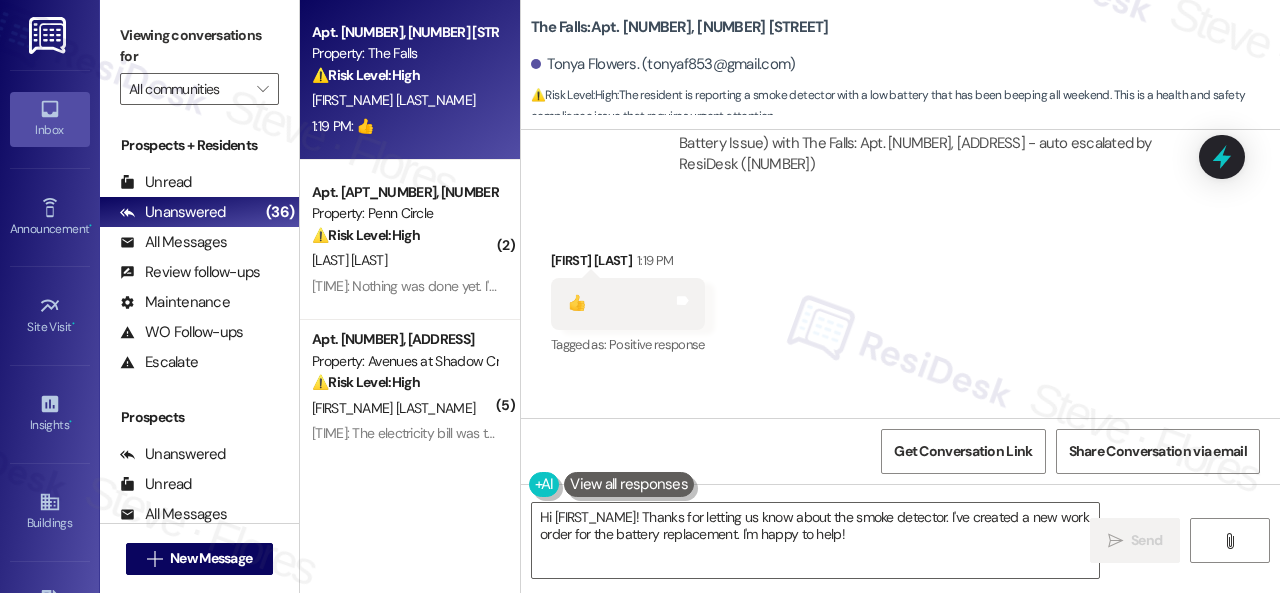 scroll, scrollTop: 7427, scrollLeft: 0, axis: vertical 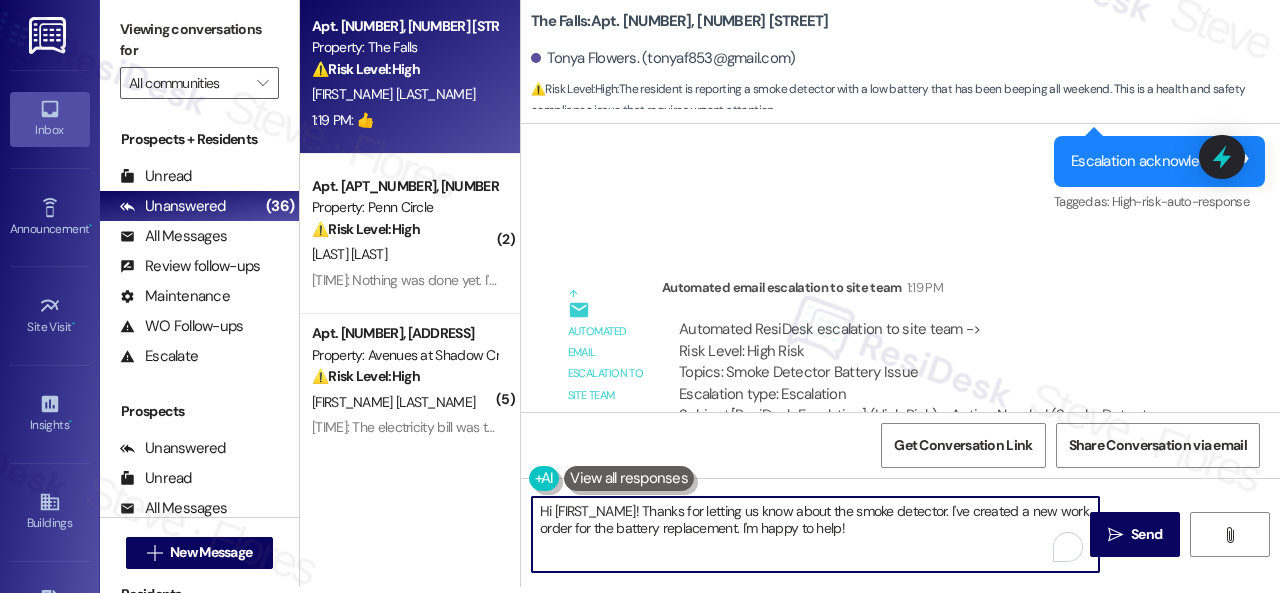 click on "Hi {{first_name}}! Thanks for letting us know about the smoke detector. I've created a new work order for the battery replacement. I'm happy to help!" at bounding box center [815, 534] 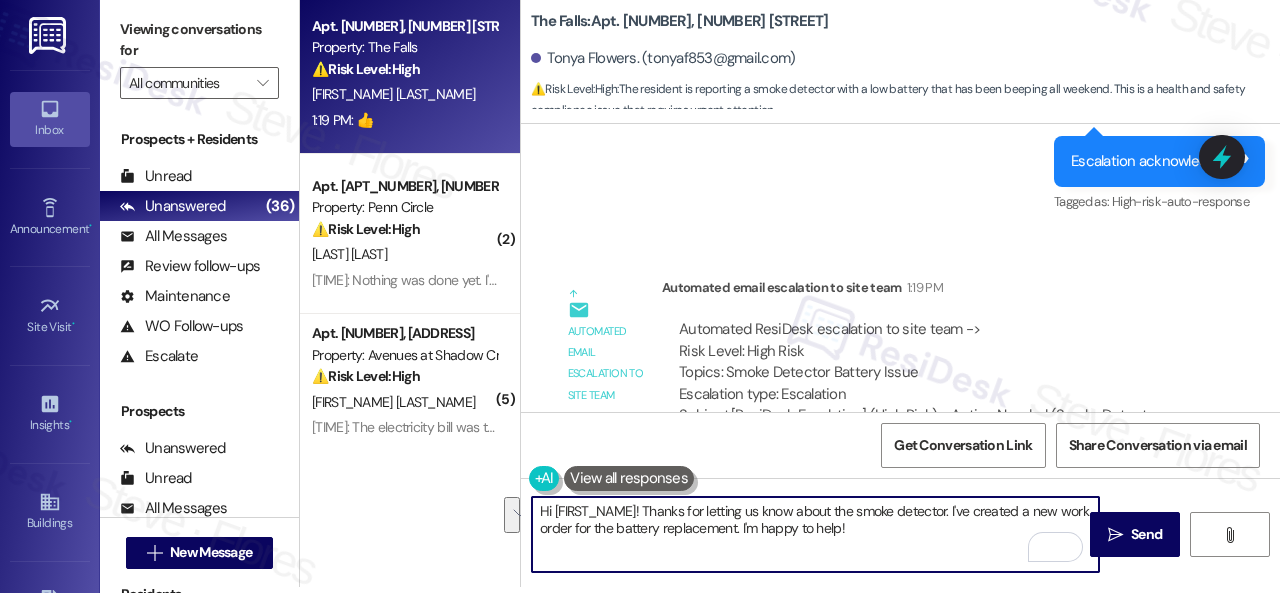 drag, startPoint x: 954, startPoint y: 510, endPoint x: 954, endPoint y: 523, distance: 13 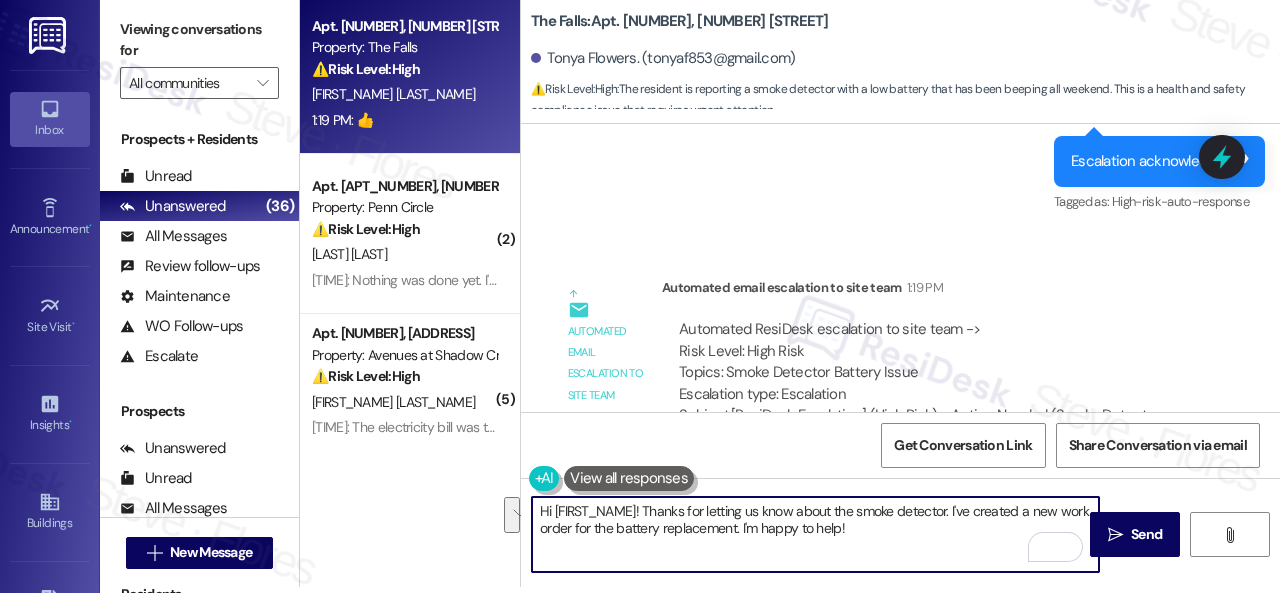 click on "Hi {{first_name}}! Thanks for letting us know about the smoke detector. I've created a new work order for the battery replacement. I'm happy to help!" at bounding box center (815, 534) 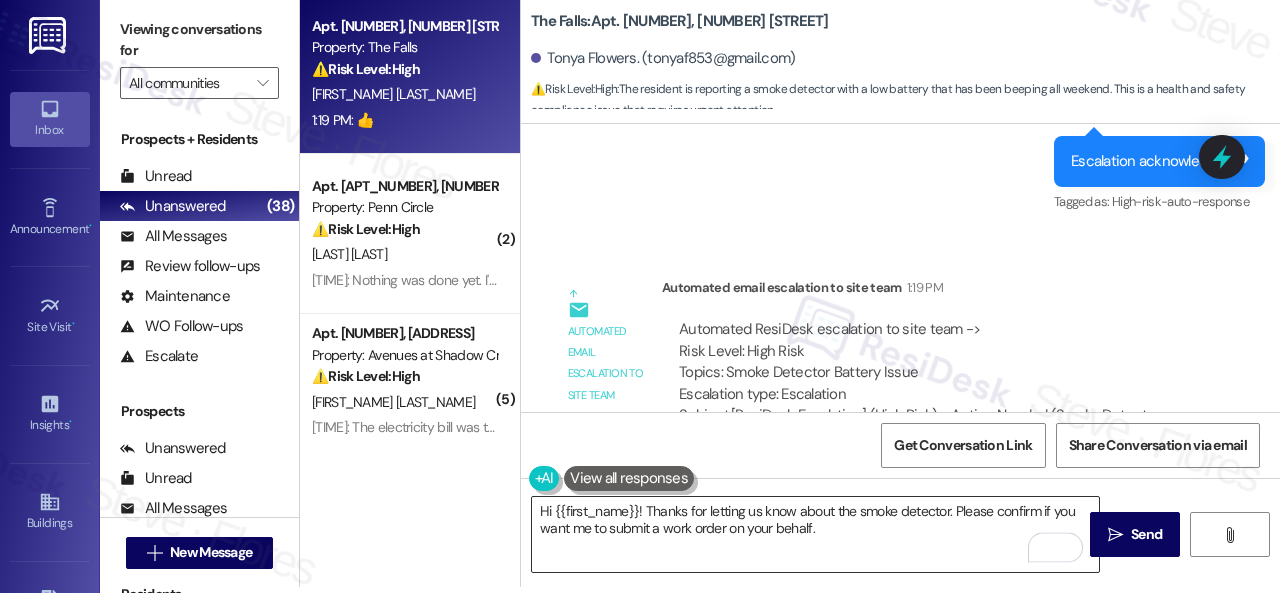 click on "Hi {{first_name}}! Thanks for letting us know about the smoke detector. Please confirm if you want me to submit a work order on your behalf." at bounding box center (815, 534) 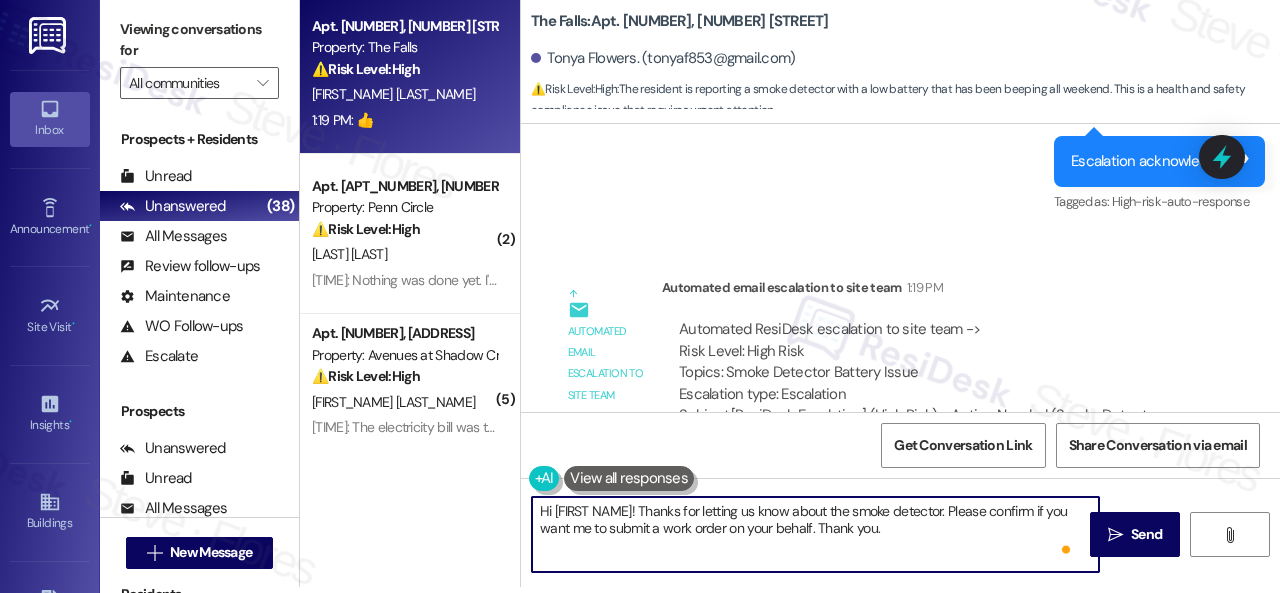 paste on "Note: Due to limited availability, our maintenance team isn't able to call or schedule visits in advance. By submitting a work order, you're permitting them to enter your apartment, even if you're not home. If any children may be alone during the visit, please let me know so we can inform the team." 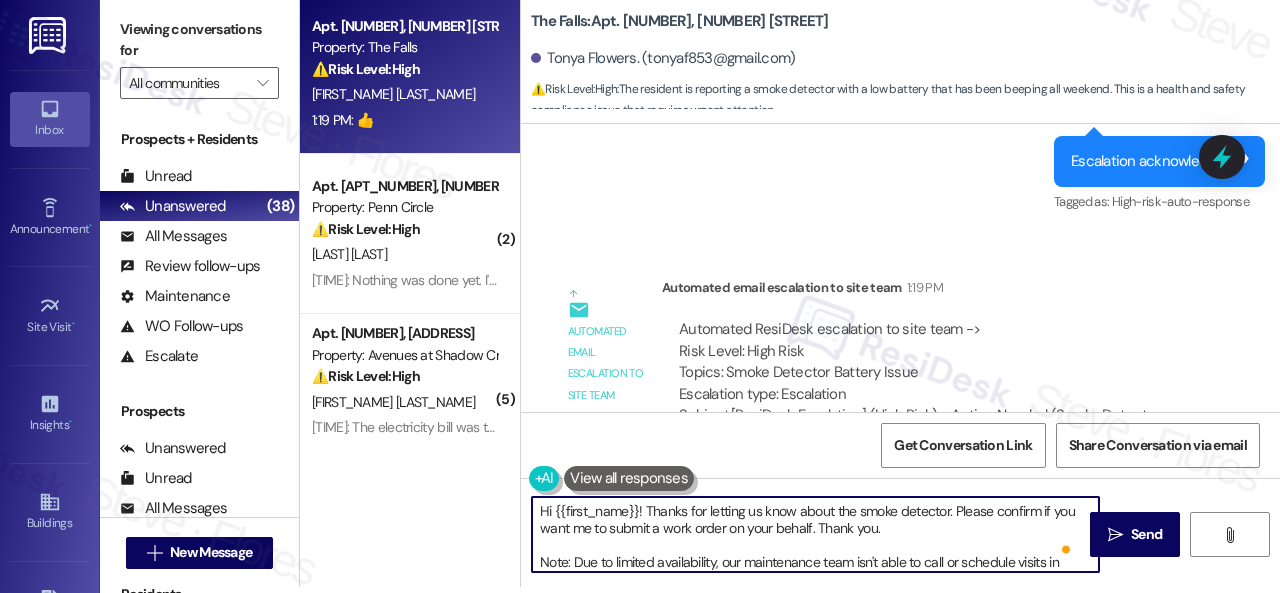 scroll, scrollTop: 50, scrollLeft: 0, axis: vertical 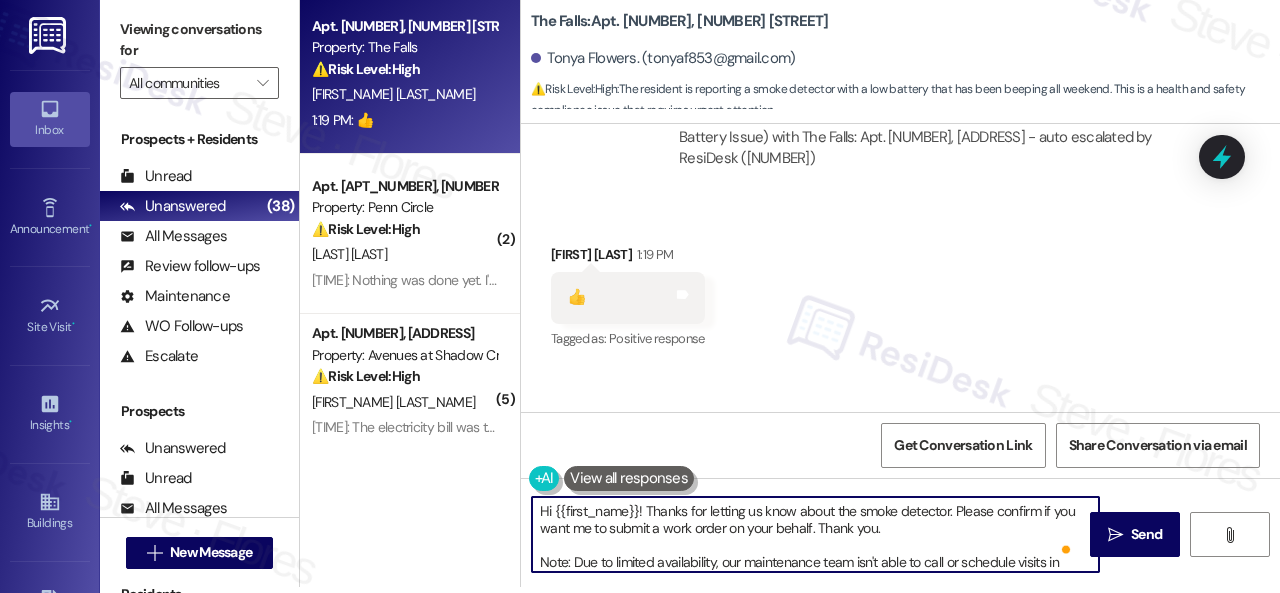 click on "Hi {{first_name}}! Thanks for letting us know about the smoke detector. Please confirm if you want me to submit a work order on your behalf. Thank you.
Note: Due to limited availability, our maintenance team isn't able to call or schedule visits in advance. By submitting a work order, you're permitting them to enter your apartment, even if you're not home. If any children may be alone during the visit, please let me know so we can inform the team." at bounding box center [815, 534] 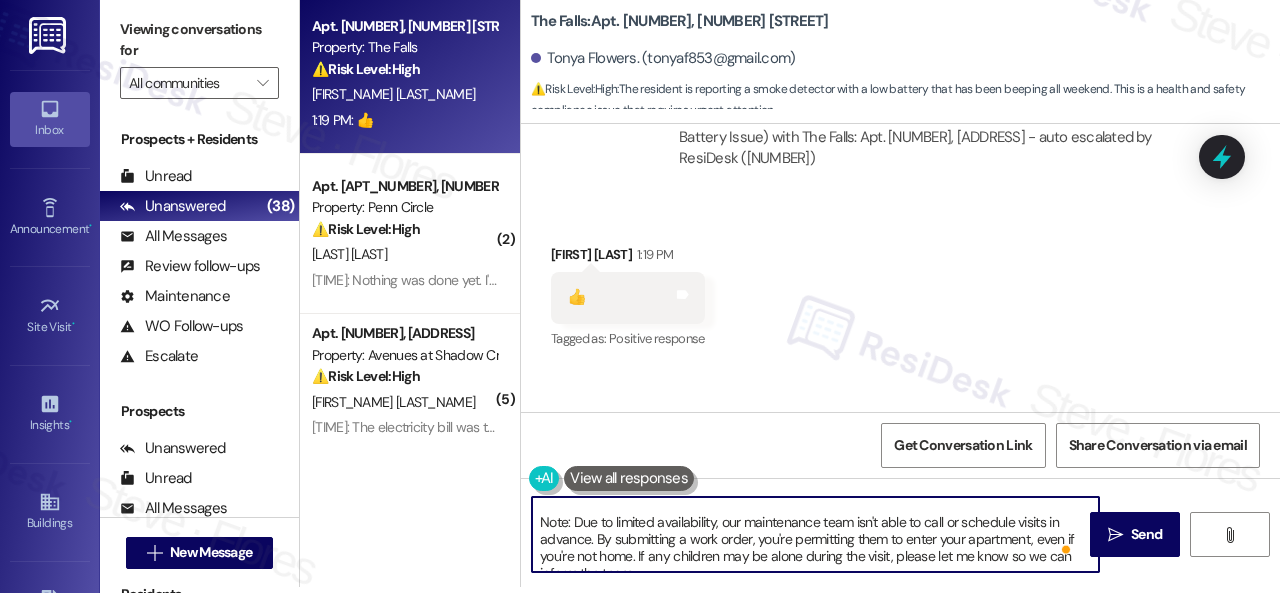 scroll, scrollTop: 56, scrollLeft: 0, axis: vertical 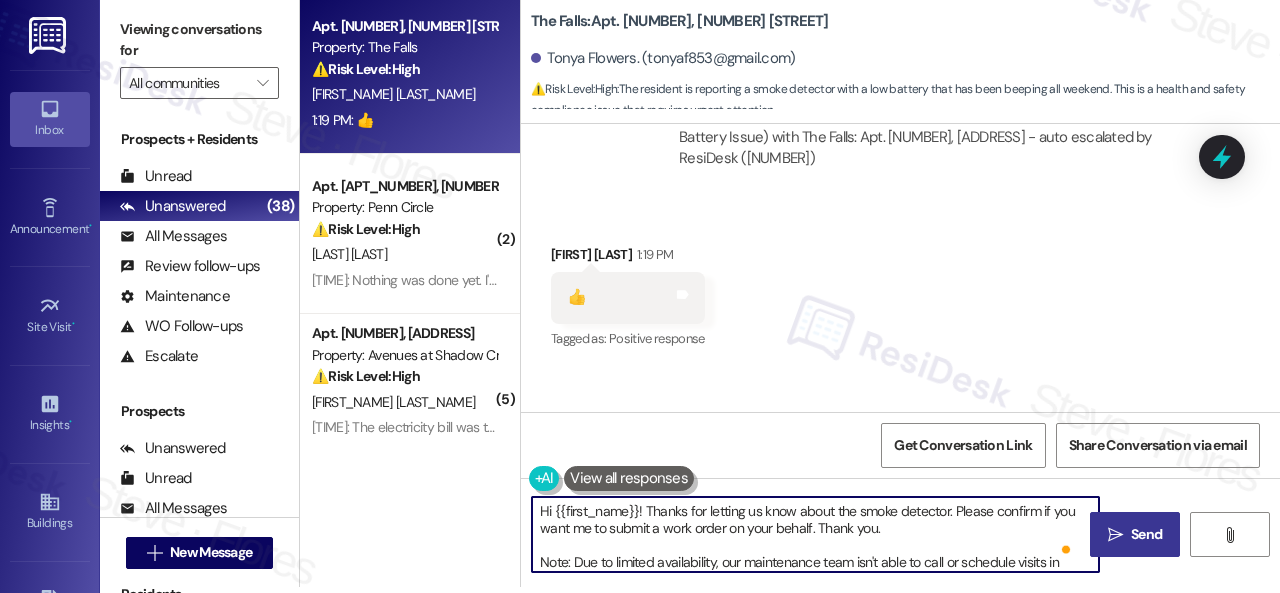 type on "Hi {{first_name}}! Thanks for letting us know about the smoke detector. Please confirm if you want me to submit a work order on your behalf. Thank you.
Note: Due to limited availability, our maintenance team isn't able to call or schedule visits in advance. By submitting a work order, you're permitting them to enter your apartment, even if you're not home. If any children may be alone during the visit, please let me know so we can inform the team." 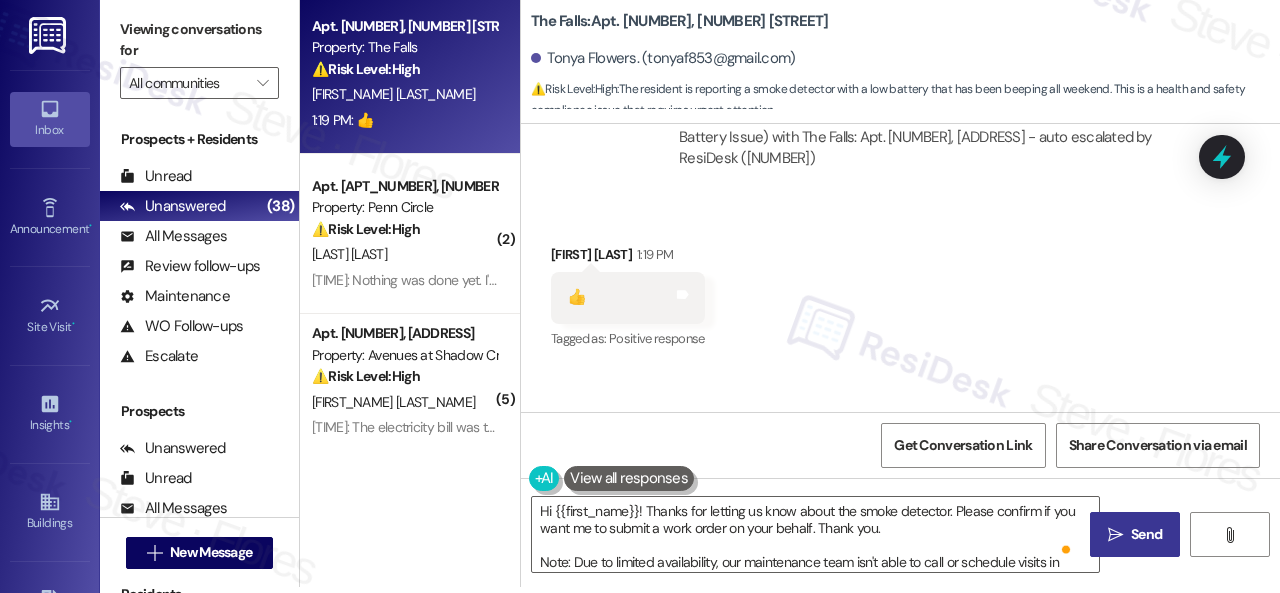 click on "" at bounding box center [1115, 535] 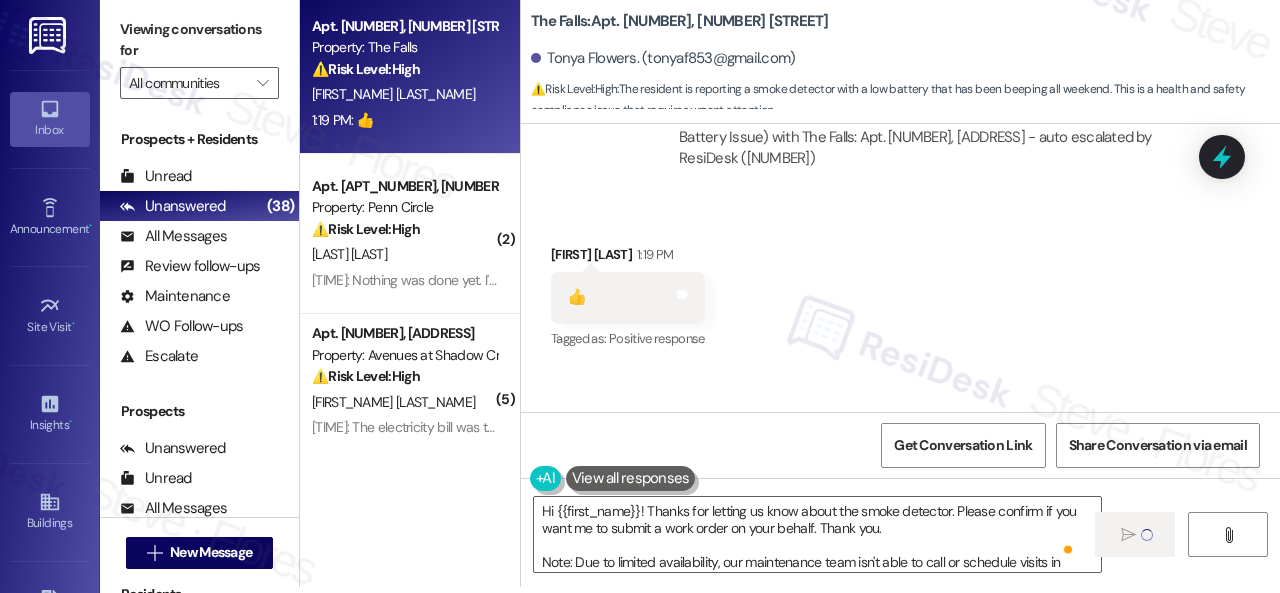 type 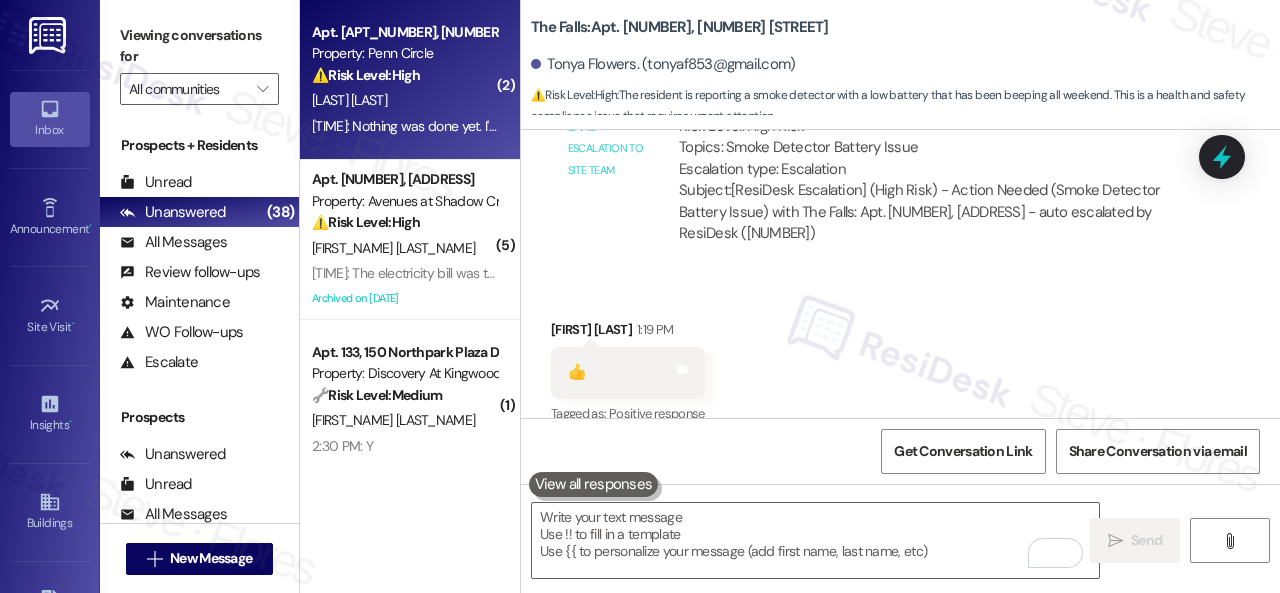 click on "J. Simms" at bounding box center [404, 100] 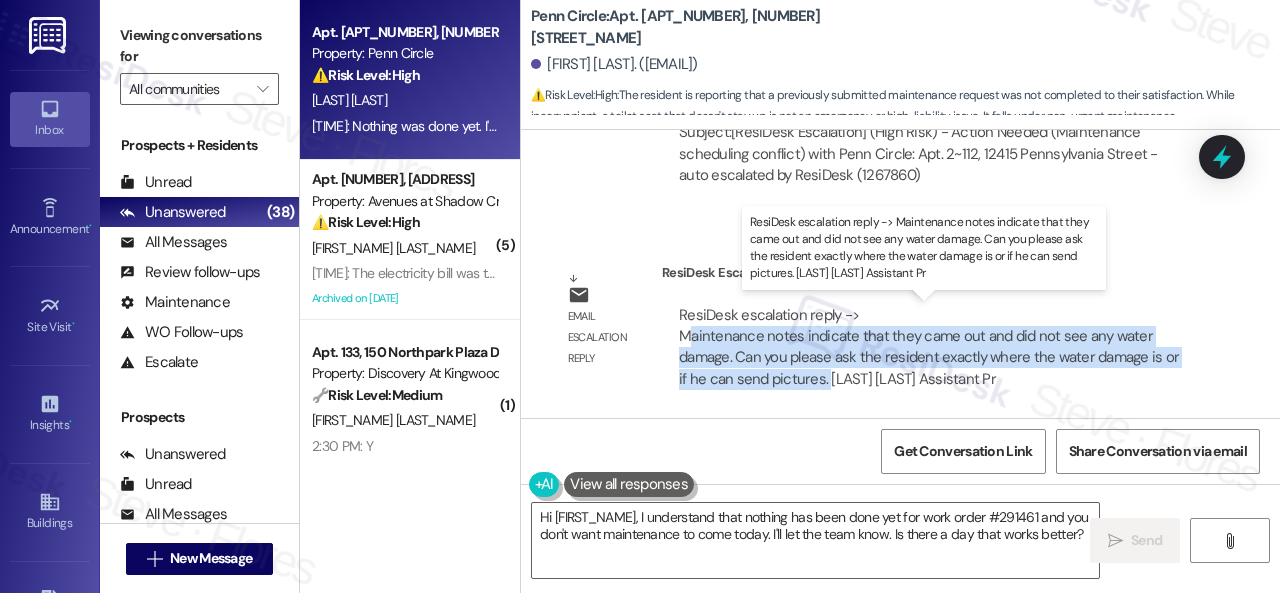 drag, startPoint x: 693, startPoint y: 334, endPoint x: 824, endPoint y: 379, distance: 138.51353 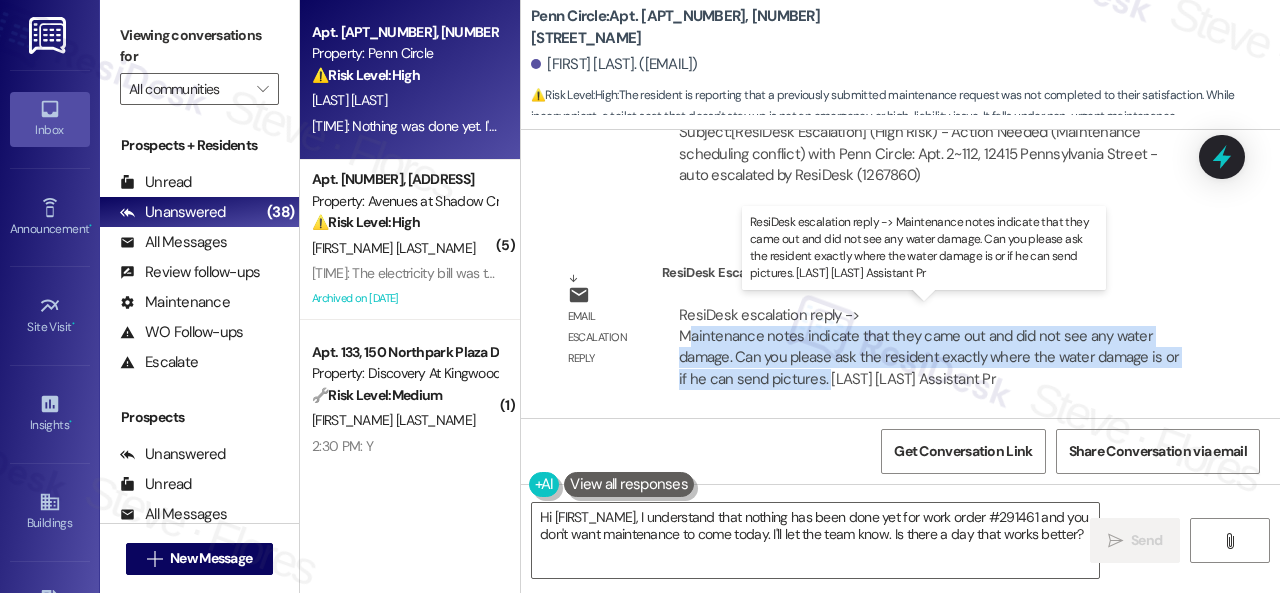 click on "ResiDesk escalation reply ->
Maintenance notes indicate that they came out and did not see any water damage. Can you please ask the resident exactly where the water damage is or if he can send pictures. Ashley Bounin Assistant Pr ResiDesk escalation reply ->
Maintenance notes indicate that they came out and did not see any water damage. Can you please ask the resident exactly where the water damage is or if he can send pictures. Ashley Bounin Assistant Pr" at bounding box center (929, 347) 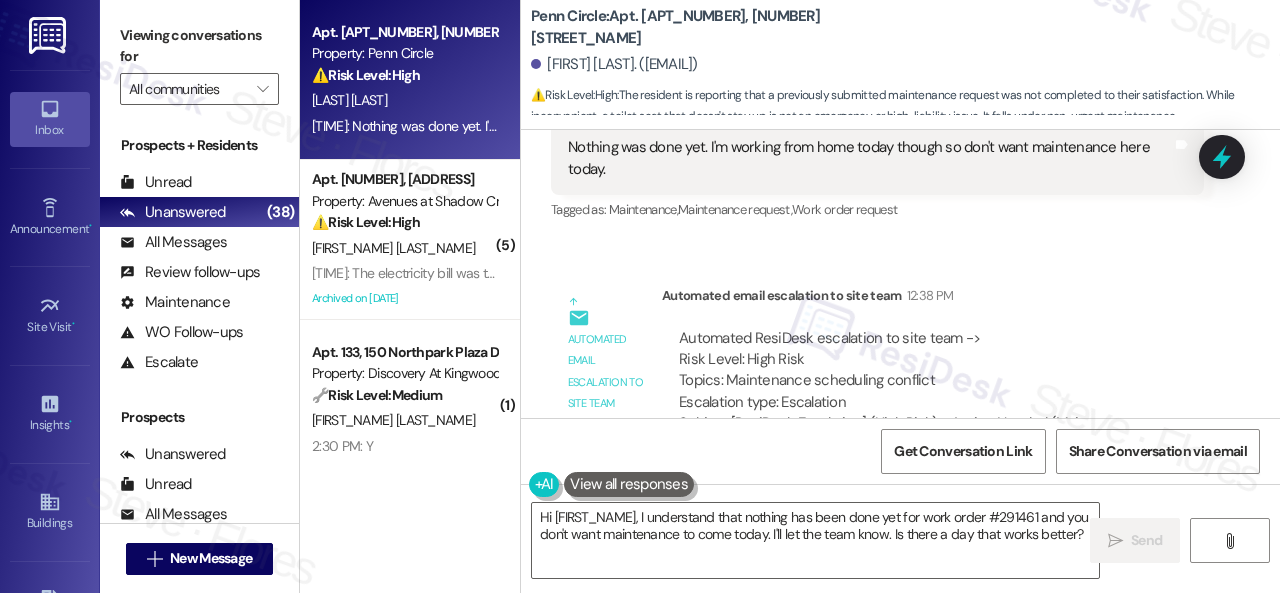 scroll, scrollTop: 9610, scrollLeft: 0, axis: vertical 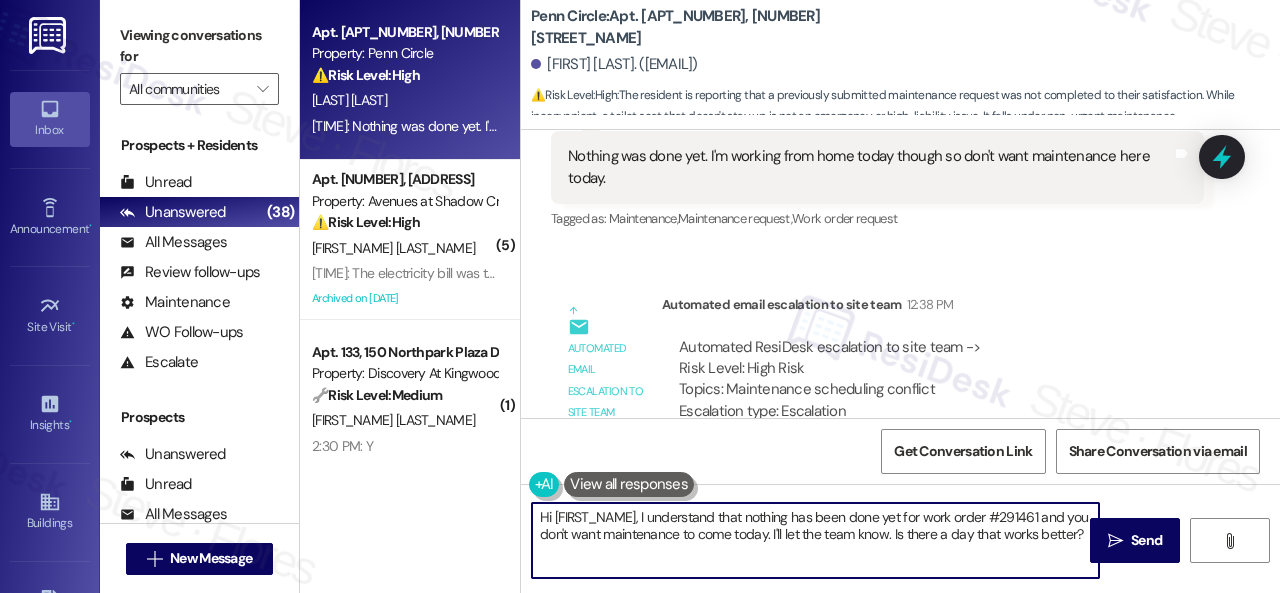 drag, startPoint x: 616, startPoint y: 561, endPoint x: 484, endPoint y: 496, distance: 147.13599 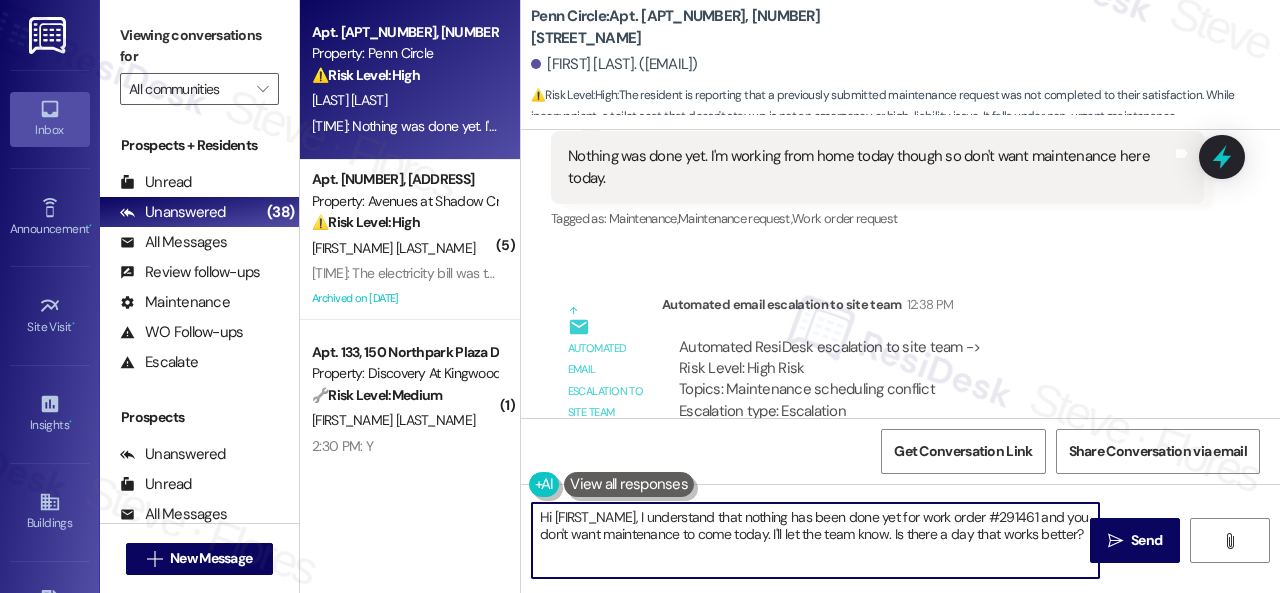 click on "Apt. 2~112, 12415 Pennsylvania Street Property: Penn Circle ⚠️  Risk Level:  High The resident indicates that the water damage issue reported in April was not addressed and nothing has been done yet. Water damage can lead to further property damage and potential health hazards, requiring urgent attention. The resident's follow-up indicates the issue is unresolved, and the resident is now available, so it should be addressed promptly. J. Simms 12:38 PM: Nothing was done yet. I'm working from home today though so don't want maintenance here today. 12:38 PM: Nothing was done yet. I'm working from home today though so don't want maintenance here today. ( 5 ) Apt. 13107, 12501 Broadway St Property: Avenues at Shadow Creek ⚠️  Risk Level:  High The resident is disputing a high electricity bill, suggesting it's related to AC maintenance. This involves a financial concern and potential overcharging, requiring investigation and resolution. J. Gangat Archived on 09/30/2024 ( 1 ) Property: Discovery At Kingwood" at bounding box center [790, 296] 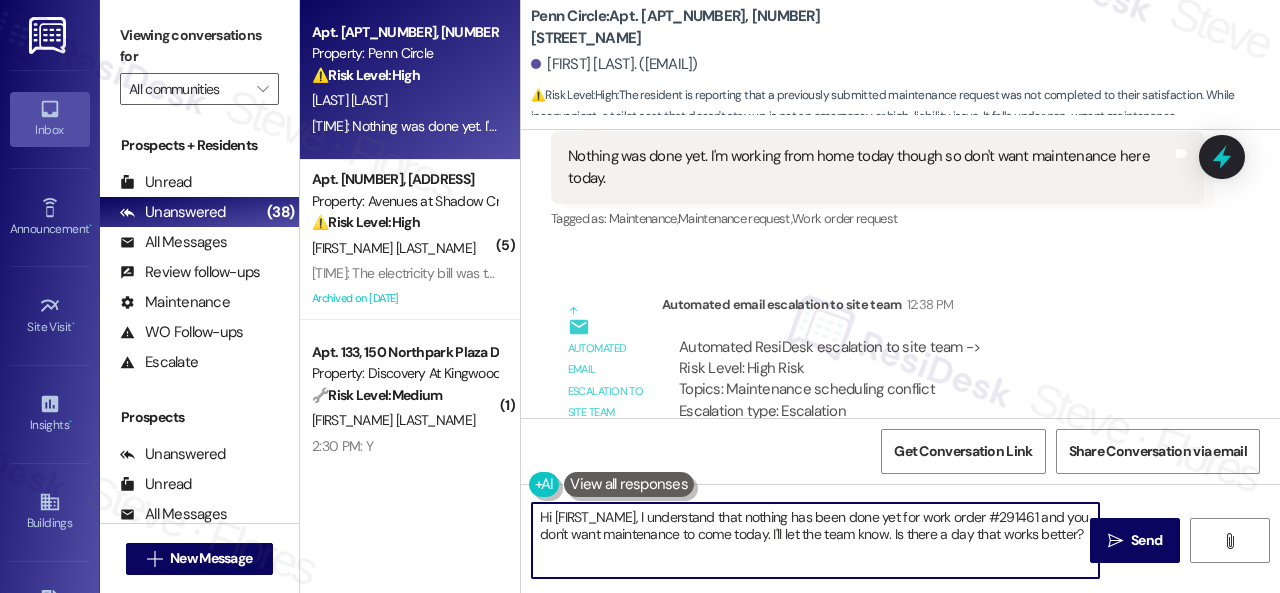 paste on "The site team stated that the maintenance notes indicate that they came out and did not see any water damage. Please send a photo showing where the water damage can be found. Please send it on the day maintenance can enter your home. Thank you." 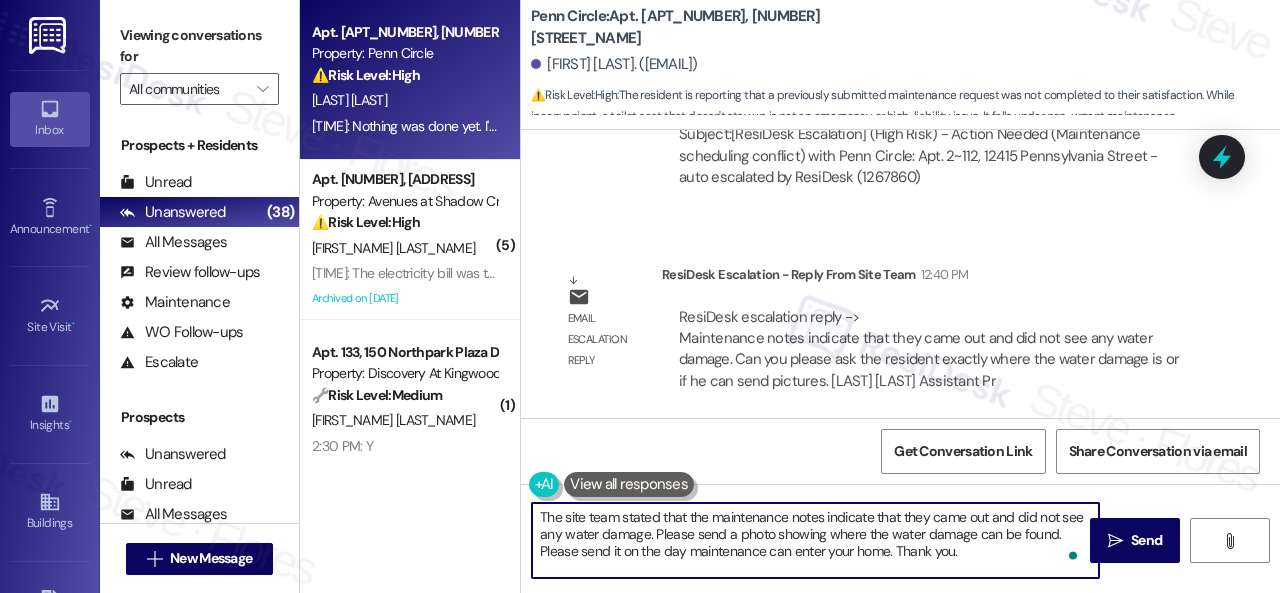 scroll, scrollTop: 9910, scrollLeft: 0, axis: vertical 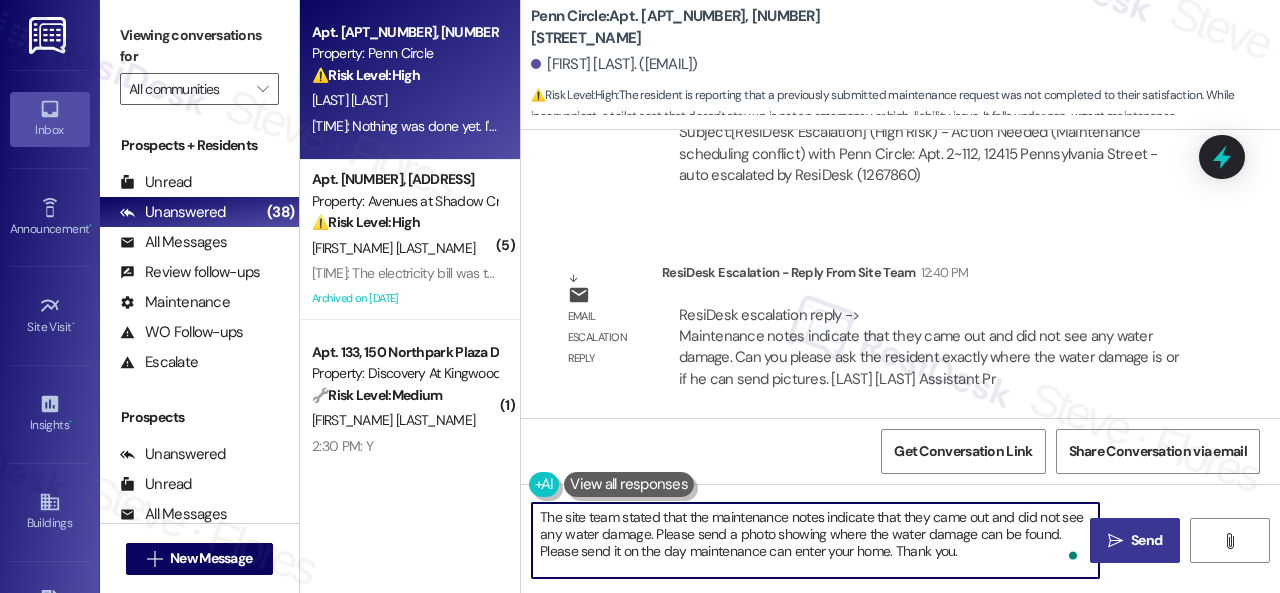 type on "The site team stated that the maintenance notes indicate that they came out and did not see any water damage. Please send a photo showing where the water damage can be found. Please send it on the day maintenance can enter your home. Thank you." 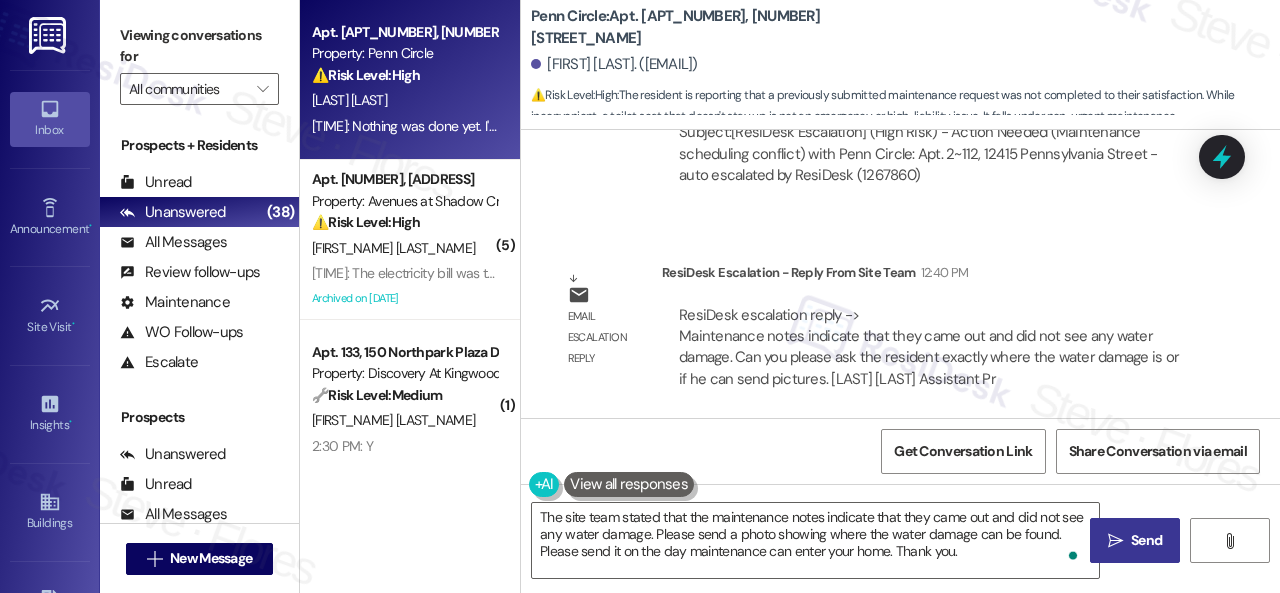 click on " Send" at bounding box center (1135, 540) 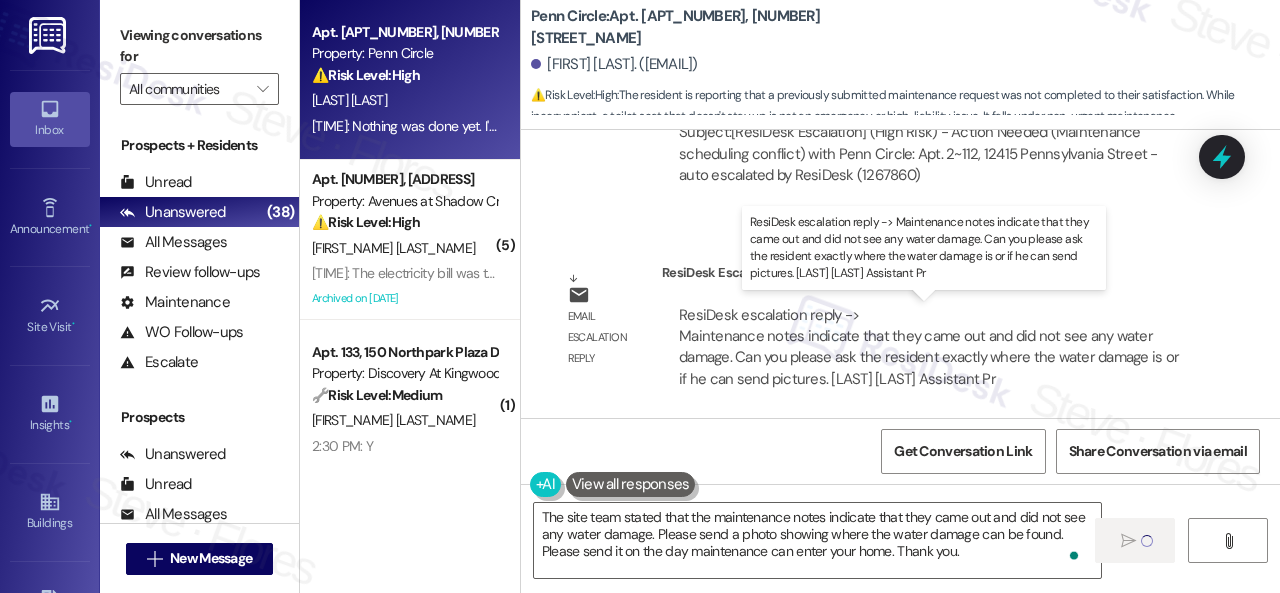 type 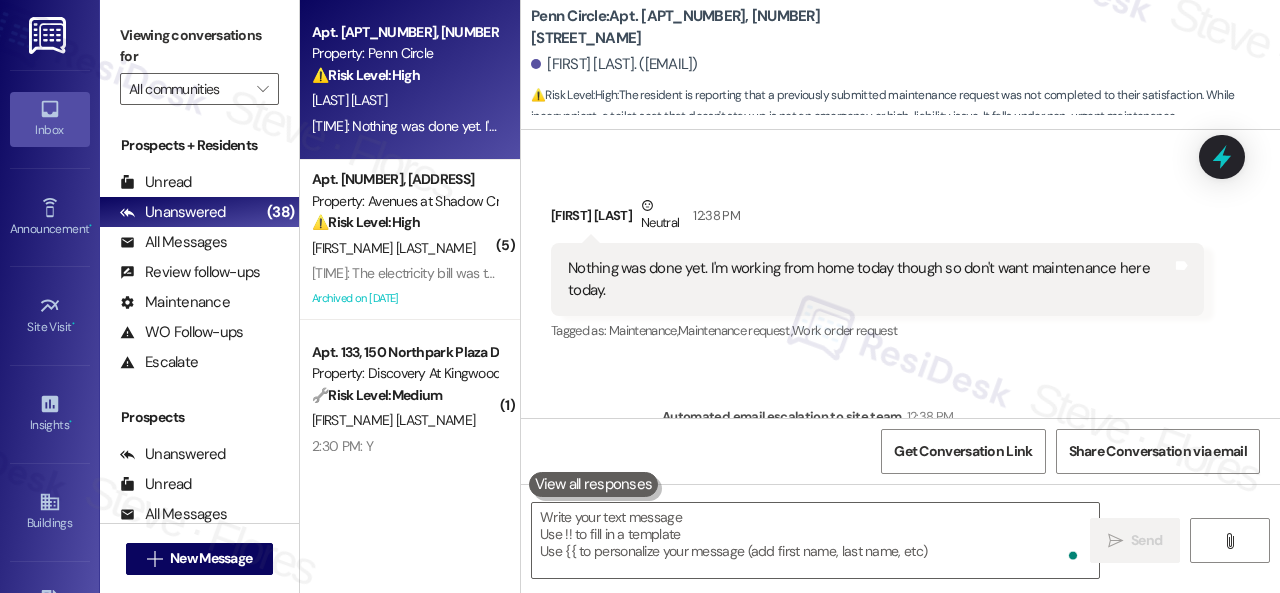 scroll, scrollTop: 9436, scrollLeft: 0, axis: vertical 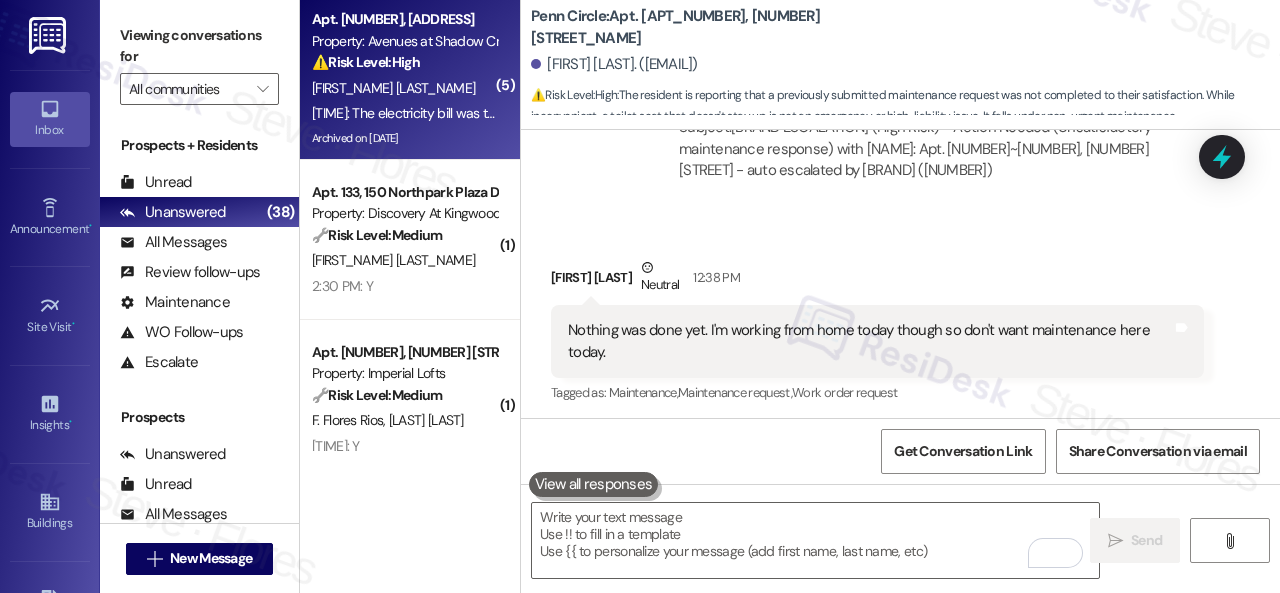 click on "J. Gangat" at bounding box center (404, 88) 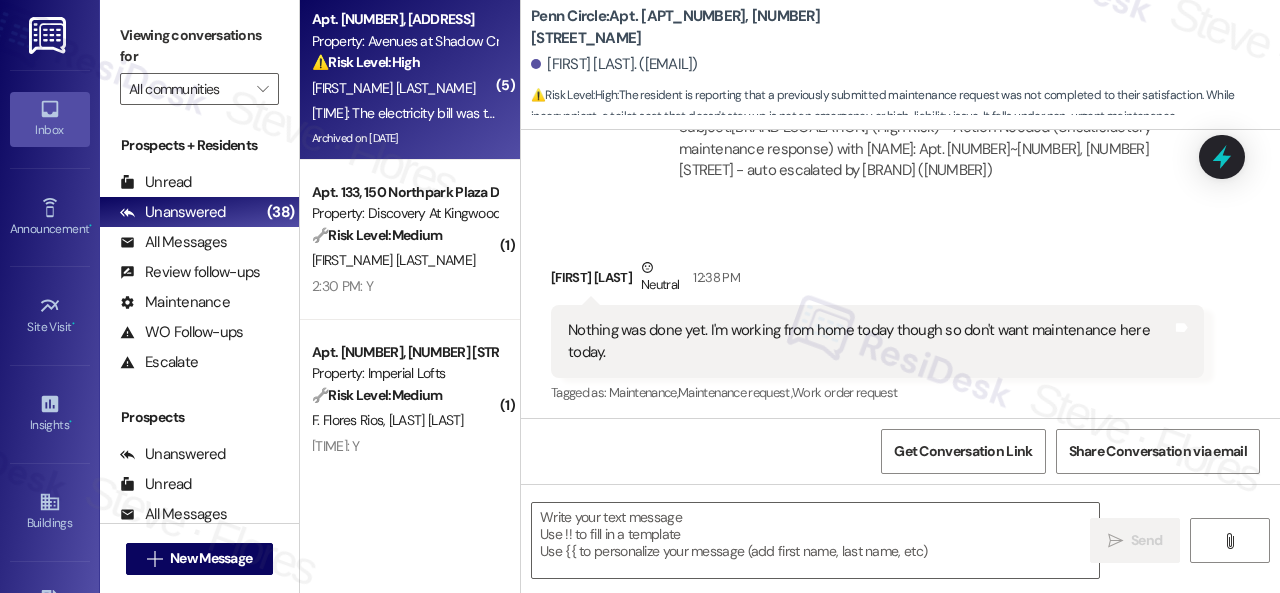 type on "Fetching suggested responses. Please feel free to read through the conversation in the meantime." 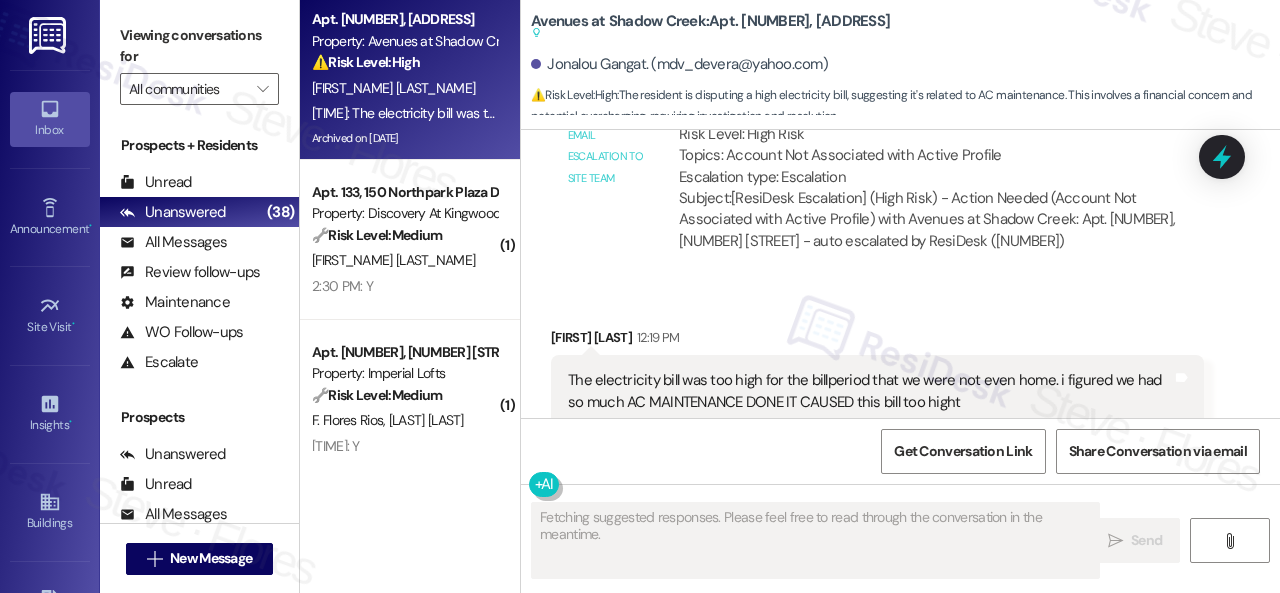 scroll, scrollTop: 47666, scrollLeft: 0, axis: vertical 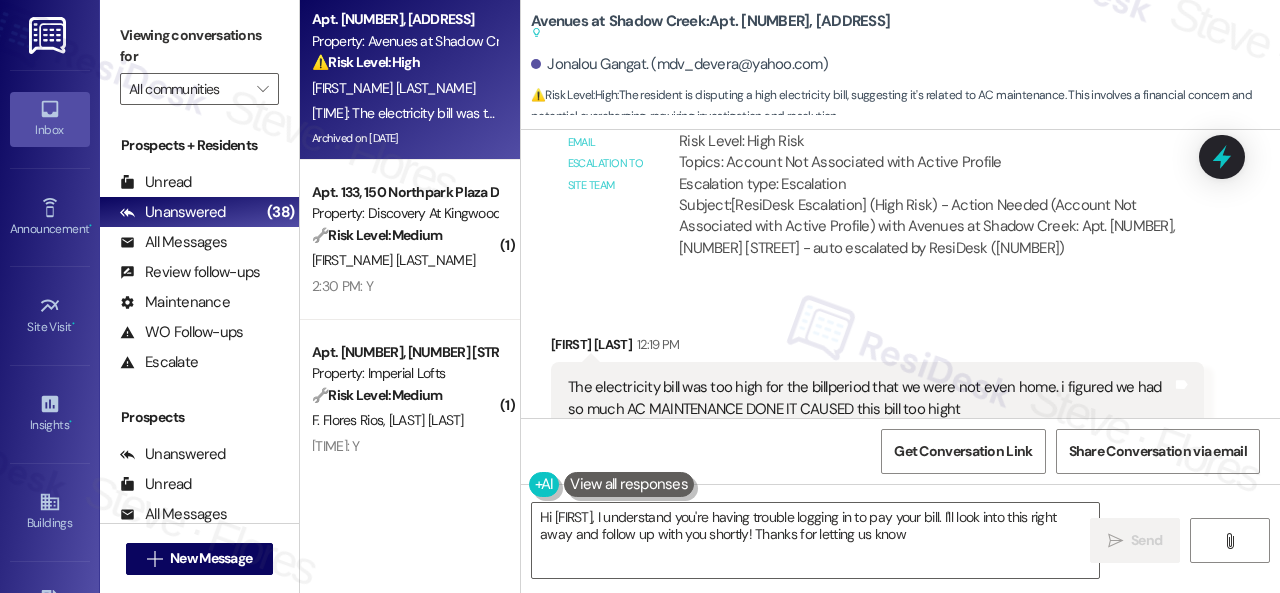 type on "Hi {{first_name}}, I understand you're having trouble logging in to pay your bill. I'll look into this right away and follow up with you shortly! Thanks for letting us know." 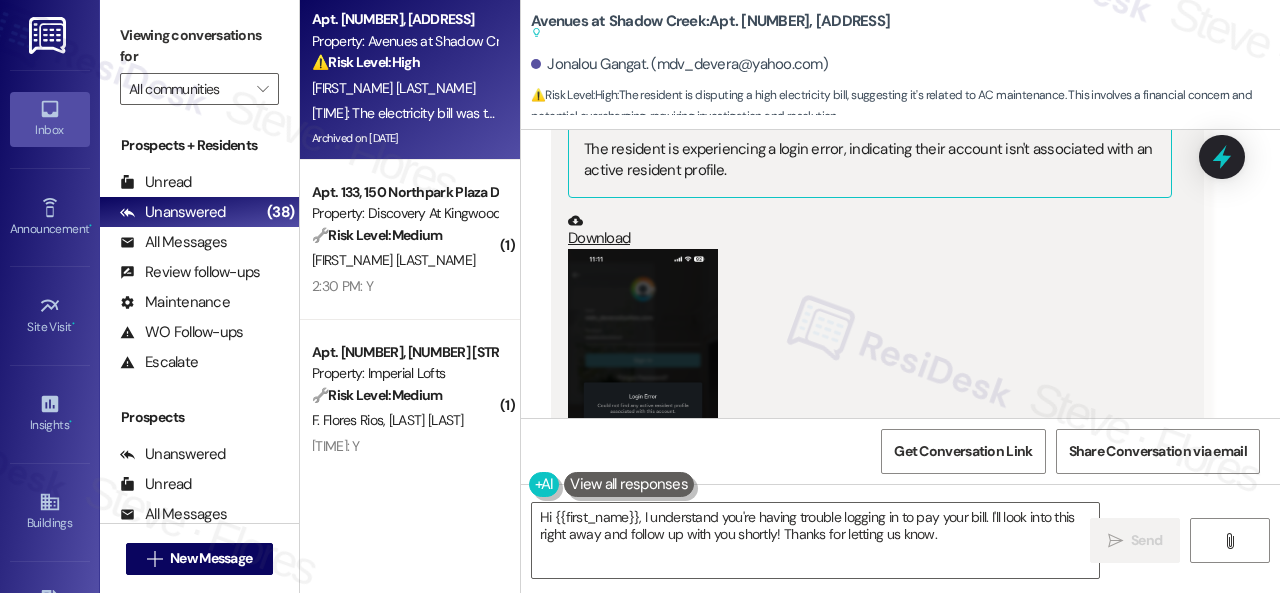 scroll, scrollTop: 46966, scrollLeft: 0, axis: vertical 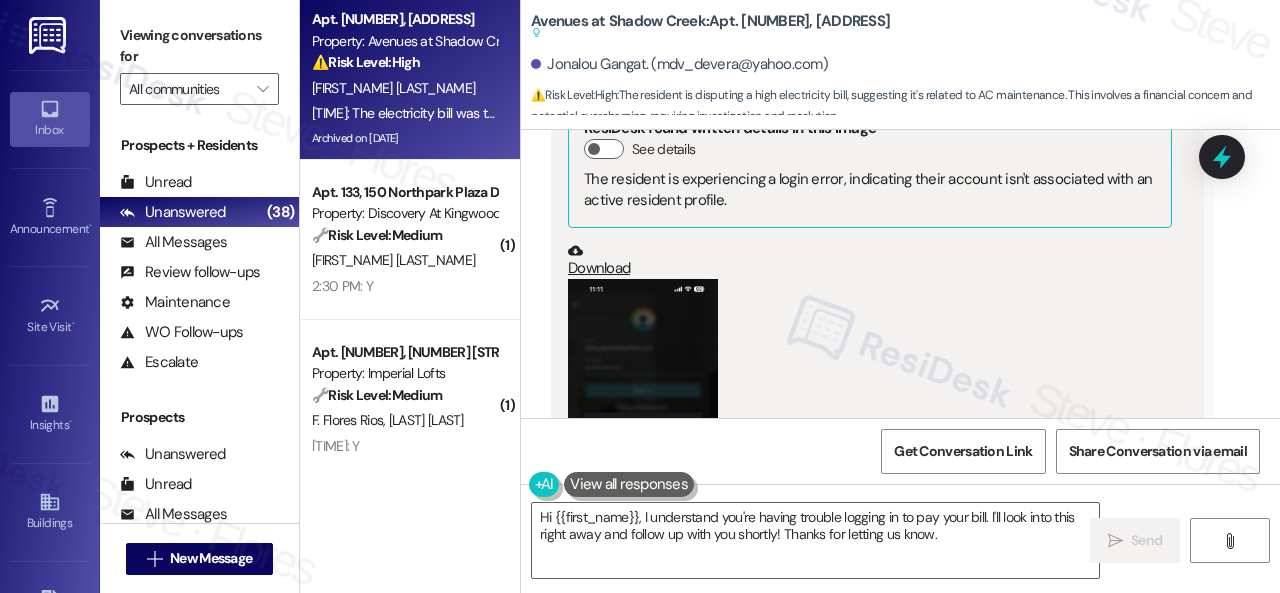 click at bounding box center (643, 441) 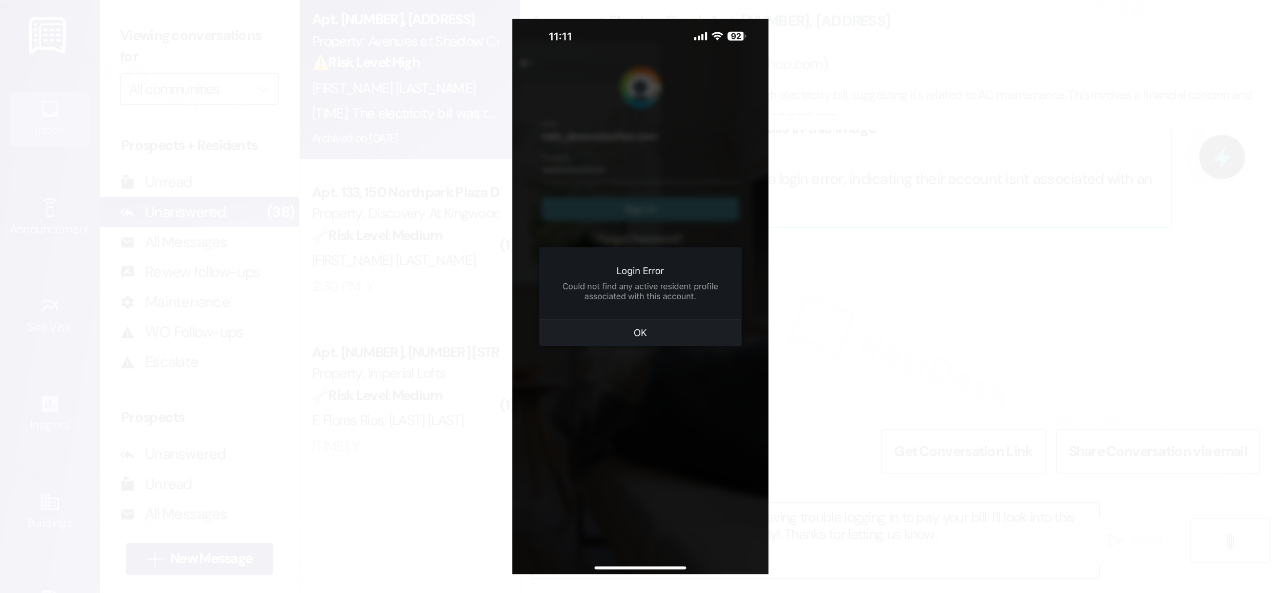 click at bounding box center [640, 296] 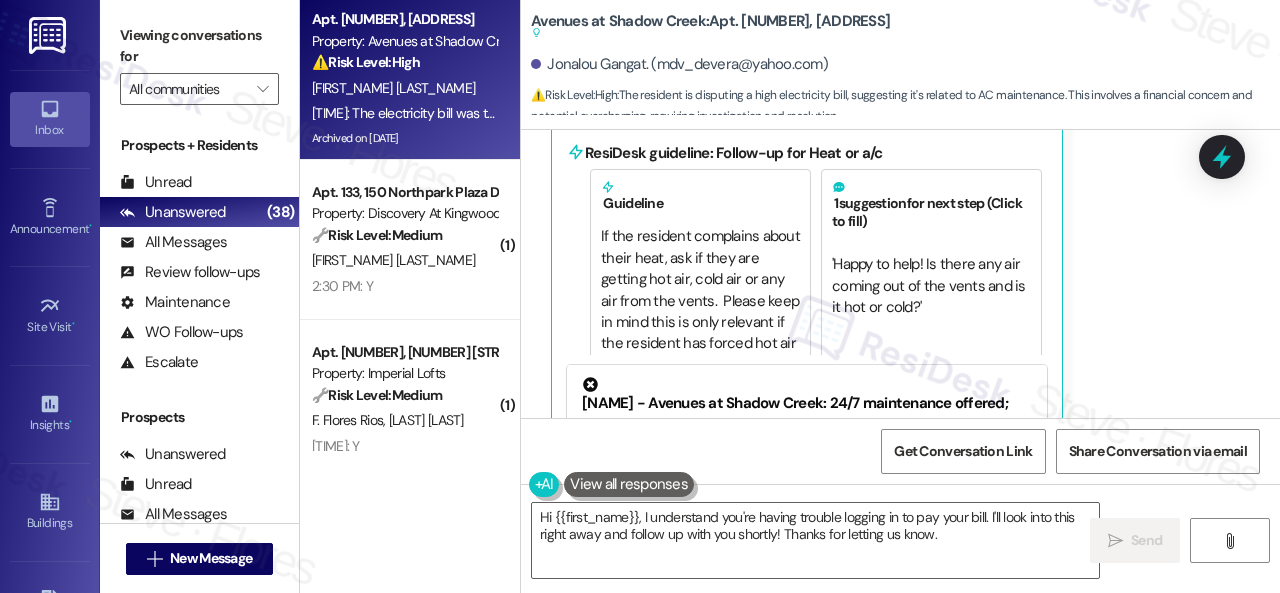 scroll, scrollTop: 48166, scrollLeft: 0, axis: vertical 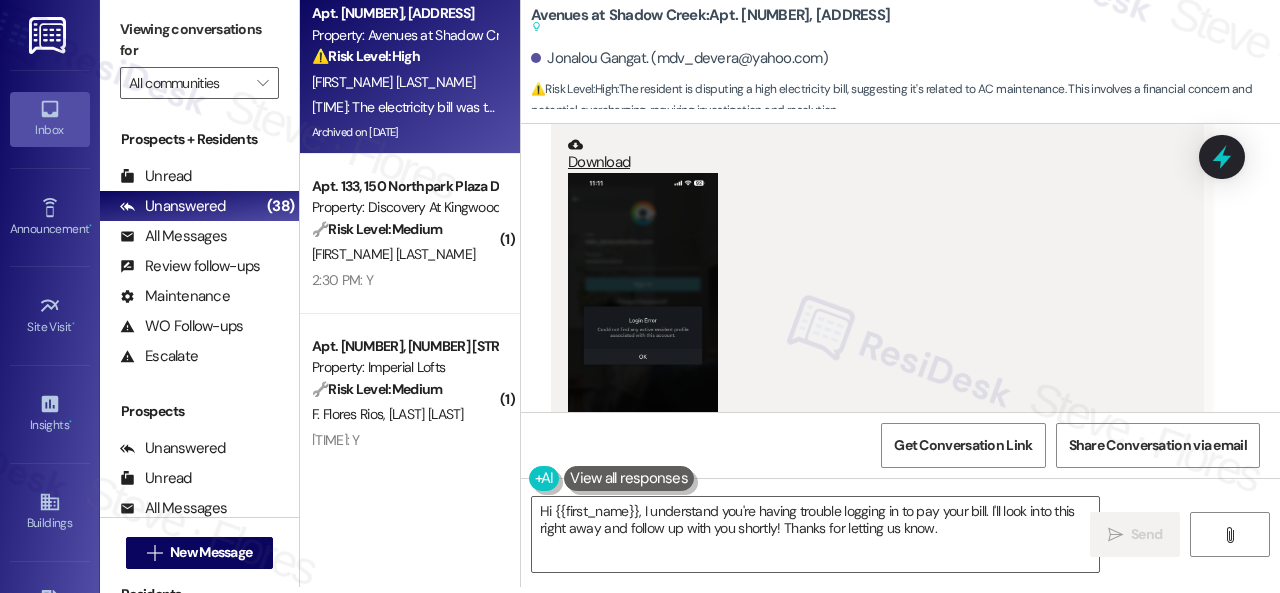 click at bounding box center [643, 335] 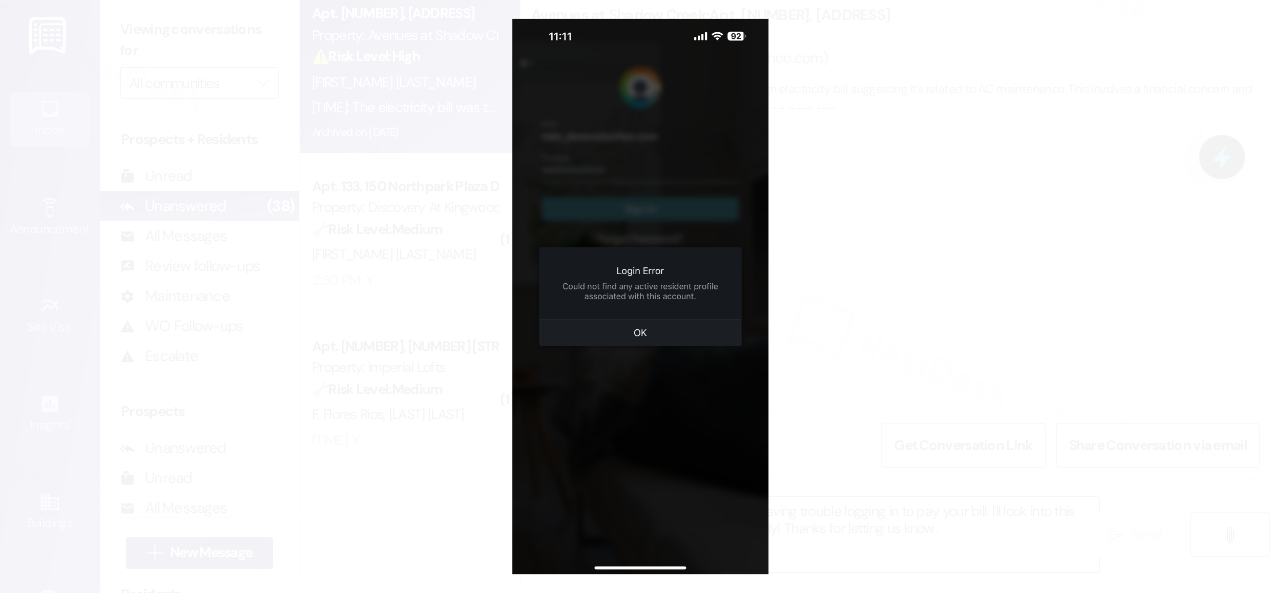 click at bounding box center [640, 296] 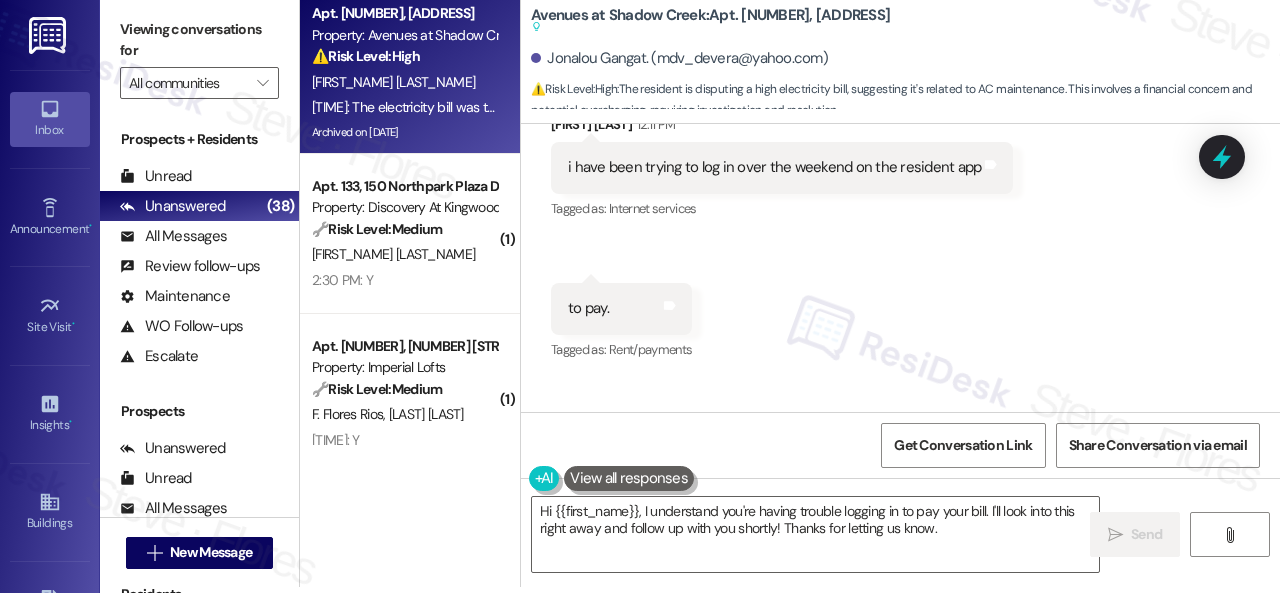 scroll, scrollTop: 45866, scrollLeft: 0, axis: vertical 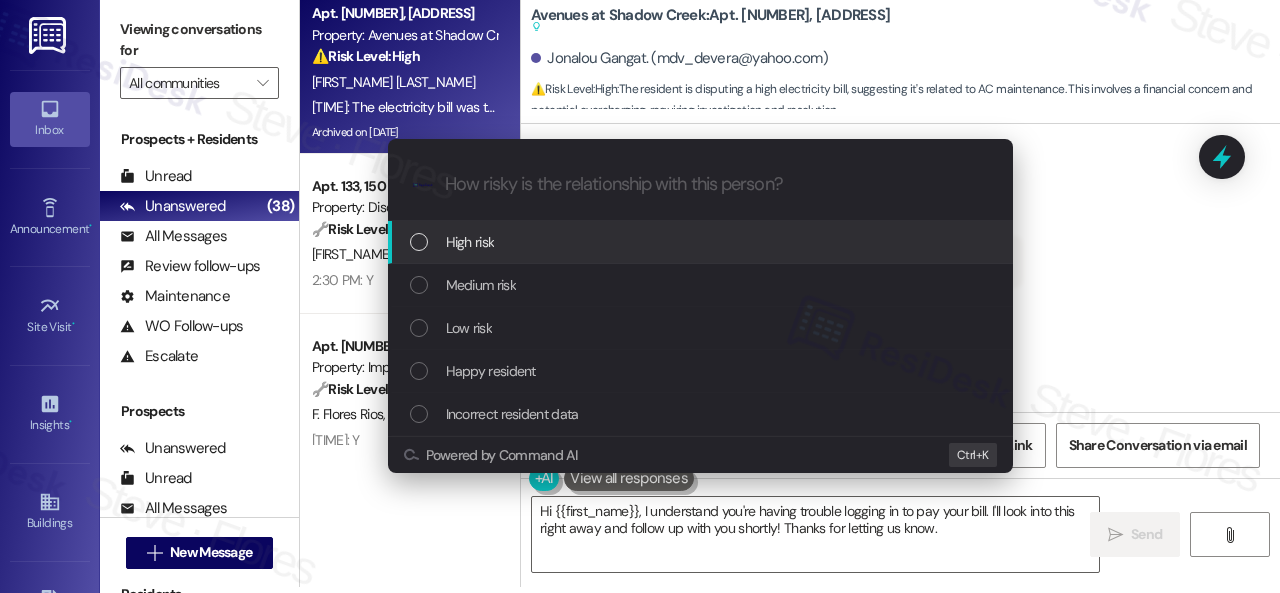 click on "High risk" at bounding box center (470, 242) 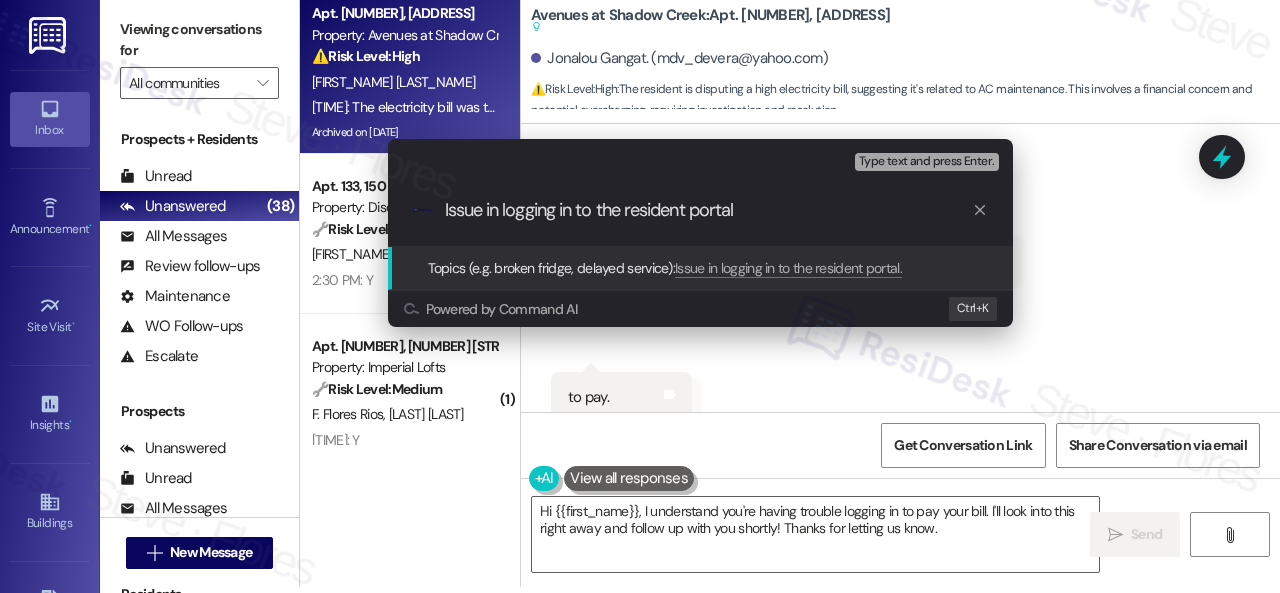 type on "Issue in logging in to the resident portal." 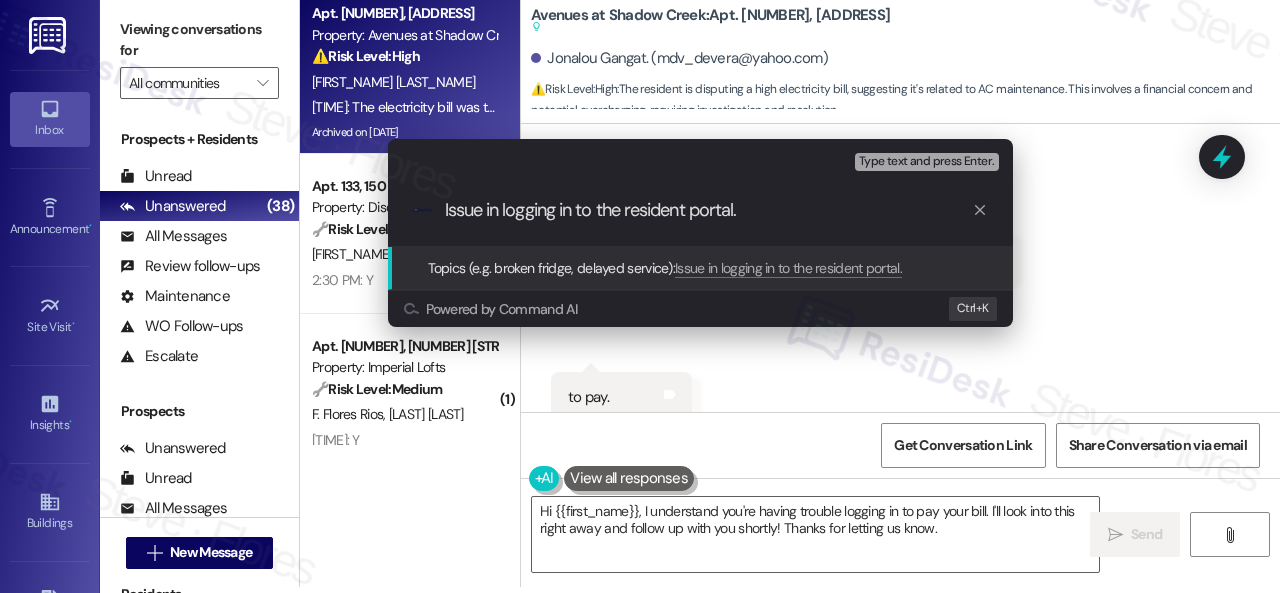 type 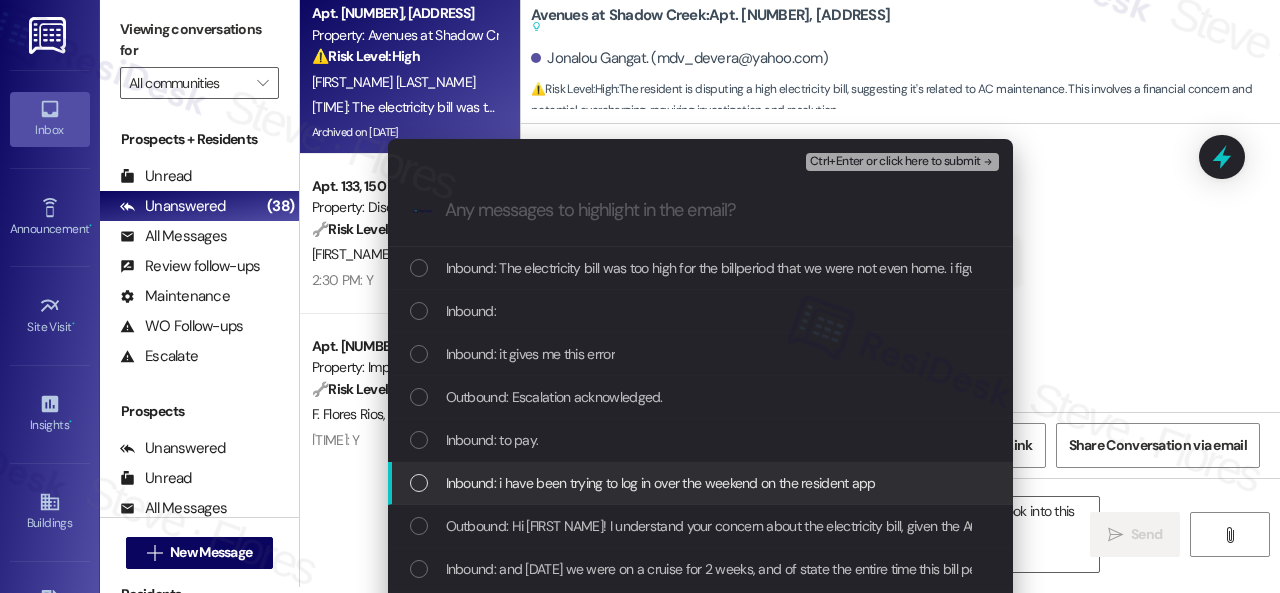 click on "Inbound: i have been trying to log in over the weekend on the resident app" at bounding box center [661, 483] 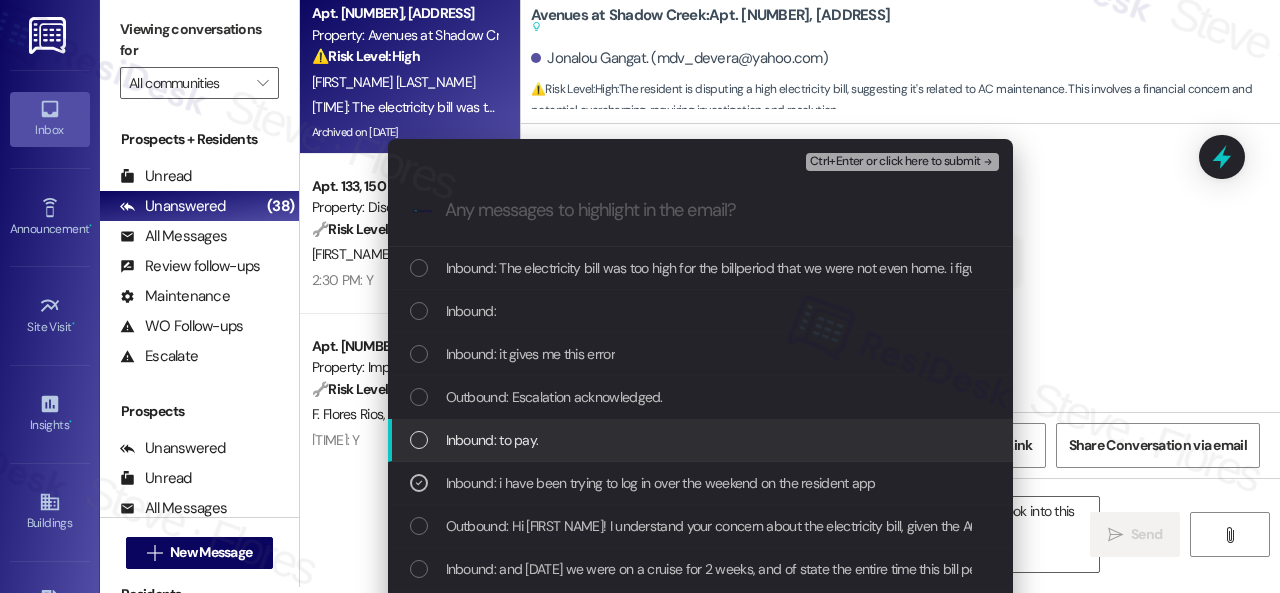 click on "Inbound: to pay." at bounding box center [492, 440] 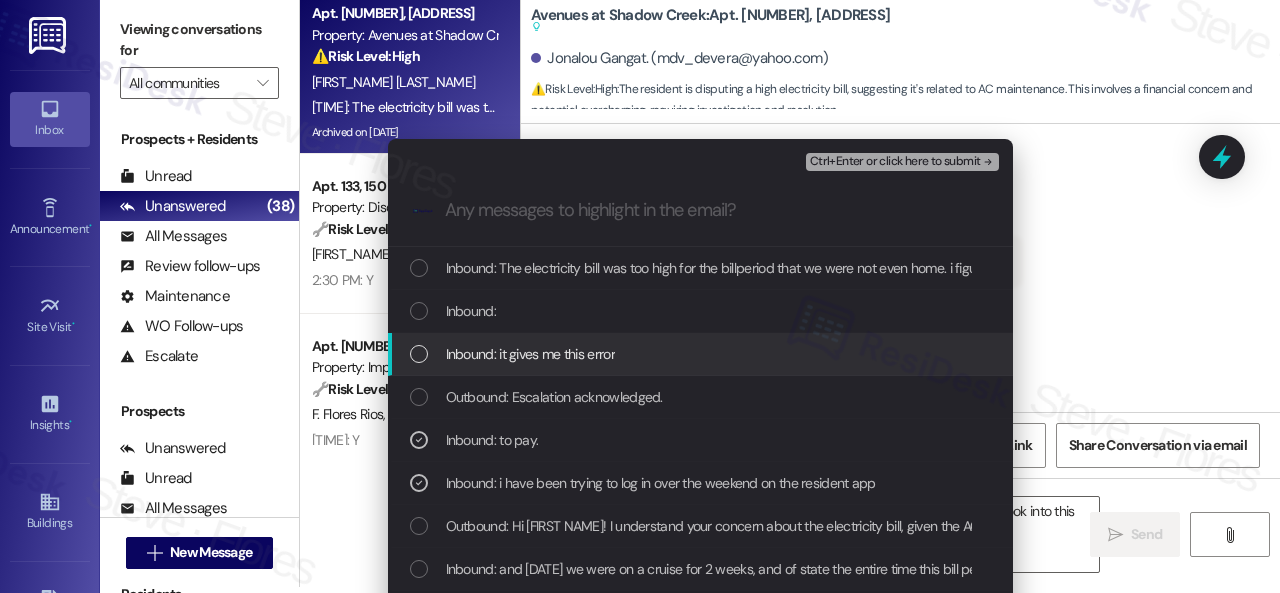 click on "Inbound: it gives me this error" at bounding box center [530, 354] 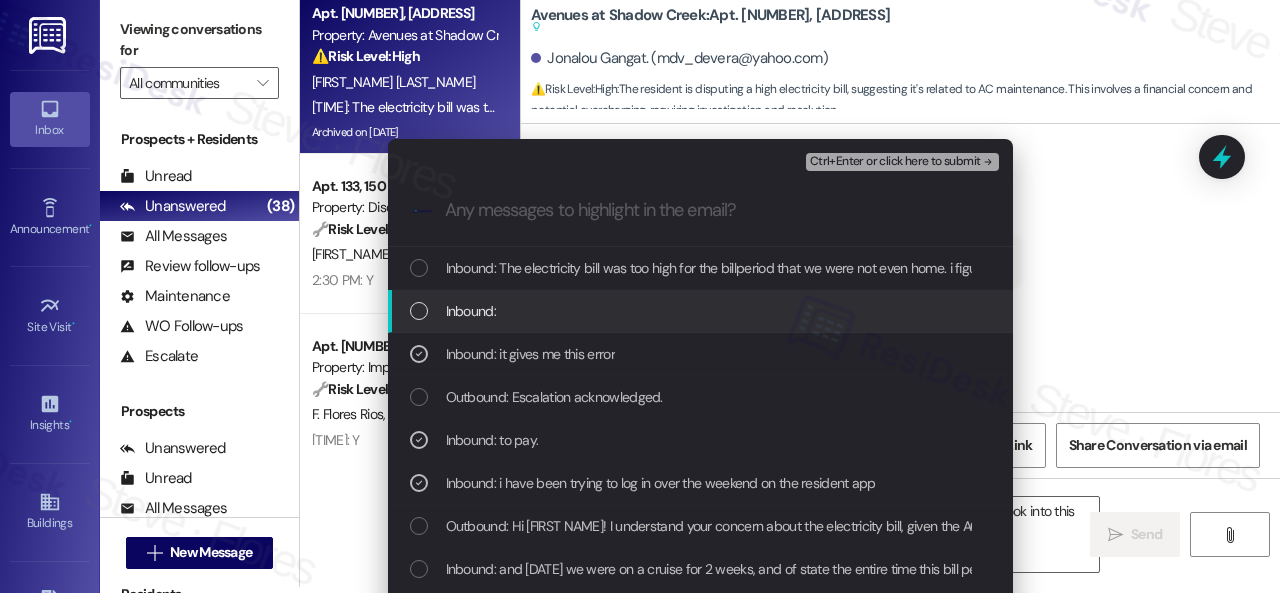click on "Inbound:" at bounding box center (471, 311) 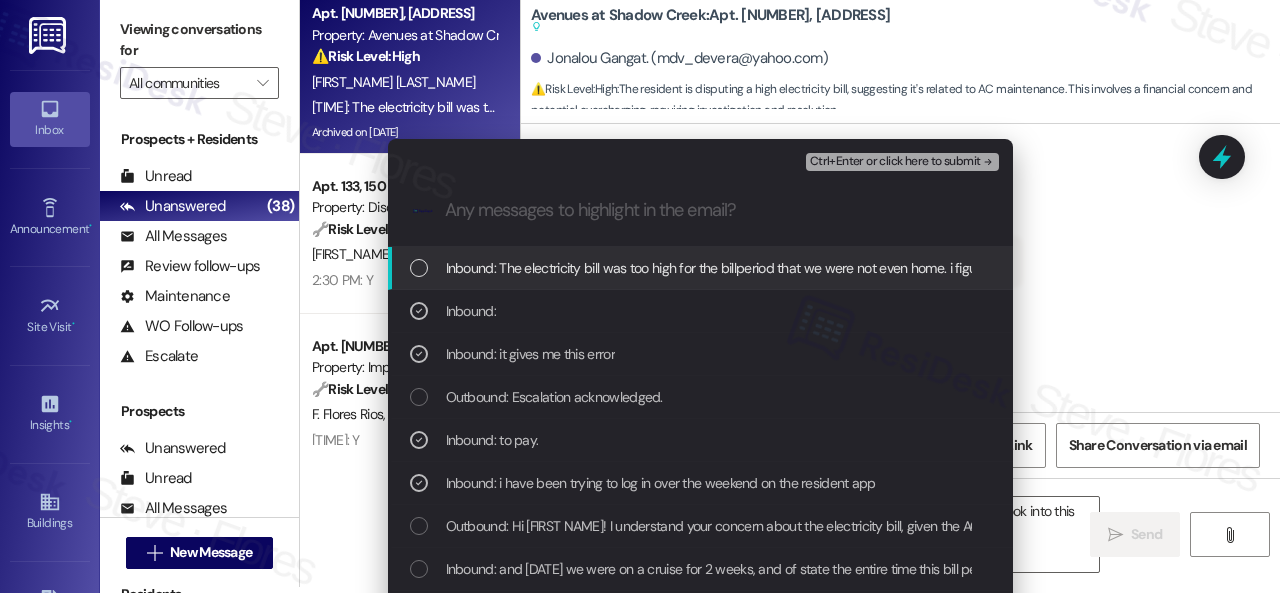 click on "Ctrl+Enter or click here to submit" at bounding box center (895, 162) 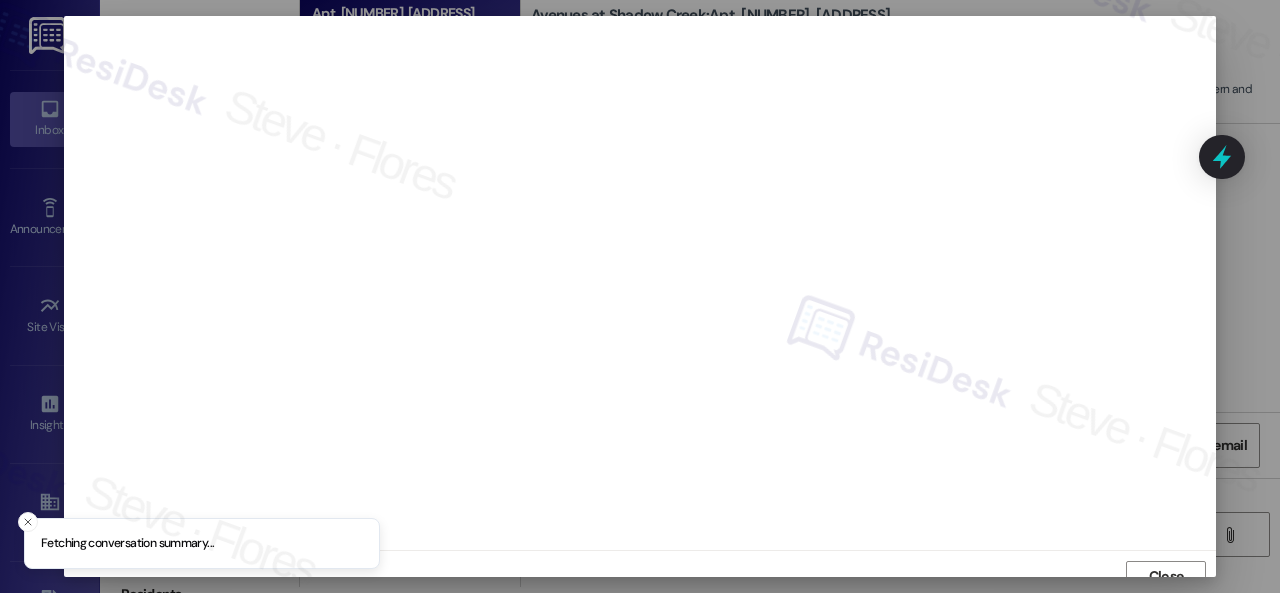 scroll, scrollTop: 15, scrollLeft: 0, axis: vertical 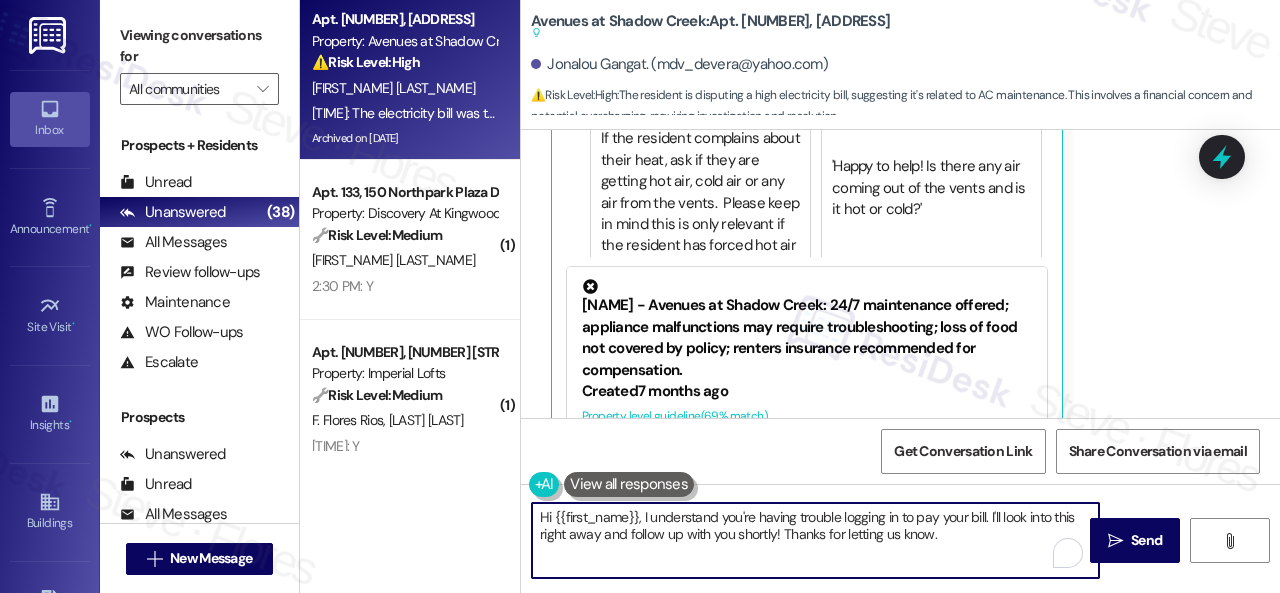 drag, startPoint x: 646, startPoint y: 511, endPoint x: 975, endPoint y: 550, distance: 331.3035 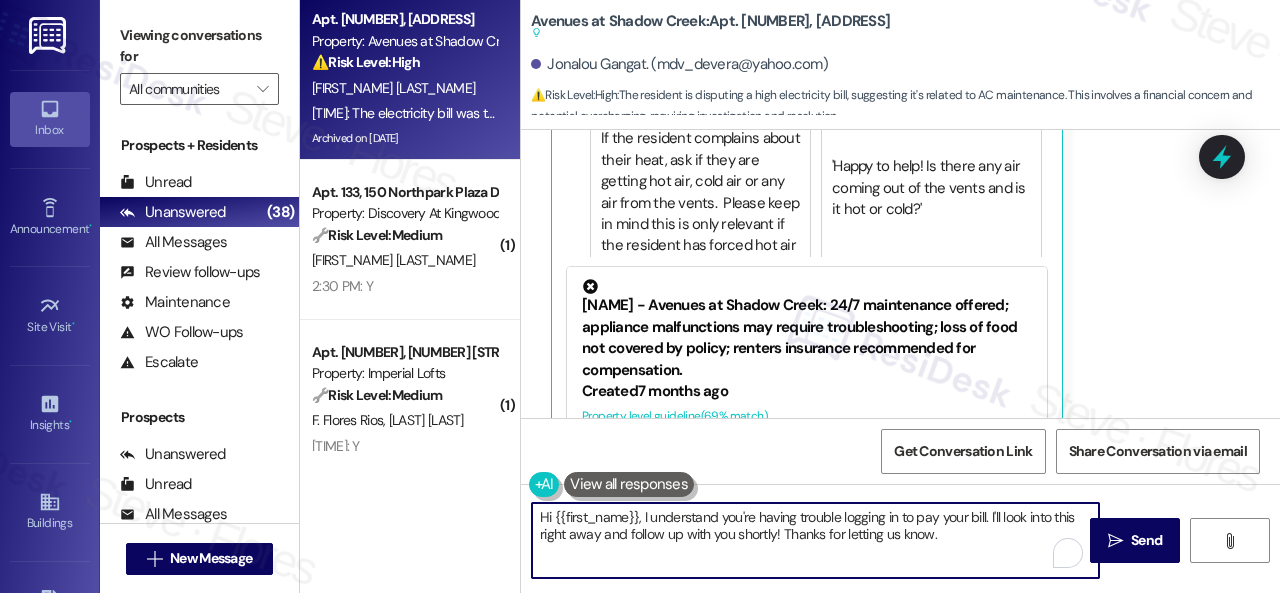 click on "Hi {{first_name}}, I understand you're having trouble logging in to pay your bill. I'll look into this right away and follow up with you shortly! Thanks for letting us know." at bounding box center (815, 540) 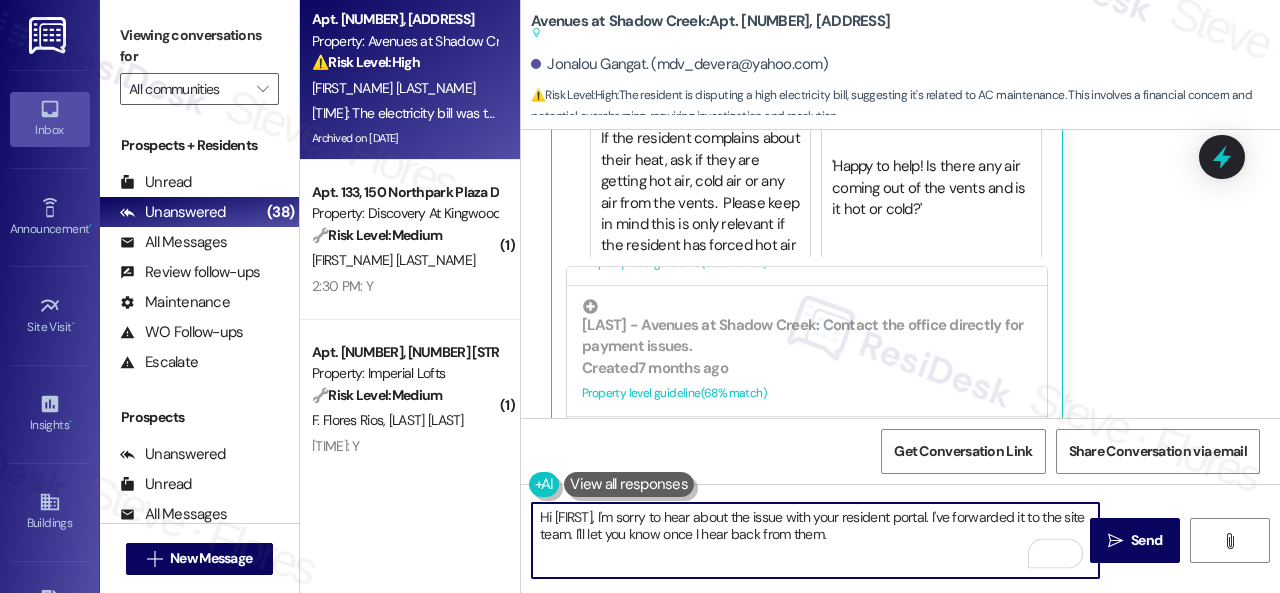 scroll, scrollTop: 600, scrollLeft: 0, axis: vertical 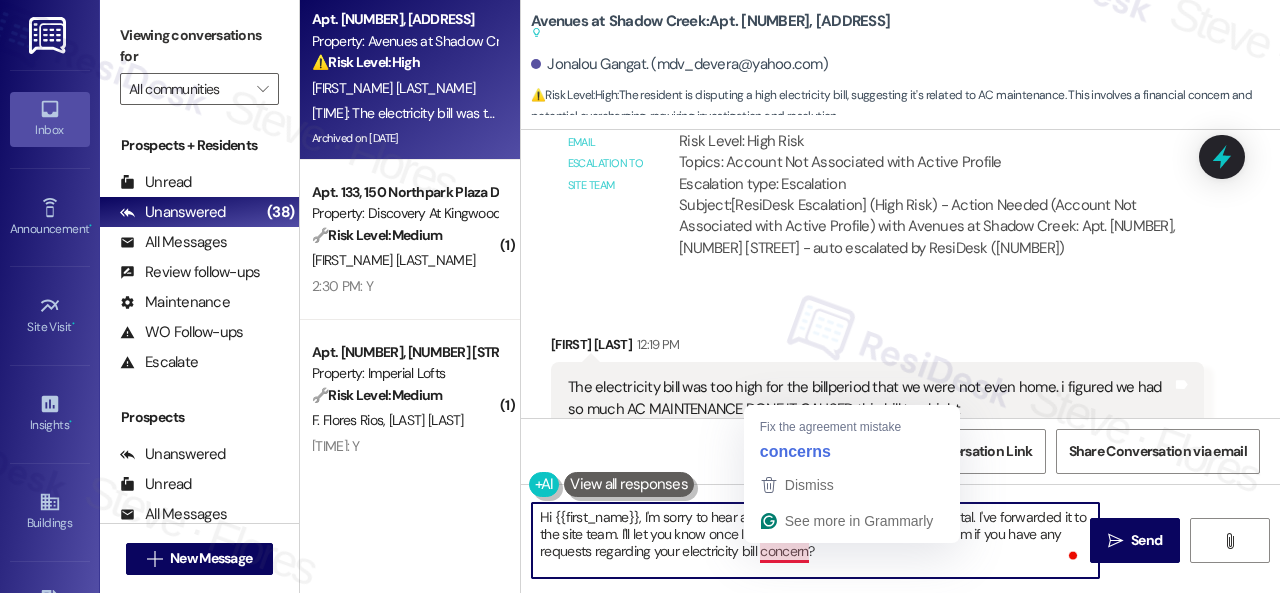 drag, startPoint x: 791, startPoint y: 558, endPoint x: 785, endPoint y: 542, distance: 17.088007 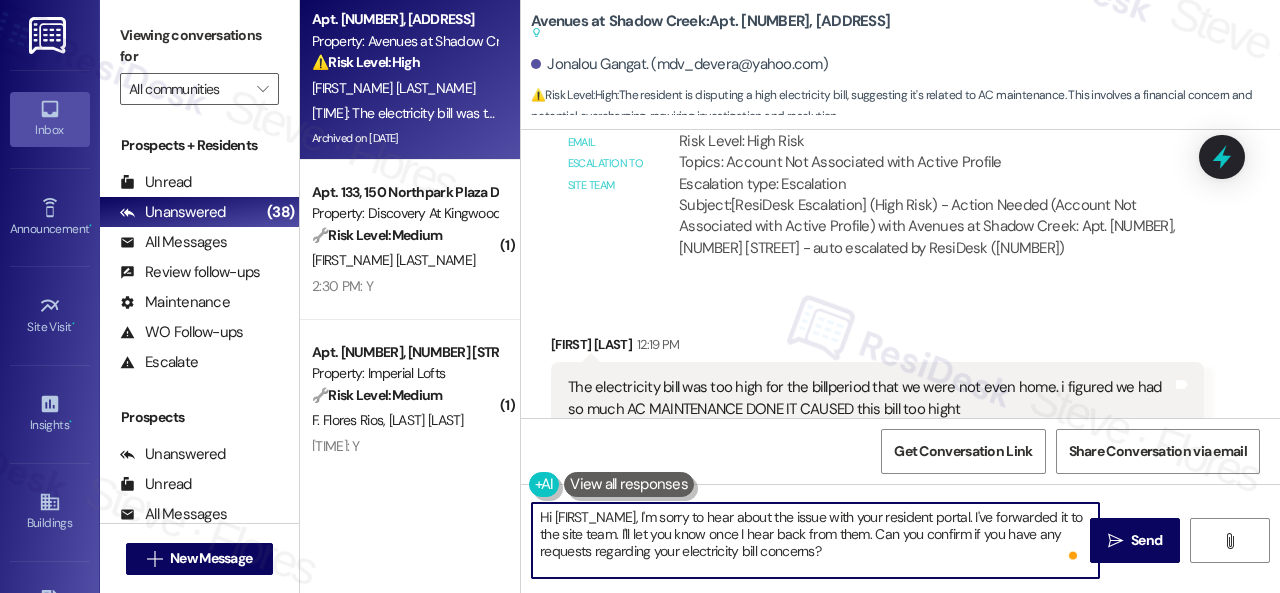 click on "Hi {{first_name}}, I'm sorry to hear about the issue with your resident portal. I've forwarded it to the site team. I'll let you know once I hear back from them. Can you confirm if you have any requests regarding your electricity bill concerns?" at bounding box center [815, 540] 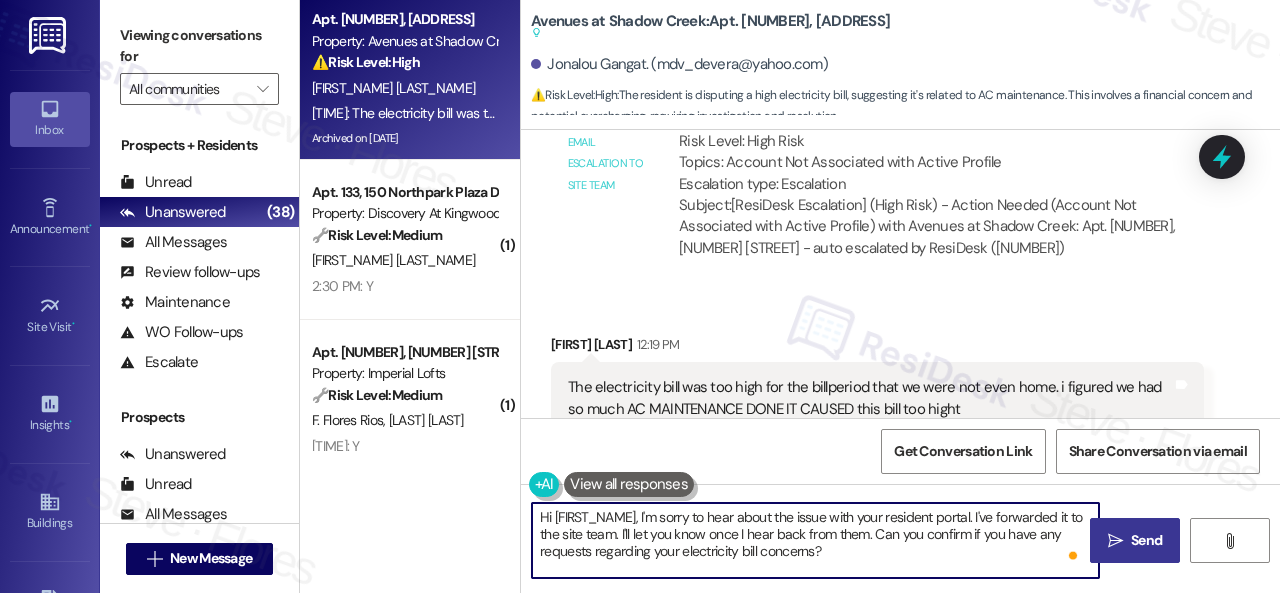 type on "Hi {{first_name}}, I'm sorry to hear about the issue with your resident portal. I've forwarded it to the site team. I'll let you know once I hear back from them. Can you confirm if you have any requests regarding your electricity bill concerns?" 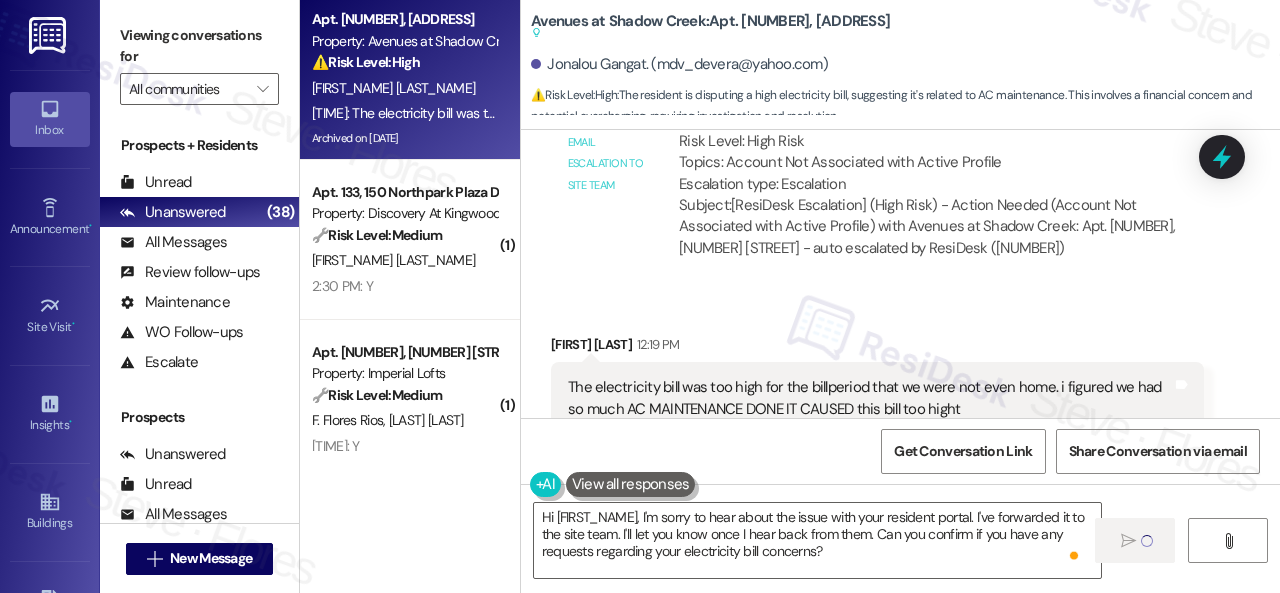 type 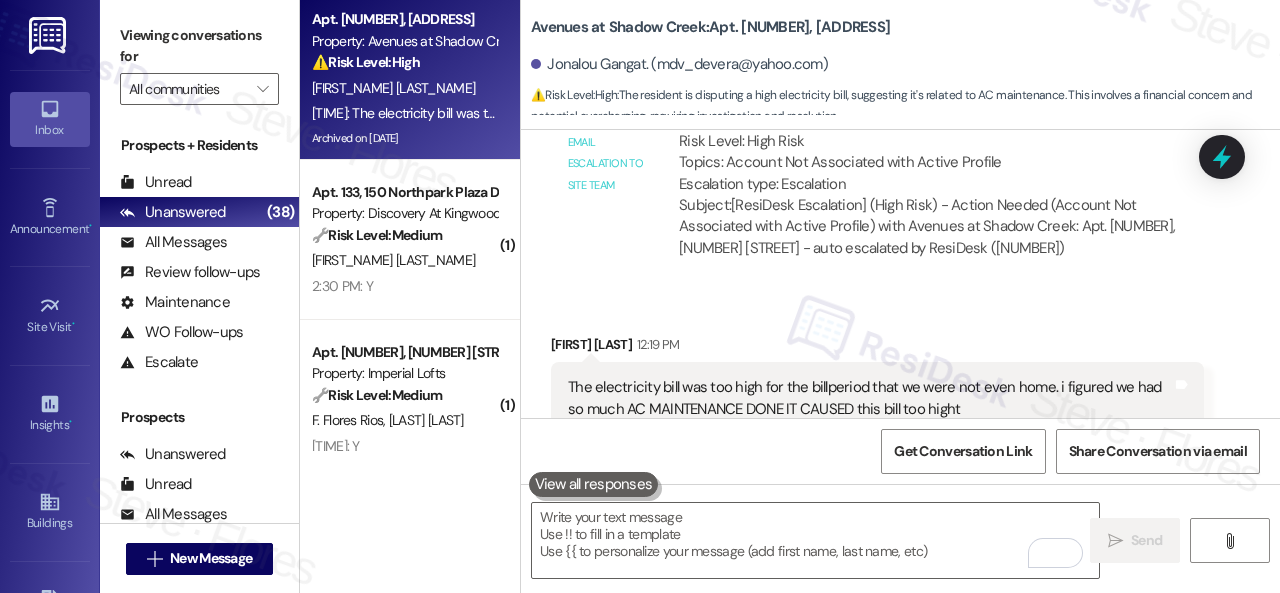 scroll, scrollTop: 47927, scrollLeft: 0, axis: vertical 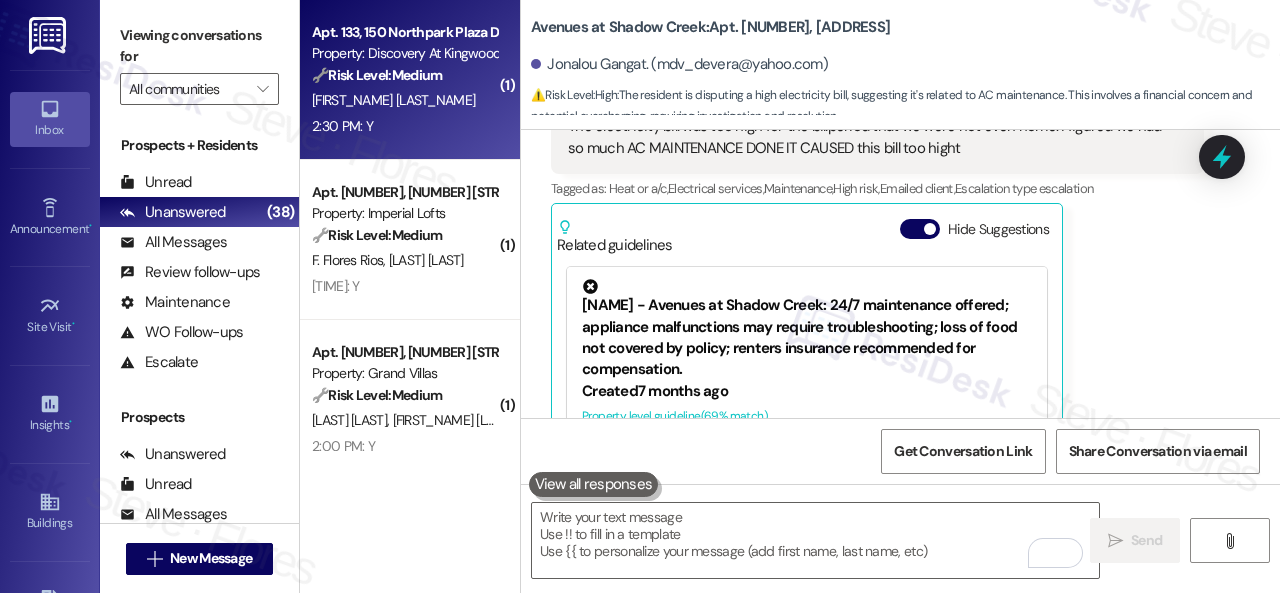 click on "C. Cambron" at bounding box center (404, 100) 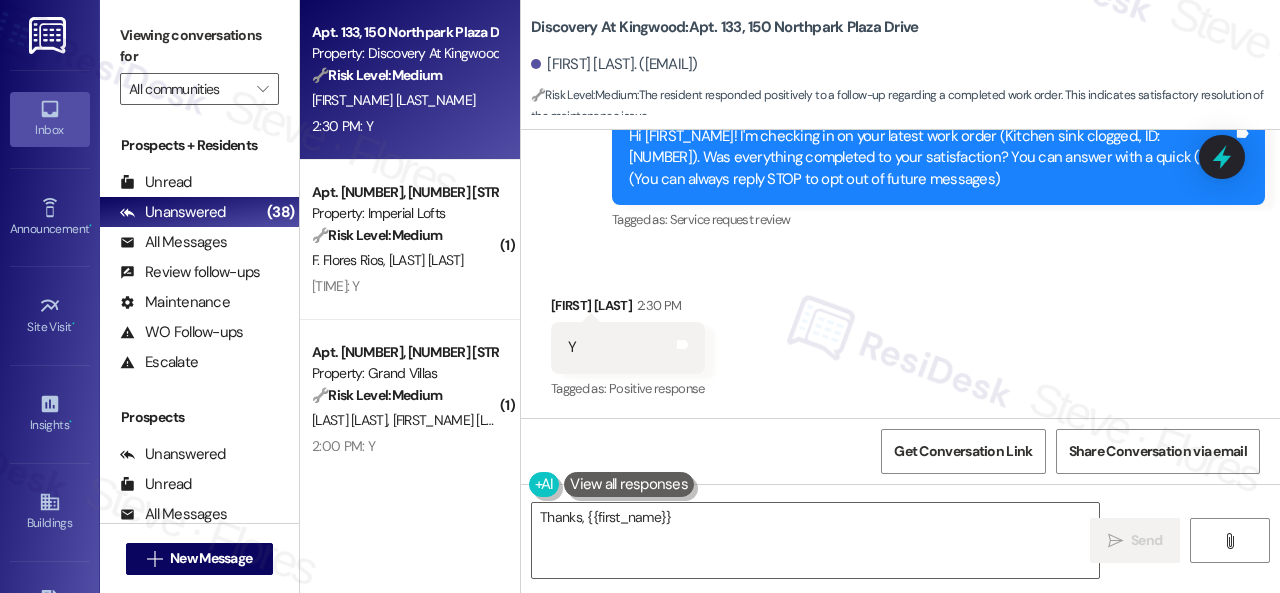 scroll, scrollTop: 227, scrollLeft: 0, axis: vertical 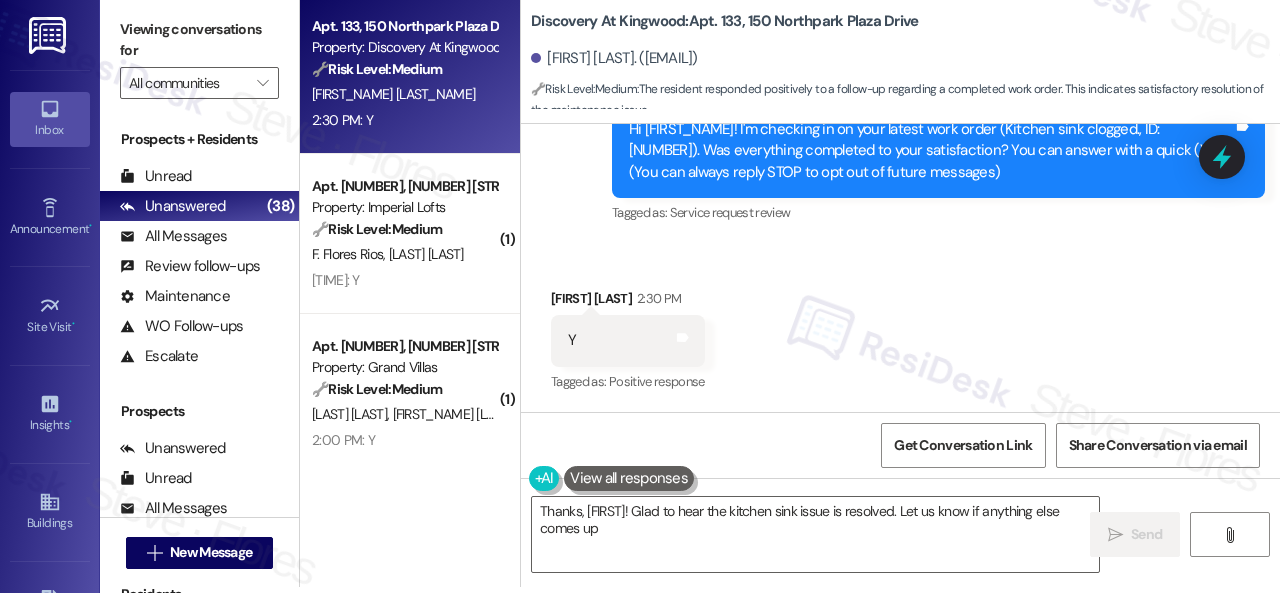 type on "Thanks, {{first_name}}! Glad to hear the kitchen sink issue is resolved. Let us know if anything else comes up!" 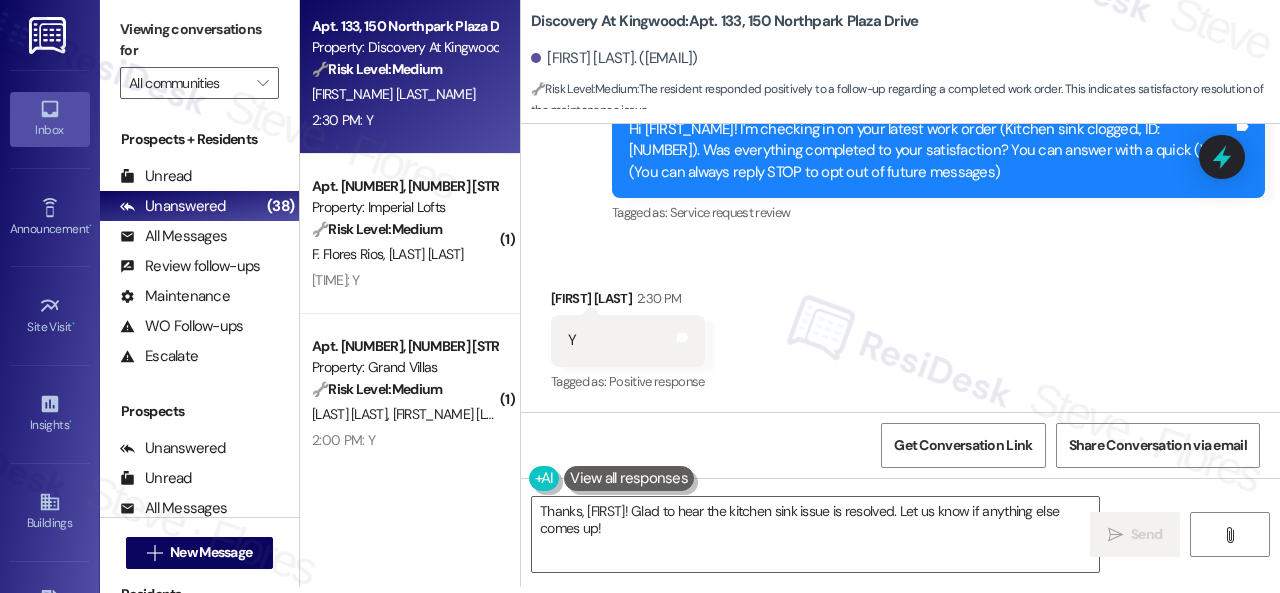 drag, startPoint x: 742, startPoint y: 258, endPoint x: 746, endPoint y: 270, distance: 12.649111 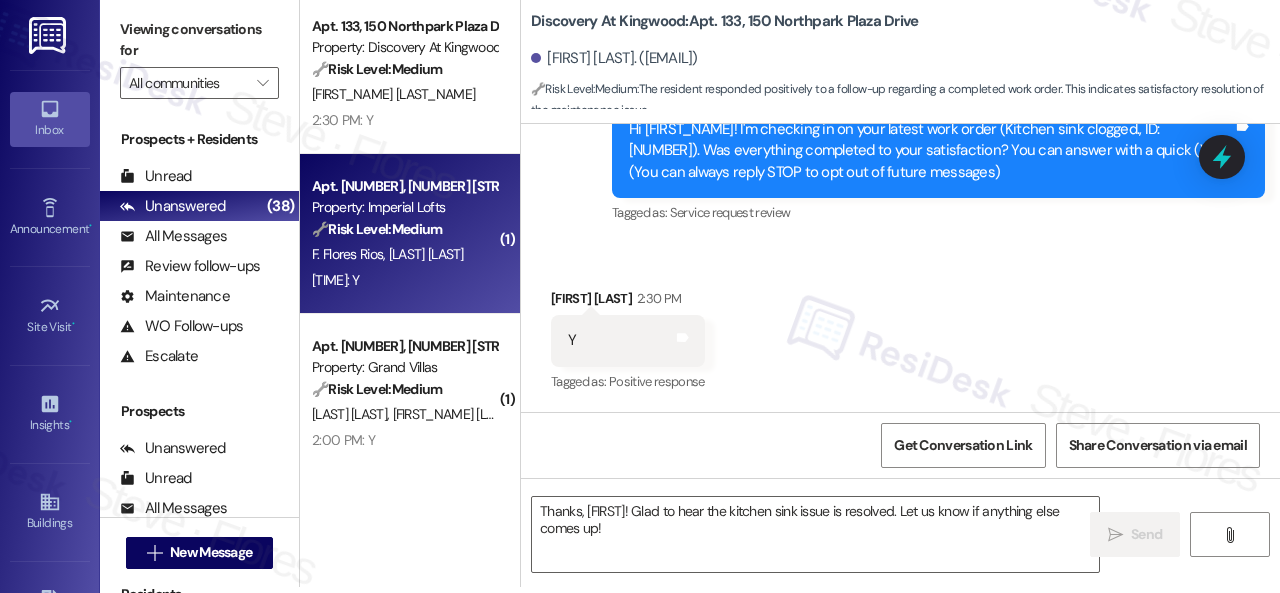 type on "Fetching suggested responses. Please feel free to read through the conversation in the meantime." 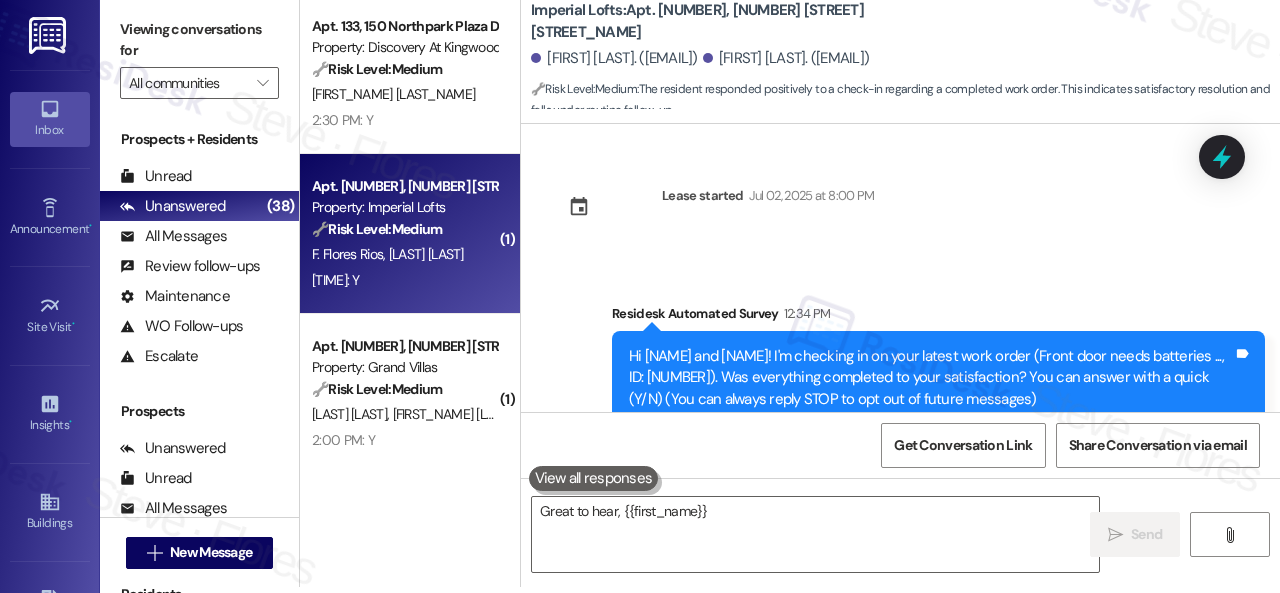 scroll, scrollTop: 0, scrollLeft: 0, axis: both 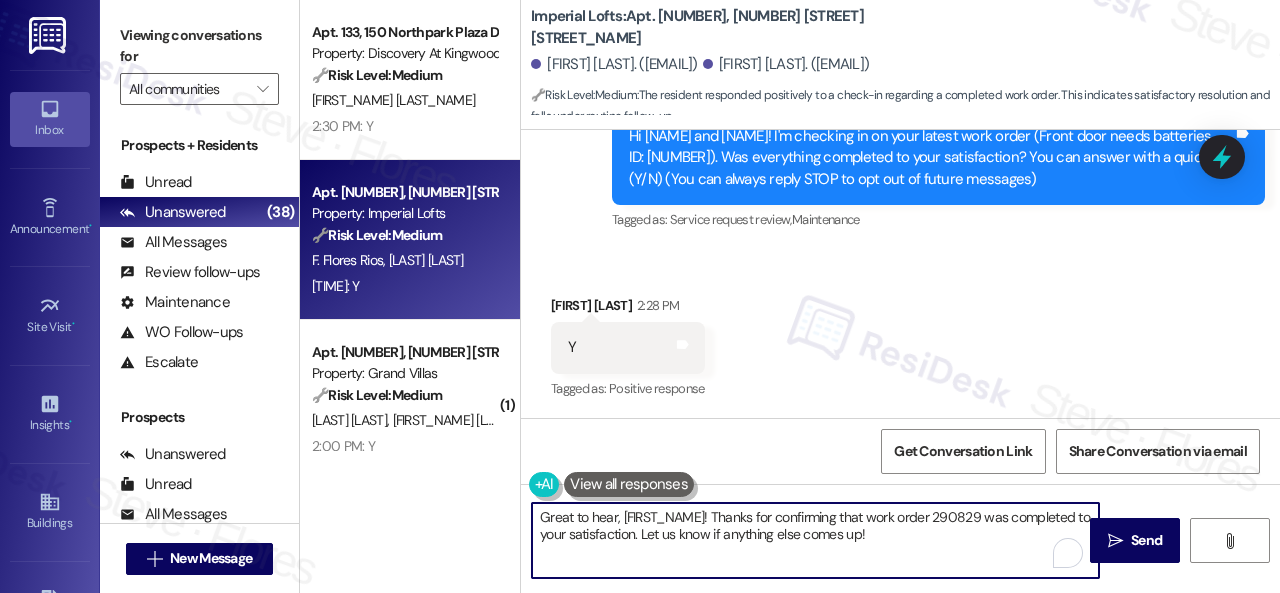 drag, startPoint x: 668, startPoint y: 535, endPoint x: 384, endPoint y: 525, distance: 284.176 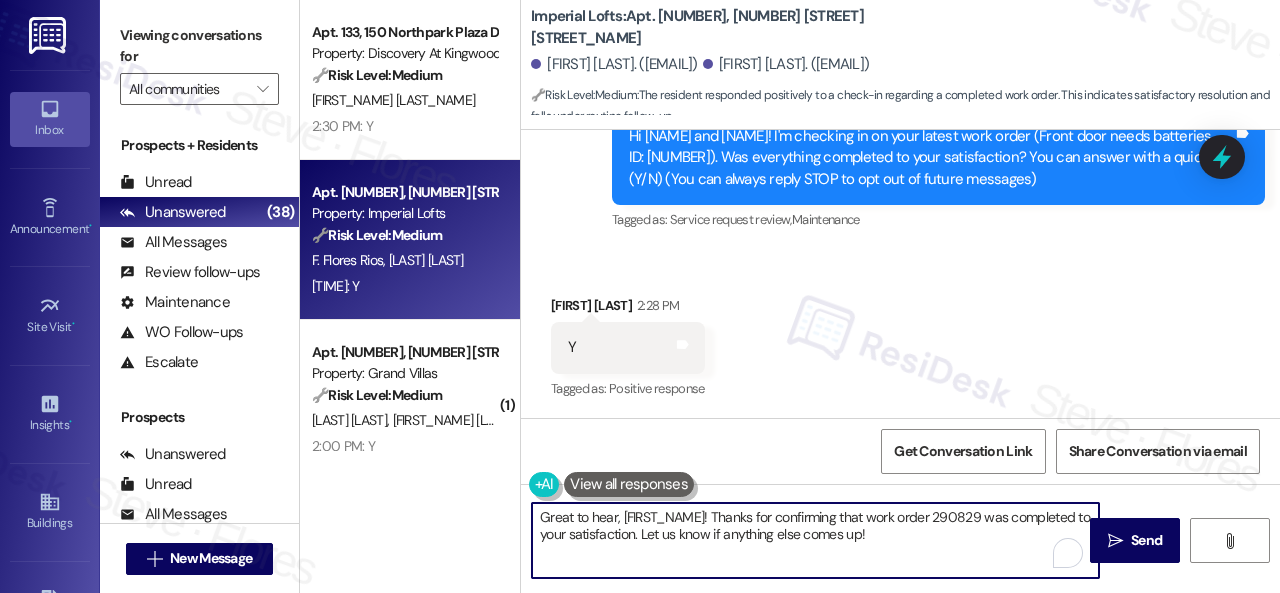 click on "Apt. 133, 150 Northpark Plaza Drive Property: Discovery At Kingwood 🔧  Risk Level:  Medium The resident responded positively to a follow-up regarding a completed work order. This indicates satisfactory resolution of the maintenance issue. C. Cambron 2:30 PM: Y 2:30 PM: Y Apt. 3217, 2 Stadium Dr Property: Imperial Lofts 🔧  Risk Level:  Medium The resident responded positively to a check-in regarding a completed work order. This indicates satisfactory resolution and falls under routine follow-up. F. Flores Rios L. Garcia 2:28 PM: Y 2:28 PM: Y ( 1 ) Apt. 2405, 1550 Katy Gap Rd Property: Grand Villas 🔧  Risk Level:  Medium The resident responded 'Y' to a follow-up question regarding a completed work order. This indicates the issue was resolved to their satisfaction, and no further action is needed beyond documentation. B. Dodd C. Dodd 2:00 PM: Y 2:00 PM: Y ( 2 ) Apt. 425, 931 Fletcher Avenue Property: Pinnex North Square 🔧  Risk Level:  Medium S. Sharpe ( 1 ) Apt. 2008, 6565 W Foxridge Dr 🔧 Medium" at bounding box center [790, 296] 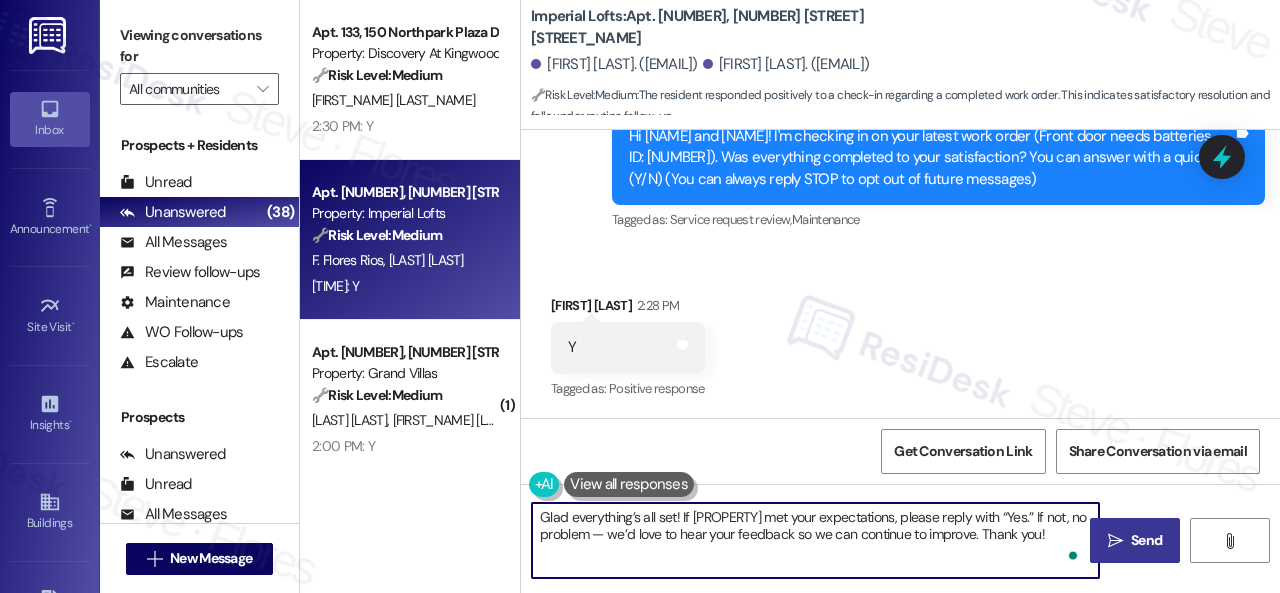 type on "Glad everything’s all set! If {{property}} met your expectations, please reply with “Yes.” If not, no problem — we’d love to hear your feedback so we can continue to improve. Thank you!" 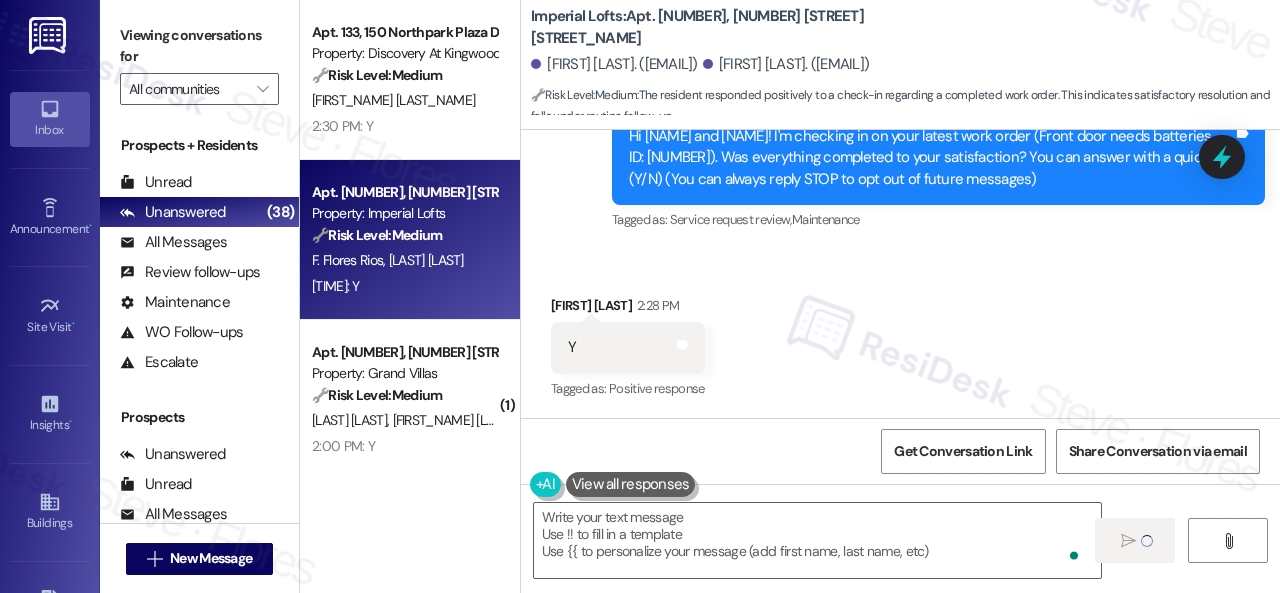 type on "Fetching suggested responses. Please feel free to read through the conversation in the meantime." 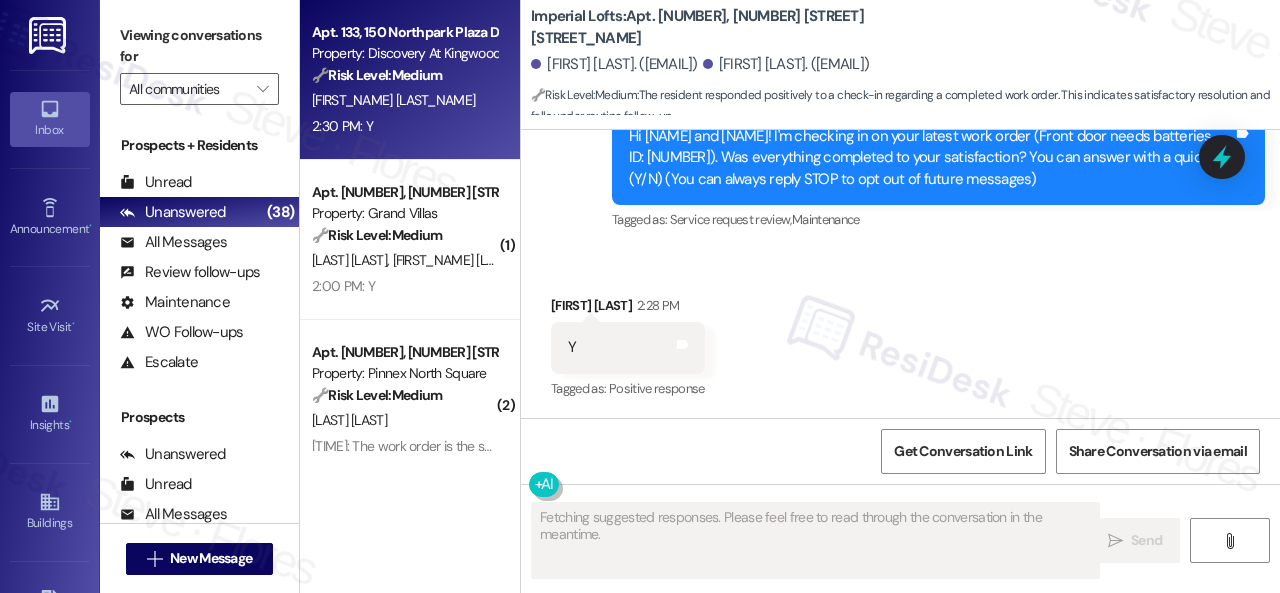 click on "C. Cambron" at bounding box center [404, 100] 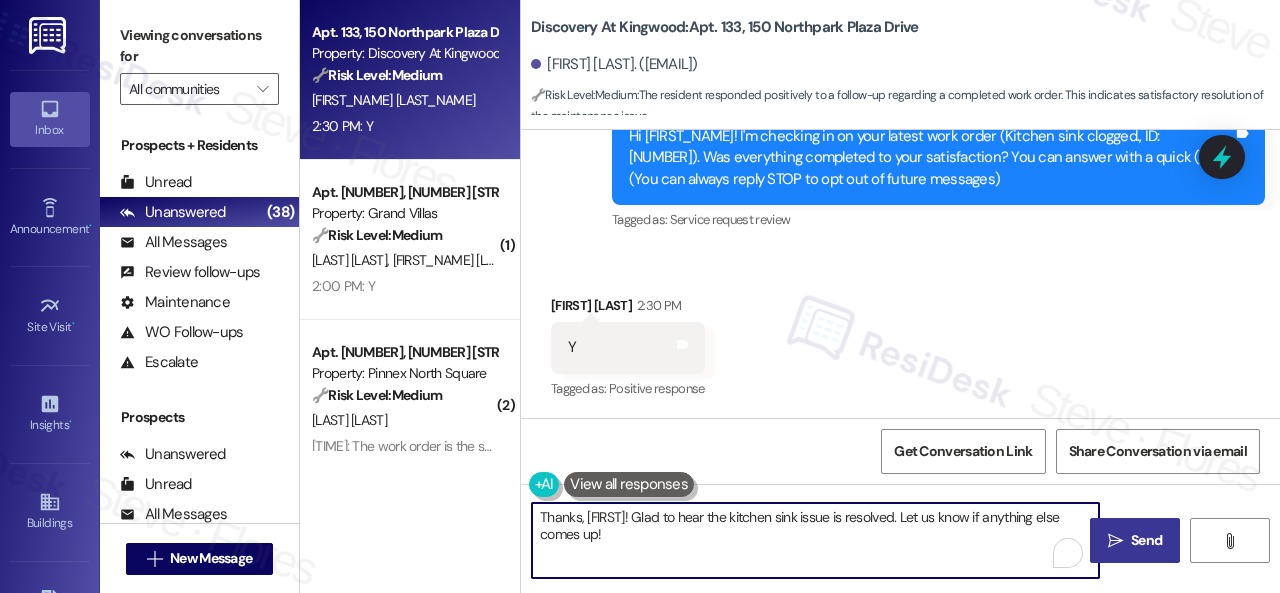 drag, startPoint x: 651, startPoint y: 539, endPoint x: 415, endPoint y: 475, distance: 244.52403 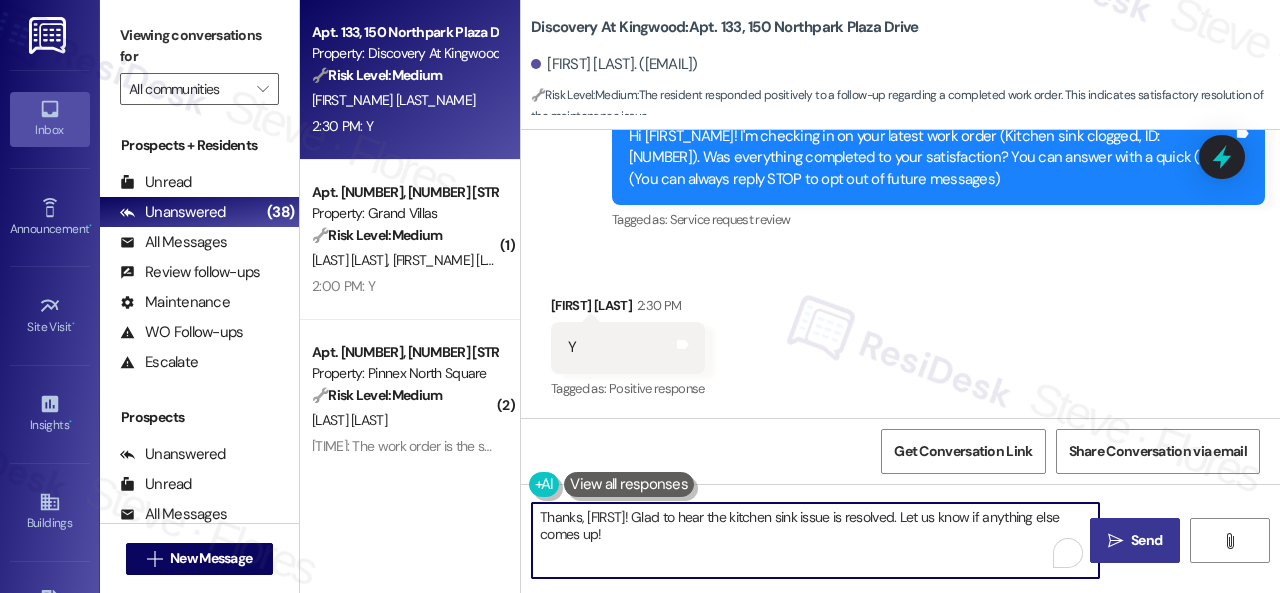 click on "Apt. 133, 150 Northpark Plaza Drive Property: Discovery At Kingwood 🔧  Risk Level:  Medium The resident responded positively to a follow-up regarding a completed work order. This indicates satisfactory resolution of the maintenance issue. C. Cambron 2:30 PM: Y 2:30 PM: Y ( 1 ) Apt. 2405, 1550 Katy Gap Rd Property: Grand Villas 🔧  Risk Level:  Medium The resident responded 'Y' to a follow-up question regarding a completed work order. This indicates the issue was resolved to their satisfaction, and no further action is needed beyond documentation. B. Dodd C. Dodd 2:00 PM: Y 2:00 PM: Y ( 2 ) Apt. 425, 931 Fletcher Avenue Property: Pinnex North Square 🔧  Risk Level:  Medium The resident is reporting that their ice maker is still not fixed and that the ice tray is broken. This is a non-urgent maintenance request. The resident has not submitted a new work order, but the issue is a continuation of a previously submitted request. There is no immediate risk to health, safety, or property. S. Sharpe ( 1 ) 🔧" at bounding box center (790, 296) 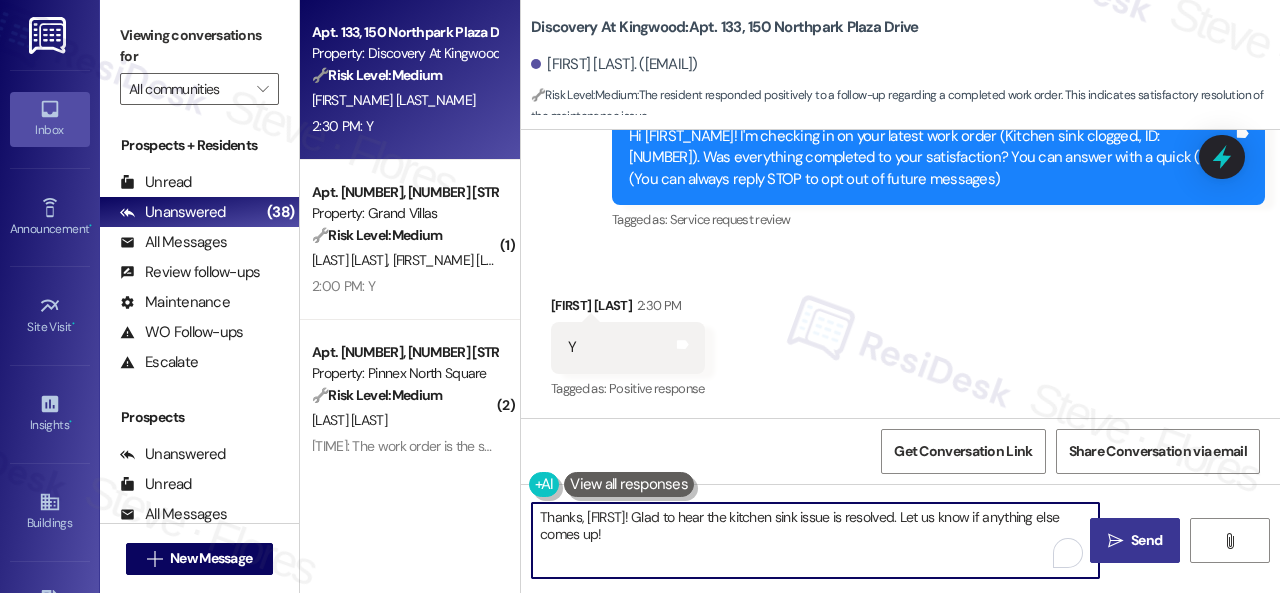 paste on "Glad everything’s all set! If {{property}} met your expectations, please reply with “Yes.” If not, no problem — we’d love to hear your feedback so we can continue to improve. Thank you" 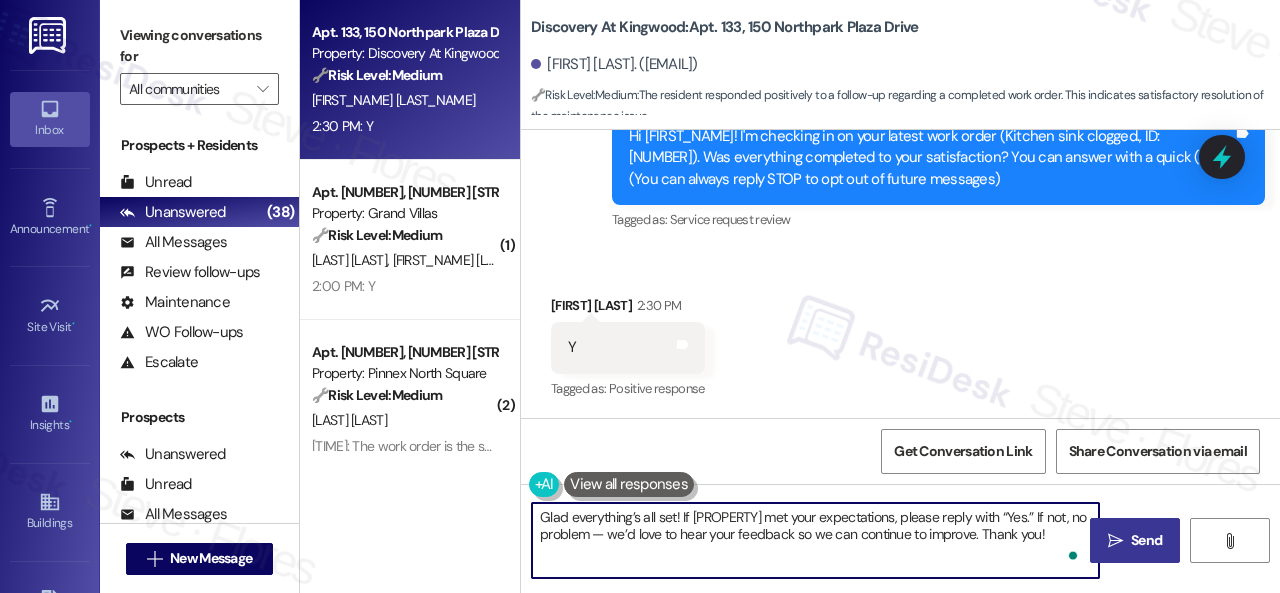 type on "Glad everything’s all set! If {{property}} met your expectations, please reply with “Yes.” If not, no problem — we’d love to hear your feedback so we can continue to improve. Thank you!" 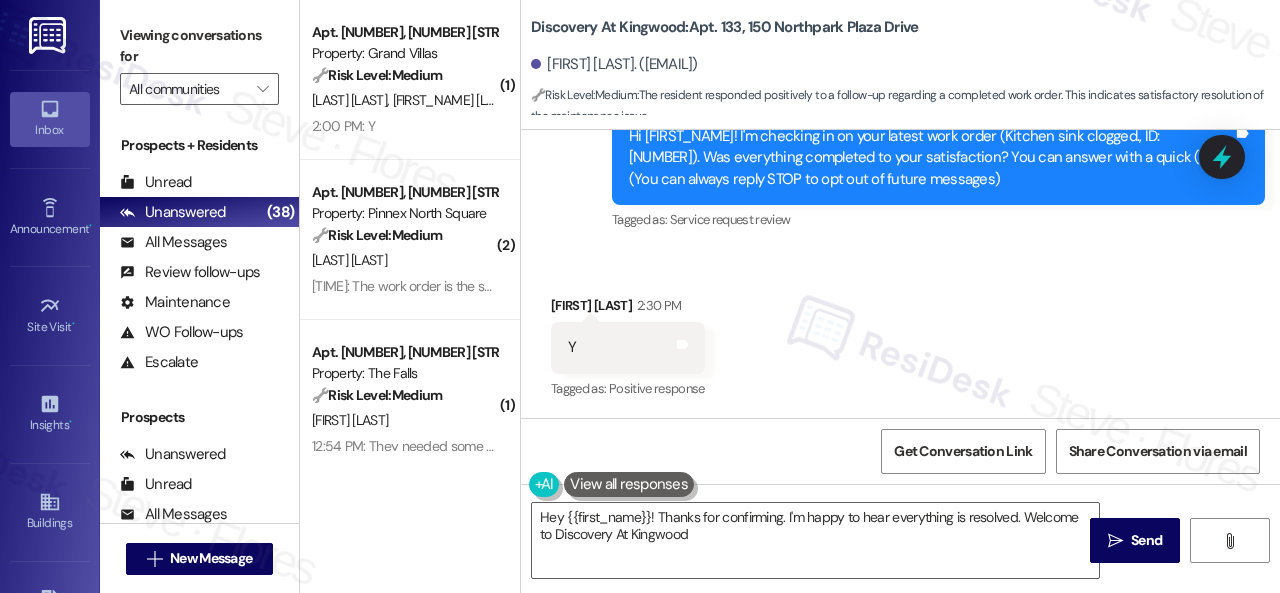 type on "Hey {{first_name}}! Thanks for confirming. I'm happy to hear everything is resolved. Welcome to Discovery At Kingwood!" 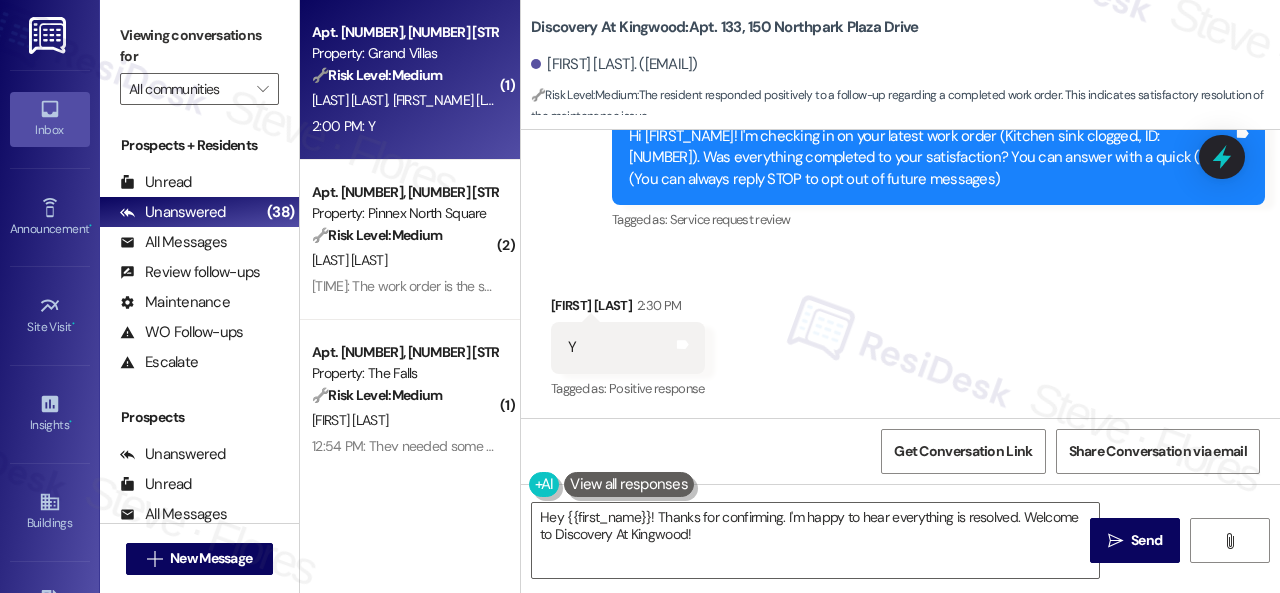 click on "C. Dodd" at bounding box center (474, 100) 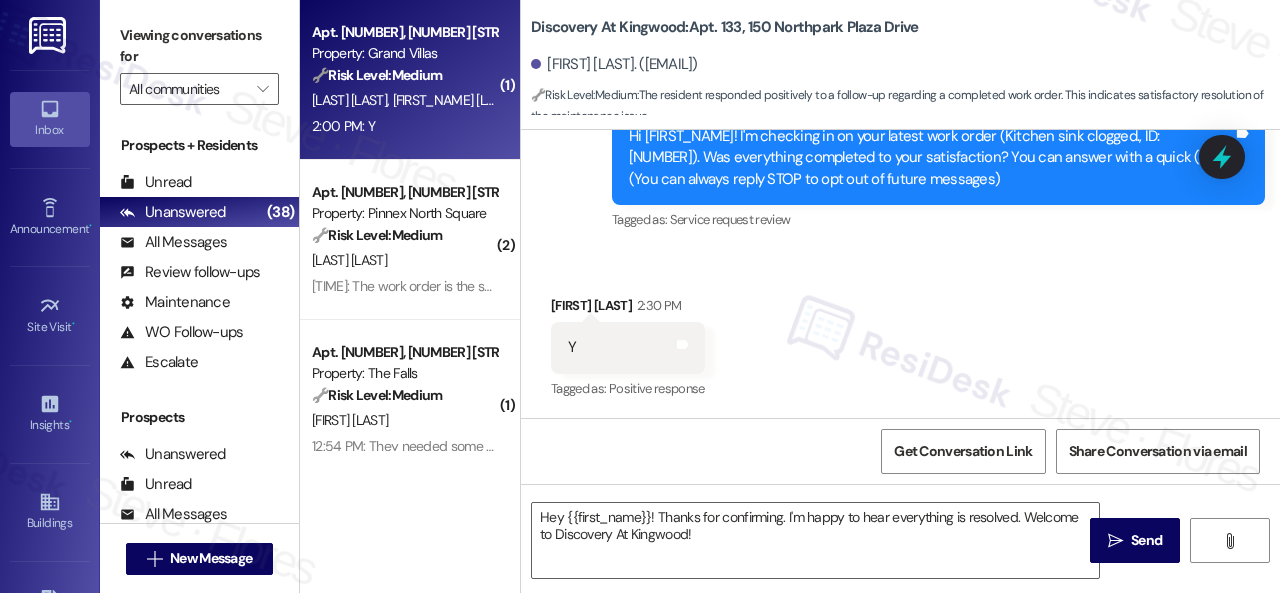 type on "Fetching suggested responses. Please feel free to read through the conversation in the meantime." 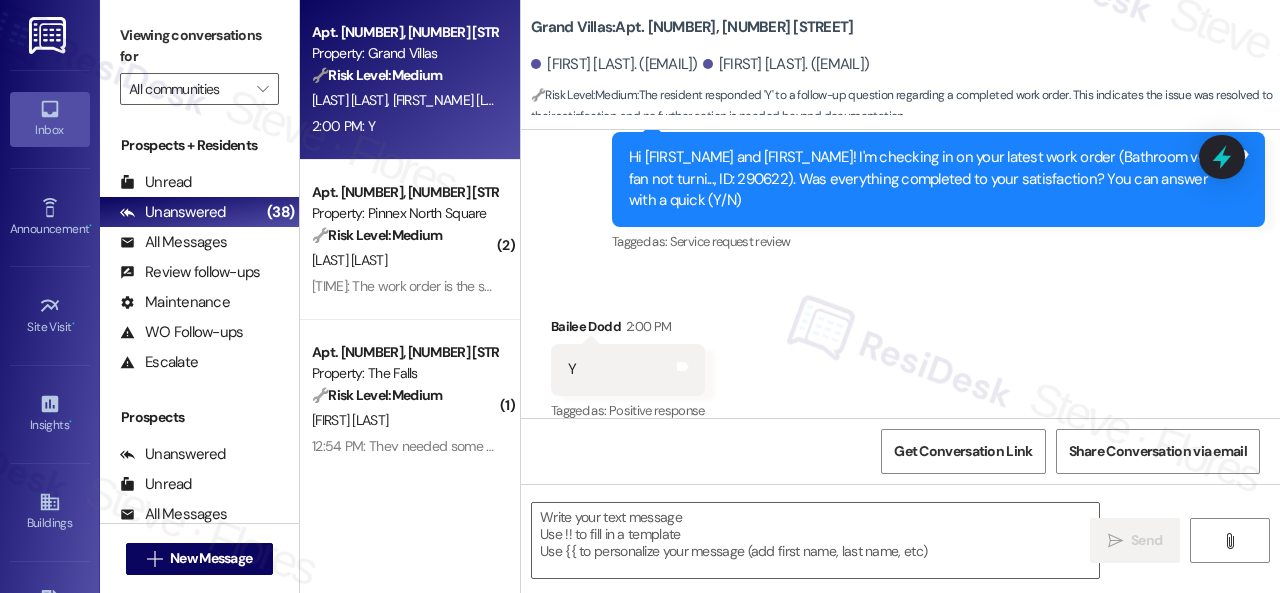 scroll, scrollTop: 665, scrollLeft: 0, axis: vertical 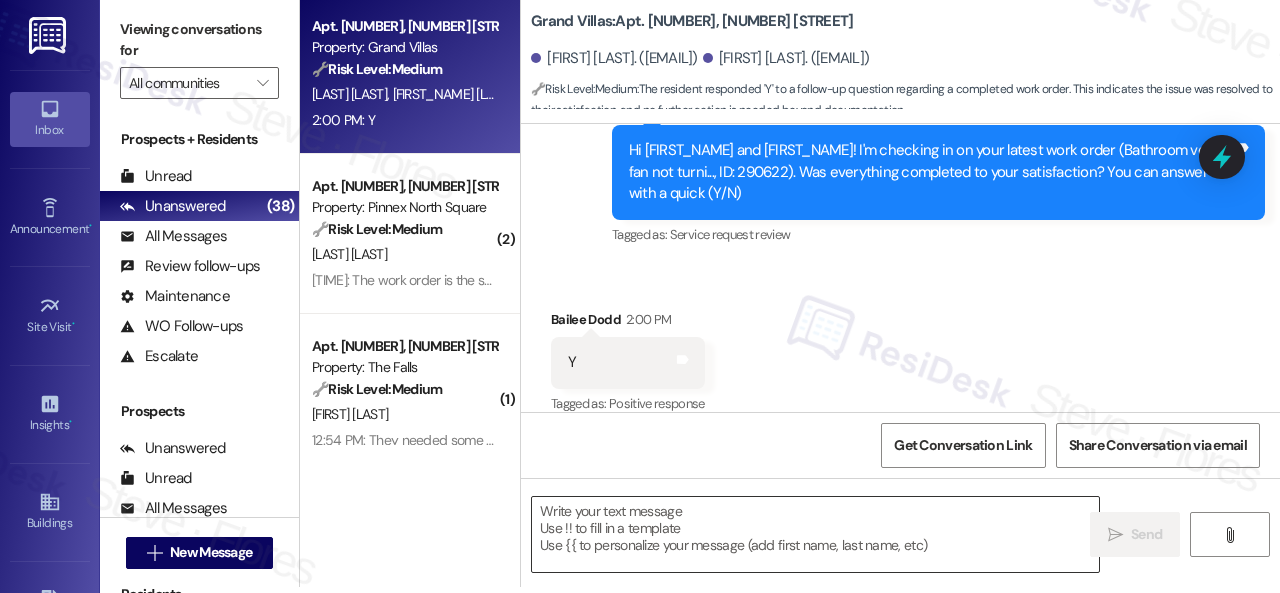 click at bounding box center [815, 534] 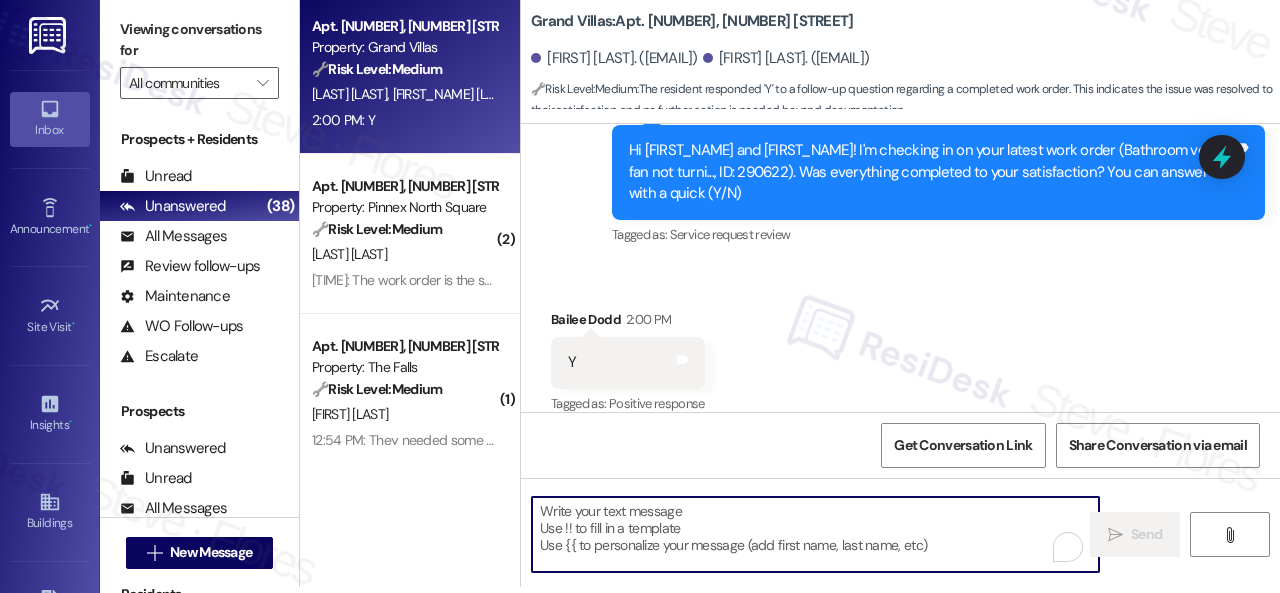 paste on "Glad everything’s all set! If {{property}} met your expectations, please reply with “Yes.” If not, no problem — we’d love to hear your feedback so we can continue to improve. Thank you!" 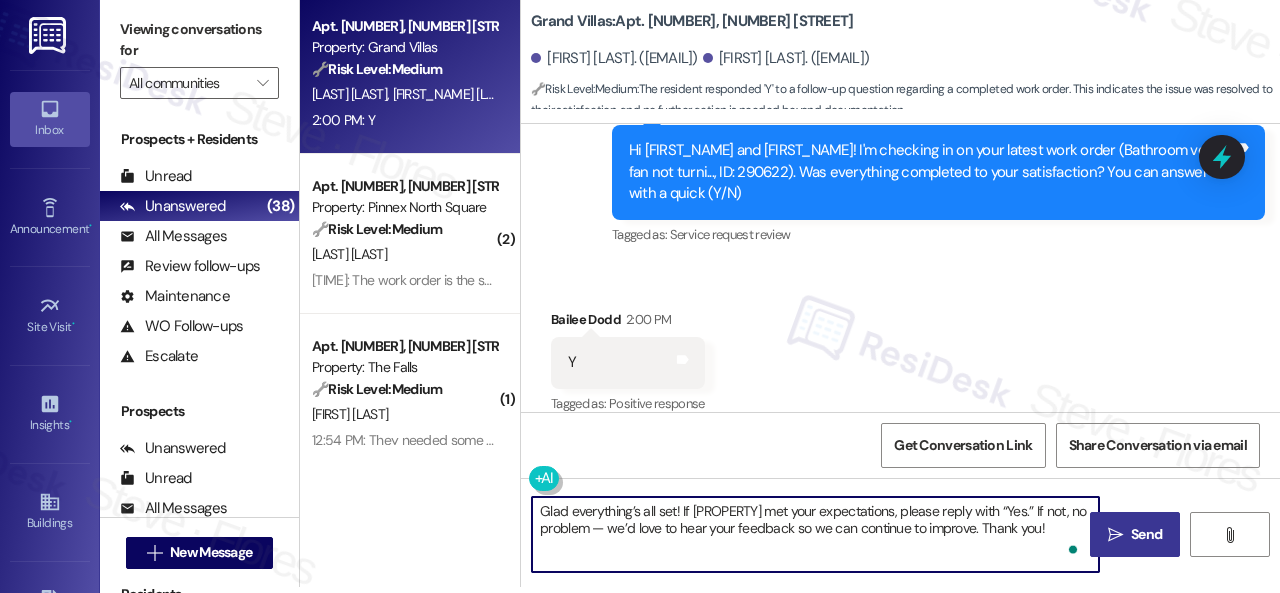 type on "Glad everything’s all set! If {{property}} met your expectations, please reply with “Yes.” If not, no problem — we’d love to hear your feedback so we can continue to improve. Thank you!" 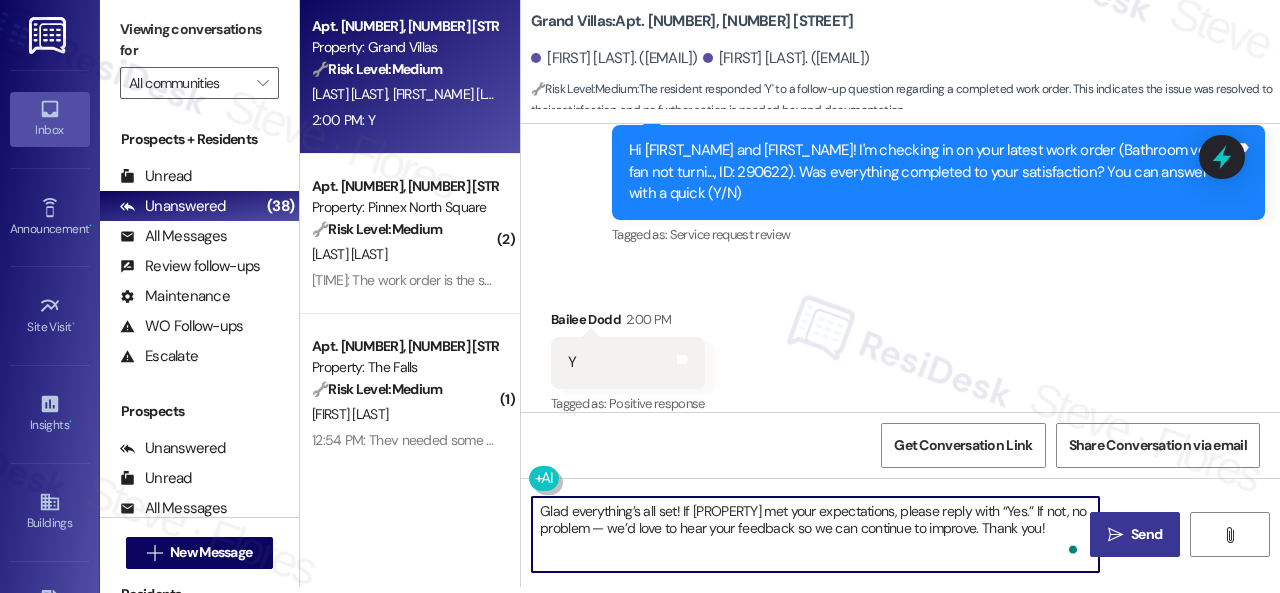 click on "Send" at bounding box center [1146, 534] 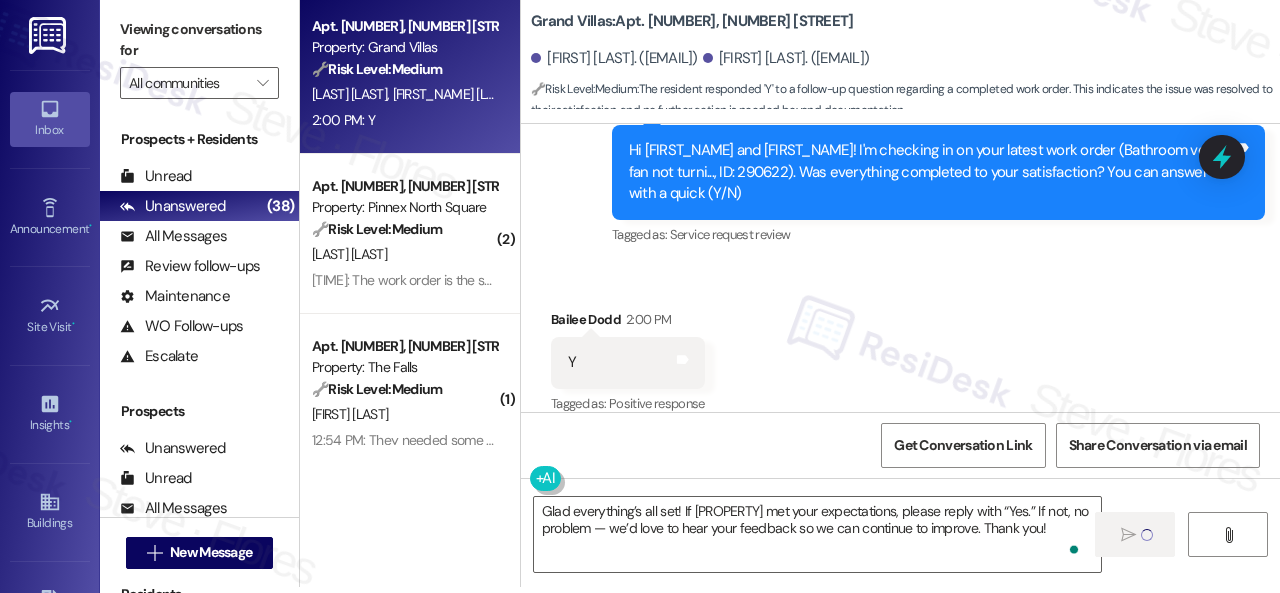 type 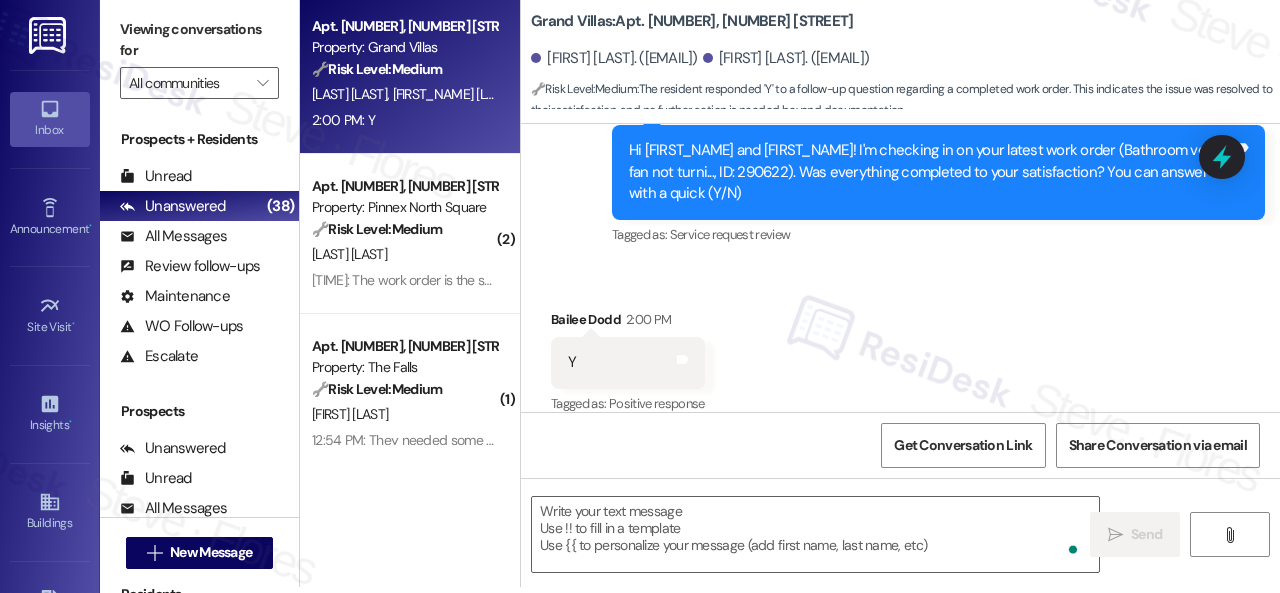 scroll, scrollTop: 0, scrollLeft: 0, axis: both 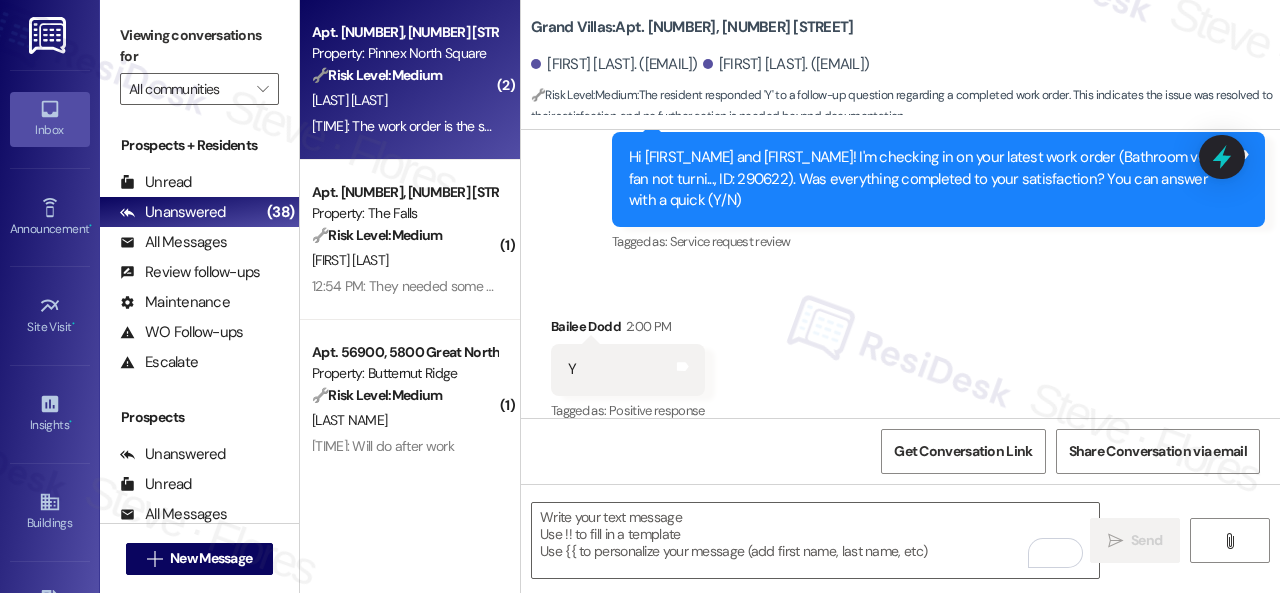click on "1:01 PM: The work order is the same as I previously submitted my ice maker does not work. There's no ice and the ice tray is broken 1:01 PM: The work order is the same as I previously submitted my ice maker does not work. There's no ice and the ice tray is broken" at bounding box center (404, 126) 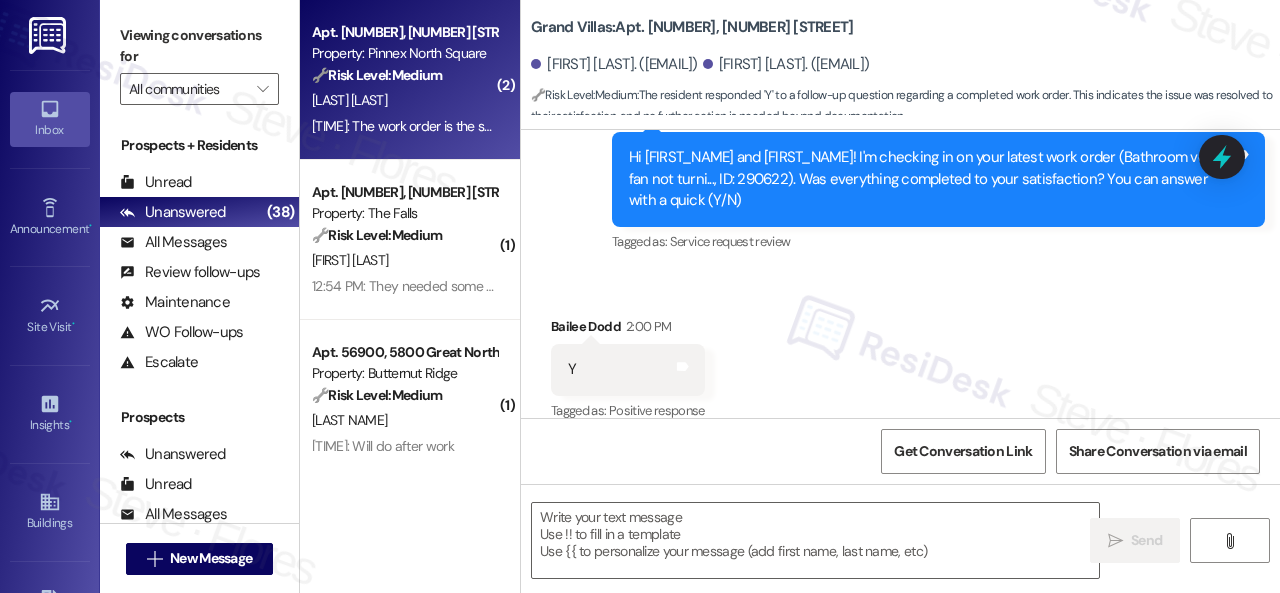 type on "Fetching suggested responses. Please feel free to read through the conversation in the meantime." 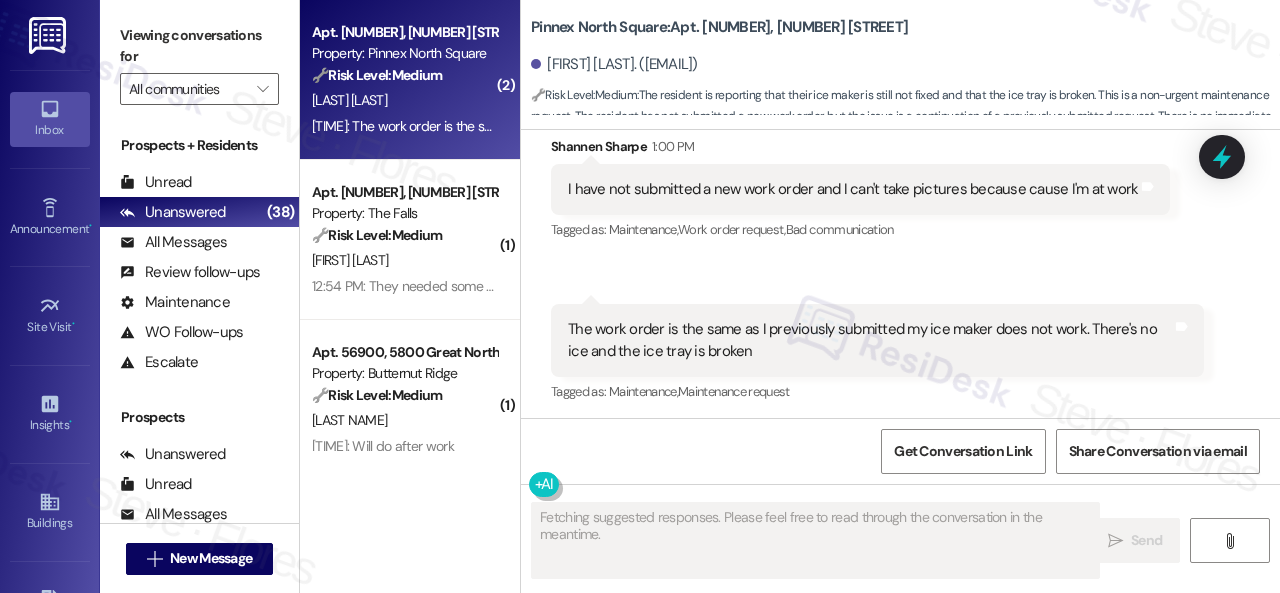 scroll, scrollTop: 3015, scrollLeft: 0, axis: vertical 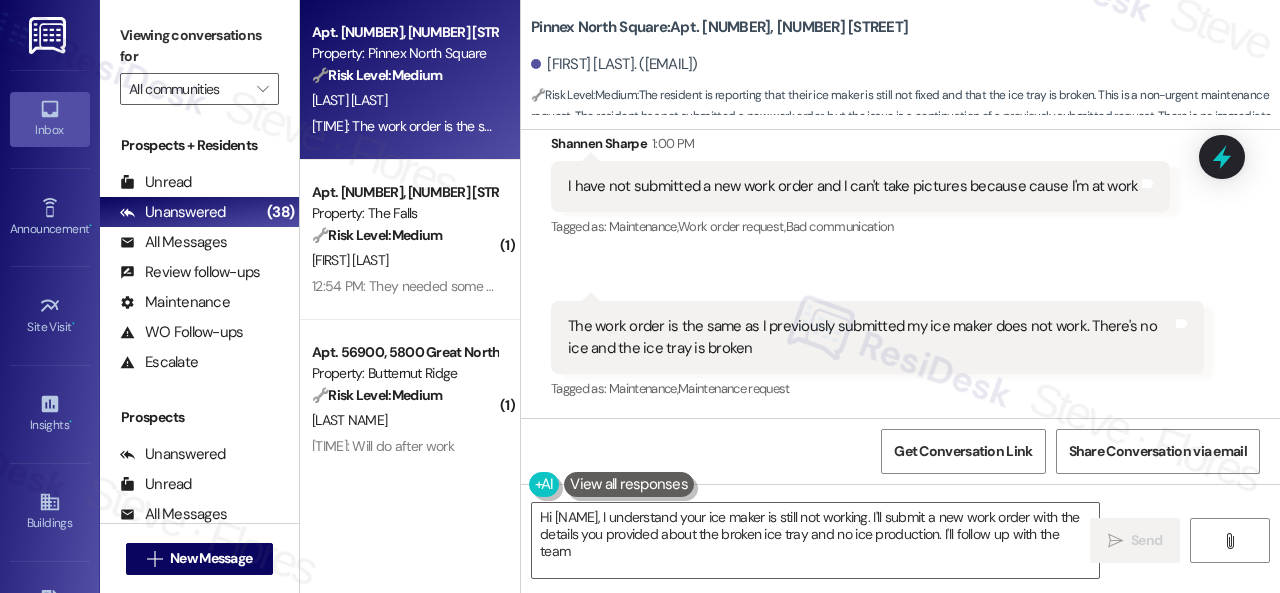type on "Hi {{first_name}}, I understand your ice maker is still not working. I'll submit a new work order with the details you provided about the broken ice tray and no ice production. I'll follow up with the team!" 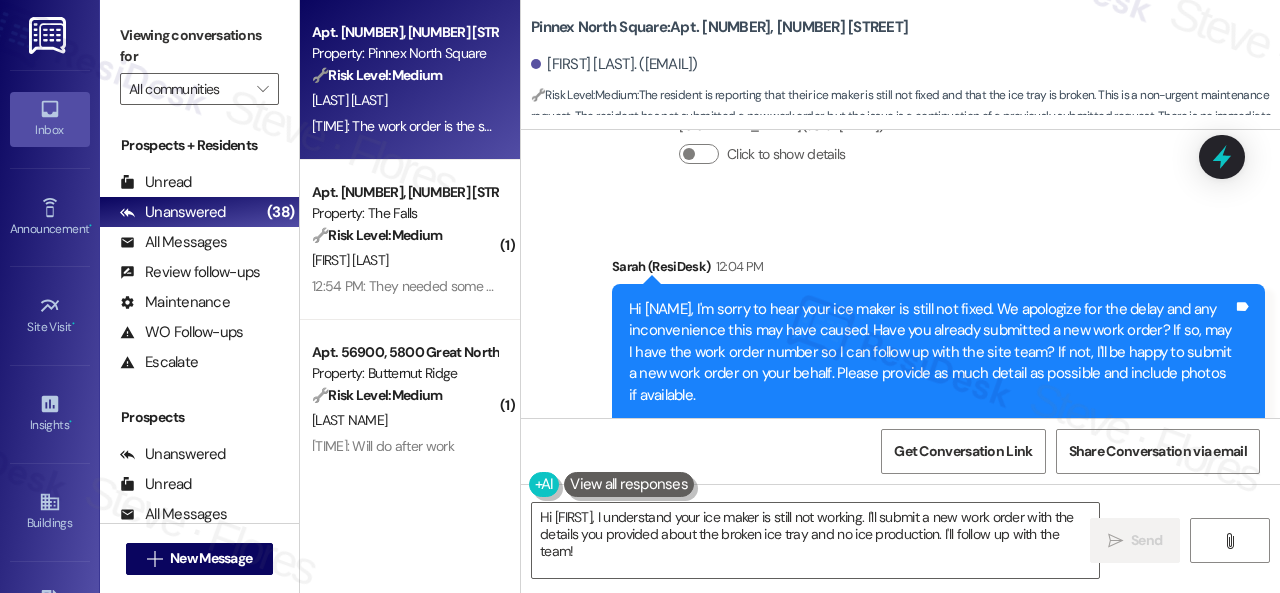 scroll, scrollTop: 2515, scrollLeft: 0, axis: vertical 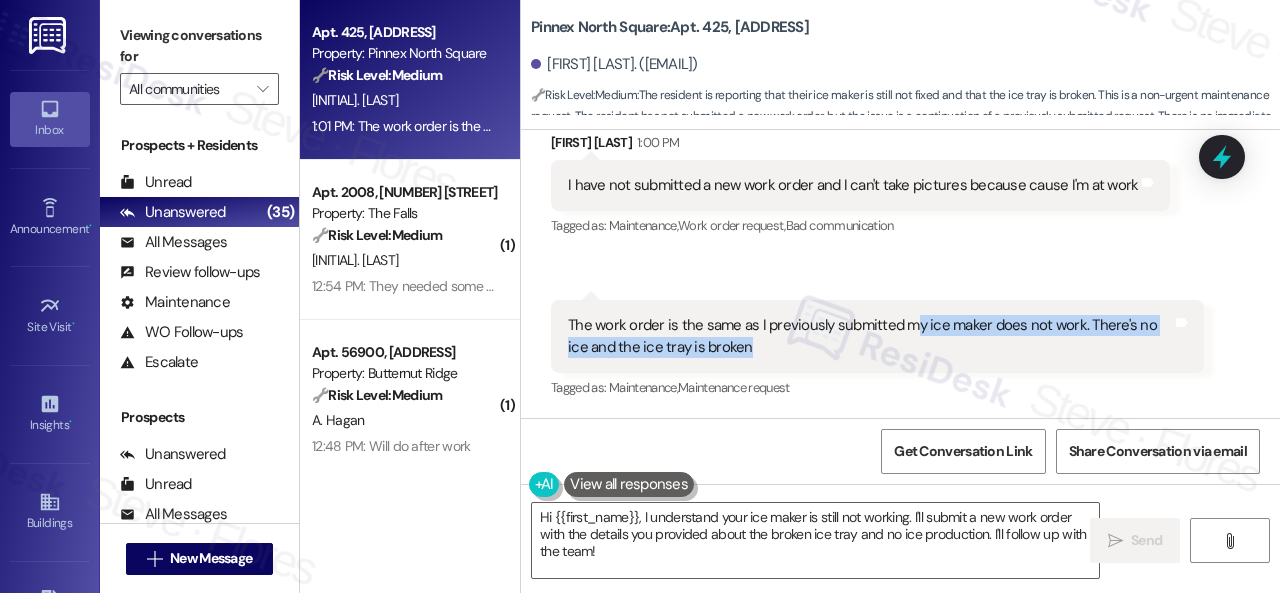drag, startPoint x: 909, startPoint y: 329, endPoint x: 981, endPoint y: 341, distance: 72.99315 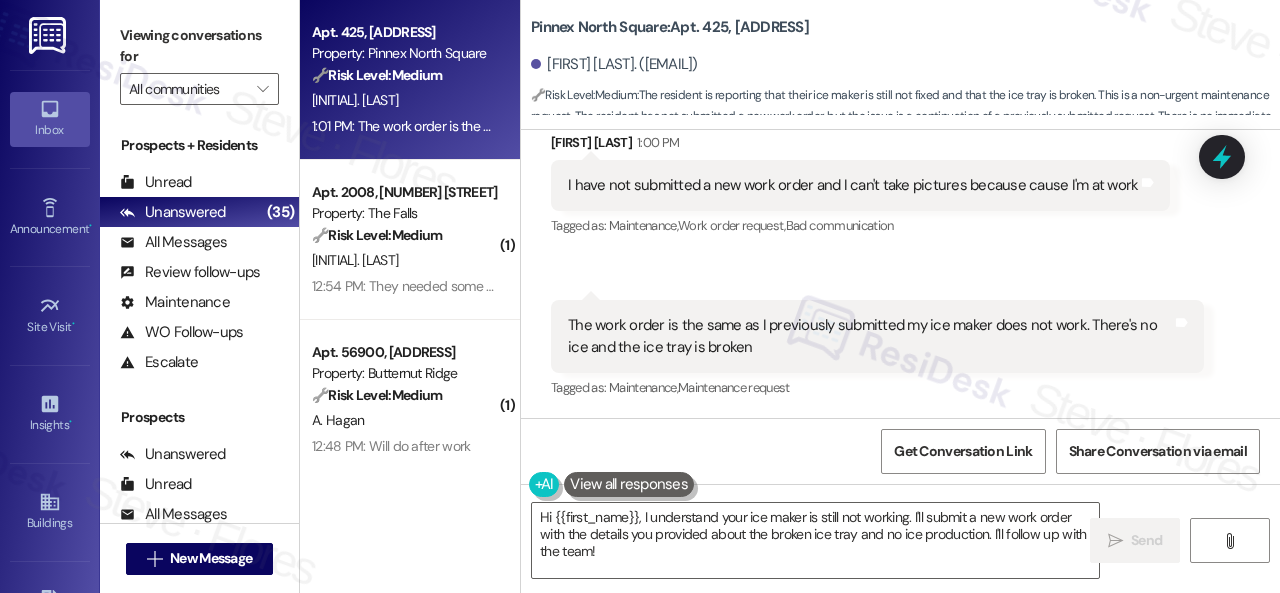 click on "Received via SMS Shannen Sharpe 1:00 PM I have not submitted a new work order and I can't take pictures because cause I'm at work Tags and notes Tagged as:   Maintenance ,  Click to highlight conversations about Maintenance Work order request ,  Click to highlight conversations about Work order request Bad communication Click to highlight conversations about Bad communication" at bounding box center [860, 186] 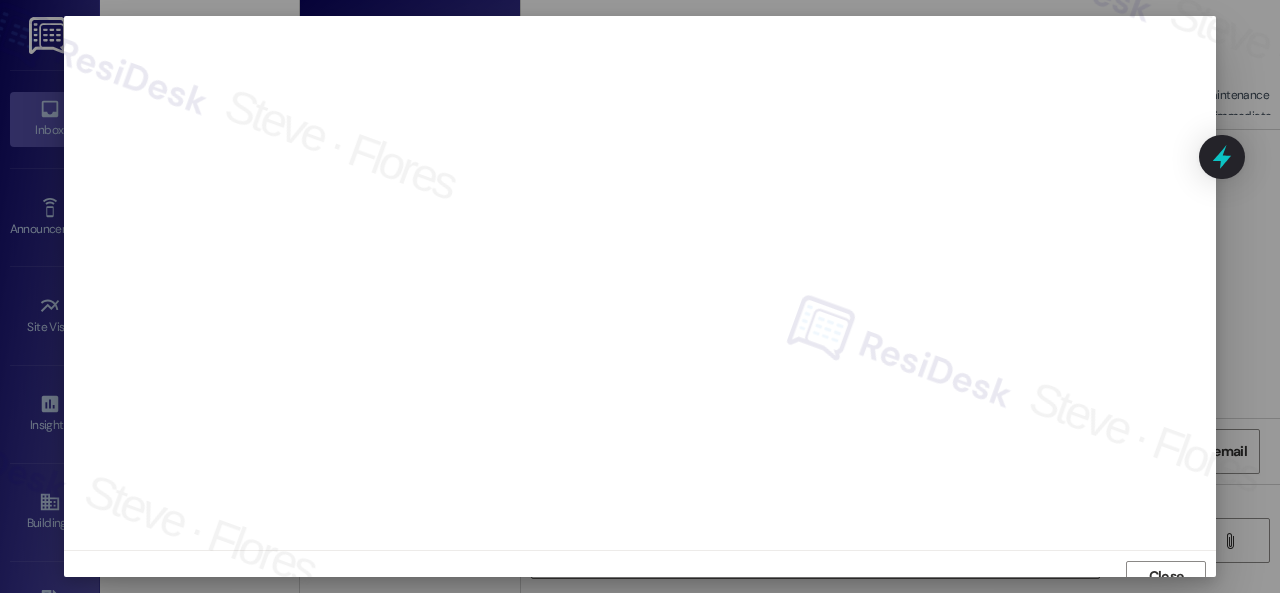 scroll, scrollTop: 15, scrollLeft: 0, axis: vertical 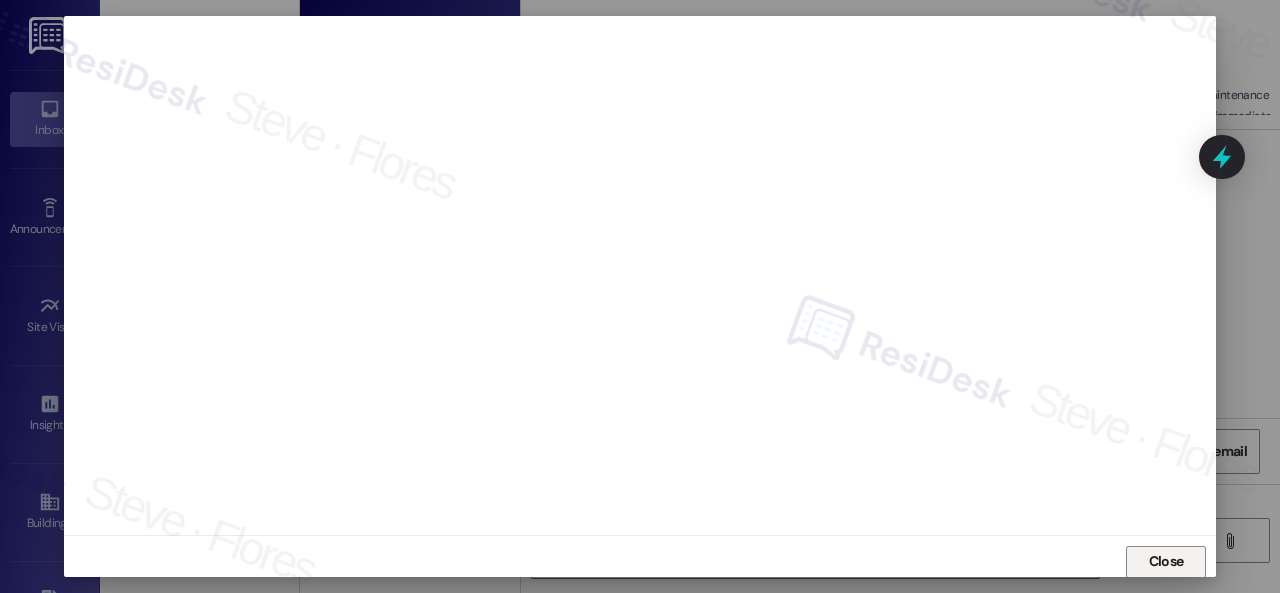 click on "Close" at bounding box center (1166, 562) 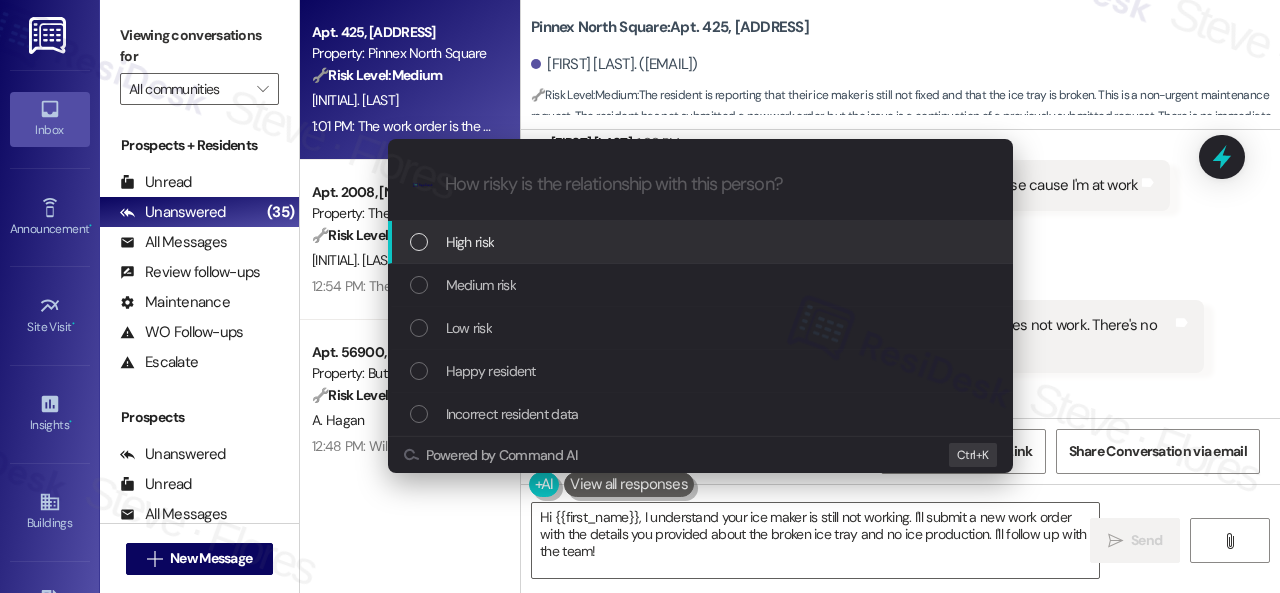 click on "High risk" at bounding box center (470, 242) 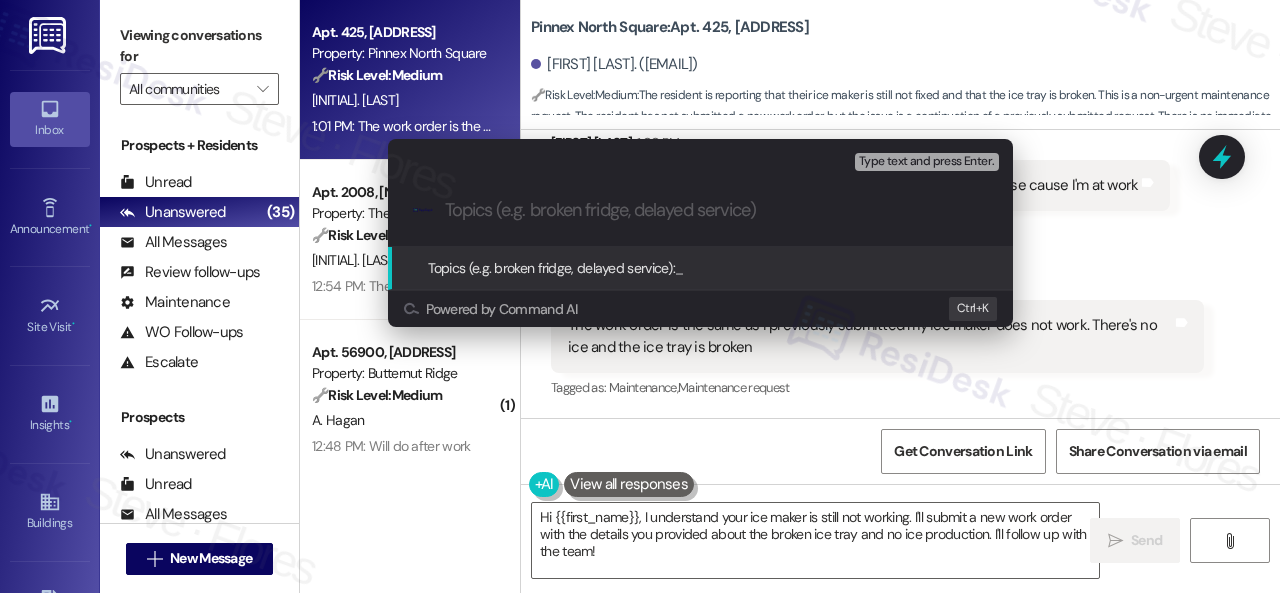paste on "Work Order filed by ResiDesk 292094" 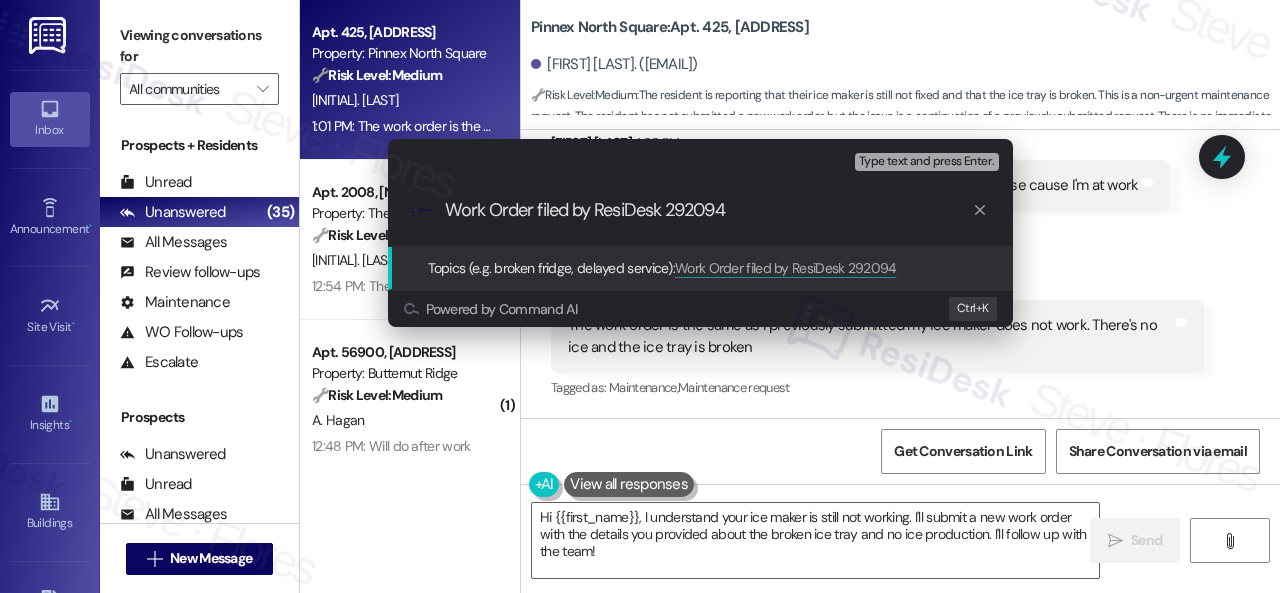 type 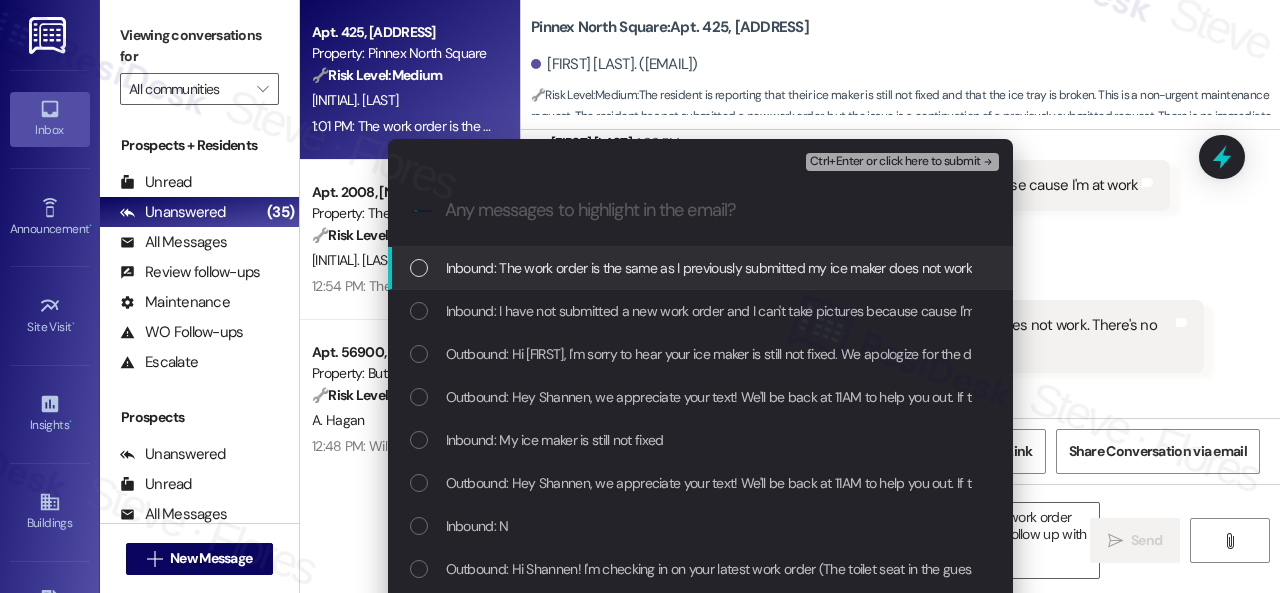 click on "Inbound: The work order is the same as I previously submitted my ice maker does not work. There's no ice and the ice tray is broken" at bounding box center [826, 268] 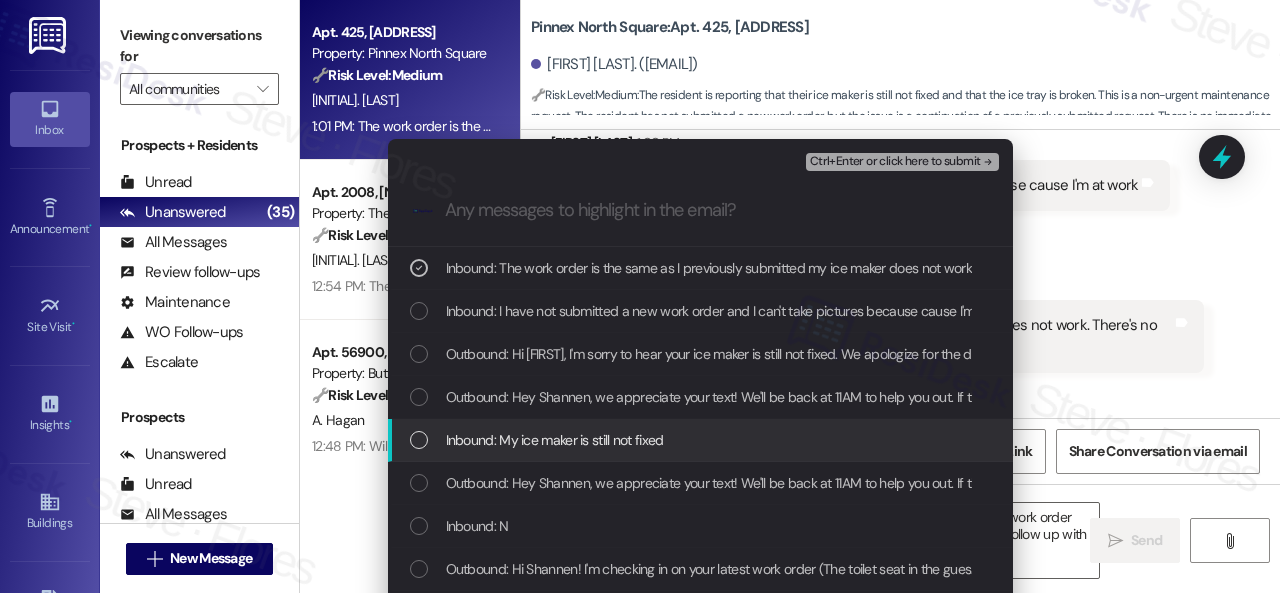 click on "Inbound: My ice maker is still not fixed" at bounding box center (555, 440) 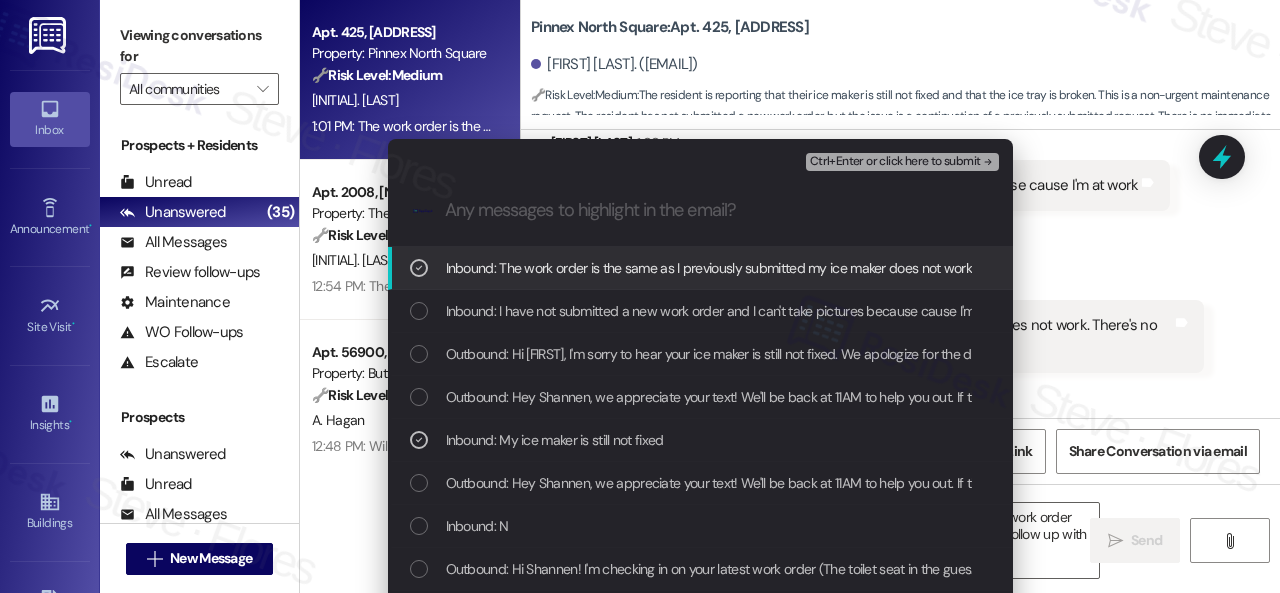 click on "Ctrl+Enter or click here to submit" at bounding box center (895, 162) 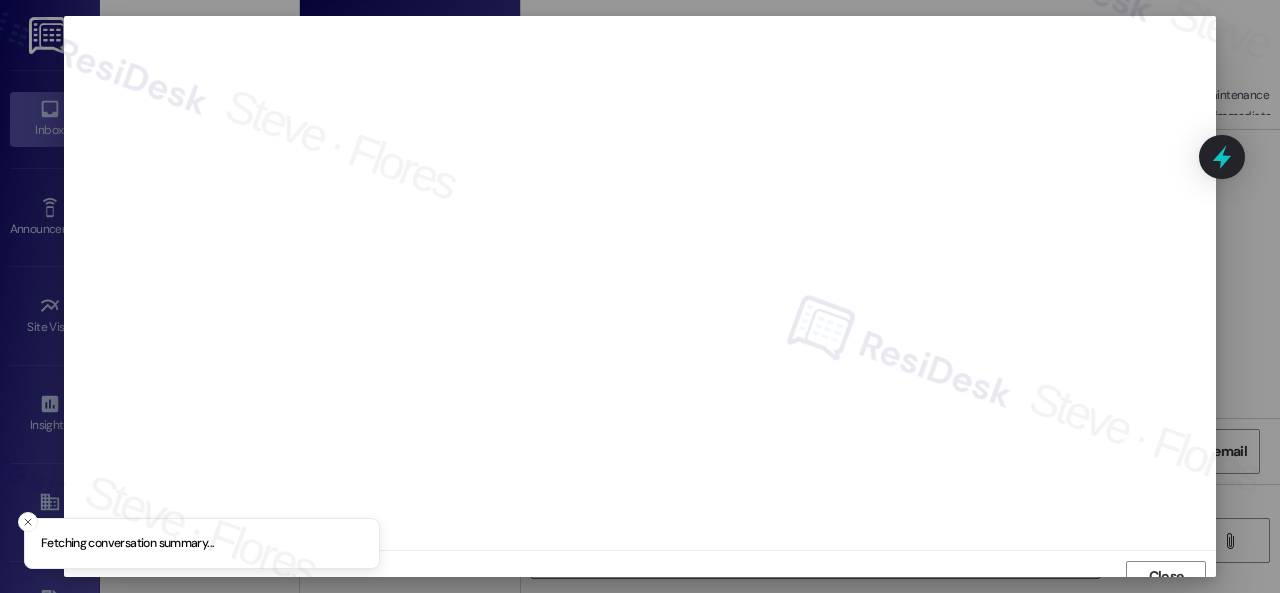 scroll, scrollTop: 15, scrollLeft: 0, axis: vertical 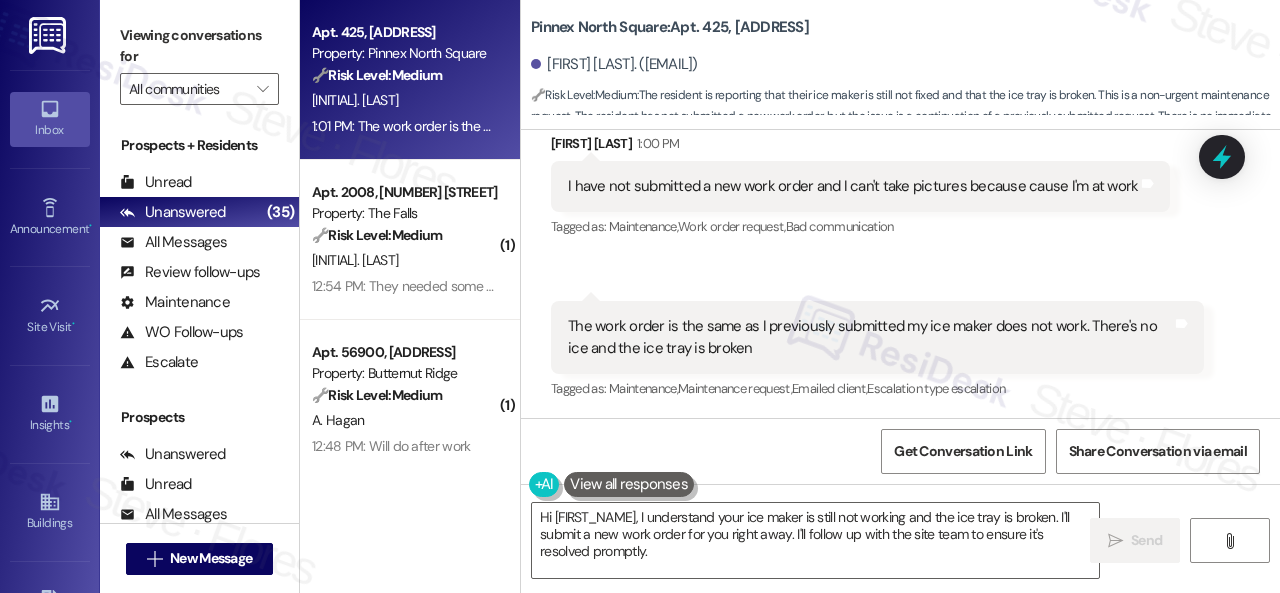 click on "Get Conversation Link Share Conversation via email" at bounding box center [900, 451] 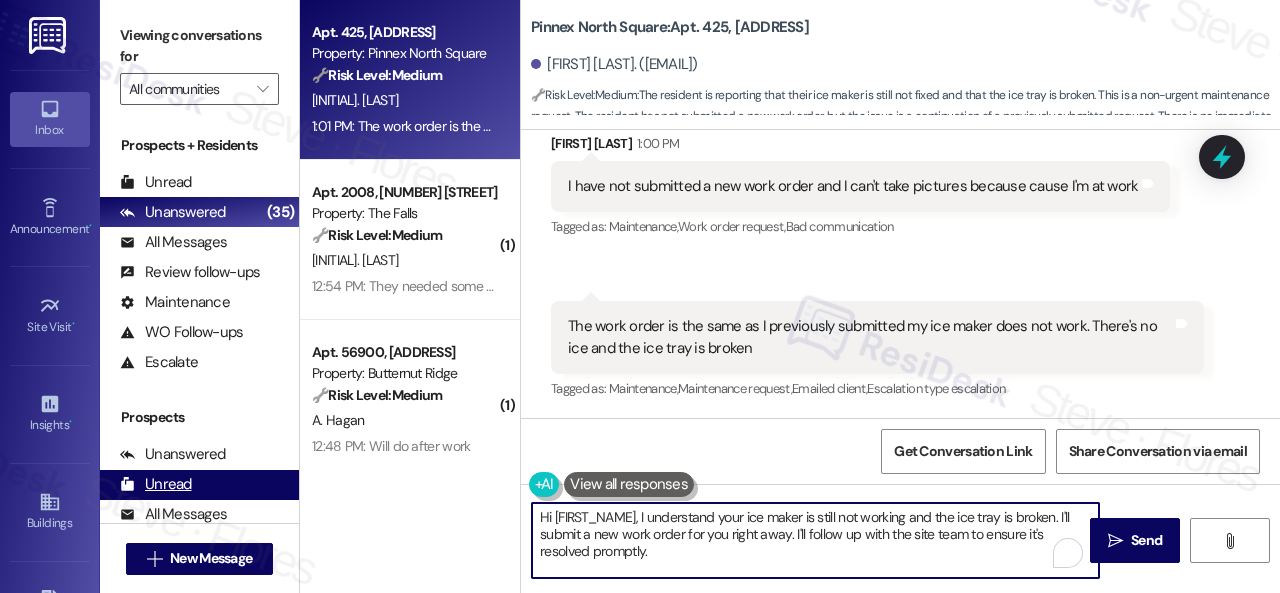 drag, startPoint x: 688, startPoint y: 558, endPoint x: 282, endPoint y: 485, distance: 412.51062 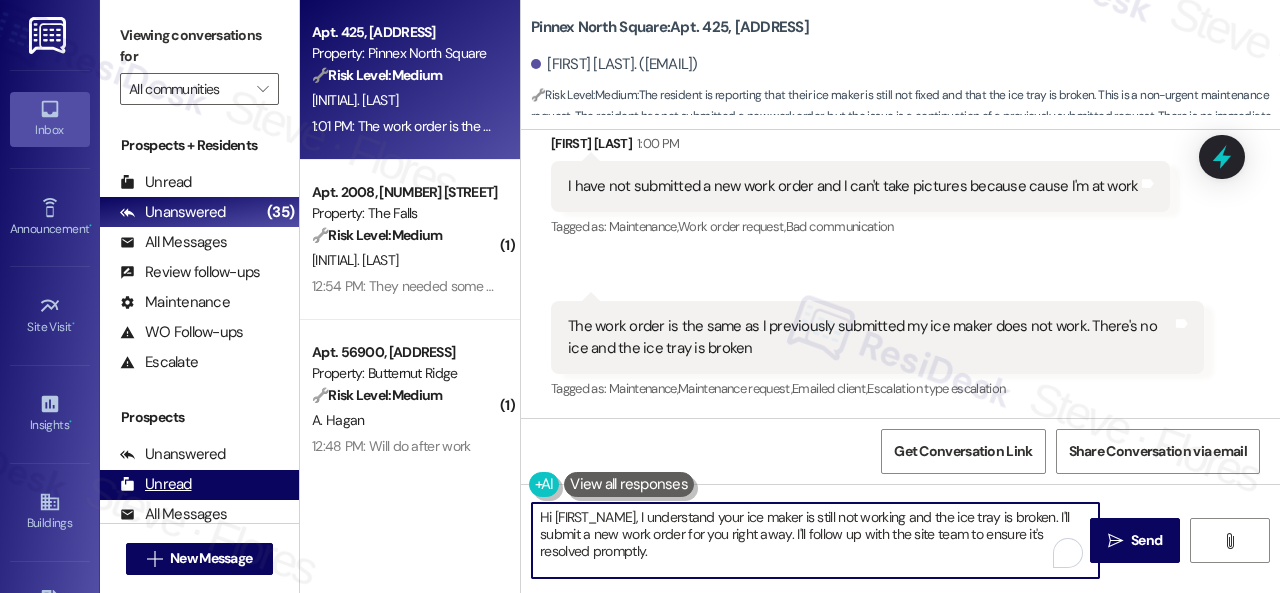click on "Viewing conversations for All communities  Prospects + Residents Unread (0) Unread: Any message you haven't read yet will show up here Unanswered (35) Unanswered: ResiDesk identifies open questions and unanswered conversations so you can respond to them. All Messages (undefined) All Messages: This is your inbox. All of your tenant messages will show up here. Review follow-ups (undefined) Review follow-ups: ResiDesk identifies open review candidates and conversations so you can respond to them. Maintenance (undefined) Maintenance: ResiDesk identifies conversations around maintenance or work orders from the last 14 days so you can respond to them. WO Follow-ups (undefined) WO Follow-ups: ResiDesk identifies follow-ups around maintenance or work orders from the last 7 days so you can respond to them. Escalate (undefined) Escalate: ResiDesk identifies conversations that need to be escalated to the site team from the last 5 days so you can respond to them. Prospects Unanswered (0) Unread (0) All Messages (0) (" at bounding box center [690, 296] 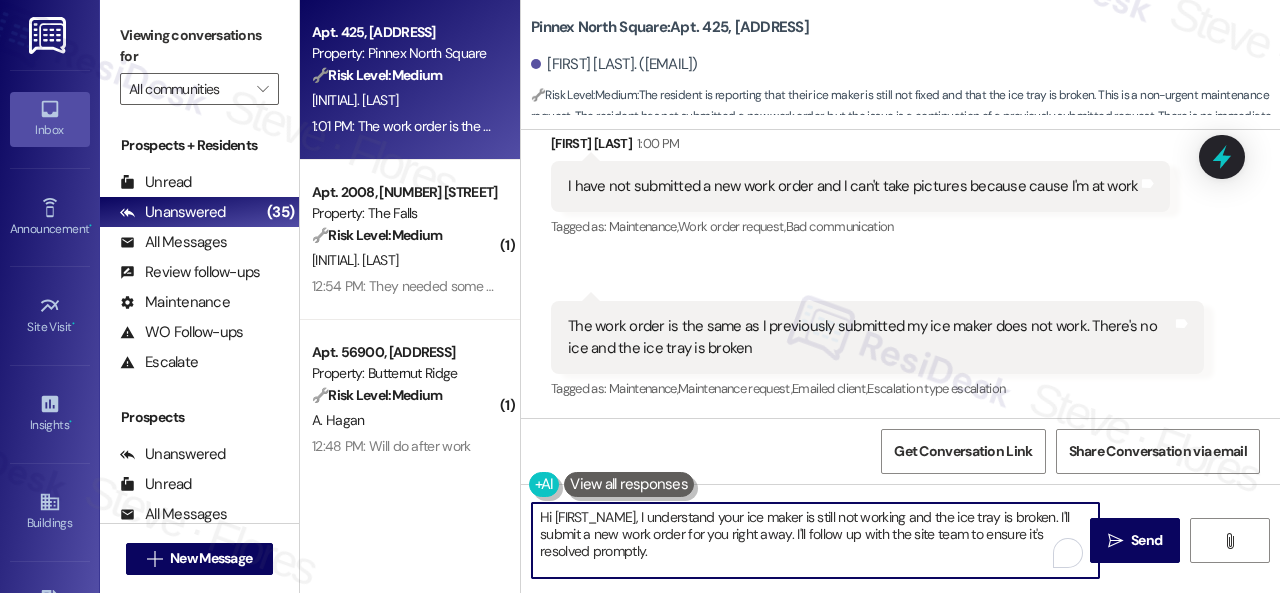 paste on "I've submitted a work order on your behalf and notified the site team. Please note that due to limited availability, our maintenance team isn't able to call or schedule visits in advance. By submitting a work order, you're permitting them to enter your apartment, even if you're not home. If any children may be alone during the visit, please let me know so we can inform the team" 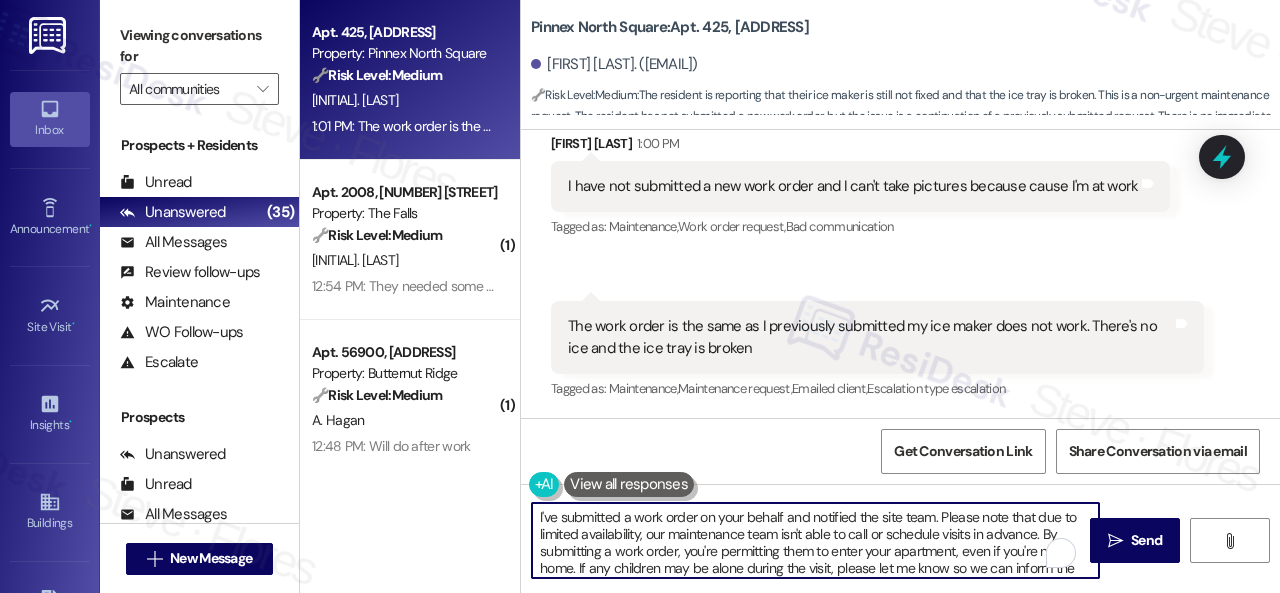scroll, scrollTop: 16, scrollLeft: 0, axis: vertical 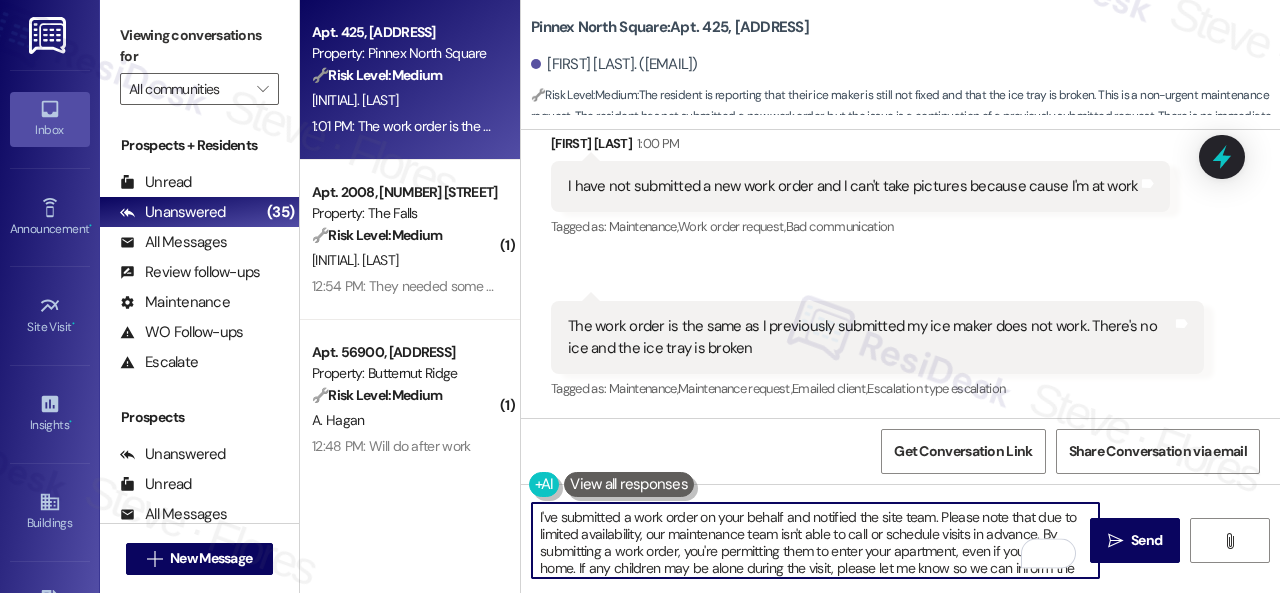 click on "I've submitted a work order on your behalf and notified the site team. Please note that due to limited availability, our maintenance team isn't able to call or schedule visits in advance. By submitting a work order, you're permitting them to enter your apartment, even if you're not home. If any children may be alone during the visit, please let me know so we can inform the team." at bounding box center (815, 540) 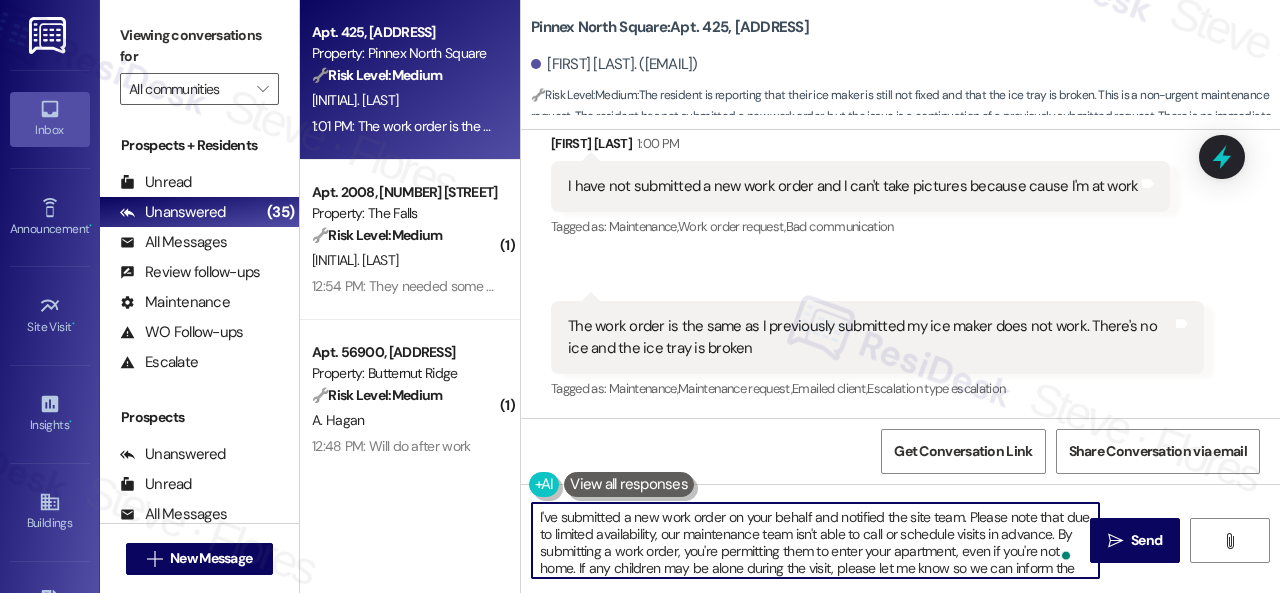 type on "I've submitted a new work order on your behalf and notified the site team. Please note that due to limited availability, our maintenance team isn't able to call or schedule visits in advance. By submitting a work order, you're permitting them to enter your apartment, even if you're not home. If any children may be alone during the visit, please let me know so we can inform the team." 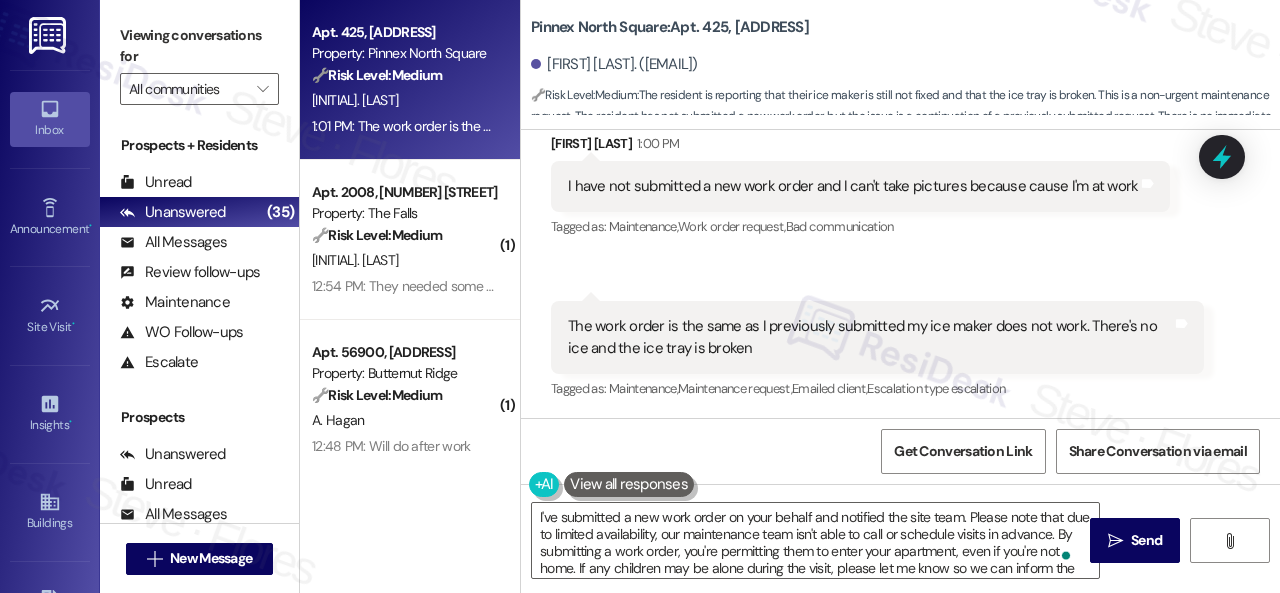 click on "Get Conversation Link Share Conversation via email" at bounding box center [900, 451] 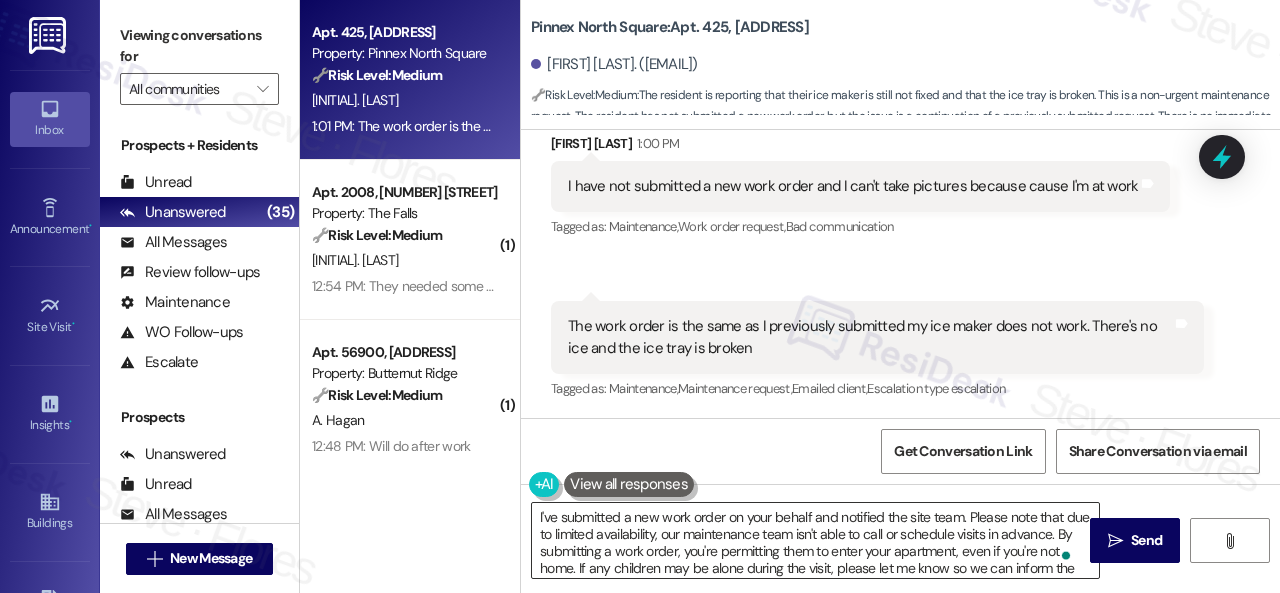 scroll, scrollTop: 22, scrollLeft: 0, axis: vertical 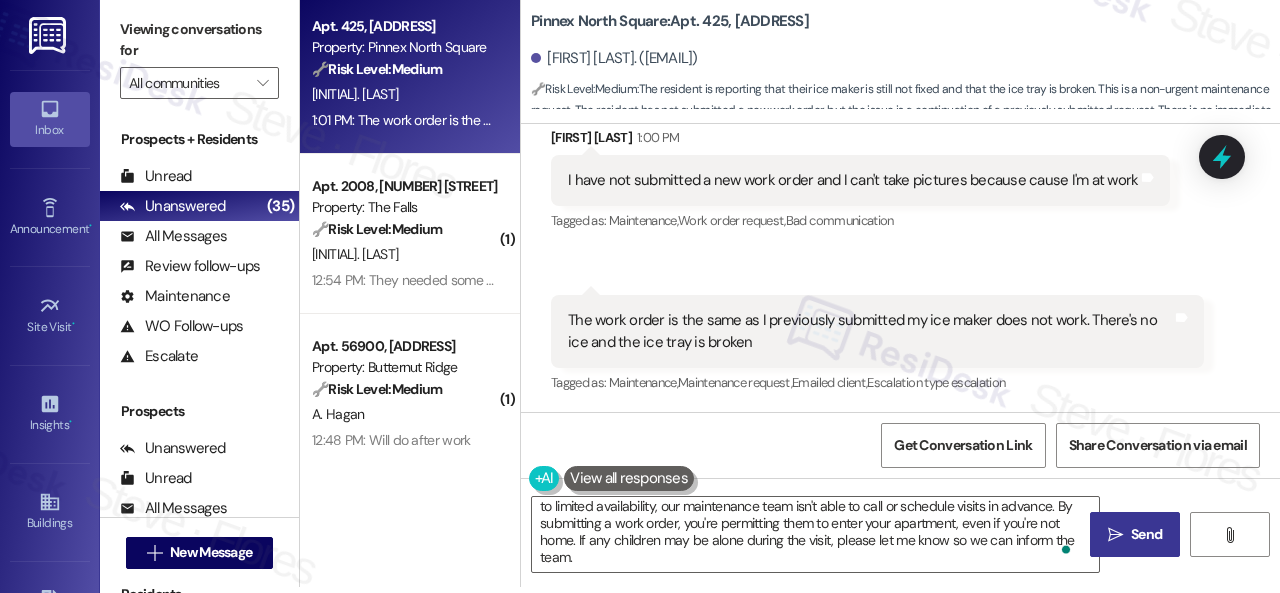 click on " Send" at bounding box center [1135, 534] 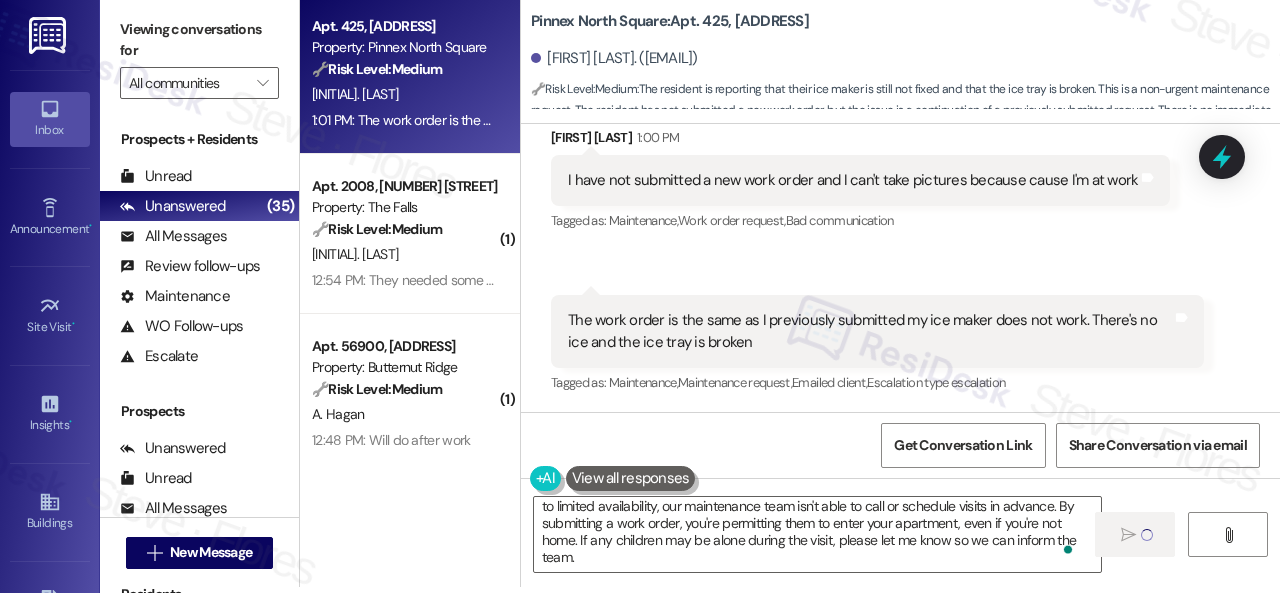 type 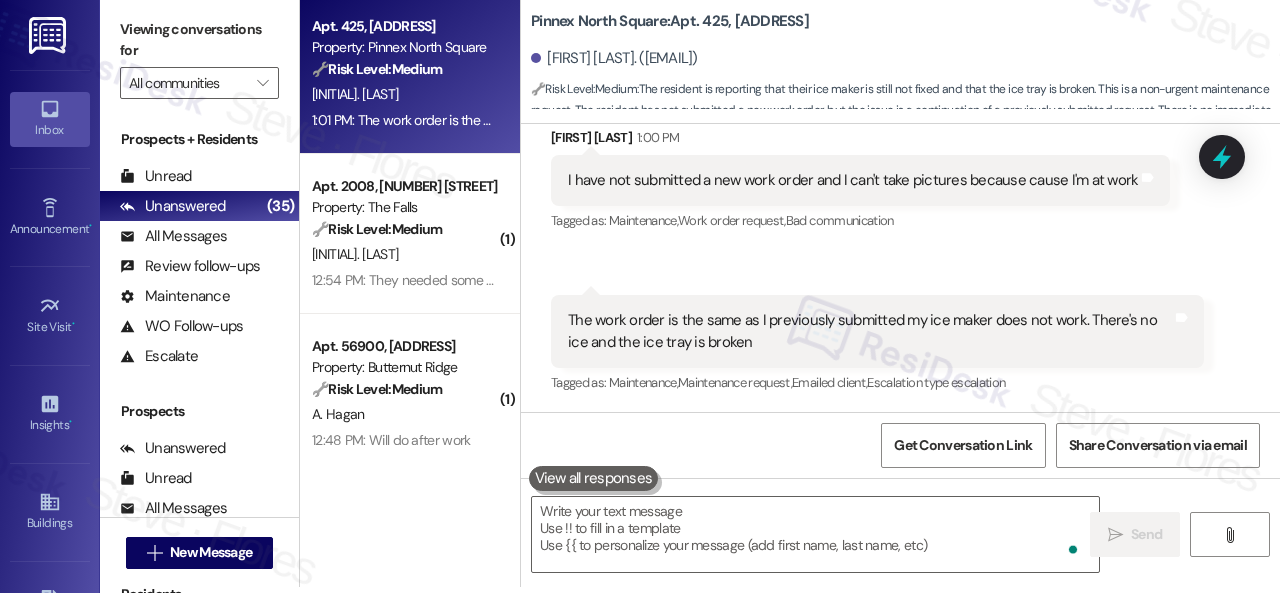 scroll, scrollTop: 0, scrollLeft: 0, axis: both 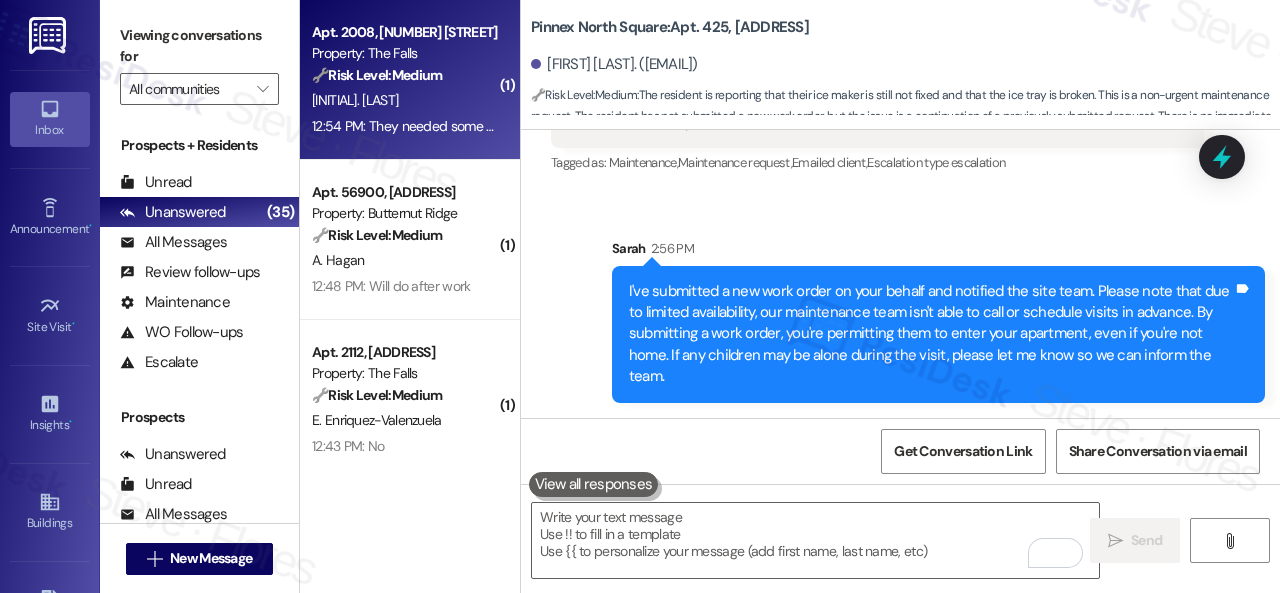 click on "12:54 PM: They needed some extra supplies 12:54 PM: They needed some extra supplies" at bounding box center (404, 126) 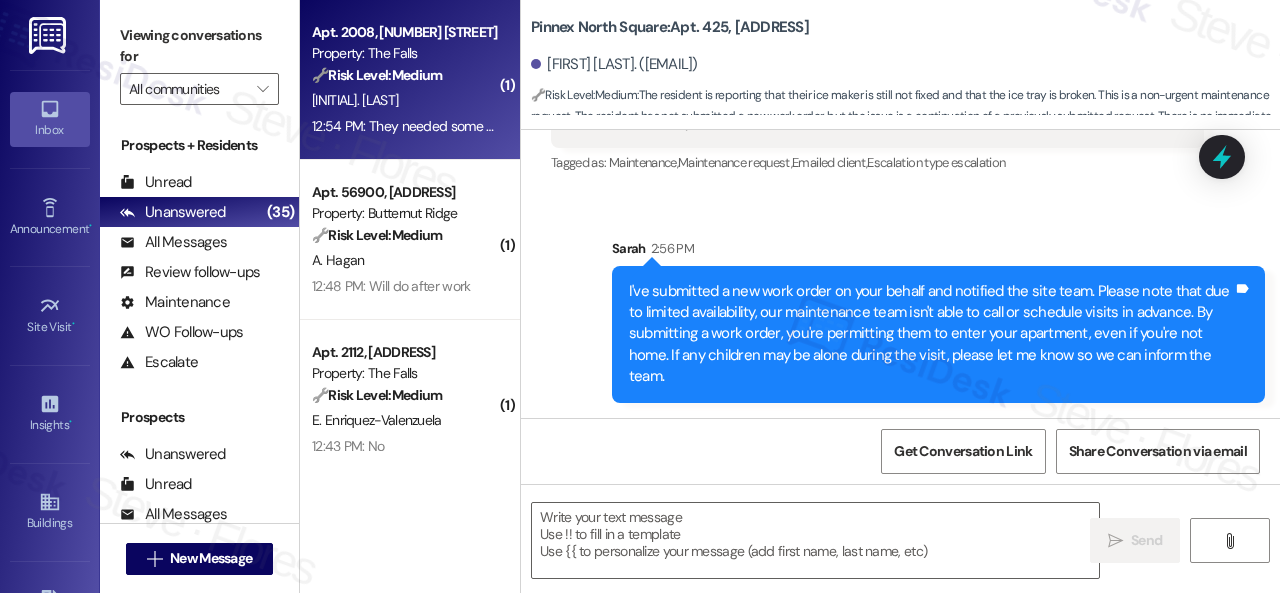 type on "Fetching suggested responses. Please feel free to read through the conversation in the meantime." 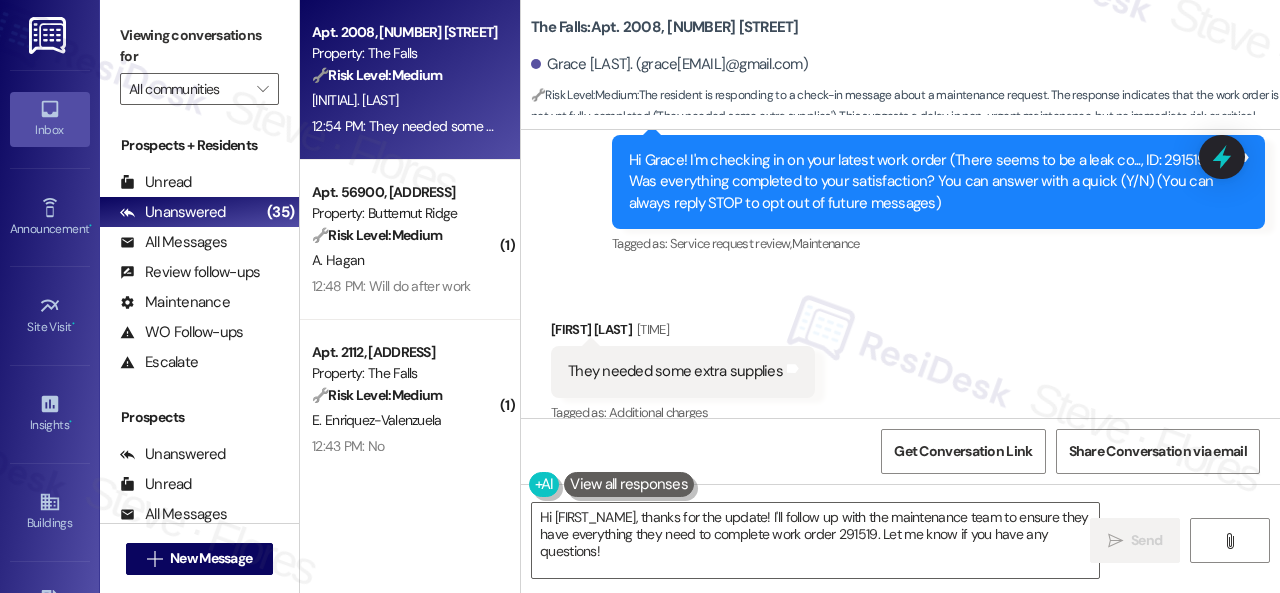 scroll, scrollTop: 227, scrollLeft: 0, axis: vertical 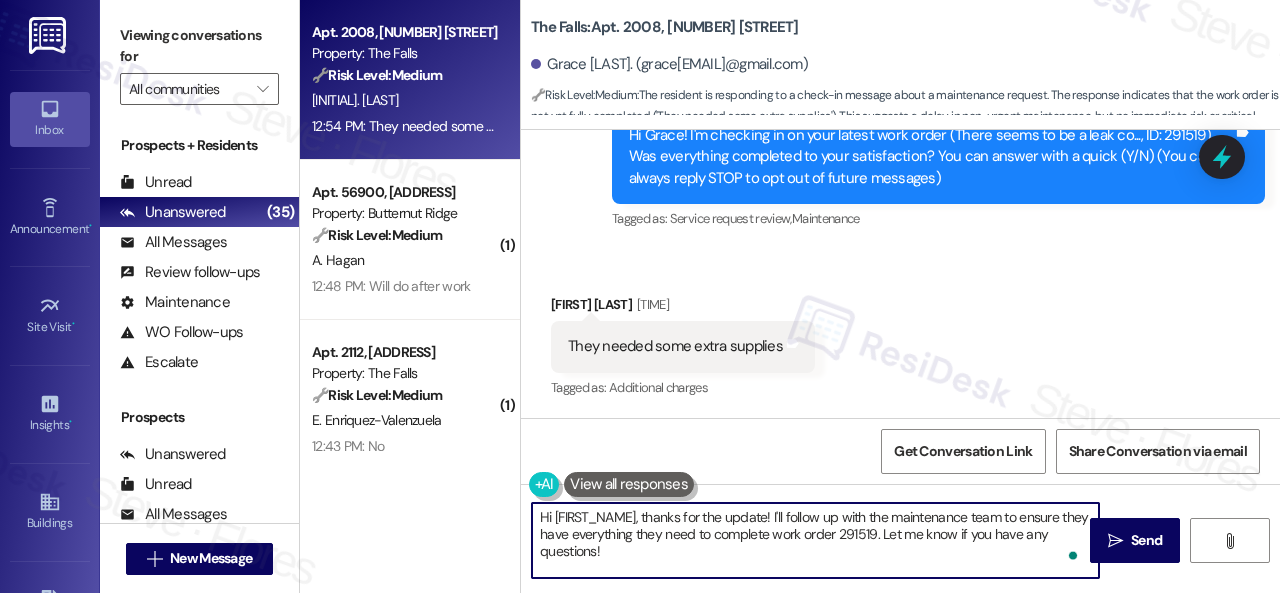 drag, startPoint x: 648, startPoint y: 517, endPoint x: 456, endPoint y: 514, distance: 192.02344 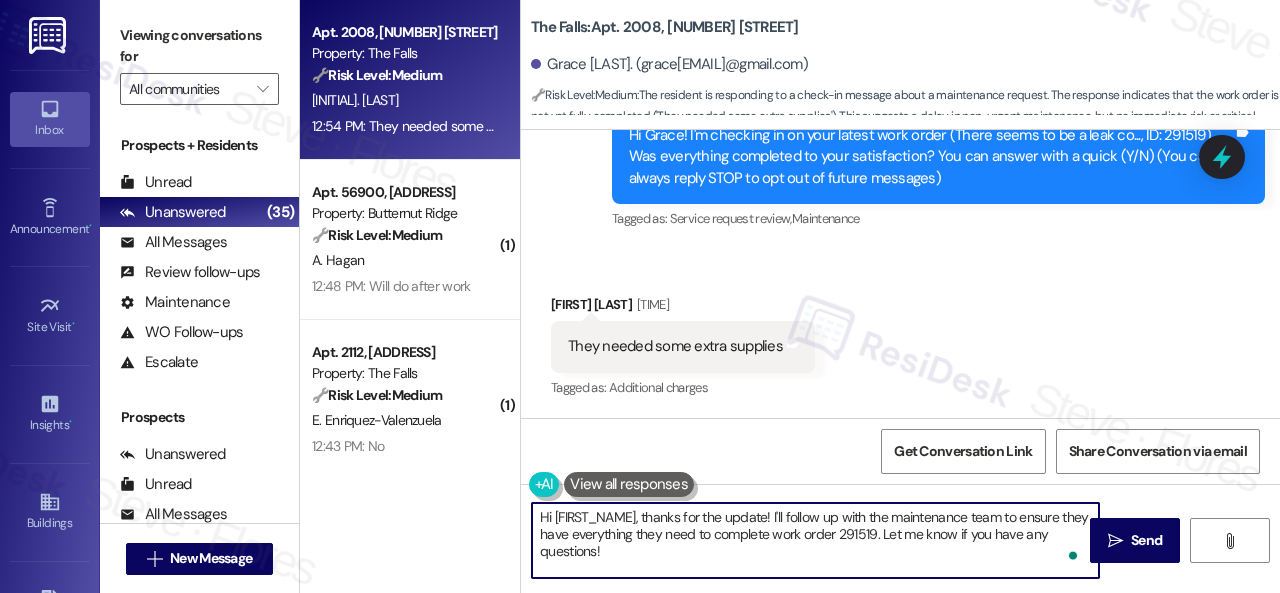click on "Apt. 2008, 6565 W Foxridge Dr Property: The Falls 🔧  Risk Level:  Medium The resident is responding to a check-in message about a maintenance request. The response indicates that the work order is not yet fully completed ('They needed some extra supplies'). This suggests a delay in non-urgent maintenance, but no immediate risk or critical issue is apparent. G. Dixon 12:54 PM: They needed some extra supplies 12:54 PM: They needed some extra supplies ( 1 ) Apt. 56900, 5800 Great Northern Boulevard Property: Butternut Ridge 🔧  Risk Level:  Medium The resident is responding to a request for a photo of the broken fridge shelf. This is a standard maintenance request and does not pose an immediate threat or risk. A. Hagan 12:48 PM: Will do after work  12:48 PM: Will do after work  ( 1 ) Apt. 2112, 6565 W Foxridge Dr Property: The Falls 🔧  Risk Level:  Medium E. Enriquez-Valenzuela 12:43 PM: No 12:43 PM: No ( 1 ) Apt. B5~0308, 2600 Cityview Drive Property: City View 🔧  Risk Level:  Medium E. Peterson ( 1" at bounding box center [790, 296] 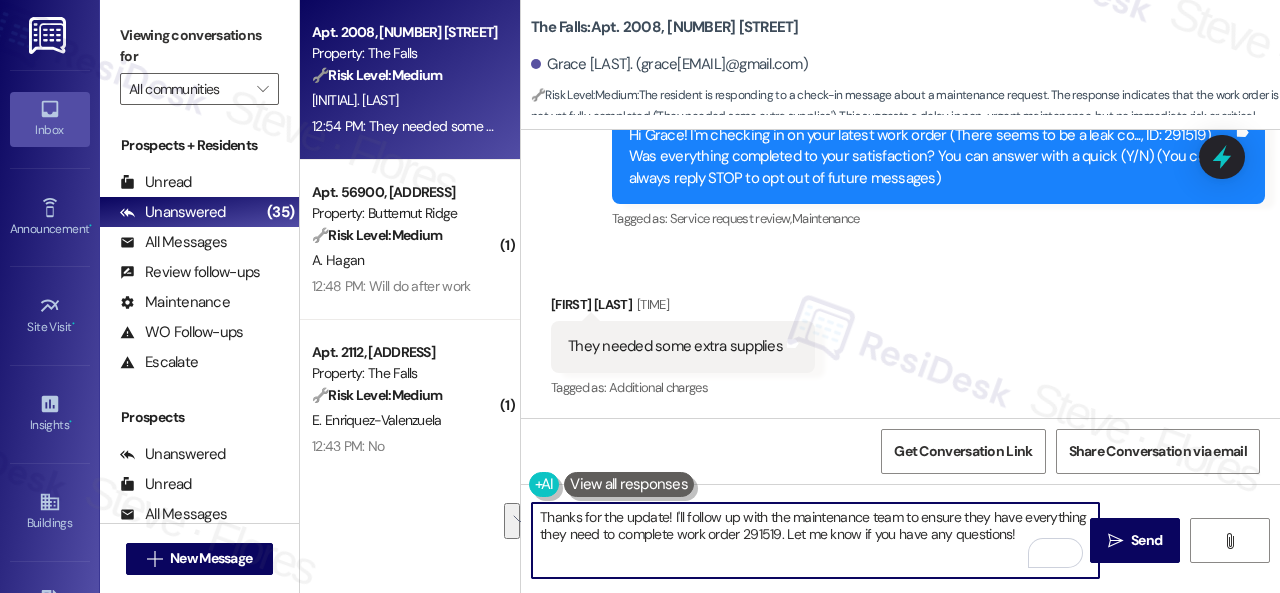 drag, startPoint x: 670, startPoint y: 513, endPoint x: 1059, endPoint y: 531, distance: 389.41623 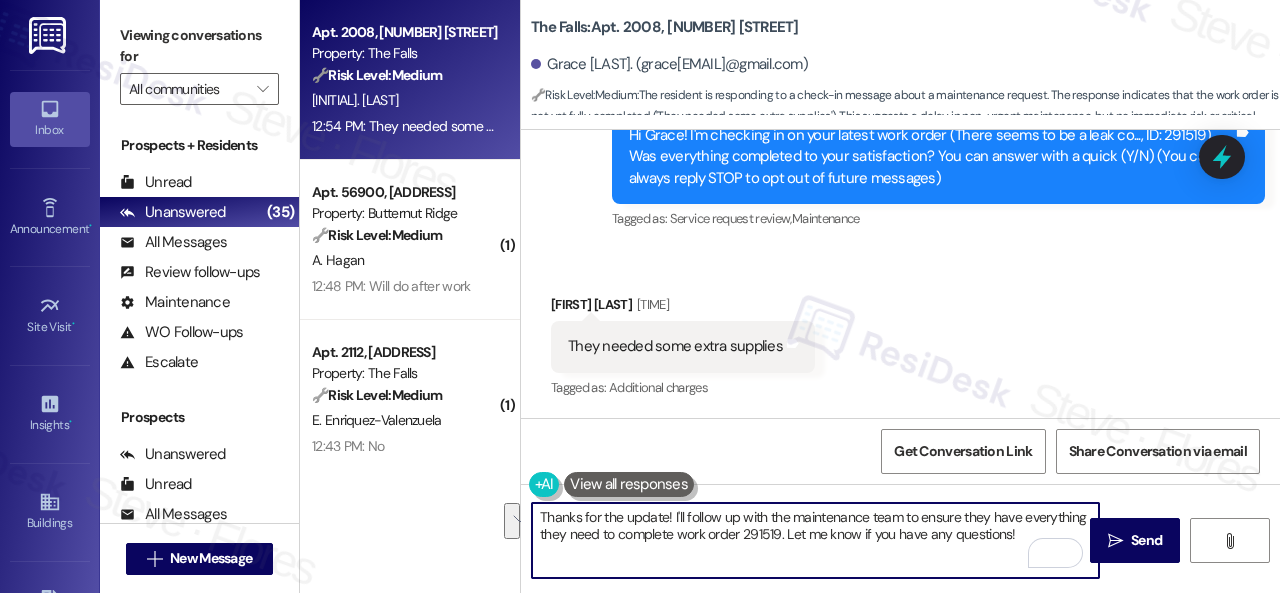 click on "Thanks for the update! I'll follow up with the maintenance team to ensure they have everything they need to complete work order 291519. Let me know if you have any questions!" at bounding box center (815, 540) 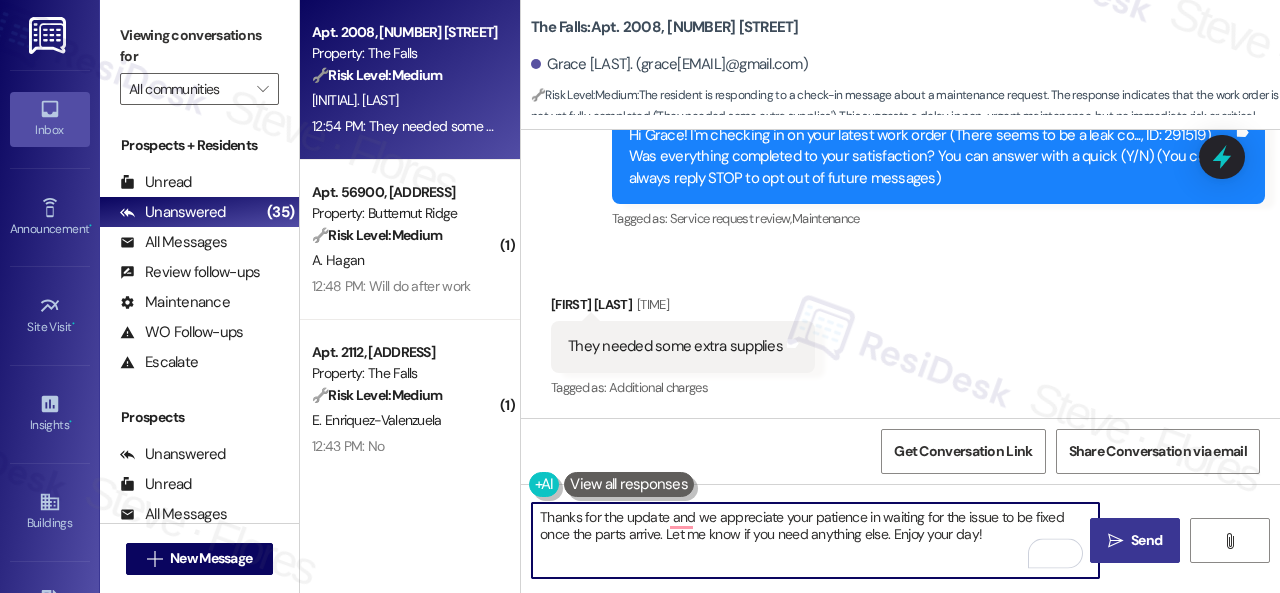 type on "Thanks for the update and we appreciate your patience in waiting for the issue to be fixed once the parts arrive. Let me know if you need anything else. Enjoy your day!" 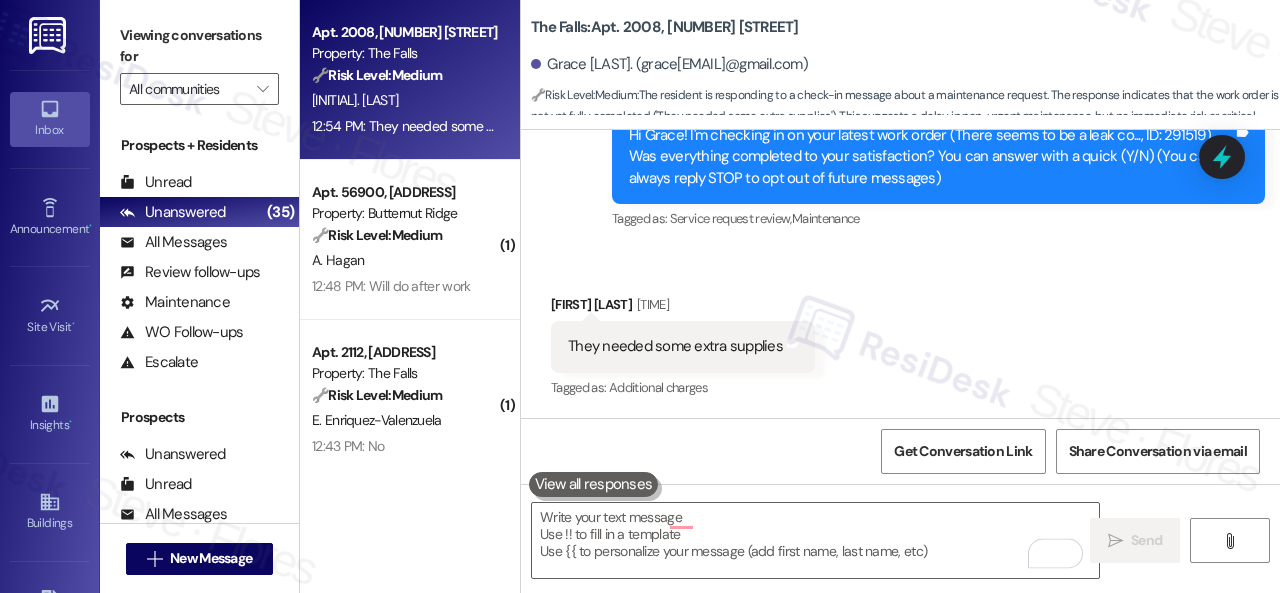 type on "Fetching suggested responses. Please feel free to read through the conversation in the meantime." 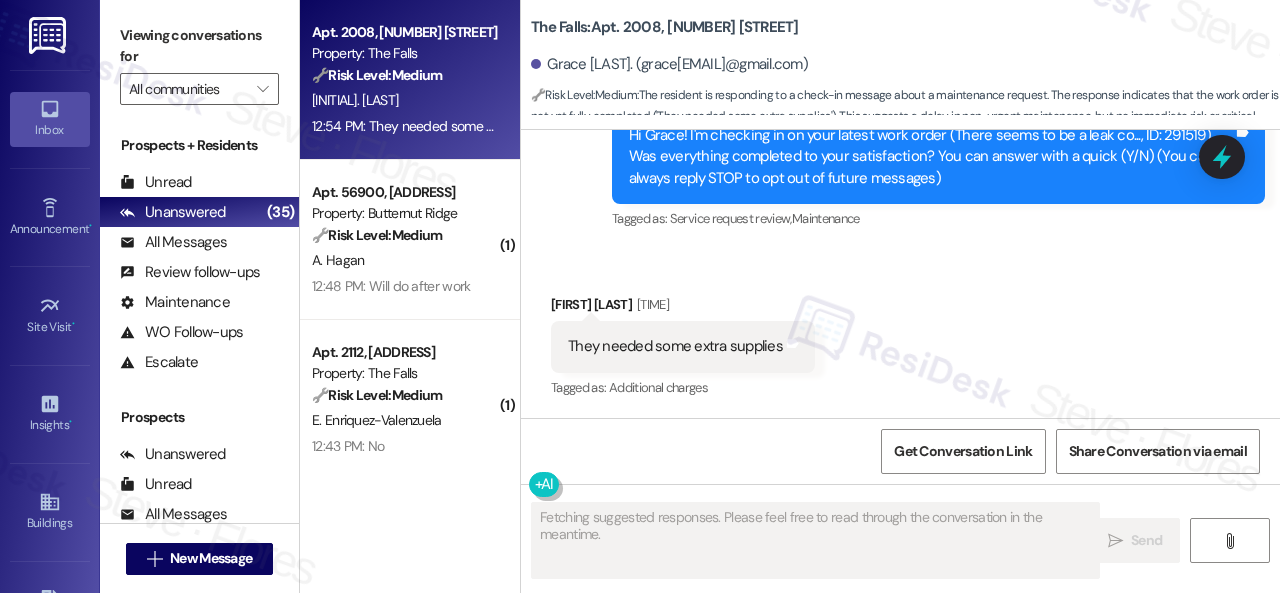 scroll, scrollTop: 226, scrollLeft: 0, axis: vertical 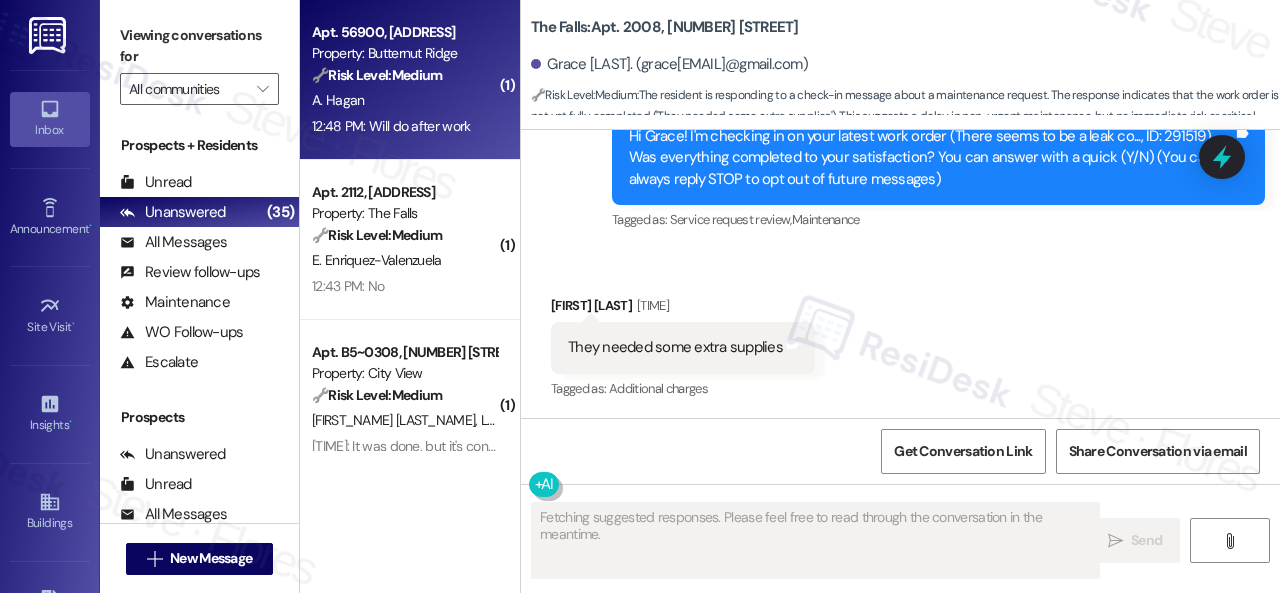 click on "12:48 PM: Will do after work  12:48 PM: Will do after work" at bounding box center (404, 126) 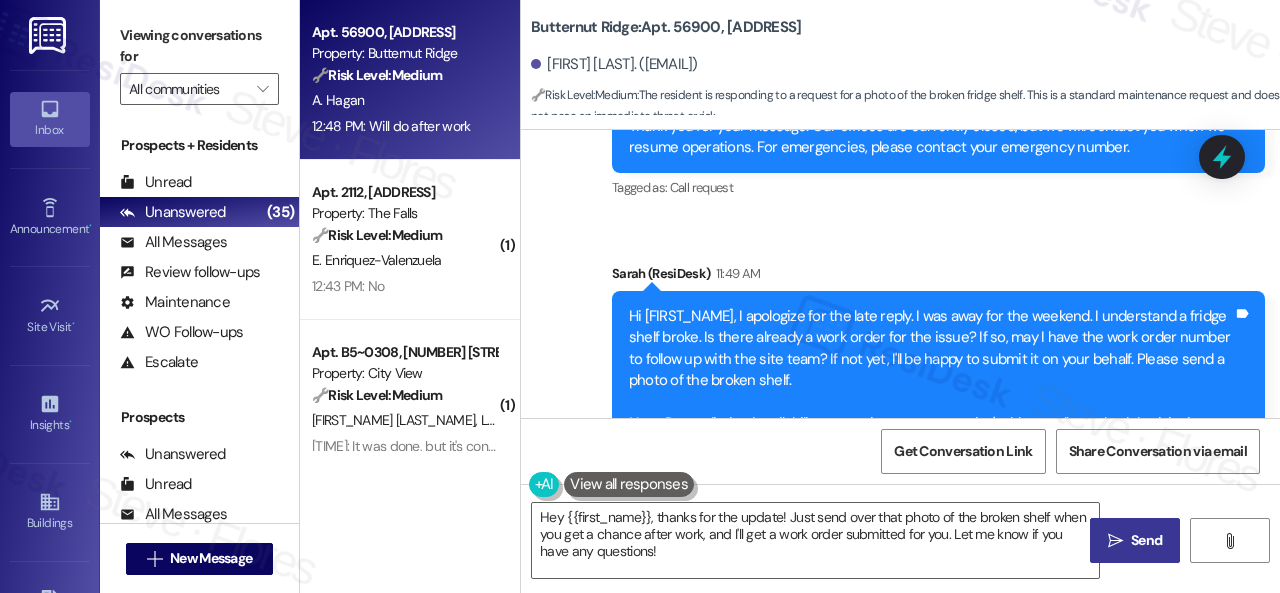 scroll, scrollTop: 740, scrollLeft: 0, axis: vertical 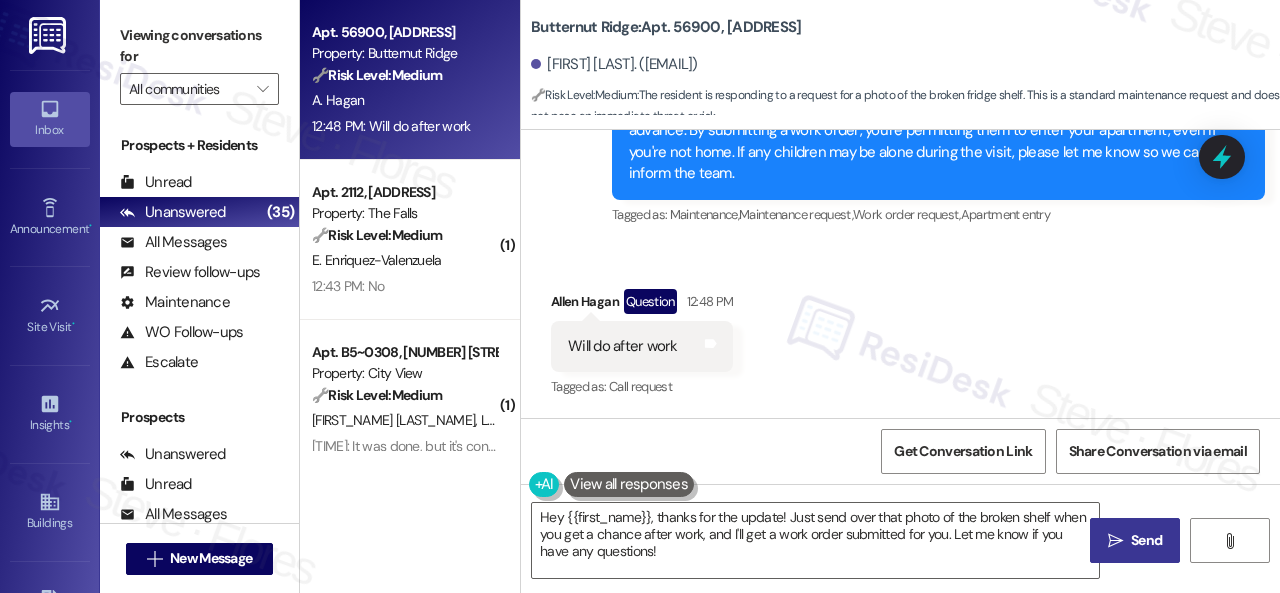 drag, startPoint x: 682, startPoint y: 555, endPoint x: 316, endPoint y: 522, distance: 367.48468 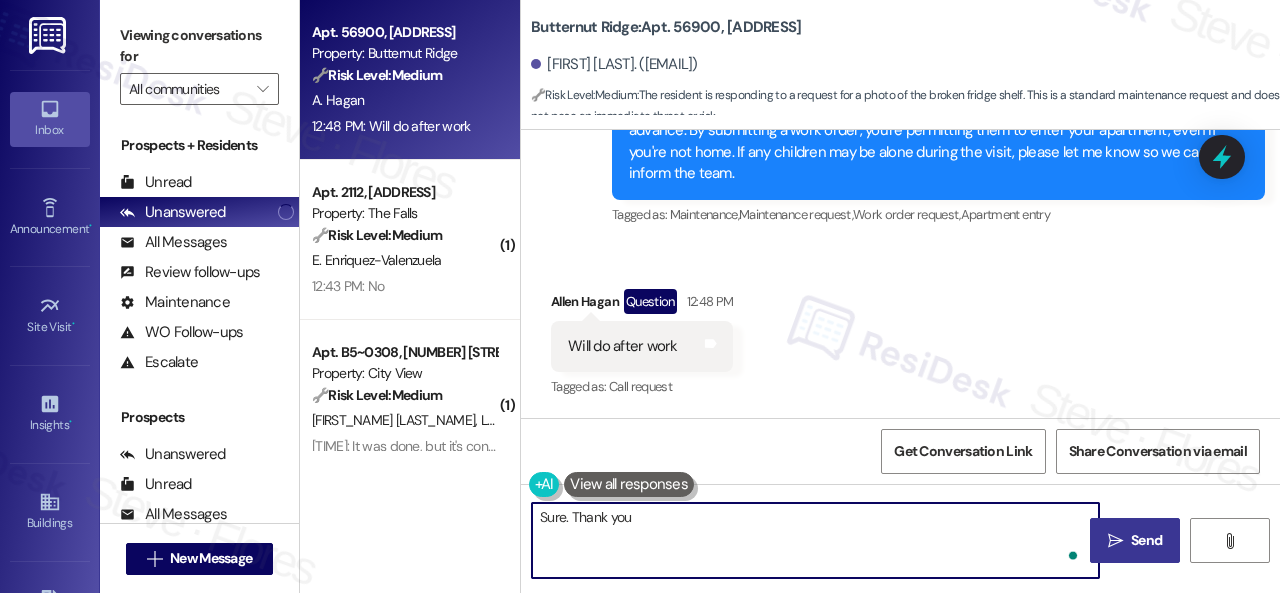 type on "Sure. Thank you." 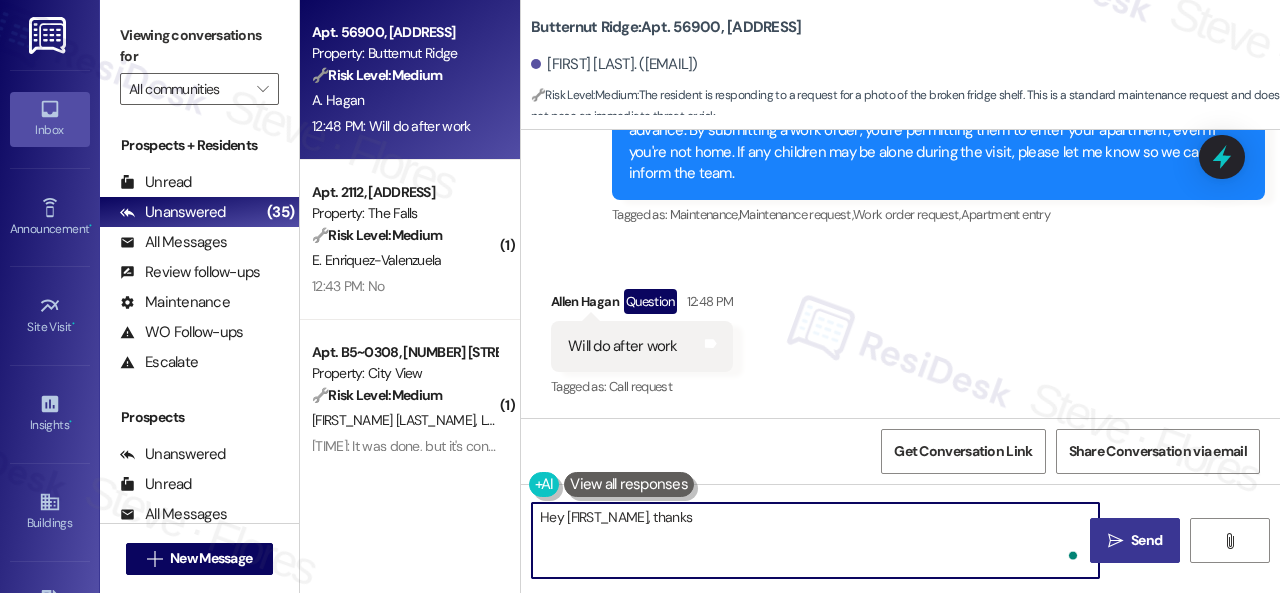 scroll, scrollTop: 566, scrollLeft: 0, axis: vertical 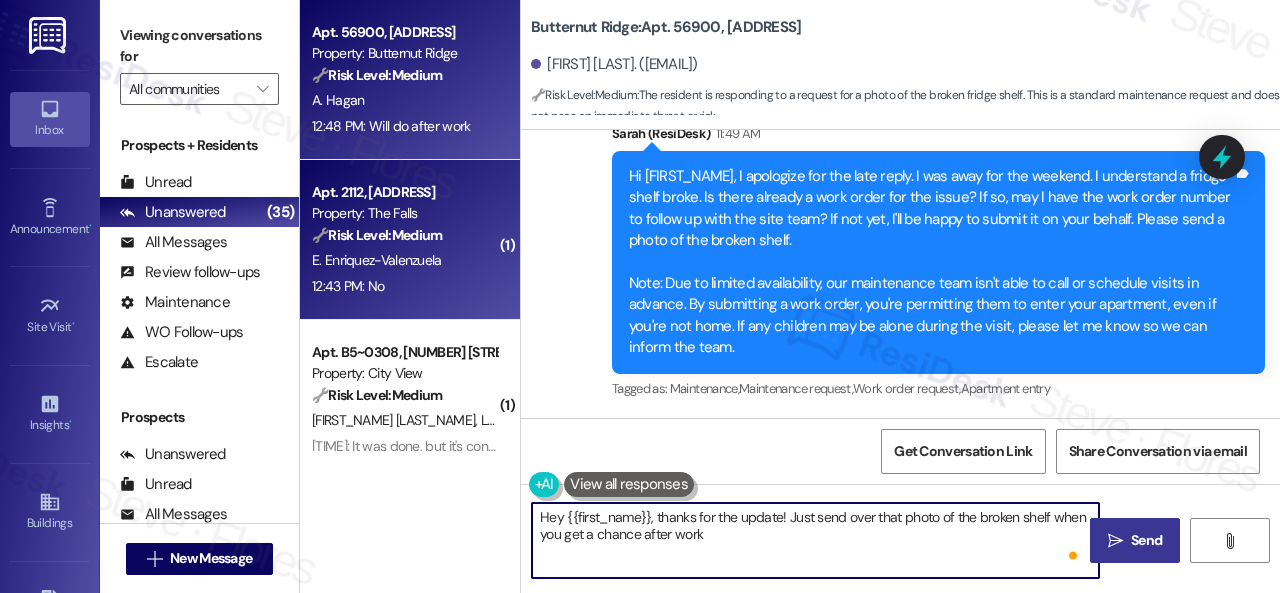 type on "Hey {{first_name}}, thanks for the update! Just send over that photo of the broken shelf when you get a chance after work," 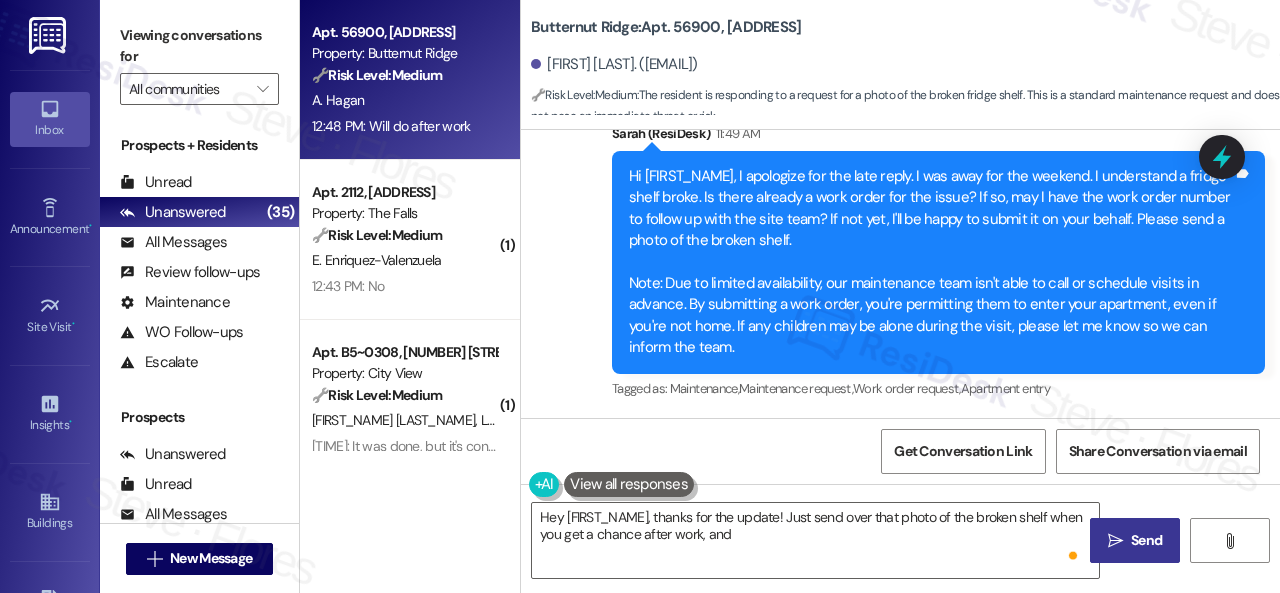 drag, startPoint x: 452, startPoint y: 267, endPoint x: 527, endPoint y: 264, distance: 75.059975 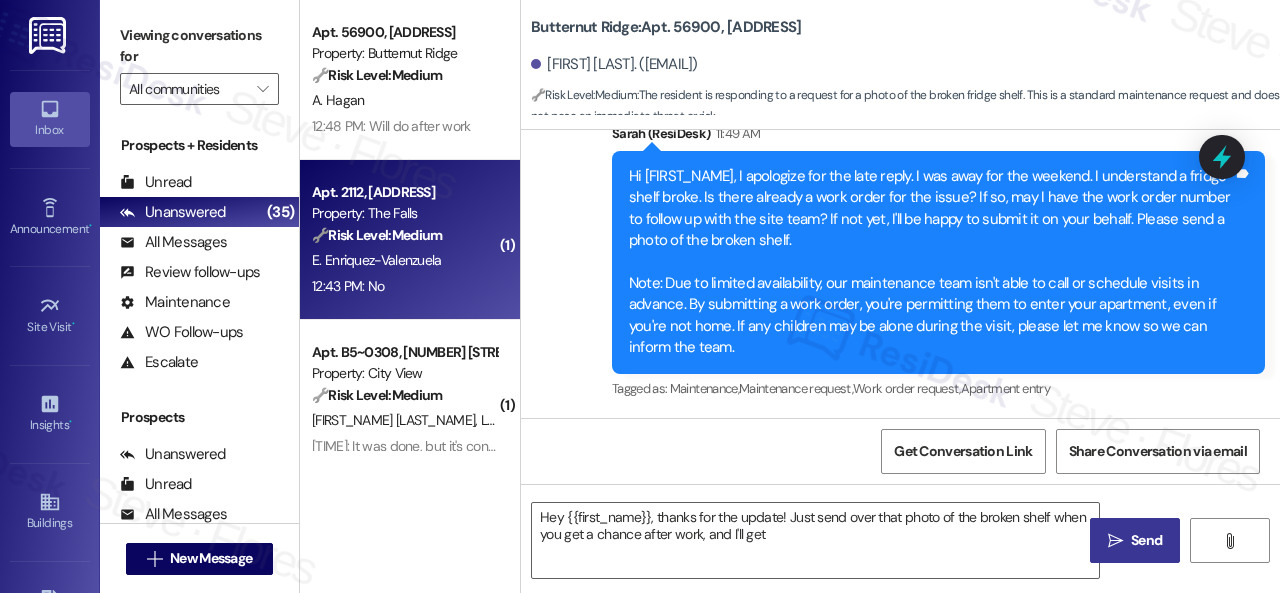 type on "Hey {{first_name}}, thanks for the update! Just send over that photo of the broken shelf when you get a chance after work, and I'll get a" 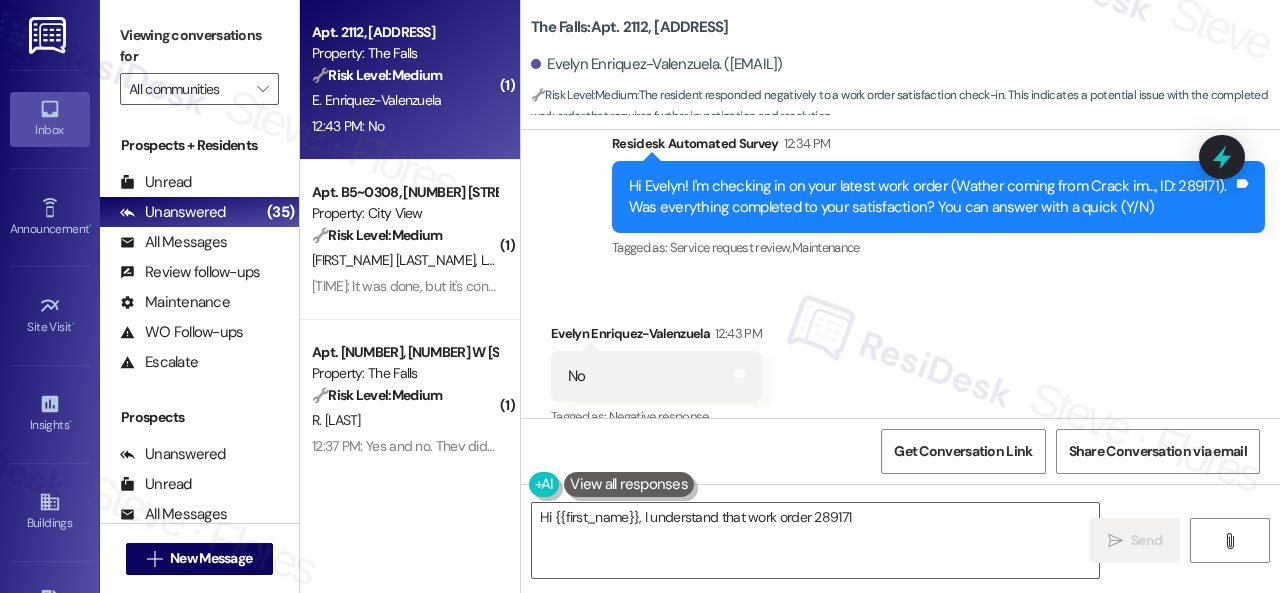 scroll, scrollTop: 621, scrollLeft: 0, axis: vertical 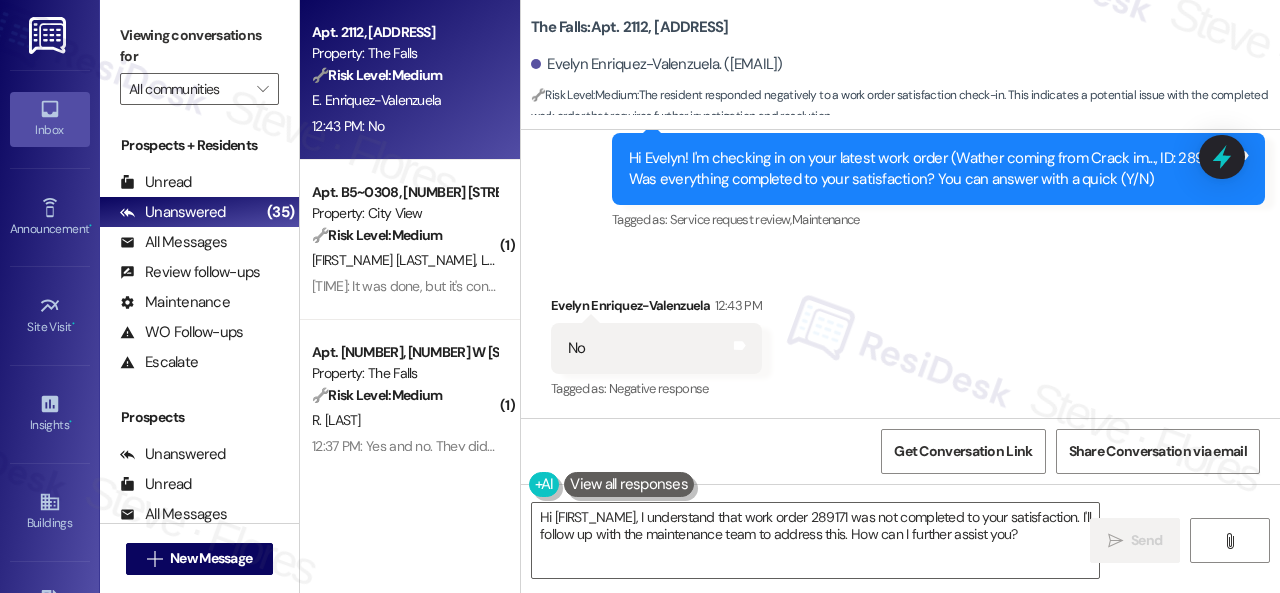 click on "Received via SMS Evelyn Enriquez-Valenzuela 12:43 PM No Tags and notes Tagged as:   Negative response Click to highlight conversations about Negative response" at bounding box center [656, 349] 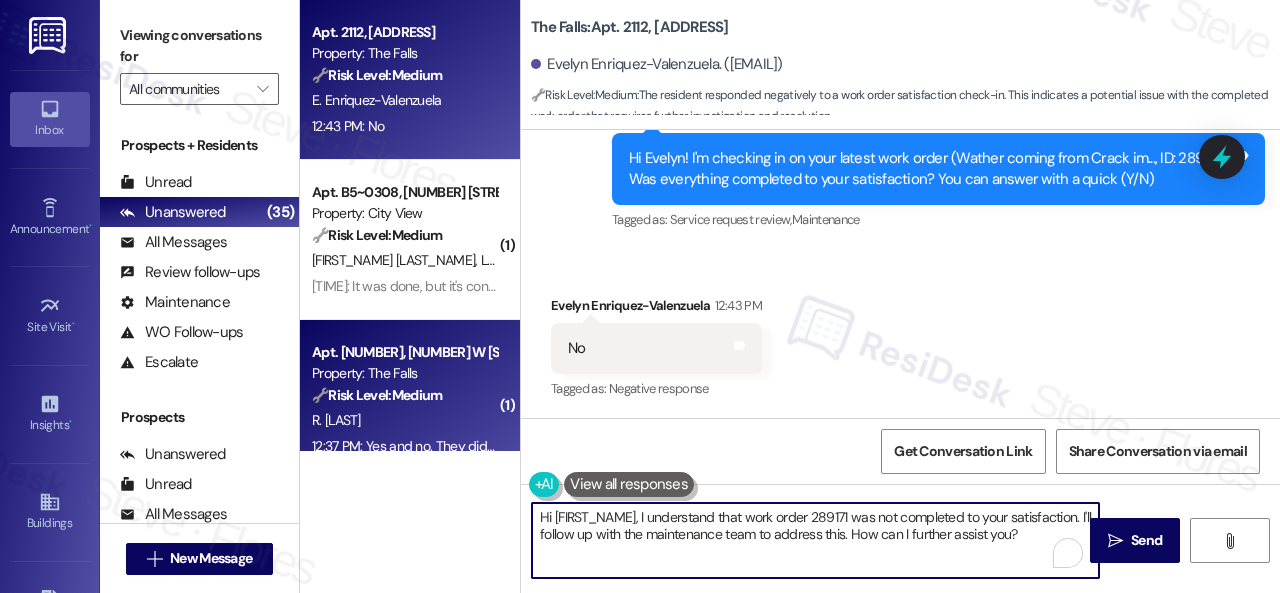 drag, startPoint x: 744, startPoint y: 489, endPoint x: 342, endPoint y: 424, distance: 407.22107 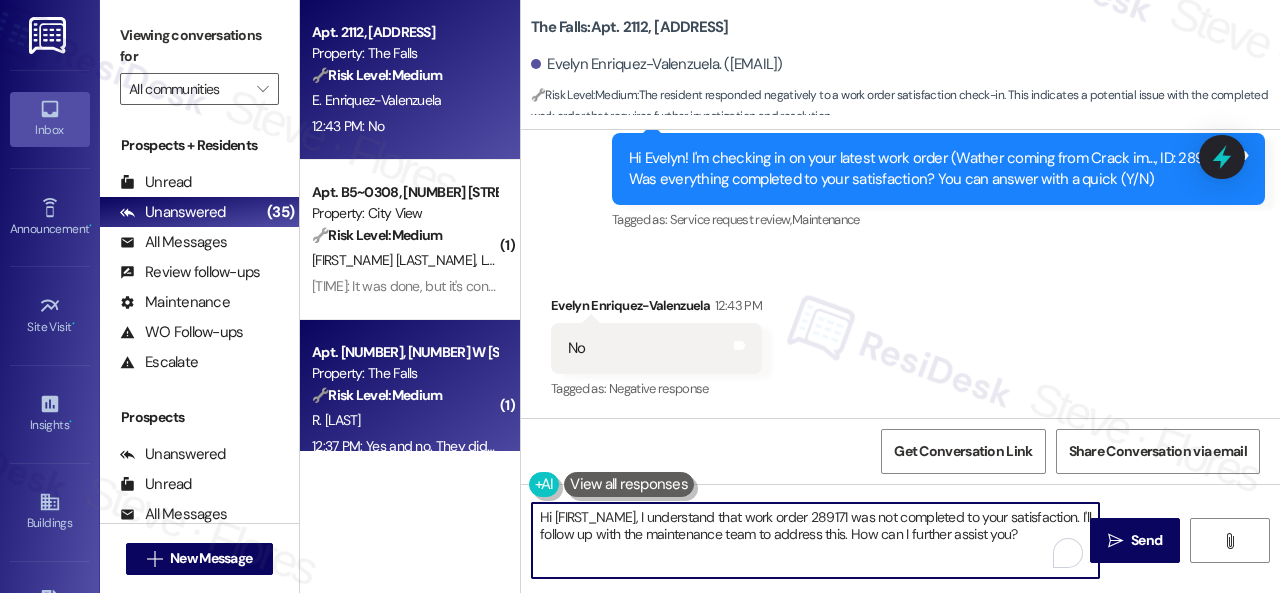 click on "Apt. 2112, 6565 W Foxridge Dr Property: The Falls 🔧  Risk Level:  Medium The resident responded negatively to a work order satisfaction check-in. This indicates a potential issue with the completed work order that requires further investigation and resolution. E. Enriquez-Valenzuela 12:43 PM: No 12:43 PM: No ( 1 ) Apt. B5~0308, 2600 Cityview Drive Property: City View 🔧  Risk Level:  Medium The resident is providing feedback on a completed work order. While they have a preference for a different wiring configuration, the initial issue was resolved, and there is no indication of an urgent problem or safety concern. This falls under non-urgent maintenance and asset preservation. E. Peterson L. Plummer 12:41 PM: It was done, but it's connected to our underglow light switch so it's prettt bright. Our preference would be for it to be connected to our overhead lights in the kitchen instead of the underglows. But other than that it looks great!  ( 1 ) Apt. 352, 6565 W Foxridge Dr Property: The Falls 🔧 Medium" at bounding box center (790, 296) 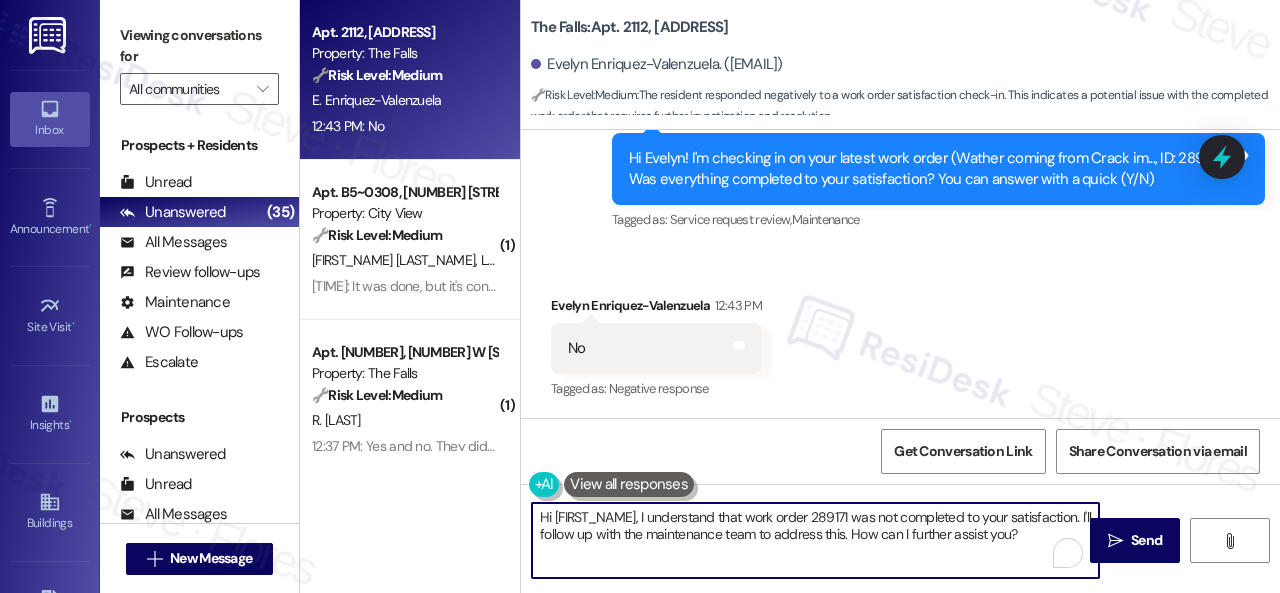 paste on "I'm sorry that the work order wasn't completed to your satisfaction. Can you please provide more details about what went wrong or what needs to be addressed" 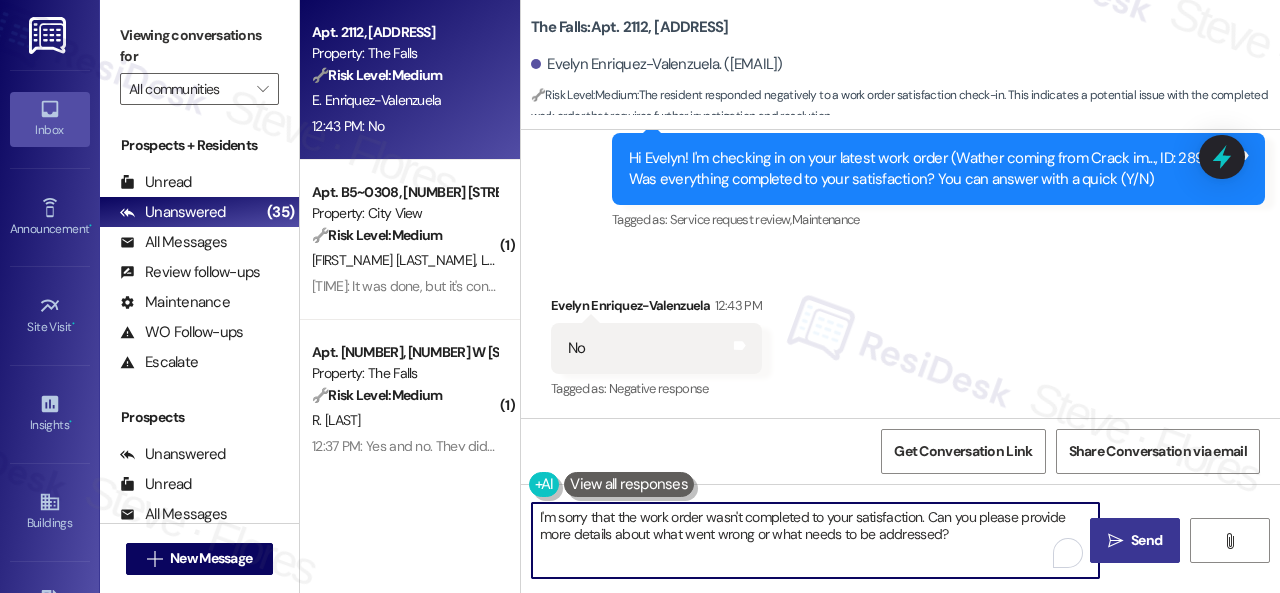 type on "I'm sorry that the work order wasn't completed to your satisfaction. Can you please provide more details about what went wrong or what needs to be addressed?" 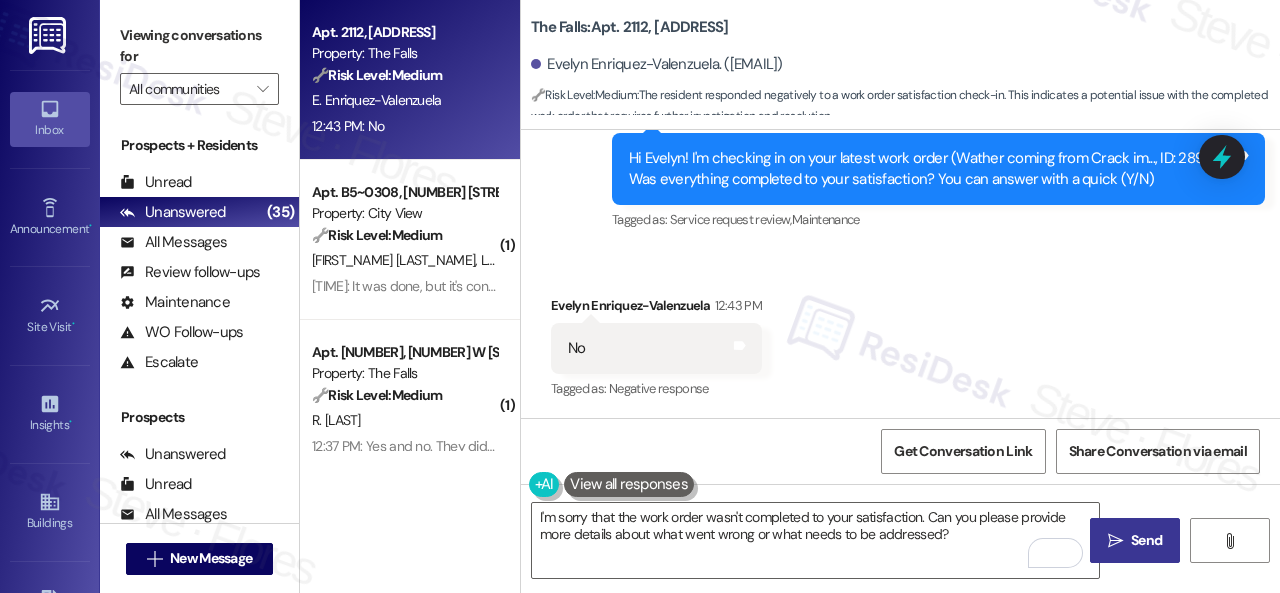 click on " Send" at bounding box center (1135, 540) 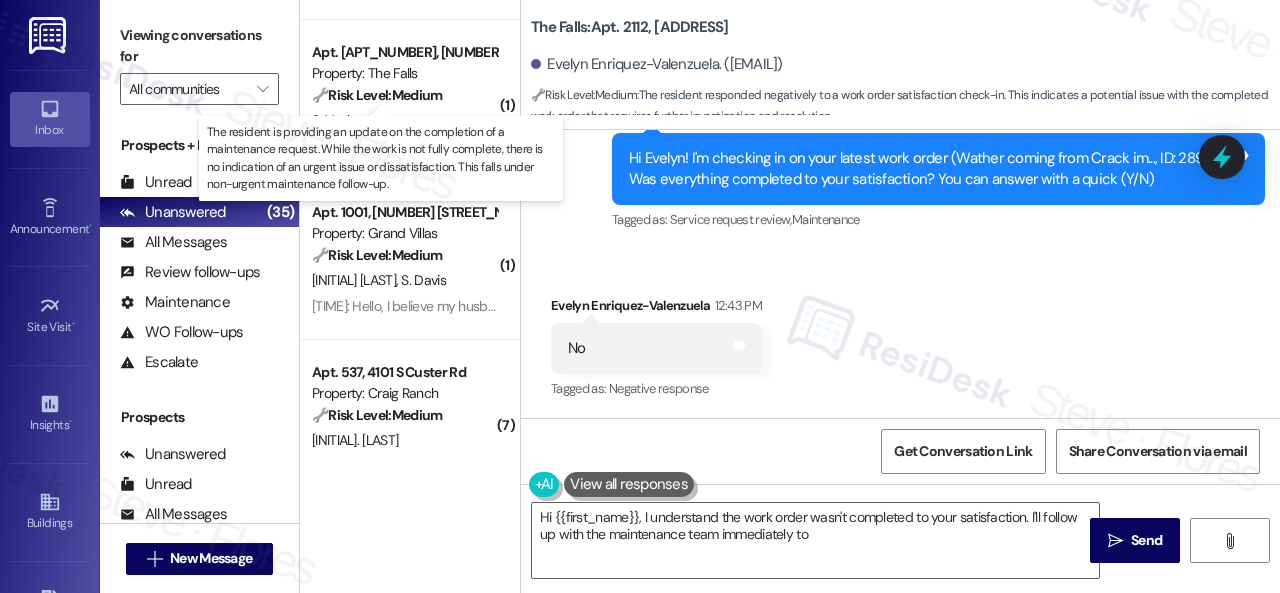 scroll, scrollTop: 0, scrollLeft: 0, axis: both 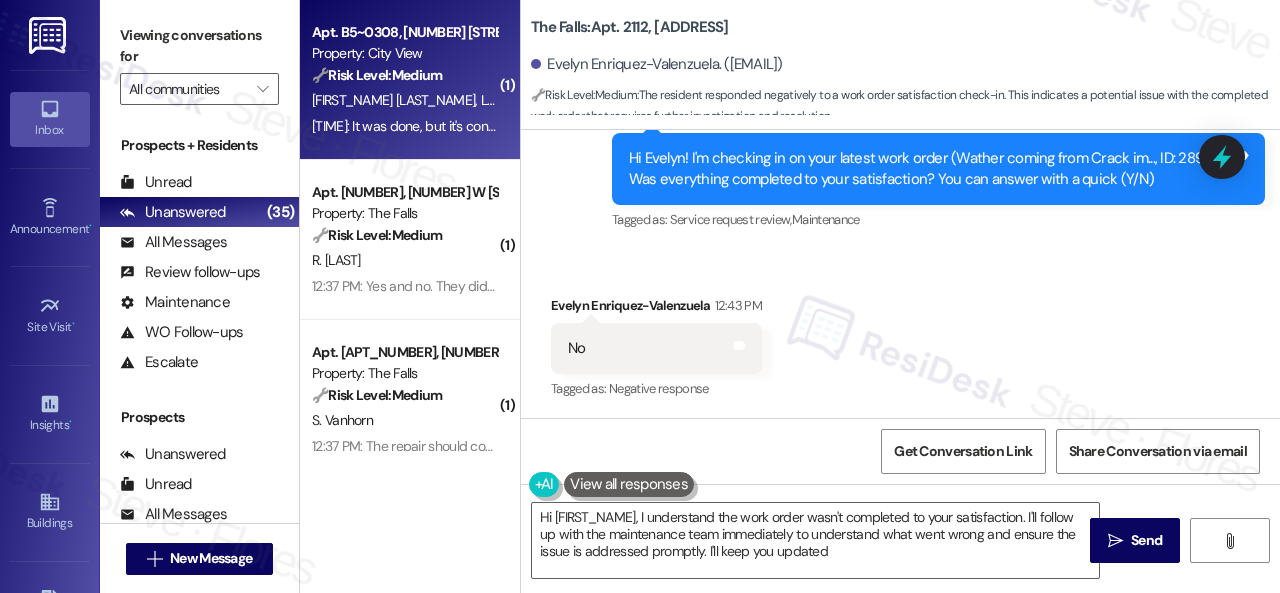 type on "Hi {{first_name}}, I understand the work order wasn't completed to your satisfaction. I'll follow up with the maintenance team immediately to understand what went wrong and ensure the issue is addressed promptly. I'll keep you updated!" 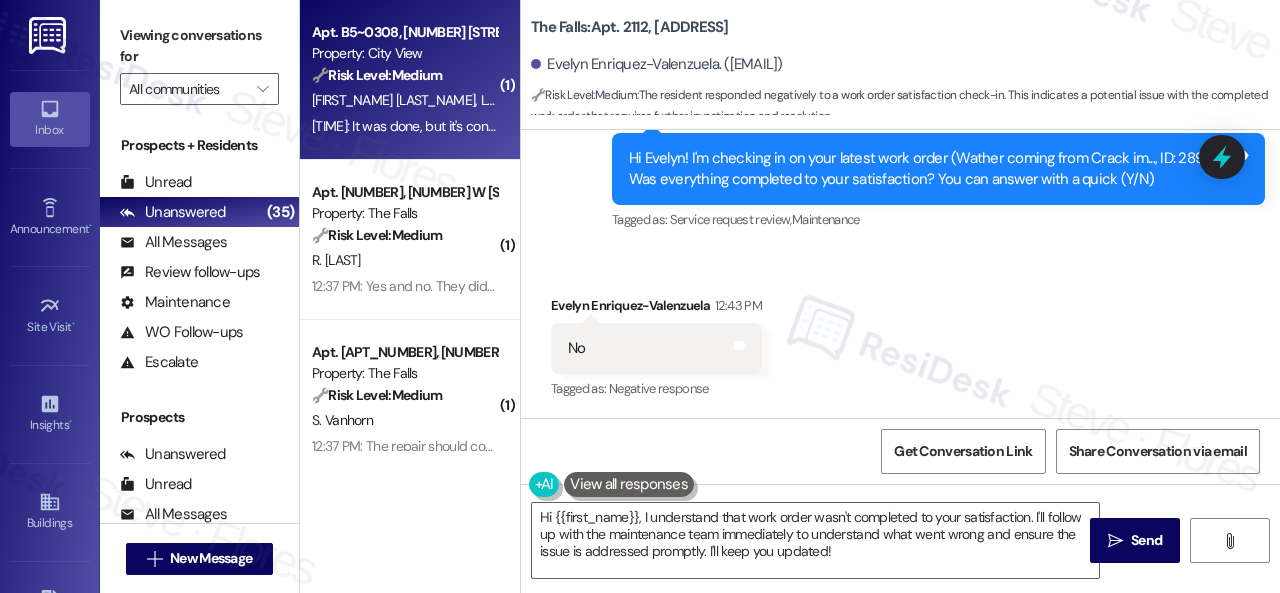 click on "🔧  Risk Level:  Medium The resident is providing feedback on a completed work order. While they have a preference for a different wiring configuration, the initial issue was resolved, and there is no indication of an urgent problem or safety concern. This falls under non-urgent maintenance and asset preservation." at bounding box center [404, 75] 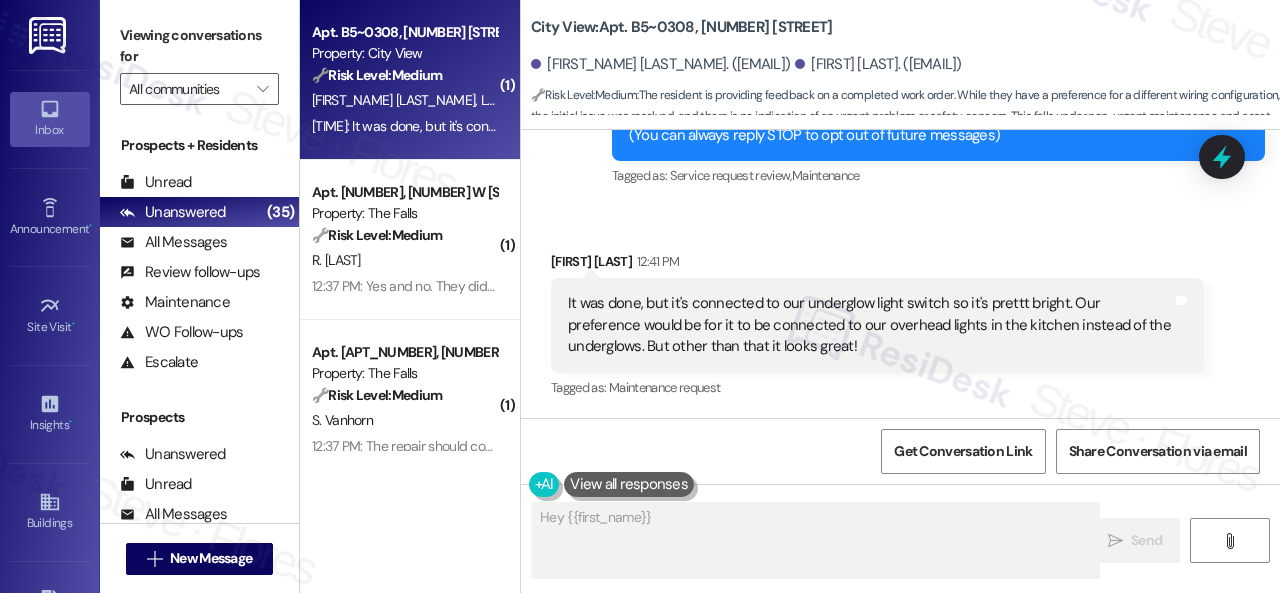 scroll, scrollTop: 268, scrollLeft: 0, axis: vertical 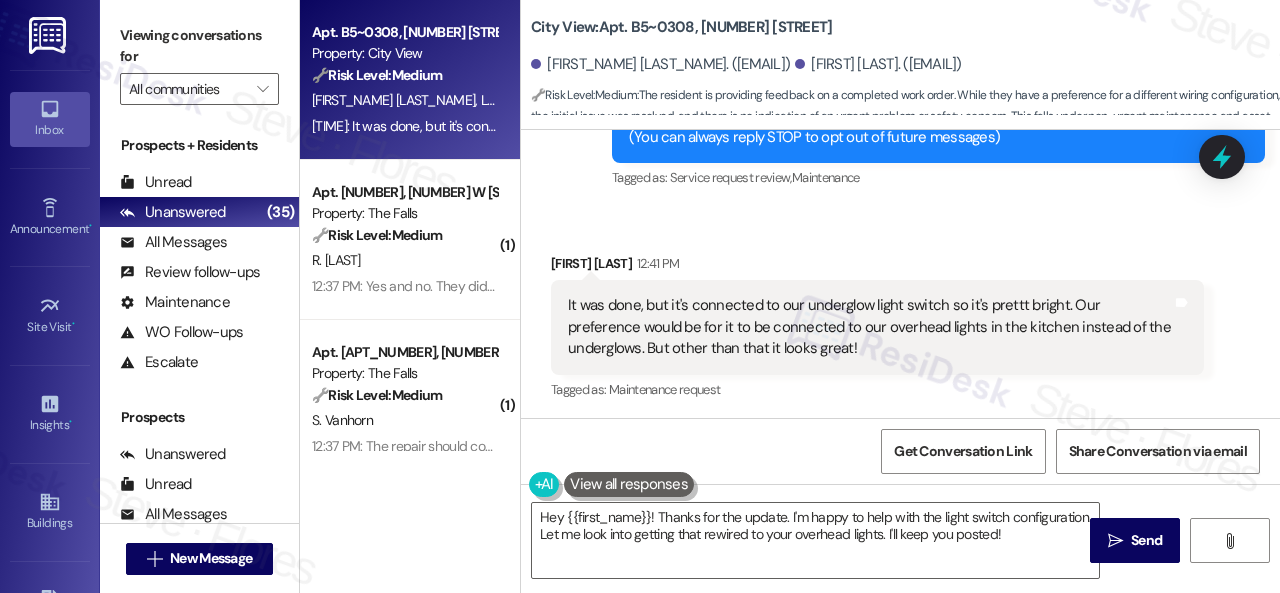 drag, startPoint x: 693, startPoint y: 226, endPoint x: 751, endPoint y: 220, distance: 58.30952 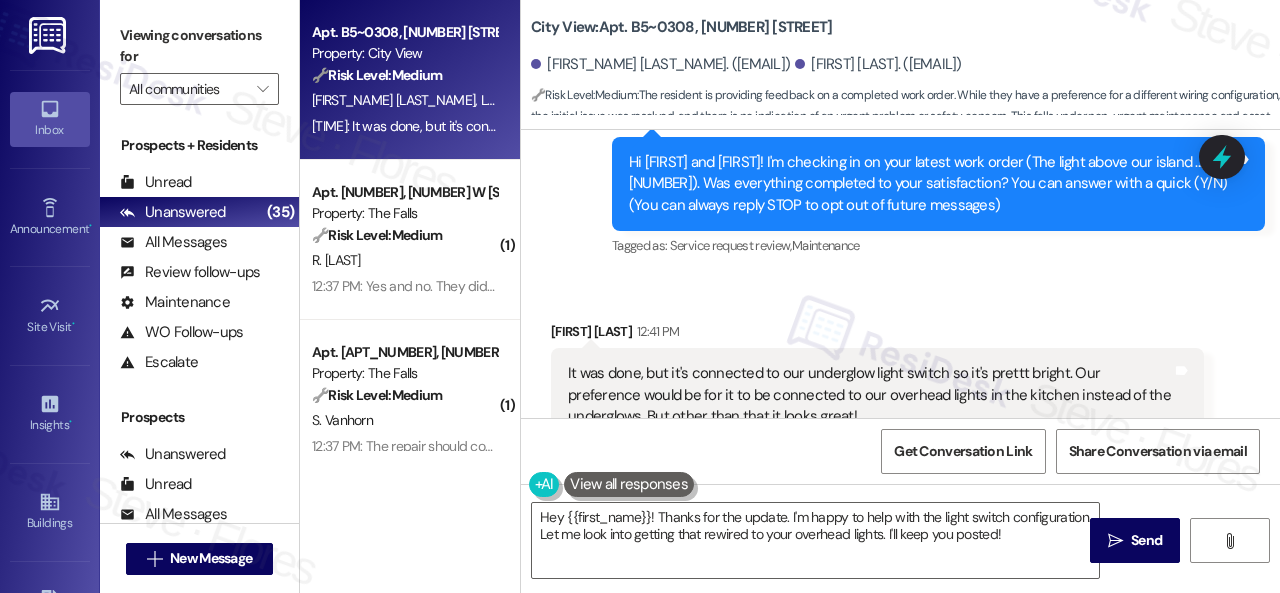 scroll, scrollTop: 168, scrollLeft: 0, axis: vertical 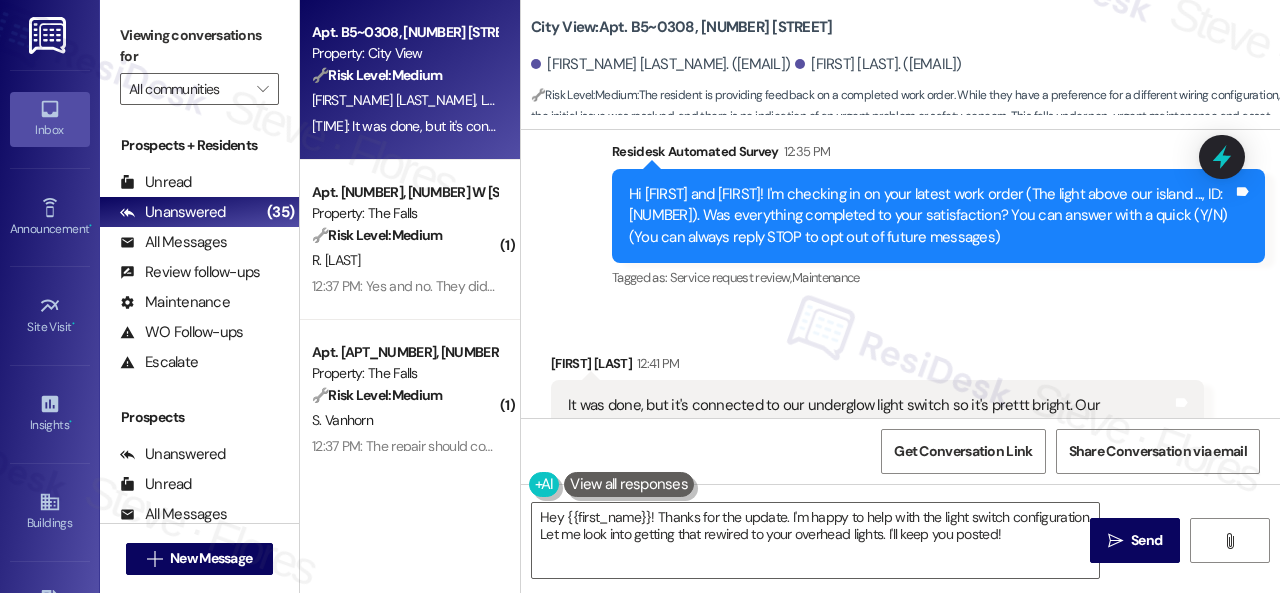 click on "Survey, sent via SMS Residesk Automated Survey 12:35 PM Hi Laurenz and Evy! I'm checking in on your latest work order (The light above our island ..., ID: 291483). Was everything completed to your satisfaction? You can answer with a quick (Y/N) (You can always reply STOP to opt out of future messages) Tags and notes Tagged as:   Service request review ,  Click to highlight conversations about Service request review Maintenance Click to highlight conversations about Maintenance" at bounding box center (900, 202) 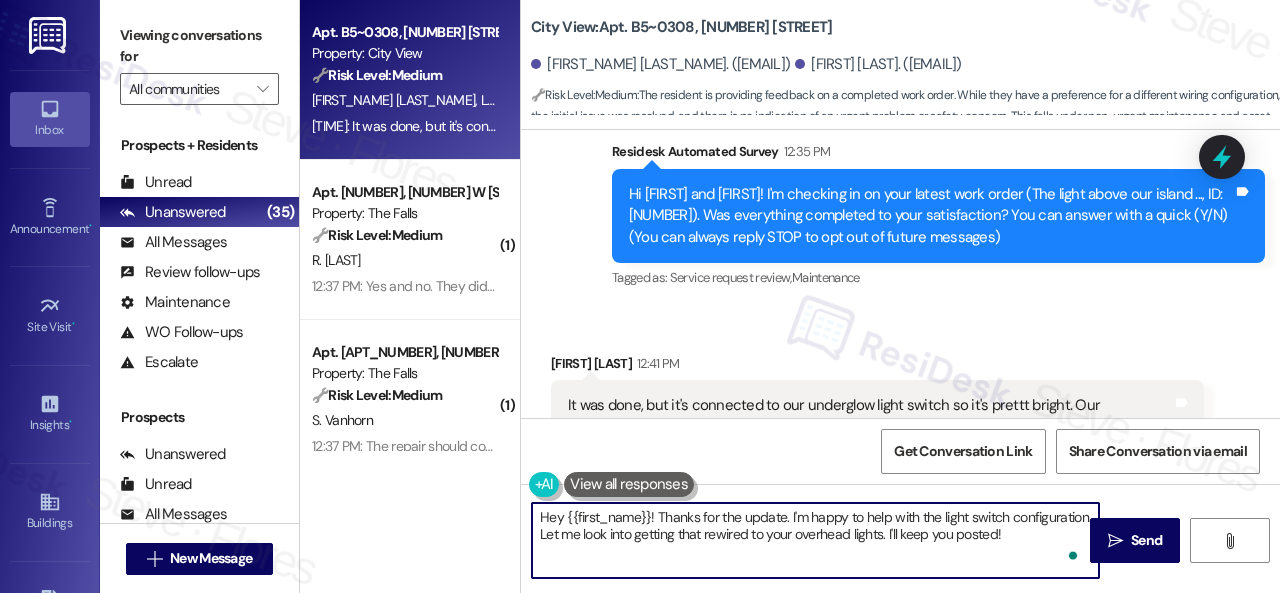 drag, startPoint x: 536, startPoint y: 520, endPoint x: 656, endPoint y: 514, distance: 120.14991 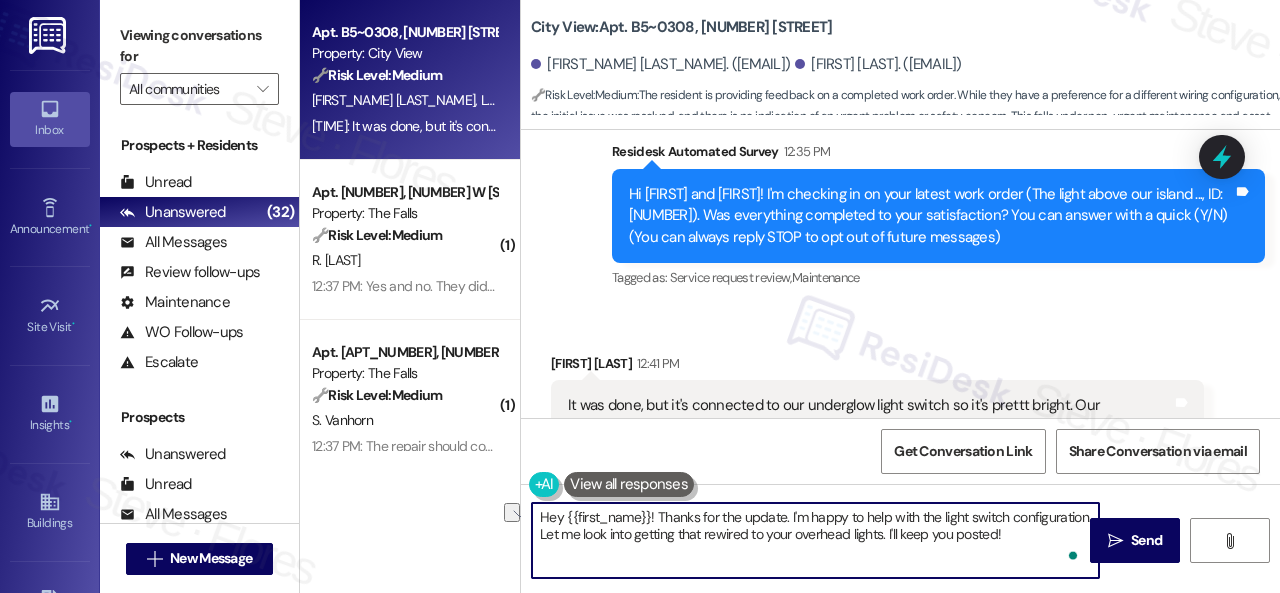scroll, scrollTop: 270, scrollLeft: 0, axis: vertical 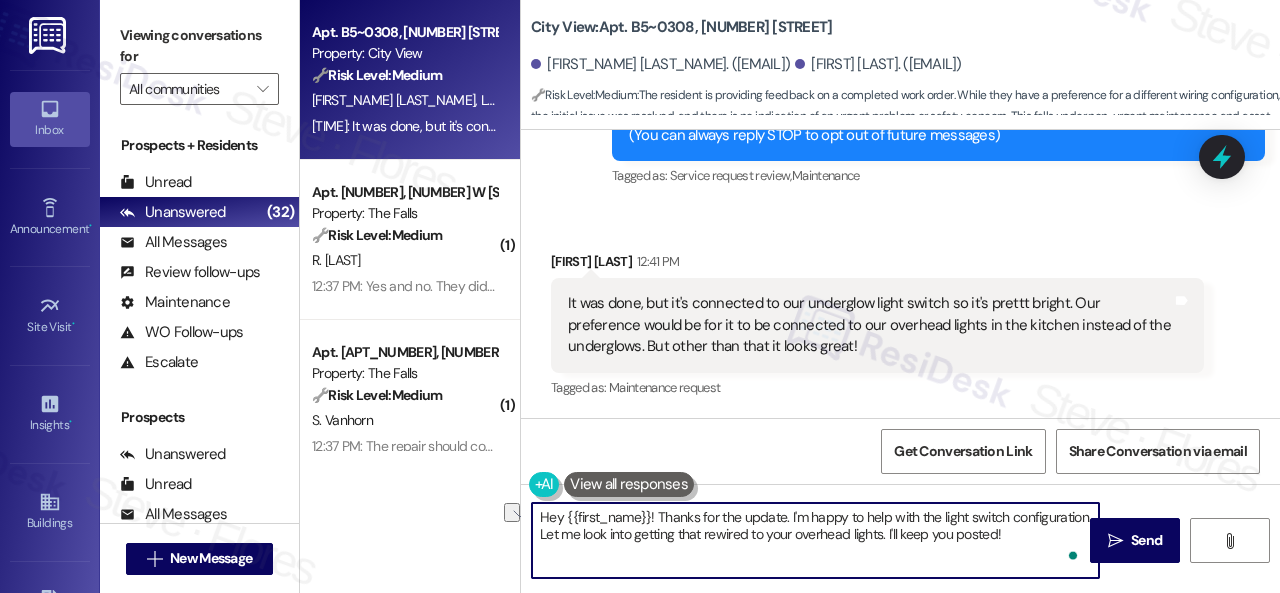 click on "Hey {{first_name}}! Thanks for the update. I'm happy to help with the light switch configuration. Let me look into getting that rewired to your overhead lights. I'll keep you posted!" at bounding box center (815, 540) 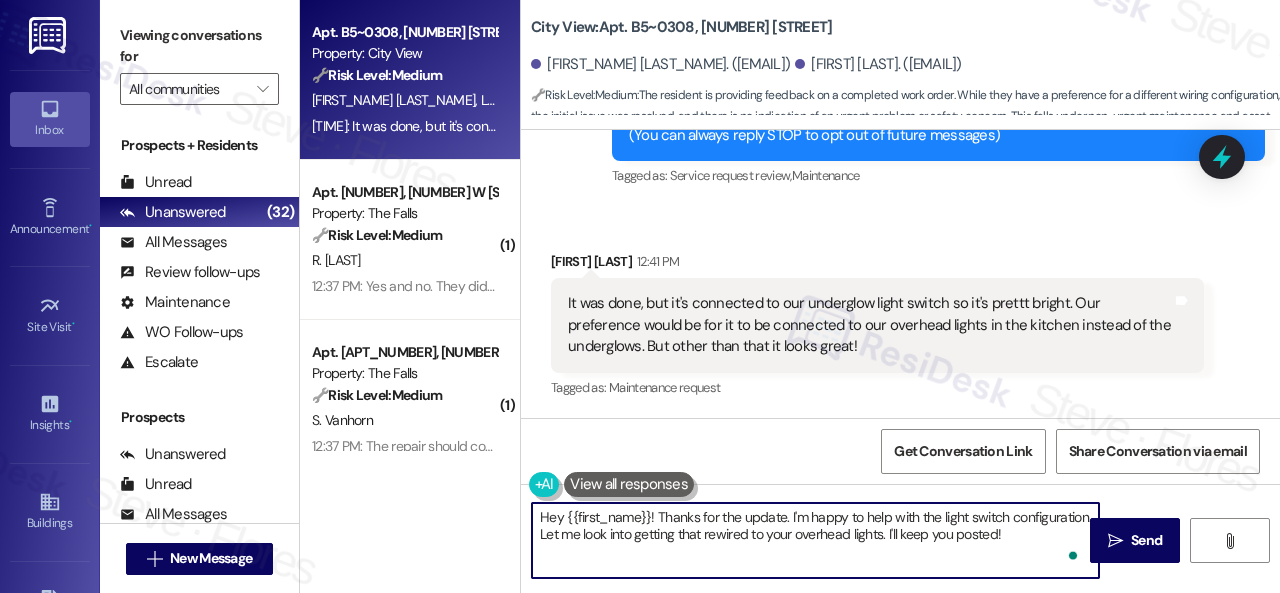 scroll, scrollTop: 6, scrollLeft: 0, axis: vertical 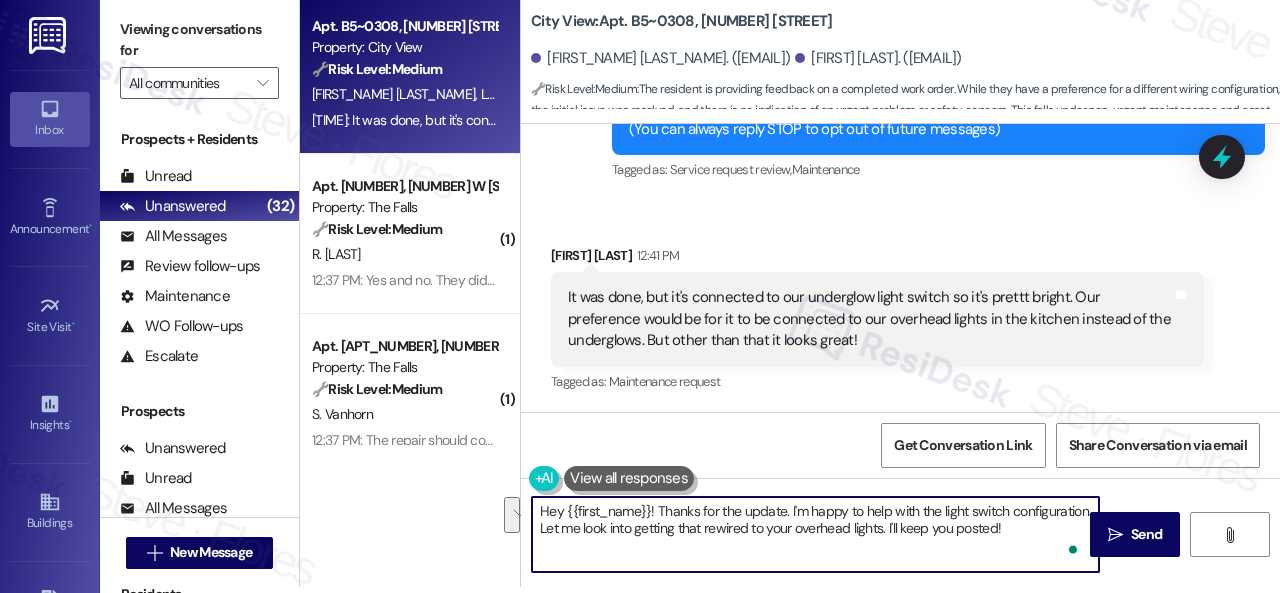 drag, startPoint x: 788, startPoint y: 512, endPoint x: 1227, endPoint y: 593, distance: 446.41013 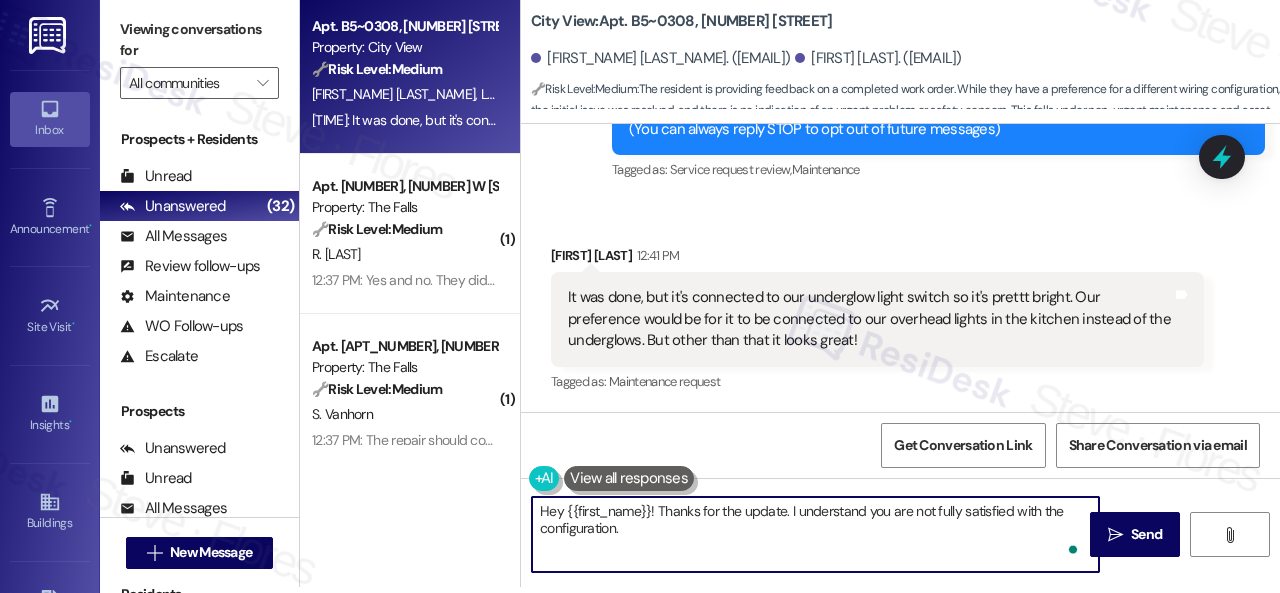 paste on "Have you already submitted a new work order? If so, may I have the work order number so I can follow up with the site team? If not, I'll be happy to submit a new work order on your behalf. Please provide as much detail as possible and include photos if available.
Note: Due to limited availability, our maintenance team isn't able to call or schedule visits in advance. By submitting a work order, you're permitting them to enter your apartment, even if you're not home. If any children may be alone during the visit, please let me know so we can inform the team." 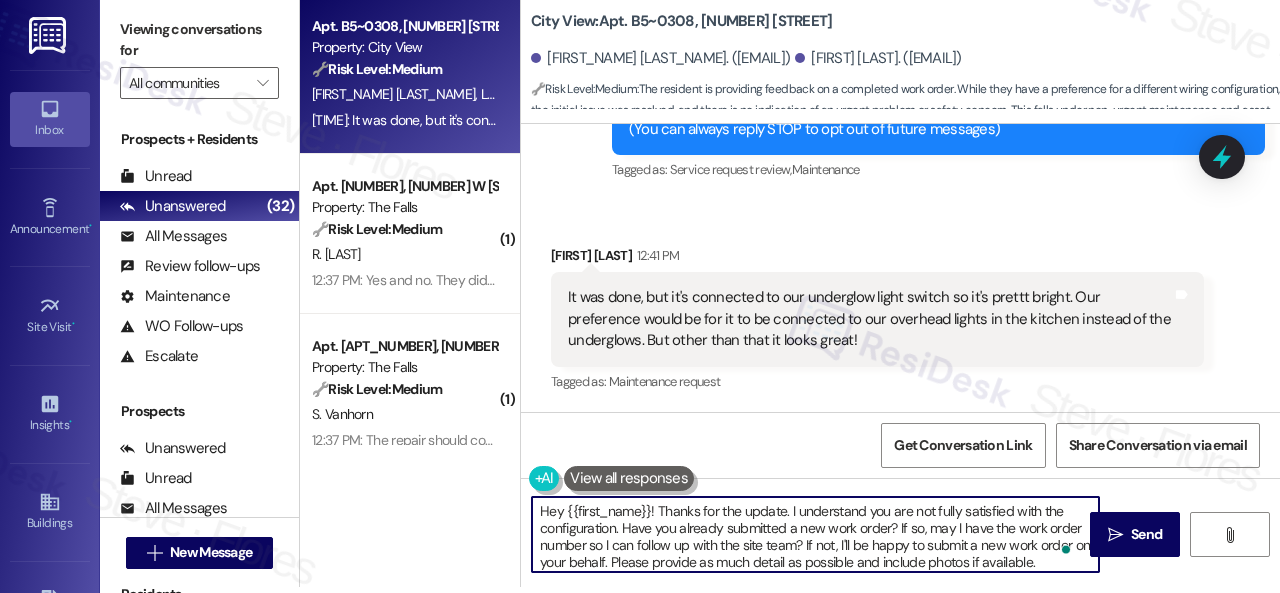 scroll, scrollTop: 84, scrollLeft: 0, axis: vertical 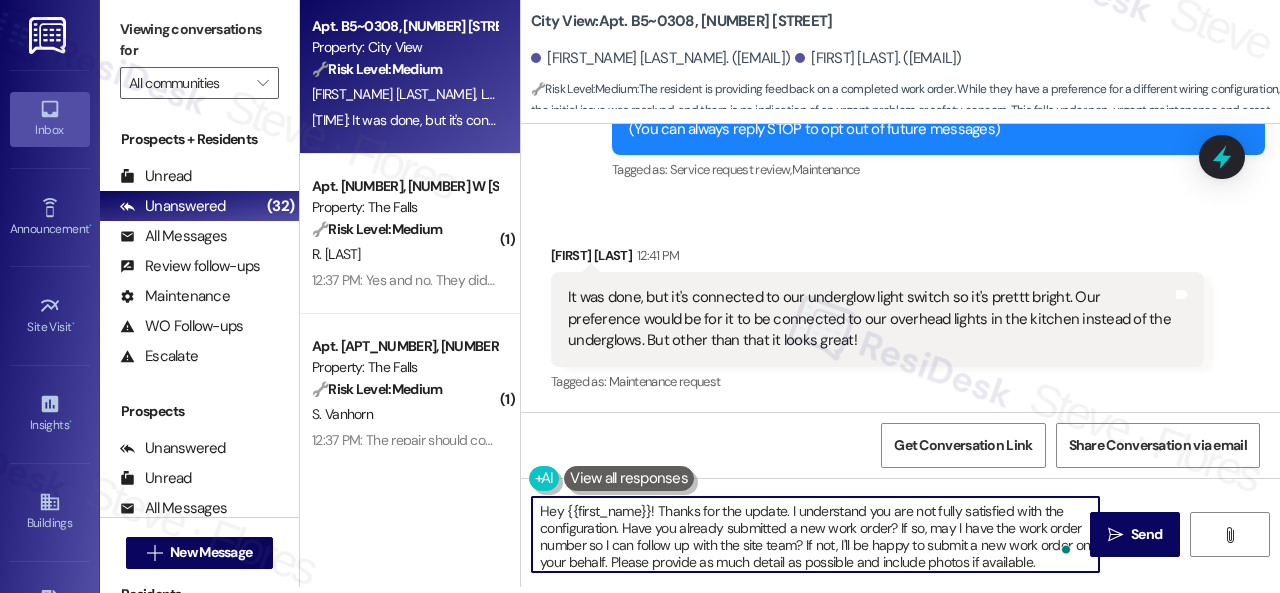click on "Hey {{first_name}}! Thanks for the update. I understand you are not fully satisfied with the configuration. Have you already submitted a new work order? If so, may I have the work order number so I can follow up with the site team? If not, I'll be happy to submit a new work order on your behalf. Please provide as much detail as possible and include photos if available.
Note: Due to limited availability, our maintenance team isn't able to call or schedule visits in advance. By submitting a work order, you're permitting them to enter your apartment, even if you're not home. If any children may be alone during the visit, please let me know so we can inform the team." at bounding box center (815, 534) 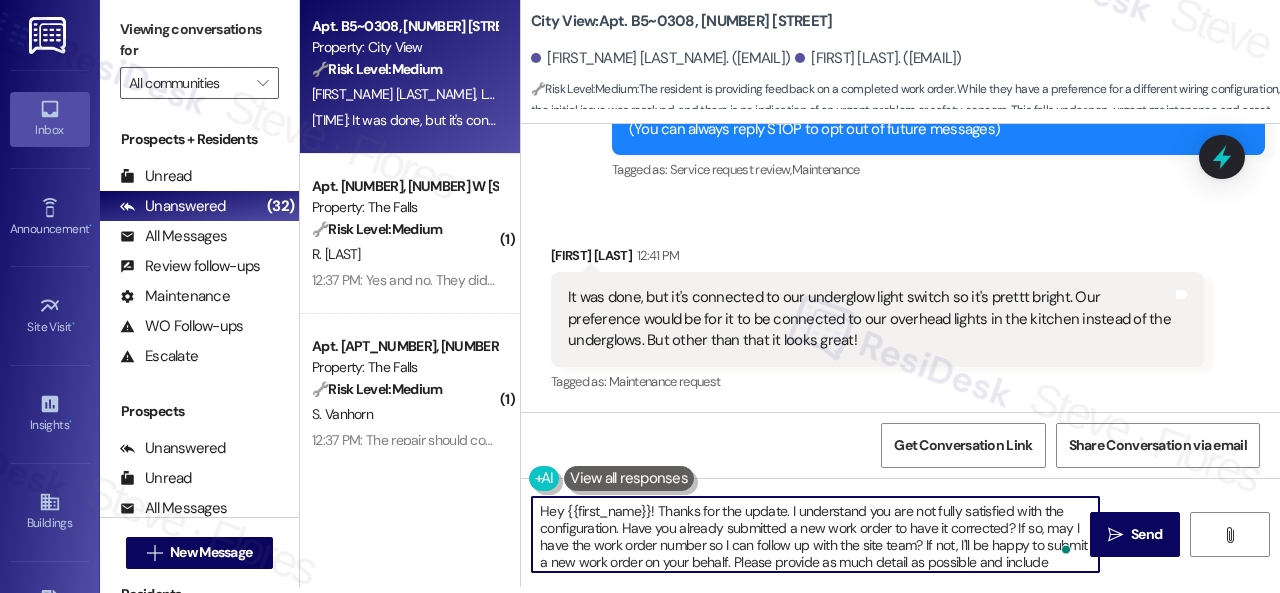 scroll, scrollTop: 74, scrollLeft: 0, axis: vertical 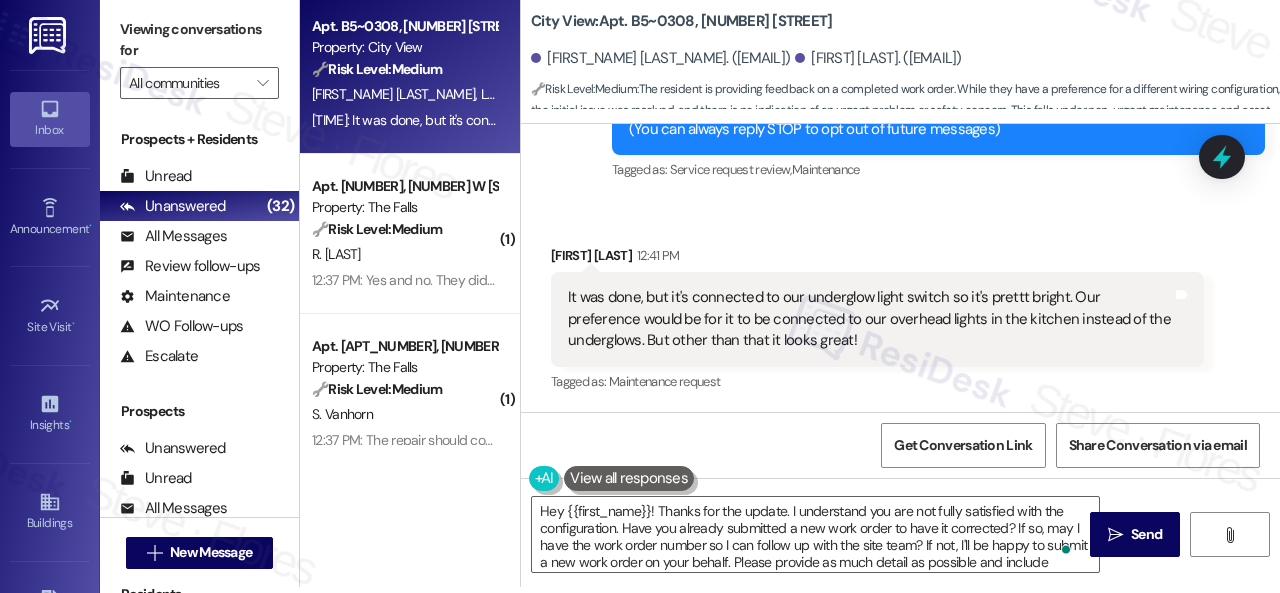 drag, startPoint x: 1138, startPoint y: 535, endPoint x: 852, endPoint y: 492, distance: 289.21445 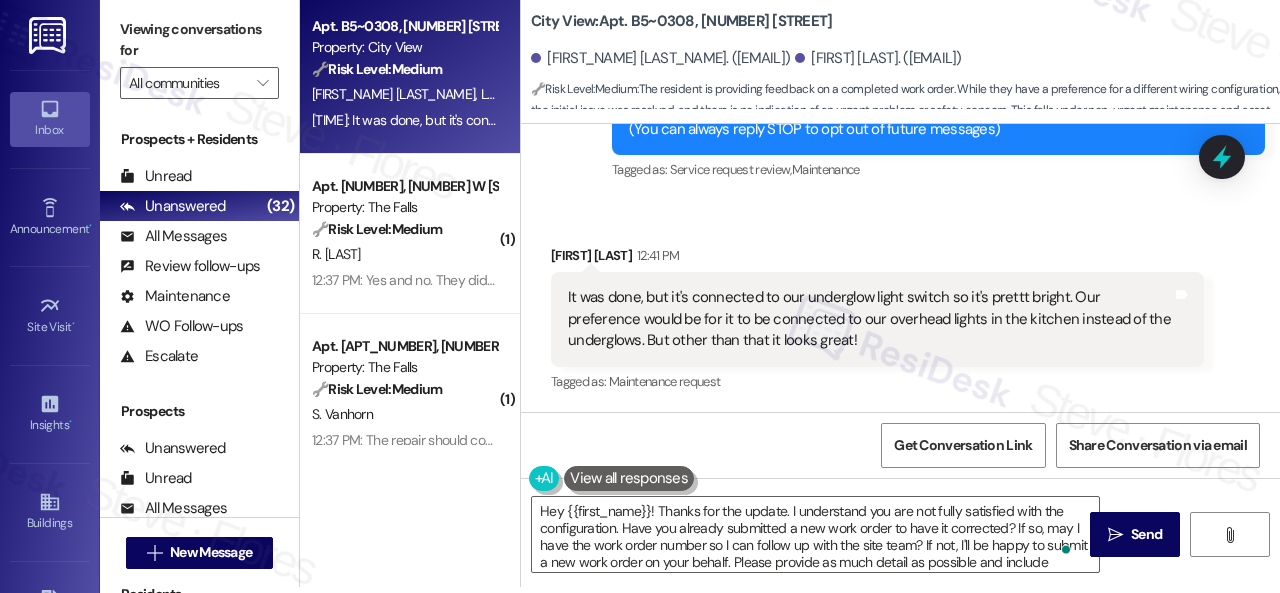click on "Hey {{first_name}}! Thanks for the update. I understand you are not fully satisfied with the configuration. Have you already submitted a new work order to have it corrected? If so, may I have the work order number so I can follow up with the site team? If not, I'll be happy to submit a new work order on your behalf. Please provide as much detail as possible and include photos if available.
Note: Due to limited availability, our maintenance team isn't able to call or schedule visits in advance. By submitting a work order, you're permitting them to enter your apartment, even if you're not home. If any children may be alone during the visit, please let me know so we can inform the team.  Send " at bounding box center (900, 553) 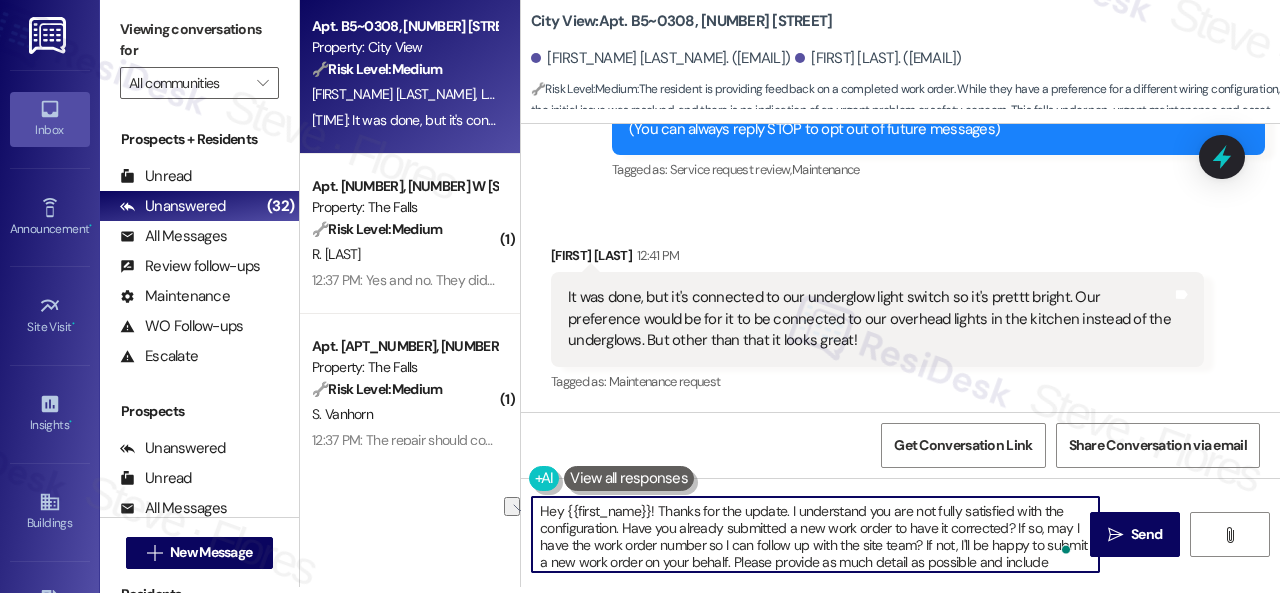drag, startPoint x: 659, startPoint y: 509, endPoint x: 484, endPoint y: 509, distance: 175 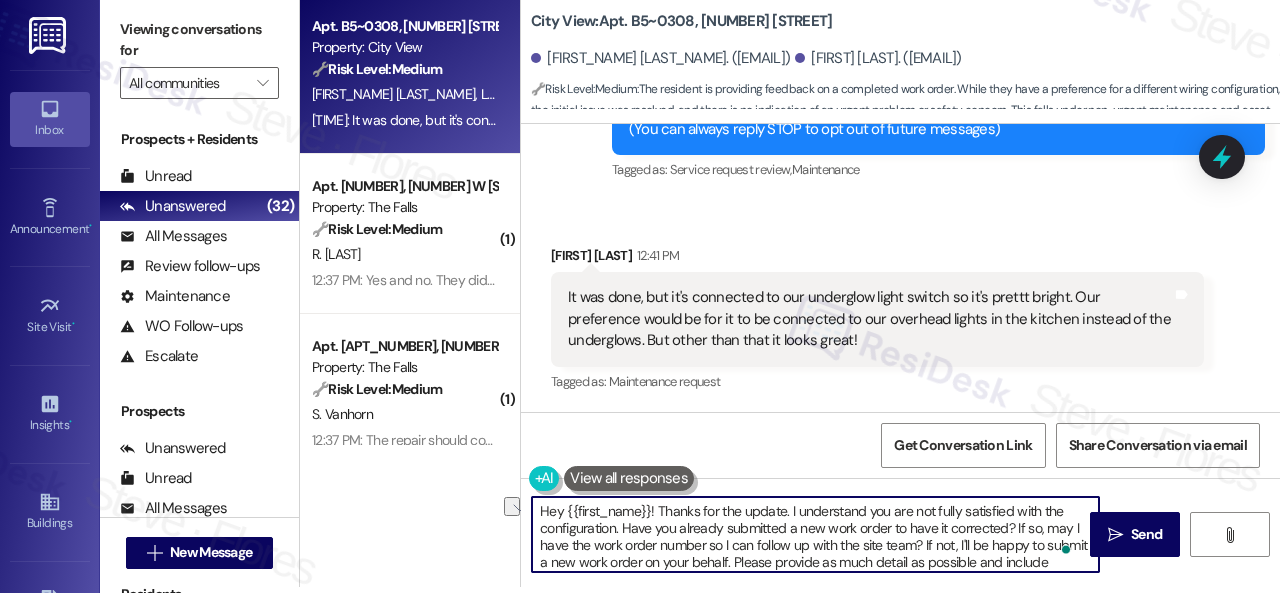 click on "Apt. B5~0308, 2600 Cityview Drive Property: City View 🔧  Risk Level:  Medium The resident is providing feedback on a completed work order. While they have a preference for a different wiring configuration, the initial issue was resolved, and there is no indication of an urgent problem or safety concern. This falls under non-urgent maintenance and asset preservation. E. Peterson L. Plummer 12:41 PM: It was done, but it's connected to our underglow light switch so it's prettt bright. Our preference would be for it to be connected to our overhead lights in the kitchen instead of the underglows. But other than that it looks great!  12:41 PM: It was done, but it's connected to our underglow light switch so it's prettt bright. Our preference would be for it to be connected to our overhead lights in the kitchen instead of the underglows. But other than that it looks great!  ( 1 ) Apt. 352, 6565 W Foxridge Dr Property: The Falls 🔧  Risk Level:  Medium R. Gingell ( 1 ) Apt. 163, 6565 W Foxridge Dr 🔧 Medium (" at bounding box center (790, 290) 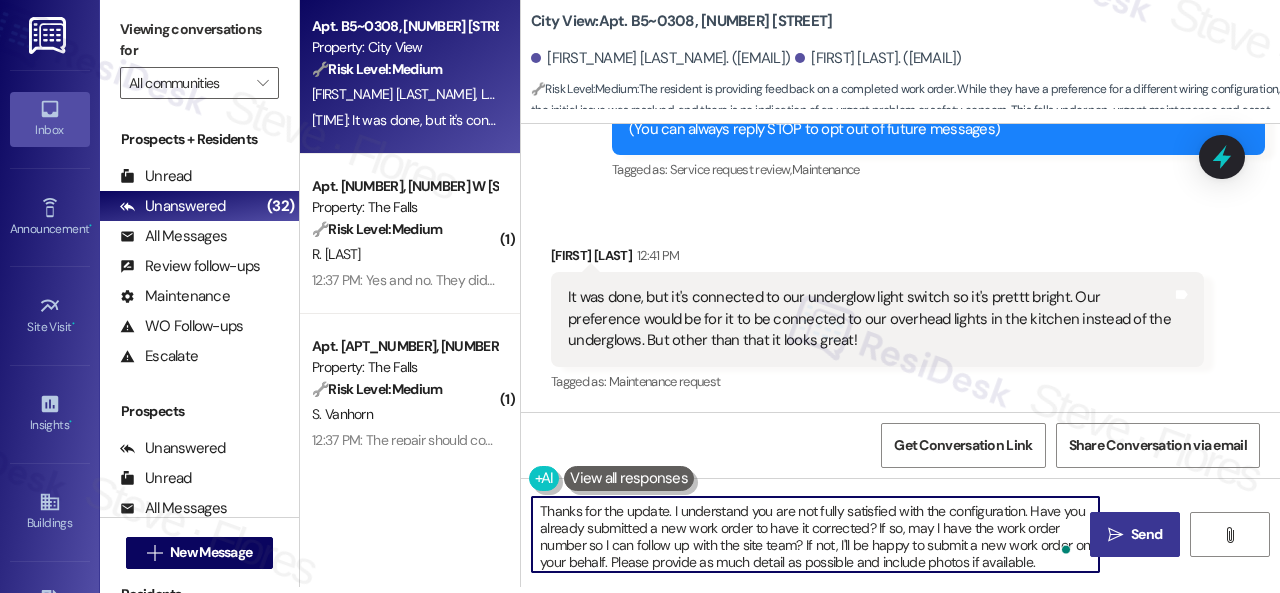 type on "Thanks for the update. I understand you are not fully satisfied with the configuration. Have you already submitted a new work order to have it corrected? If so, may I have the work order number so I can follow up with the site team? If not, I'll be happy to submit a new work order on your behalf. Please provide as much detail as possible and include photos if available.
Note: Due to limited availability, our maintenance team isn't able to call or schedule visits in advance. By submitting a work order, you're permitting them to enter your apartment, even if you're not home. If any children may be alone during the visit, please let me know so we can inform the team." 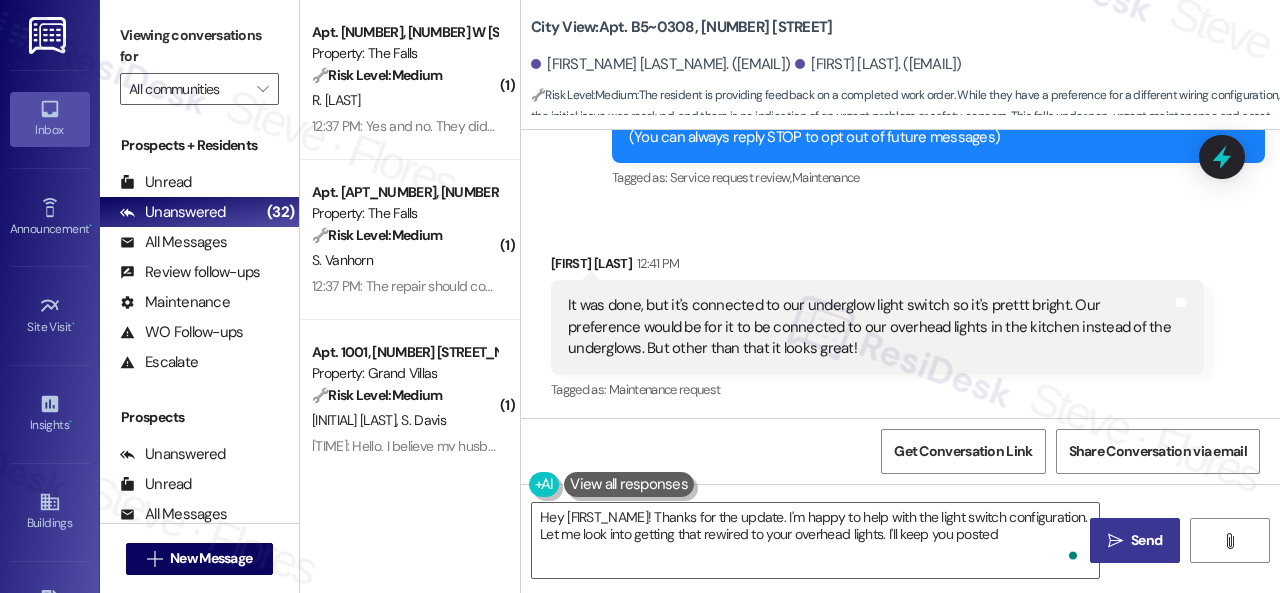 type on "Hey {{first_name}}! Thanks for the update. I'm happy to help with the light switch configuration. Let me look into getting that rewired to your overhead lights. I'll keep you posted!" 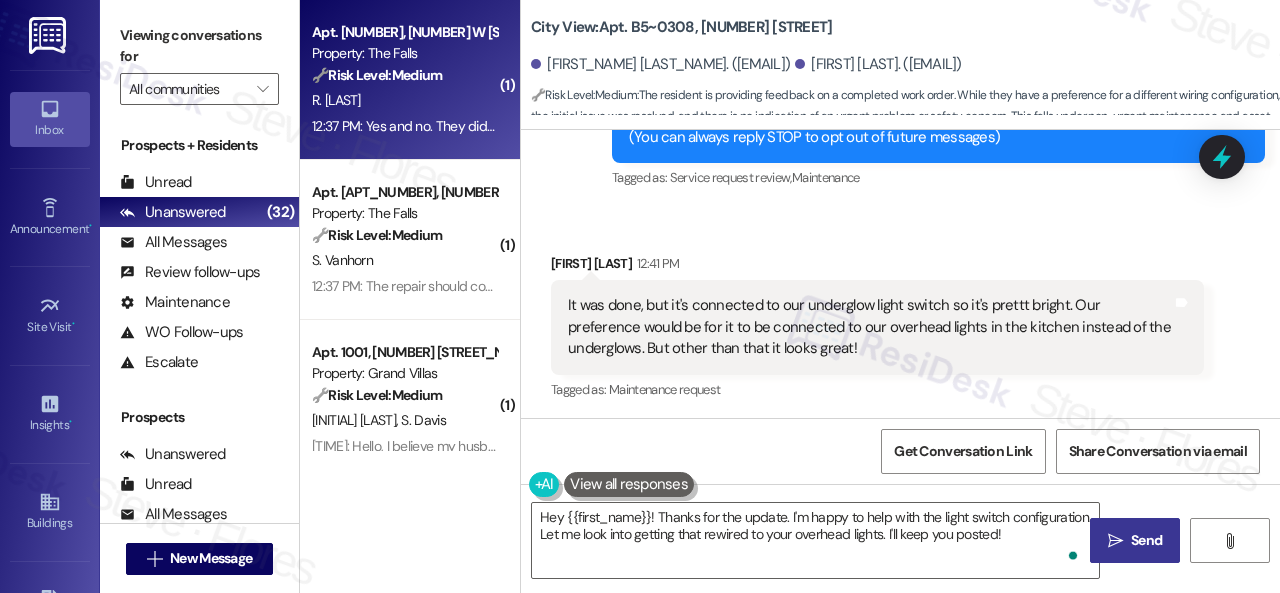 click on "[INITIALS]. [INITIALS]" at bounding box center [404, 100] 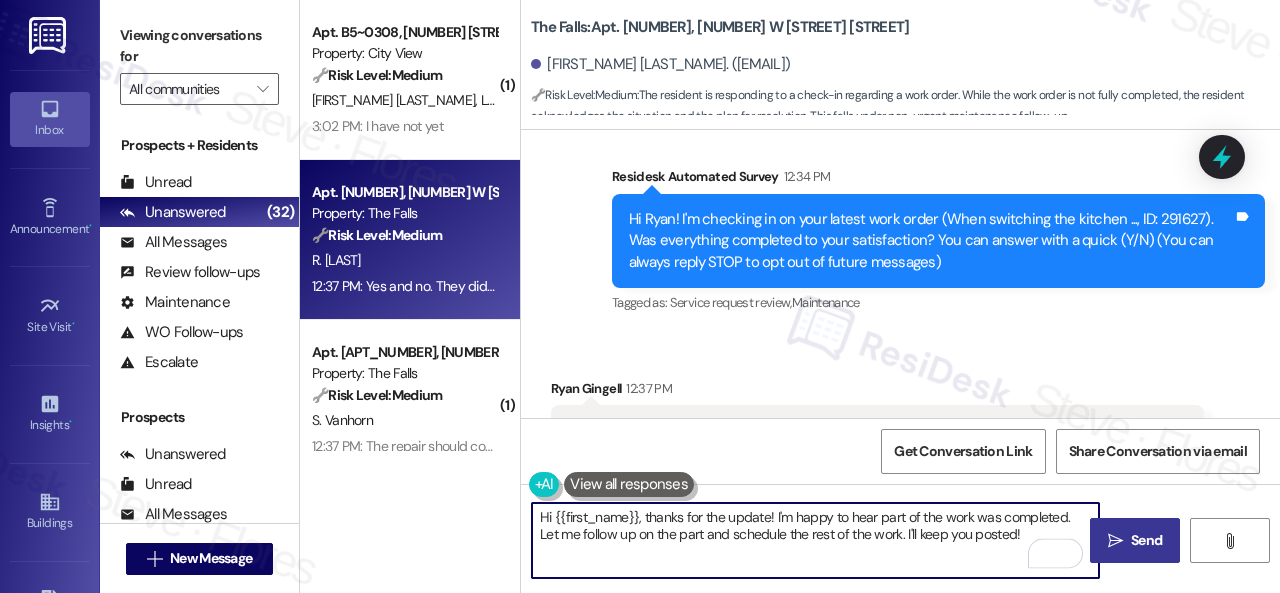 drag, startPoint x: 704, startPoint y: 538, endPoint x: 897, endPoint y: 530, distance: 193.16573 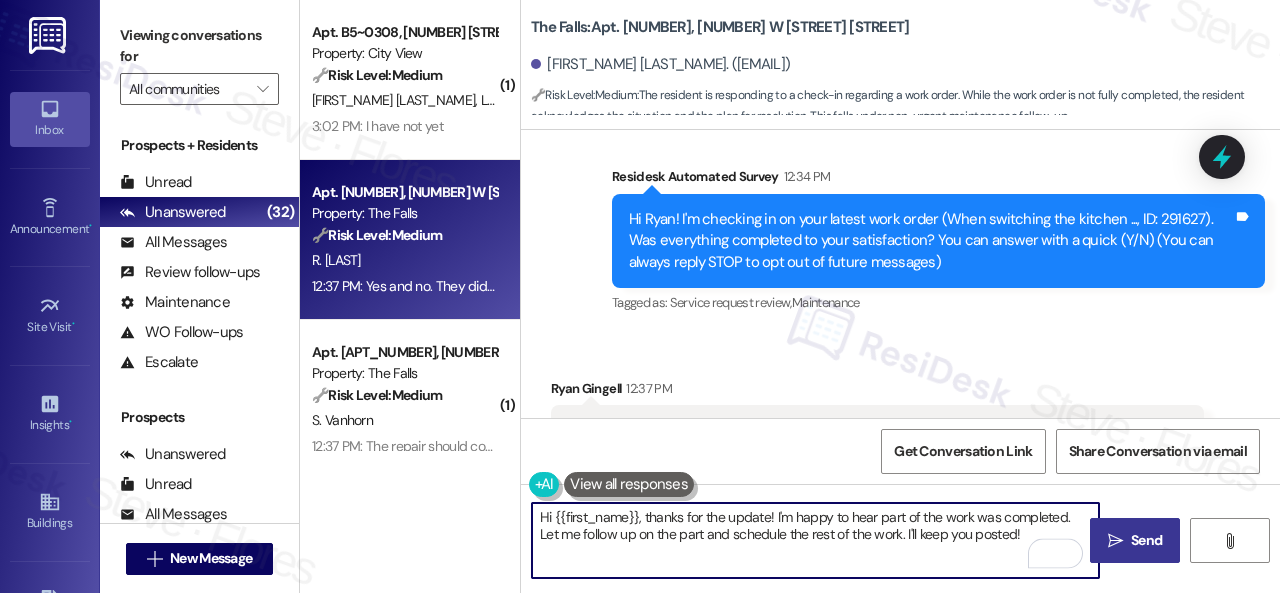 click on "Hi {{first_name}}, thanks for the update! I'm happy to hear part of the work was completed. Let me follow up on the part and schedule the rest of the work. I'll keep you posted!" at bounding box center [815, 540] 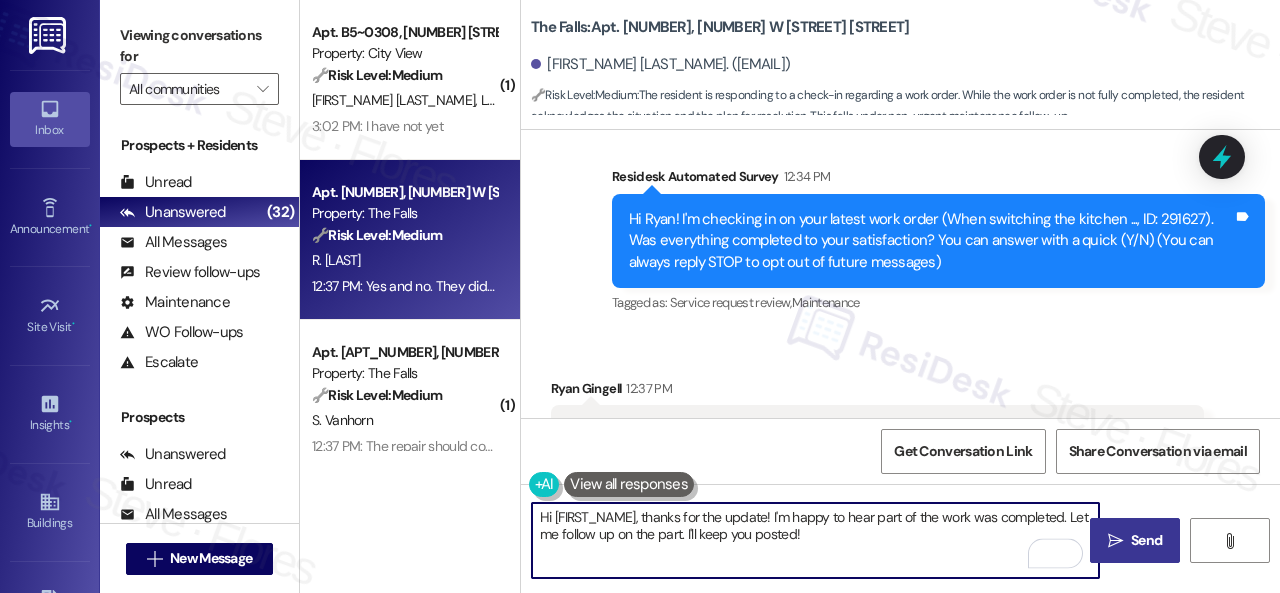 click on "Hi {{first_name}}, thanks for the update! I'm happy to hear part of the work was completed. Let me follow up on the part. I'll keep you posted!" at bounding box center [815, 540] 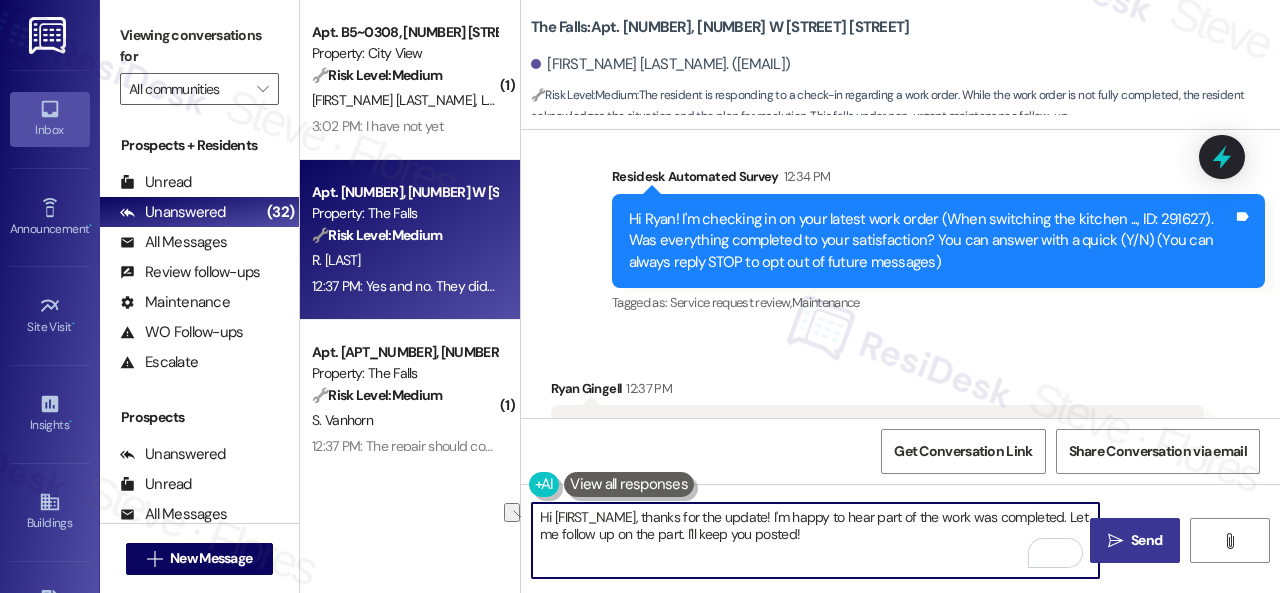 drag, startPoint x: 646, startPoint y: 515, endPoint x: 464, endPoint y: 515, distance: 182 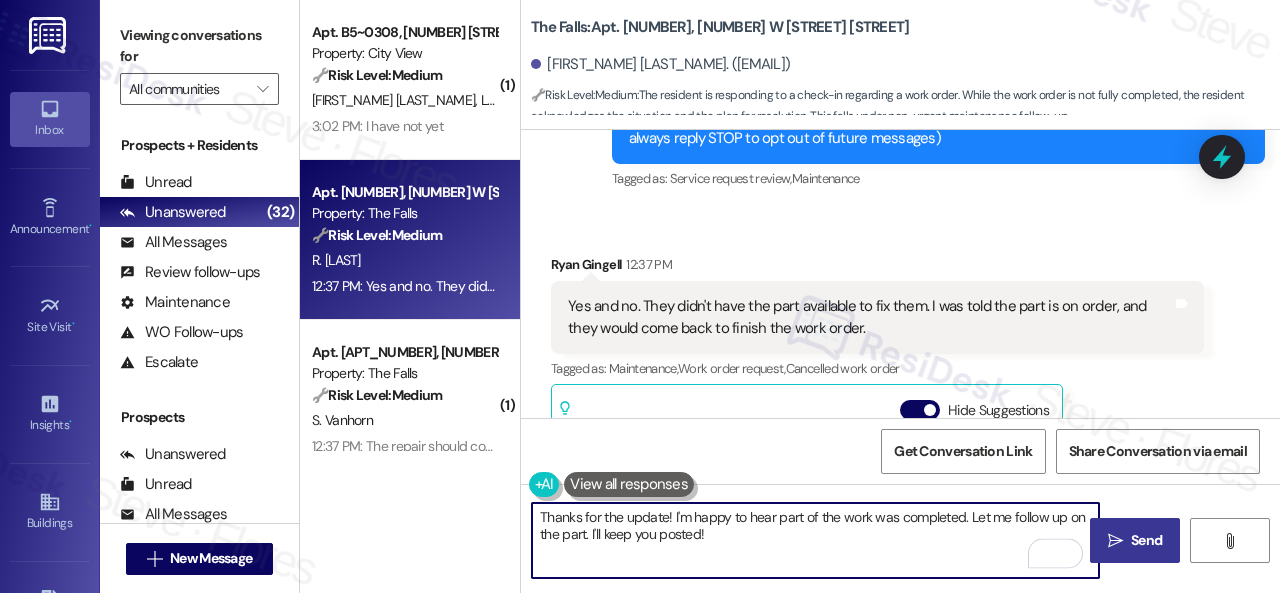 scroll, scrollTop: 343, scrollLeft: 0, axis: vertical 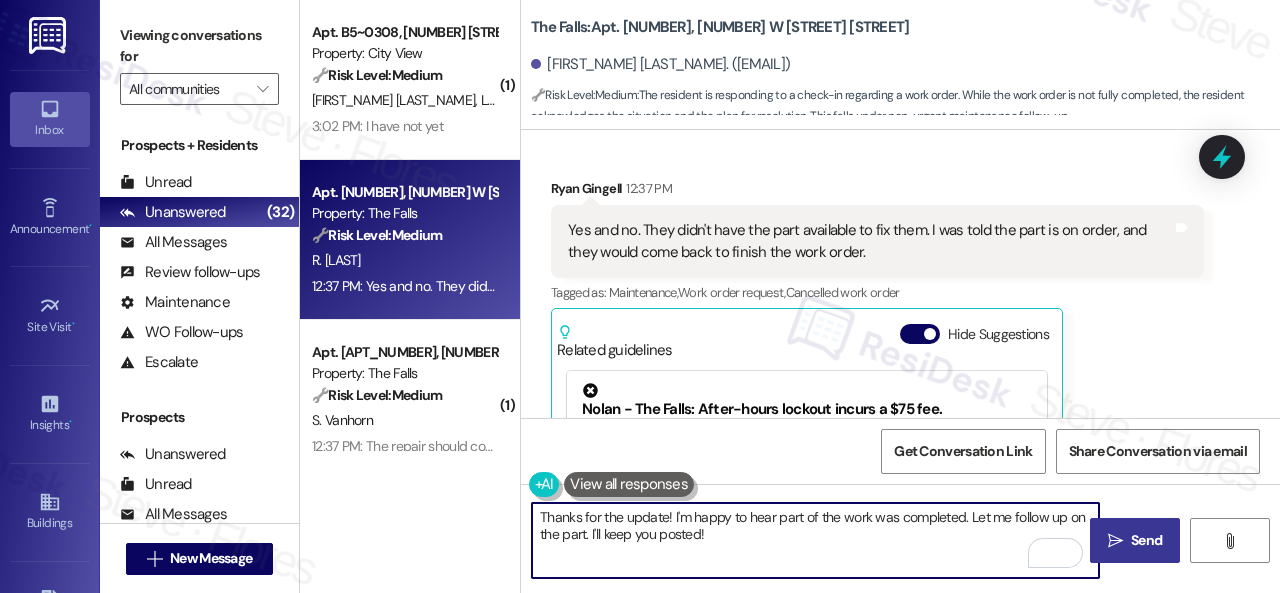 type on "Thanks for the update! I'm happy to hear part of the work was completed. Let me follow up on the part. I'll keep you posted!" 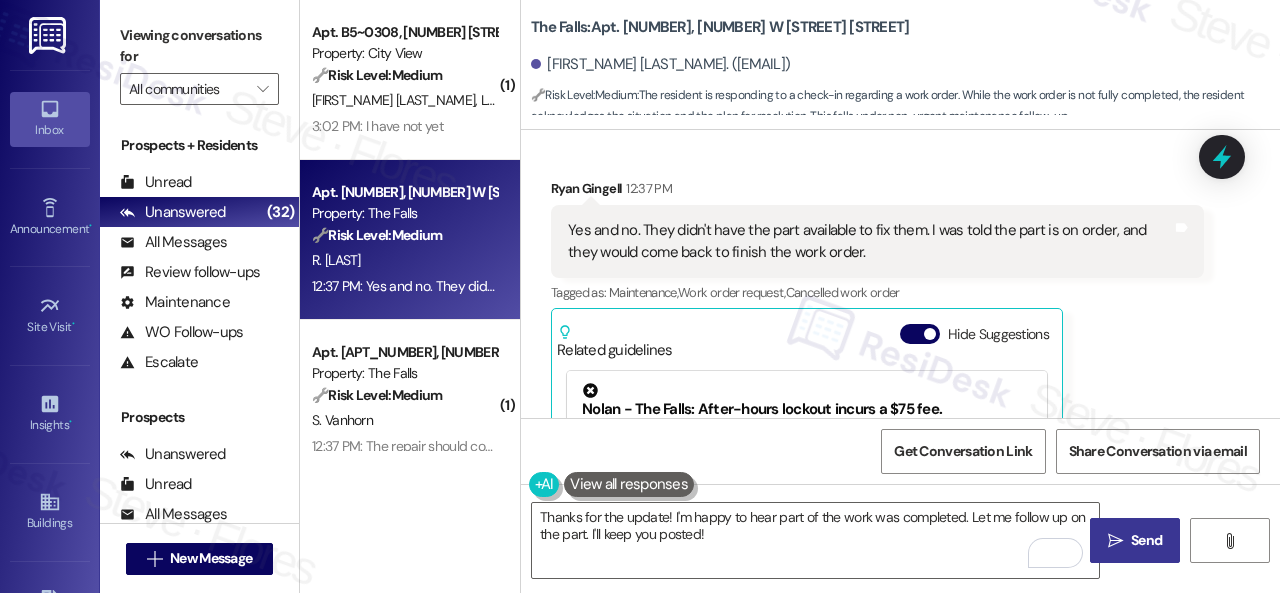 click on "Send" at bounding box center (1146, 540) 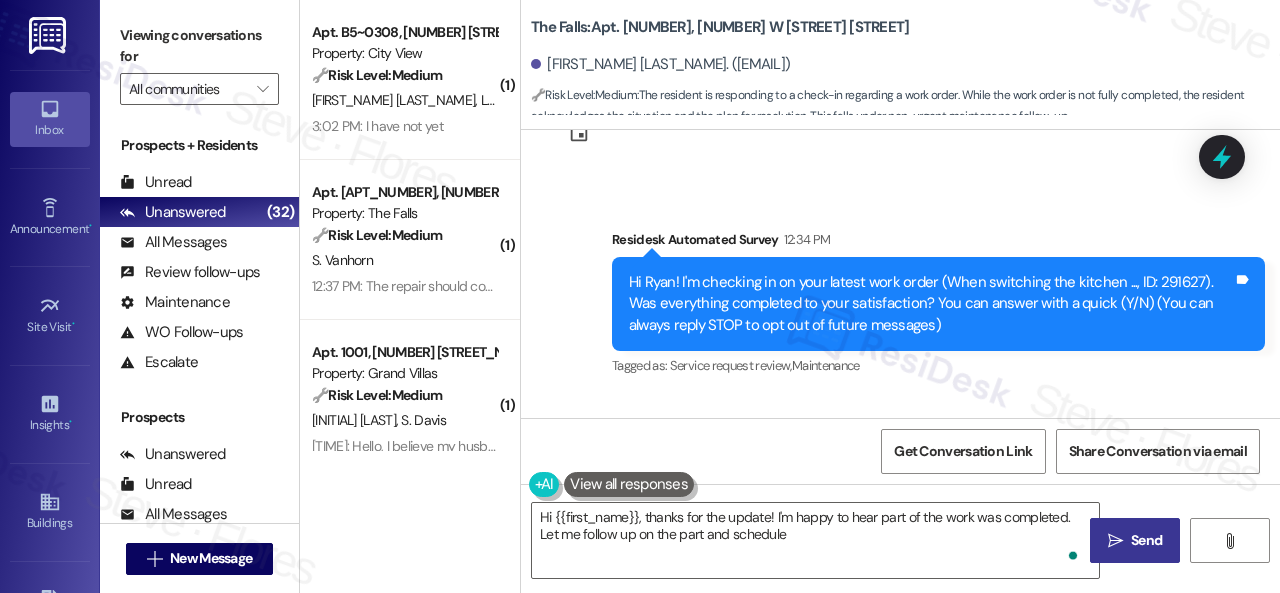 scroll, scrollTop: 43, scrollLeft: 0, axis: vertical 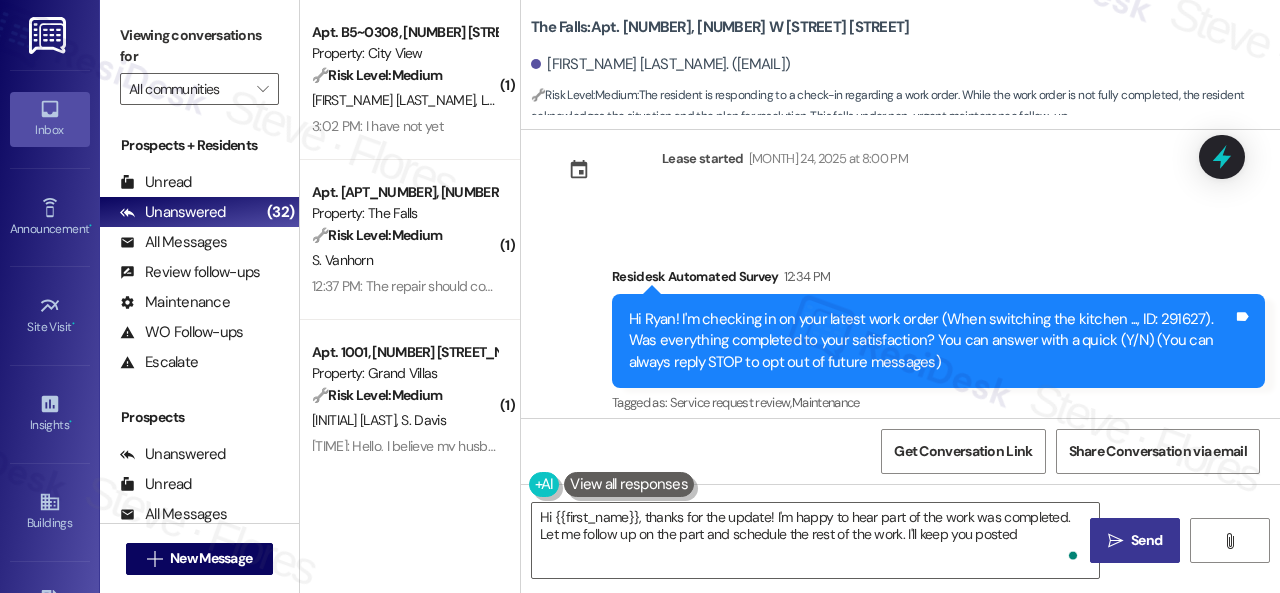 type on "Hi {{first_name}}, thanks for the update! I'm happy to hear part of the work was completed. Let me follow up on the part and schedule the rest of the work. I'll keep you posted!" 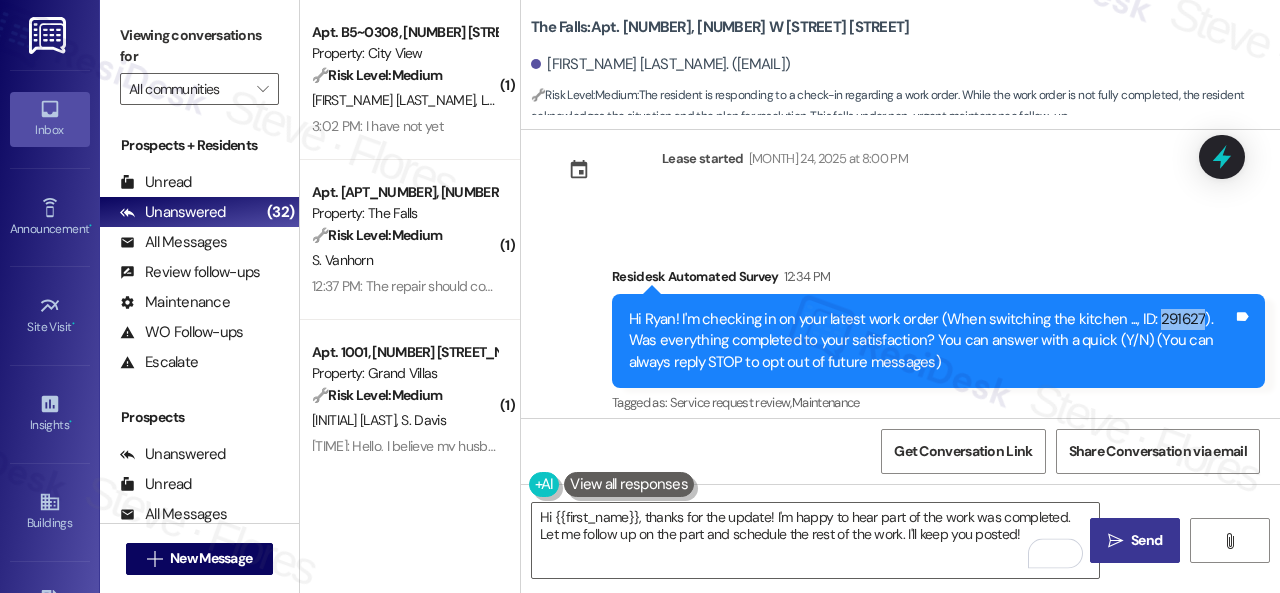 drag, startPoint x: 1145, startPoint y: 320, endPoint x: 1184, endPoint y: 320, distance: 39 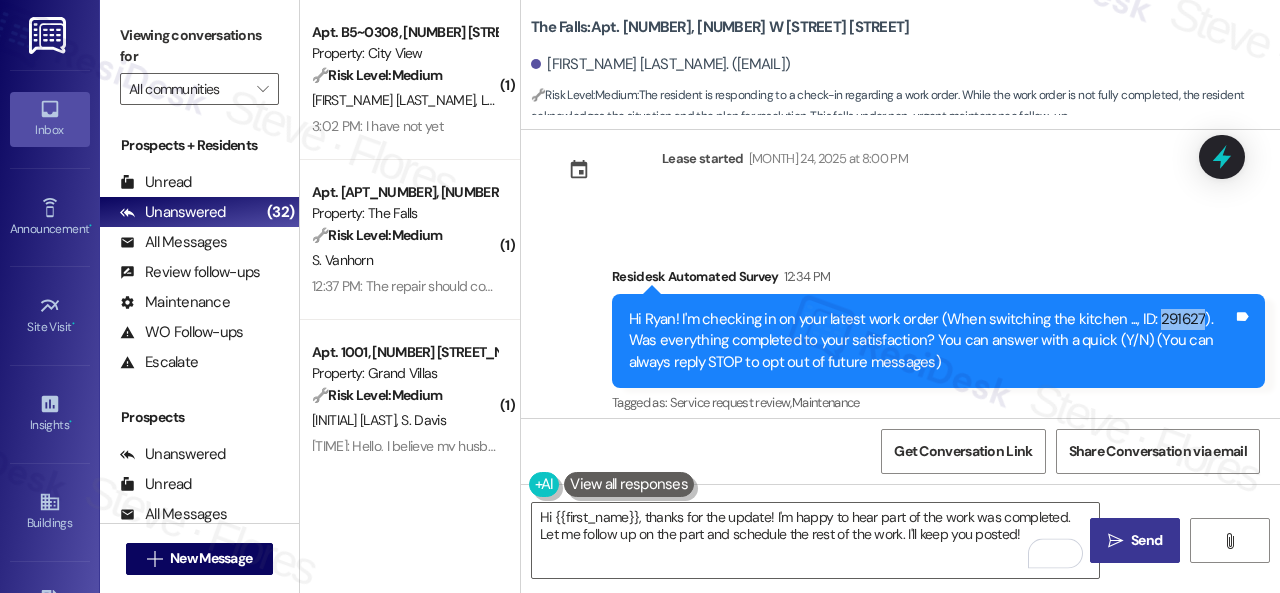 click on "Hi Ryan! I'm checking in on your latest work order (When switching the kitchen ..., ID: 291627). Was everything completed to your satisfaction? You can answer with a quick (Y/N) (You can always reply STOP to opt out of future messages)" at bounding box center (931, 341) 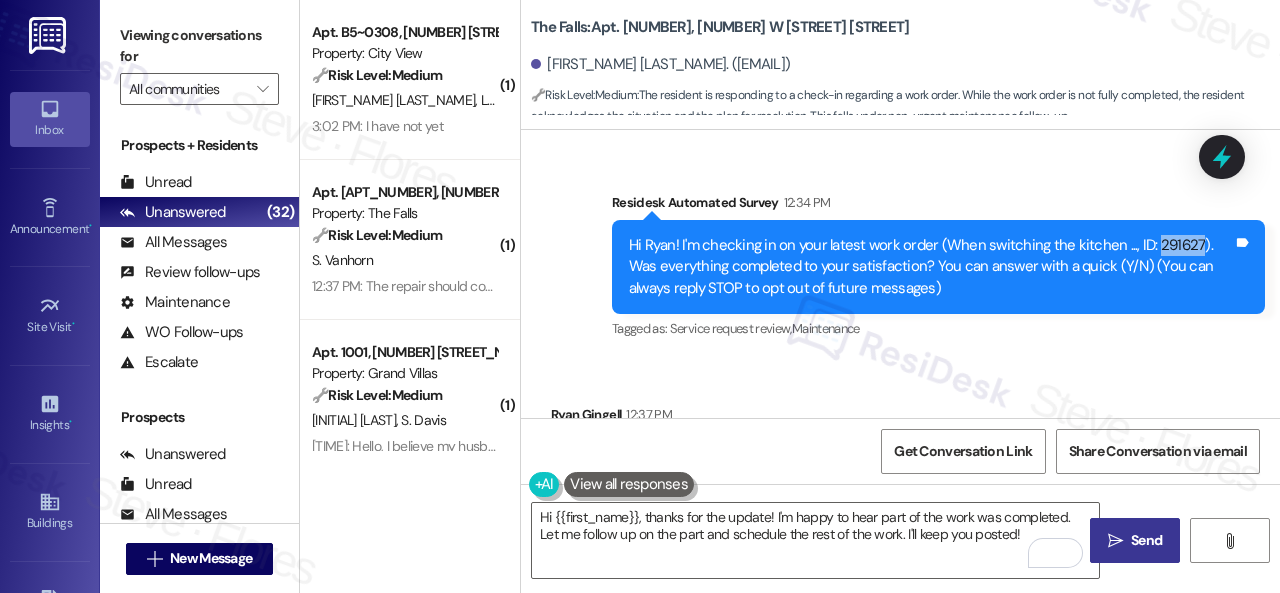 scroll, scrollTop: 143, scrollLeft: 0, axis: vertical 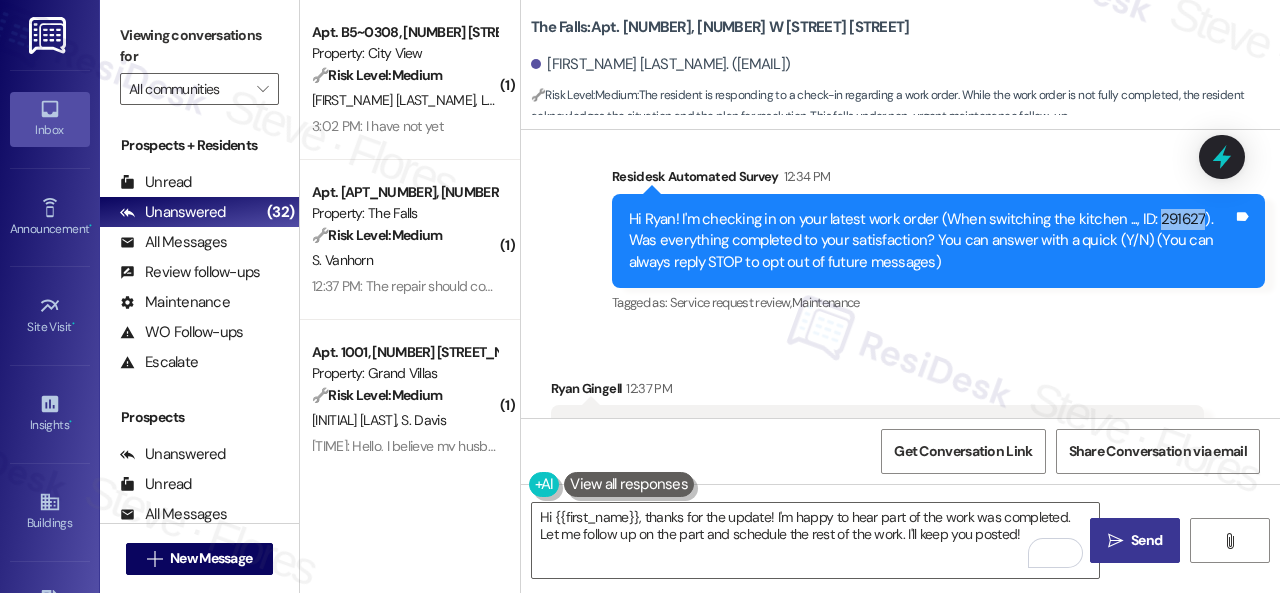 copy on "291627" 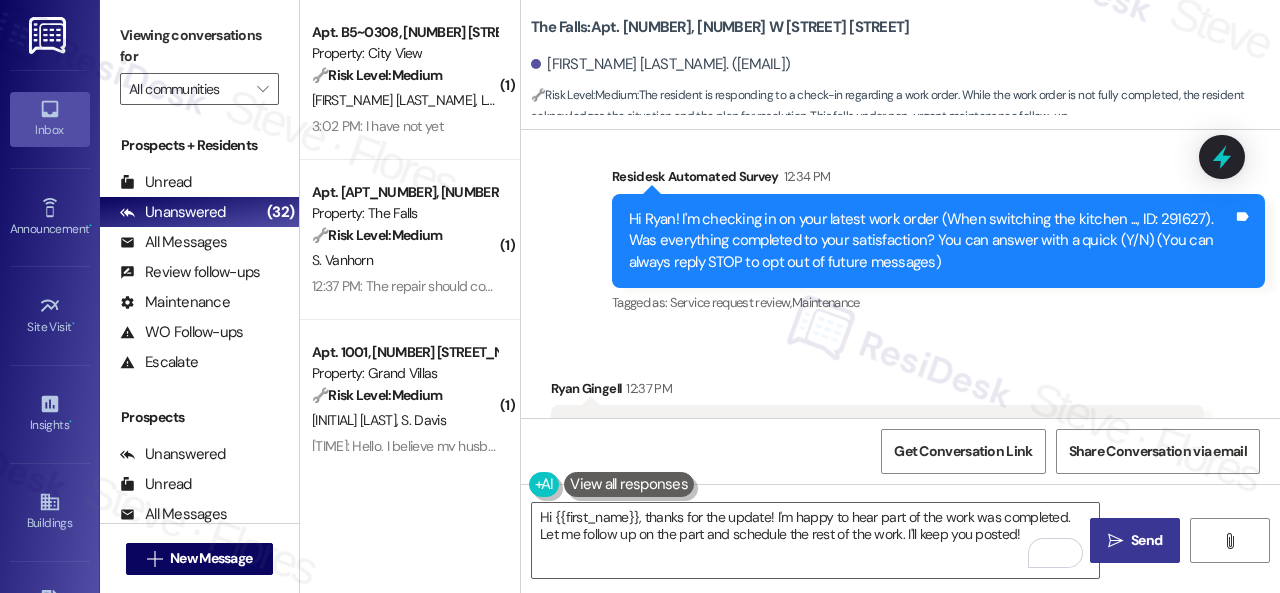 click on "Survey, sent via SMS Residesk Automated Survey 12:34 PM Hi Ryan! I'm checking in on your latest work order (When switching the kitchen ..., ID: 291627). Was everything completed to your satisfaction? You can answer with a quick (Y/N) (You can always reply STOP to opt out of future messages) Tags and notes Tagged as:   Service request review ,  Click to highlight conversations about Service request review Maintenance Click to highlight conversations about Maintenance" at bounding box center [938, 242] 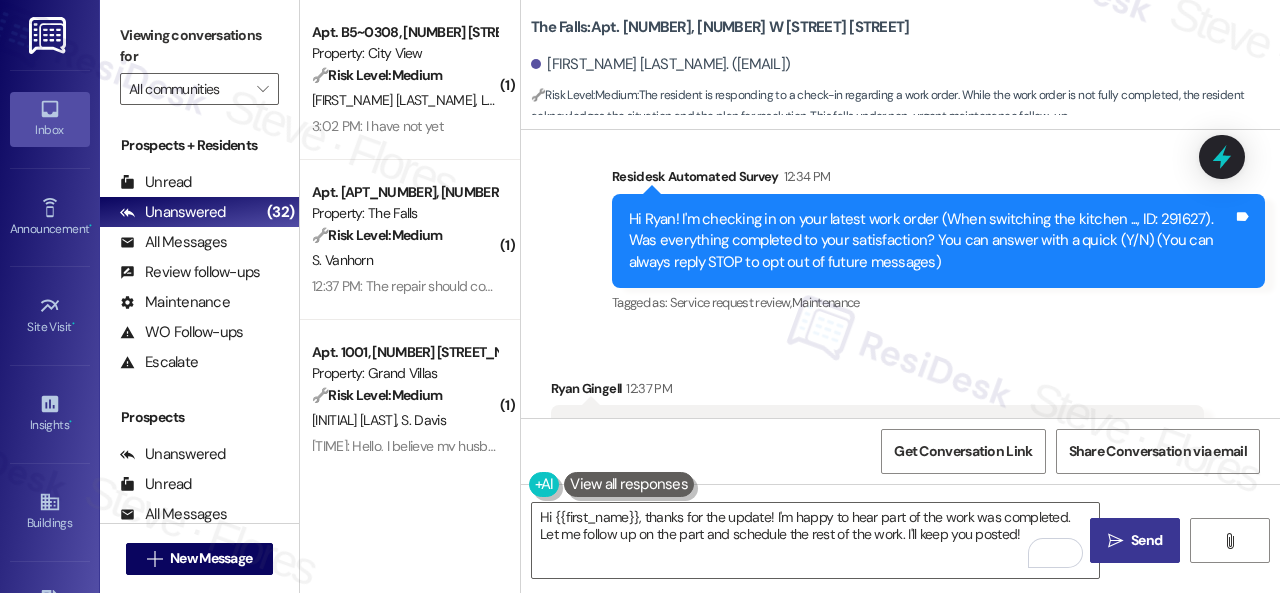 click on "Received via SMS Ryan Gingell 12:37 PM Yes and no. They didn't have the part available to fix them. I was told the part is on order, and they would come back to finish the work order. Tags and notes Tagged as:   Maintenance ,  Click to highlight conversations about Maintenance Work order request ,  Click to highlight conversations about Work order request Cancelled work order Click to highlight conversations about Cancelled work order  Related guidelines Hide Suggestions Nolan - The Falls: After-hours lockout incurs a $75 fee. Created  10 months ago Property level guideline  ( 66 % match) FAQs generated by ResiDesk AI What is the fee for an after-hours lockout? The fee for an after-hours lockout is $75, as stated in the lease agreement. When does the after-hours lockout fee apply? The after-hours lockout fee applies to any lockout that occurs outside of regular business hours. Is there a number I can call for after-hours lockout assistance? How can I pay the lockout fee? Original Guideline http://res.cl…  (" at bounding box center (900, 576) 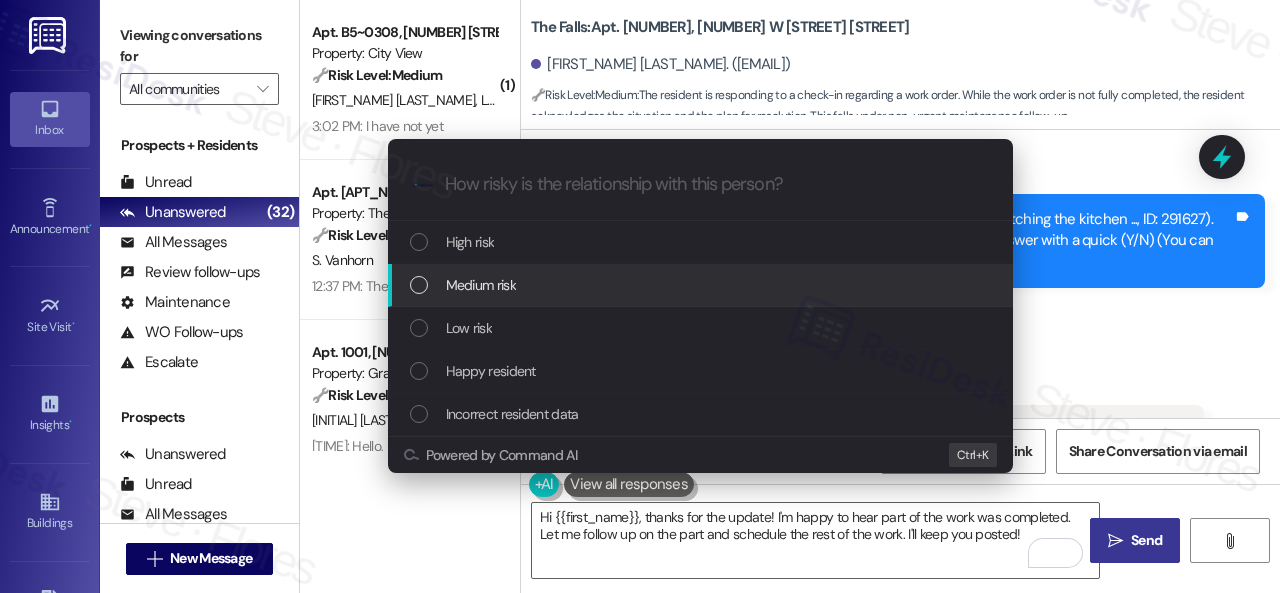 click on "Medium risk" at bounding box center (481, 285) 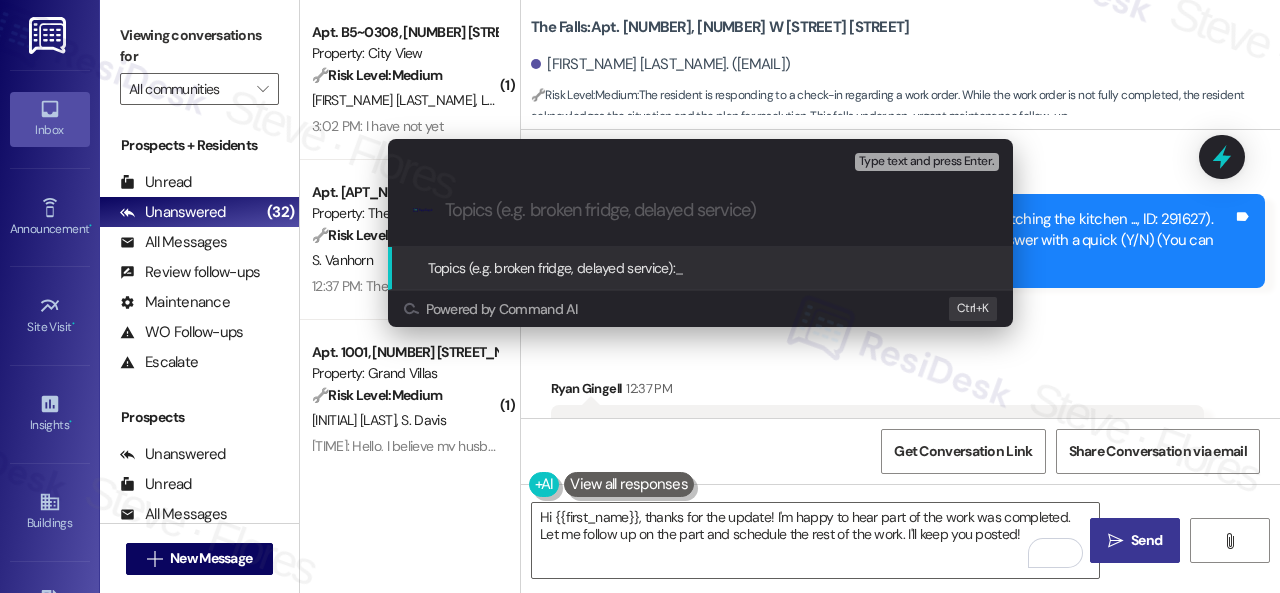 paste on "Follow-up on work order 291627" 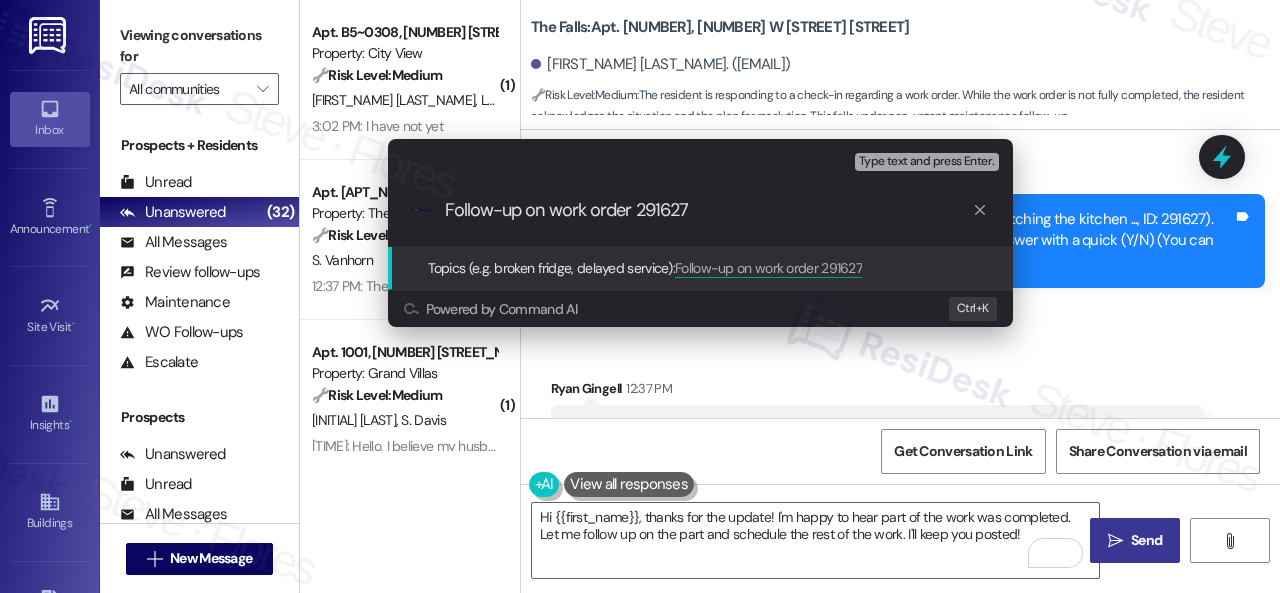 type 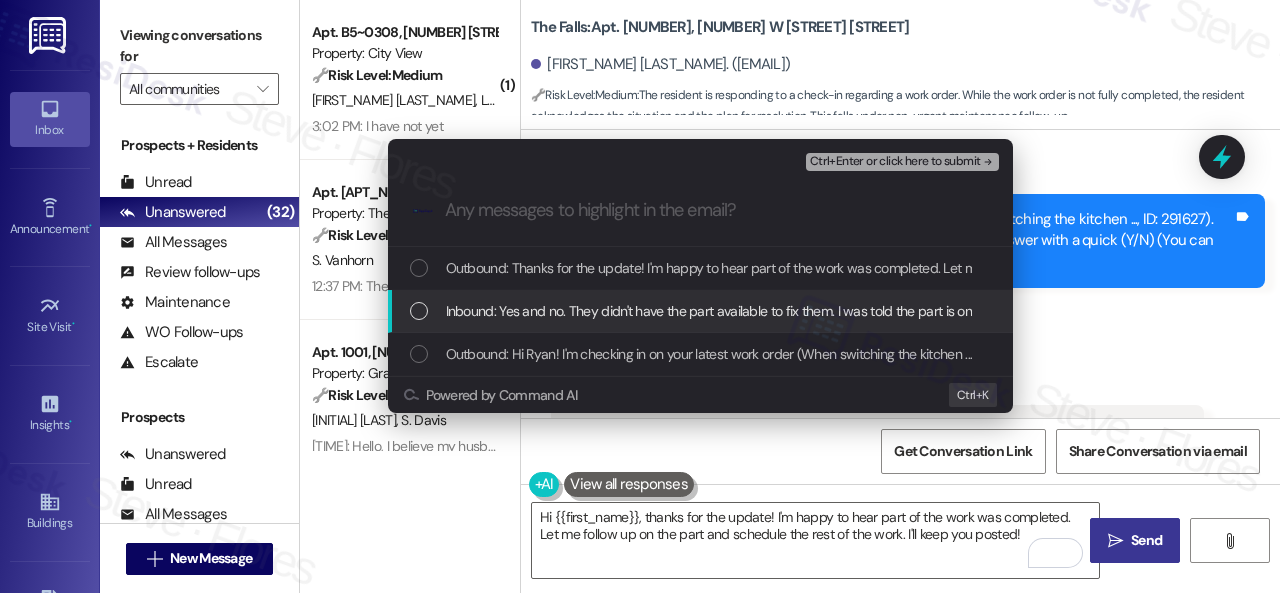 click on "Inbound: Yes and no. They didn't have the part available to fix them. I was told the part is on order, and they would come back to finish the work order." at bounding box center [878, 311] 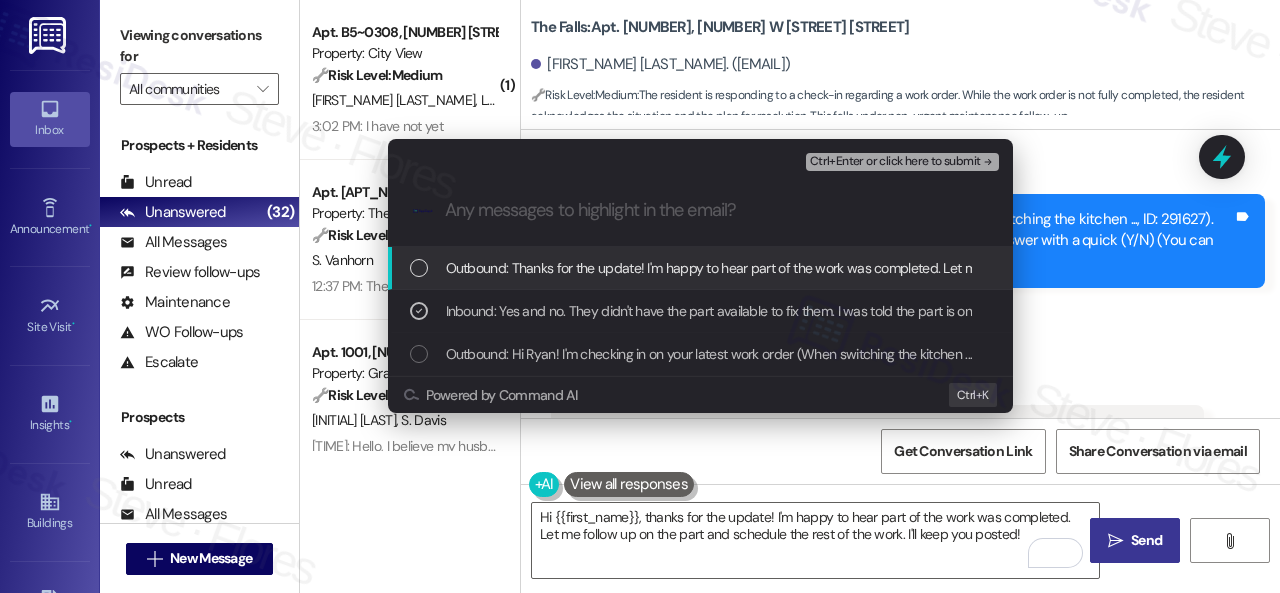 click on "Ctrl+Enter or click here to submit" at bounding box center (895, 162) 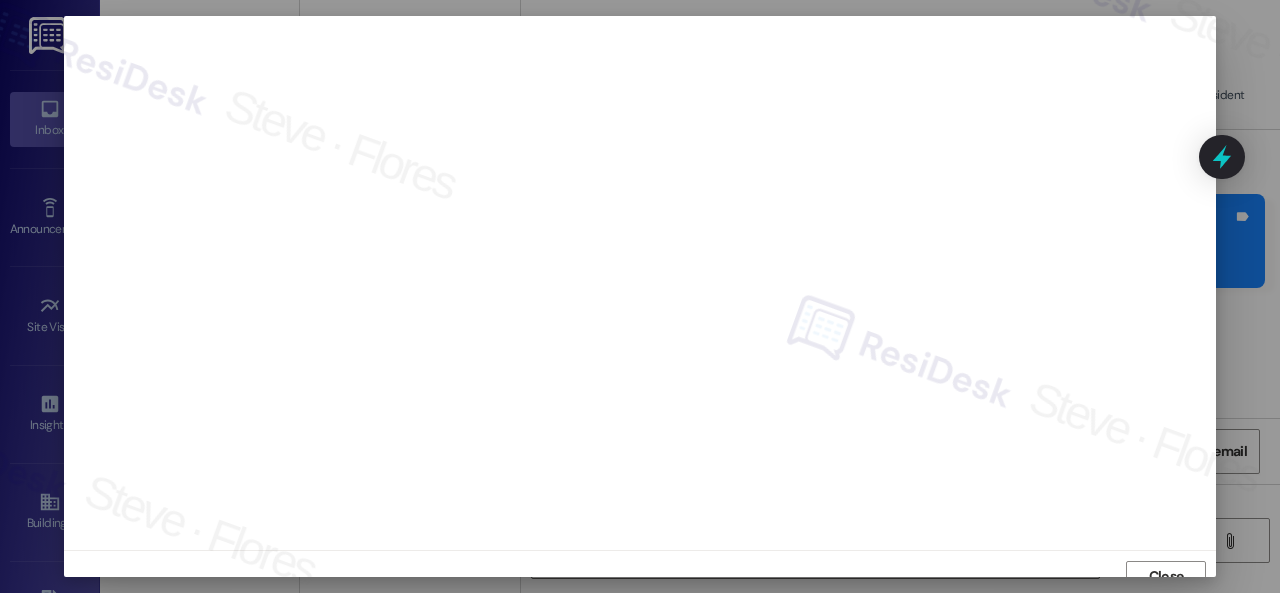 scroll, scrollTop: 15, scrollLeft: 0, axis: vertical 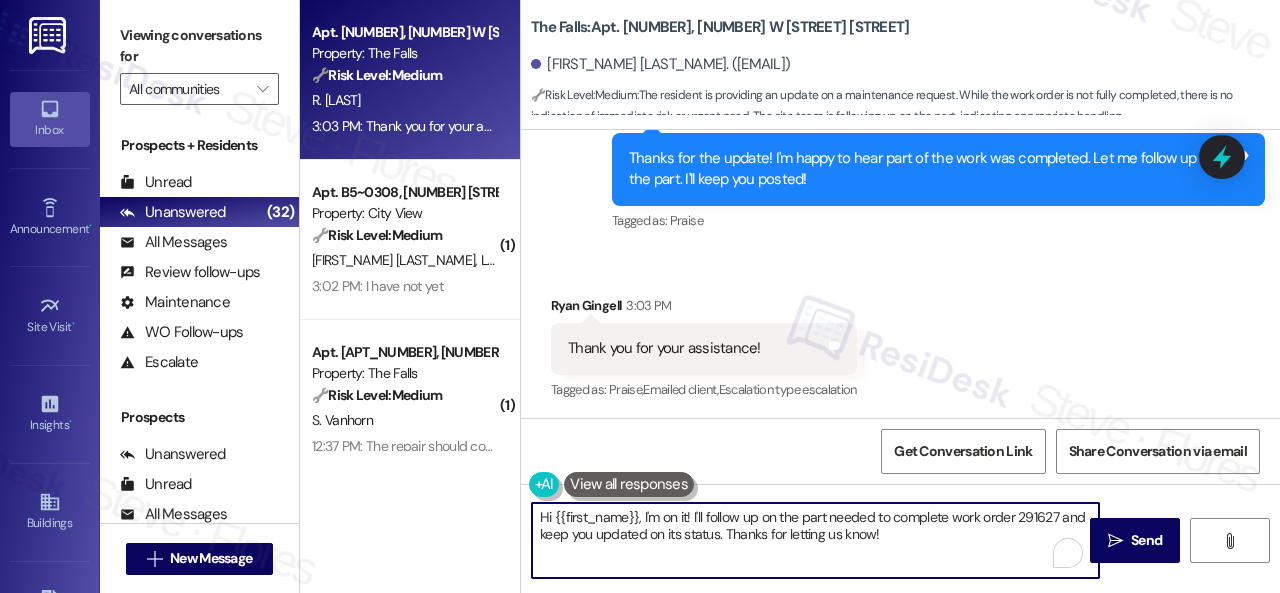 drag, startPoint x: 504, startPoint y: 522, endPoint x: 356, endPoint y: 512, distance: 148.33745 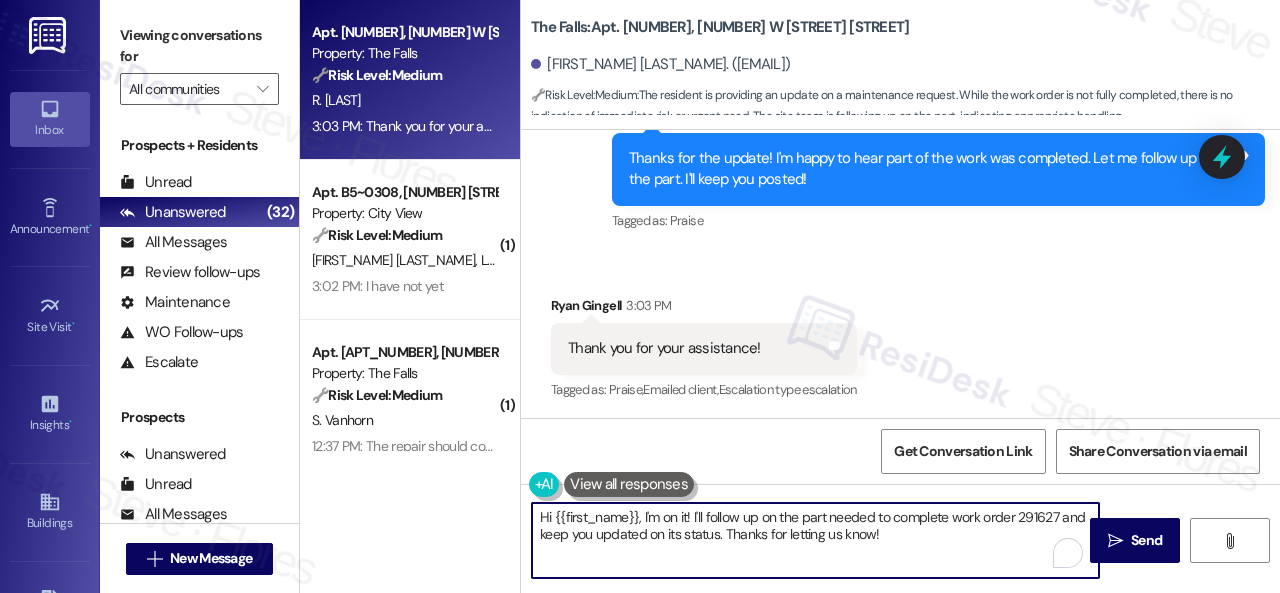 click on "Apt. 352, 6565 W Foxridge Dr Property: The Falls 🔧  Risk Level:  Medium The resident is providing an update on a maintenance request. While the work order is not fully completed, there is no indication of immediate risk or urgent need. The site team is following up on the part, indicating appropriate handling. R. Gingell 3:03 PM: Thank you for your assistance! 3:03 PM: Thank you for your assistance! ( 1 ) Apt. B5~0308, 2600 Cityview Drive Property: City View 🔧  Risk Level:  Medium The resident is responding to a follow-up regarding a completed work order and indicating that the work was not completed to their exact specifications. They have not yet submitted a new work order. This is a non-urgent maintenance request to adjust the wiring of a light fixture. E. Peterson L. Plummer 3:02 PM: I have not yet  3:02 PM: I have not yet  ( 1 ) Apt. 163, 6565 W Foxridge Dr Property: The Falls 🔧  Risk Level:  Medium S. Vanhorn ( 1 ) Apt. 1001, 1550 Katy Gap Rd Property: Grand Villas 🔧  Risk Level:  Medium ( 7" at bounding box center [790, 296] 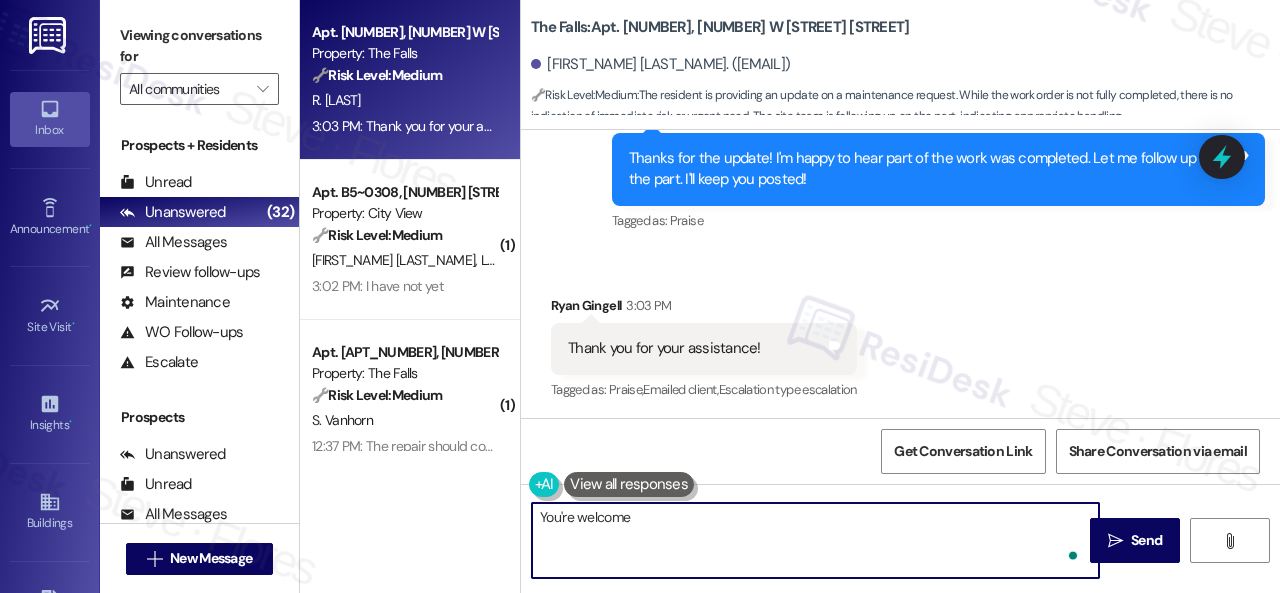 type on "You're welcome." 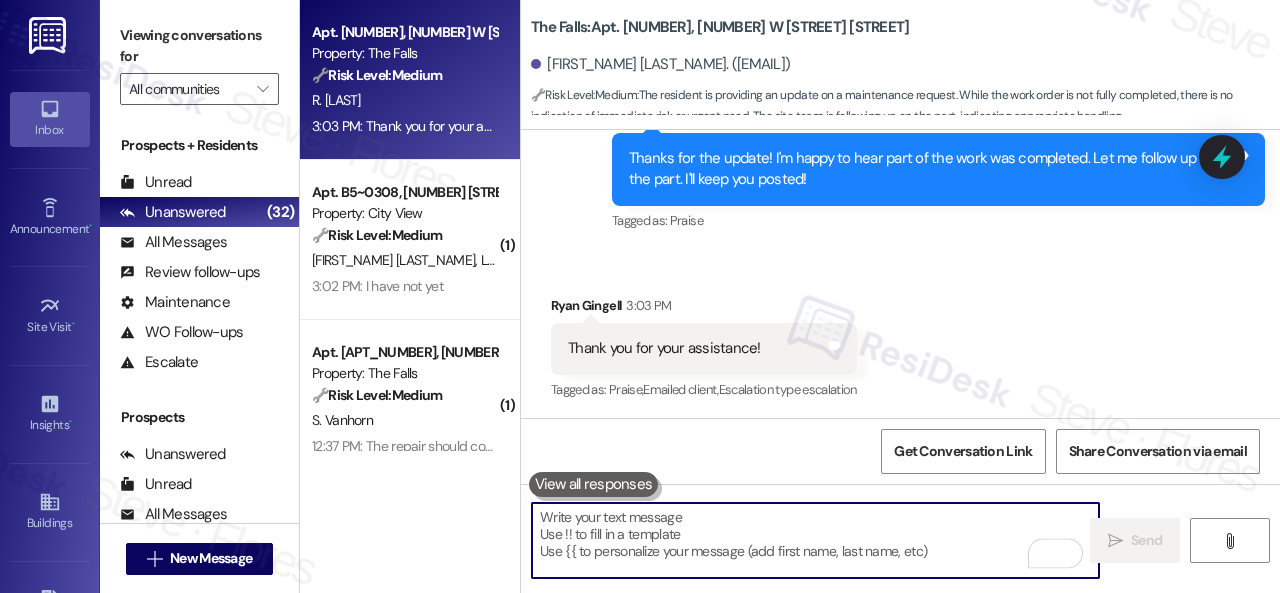 type on "Fetching suggested responses. Please feel free to read through the conversation in the meantime." 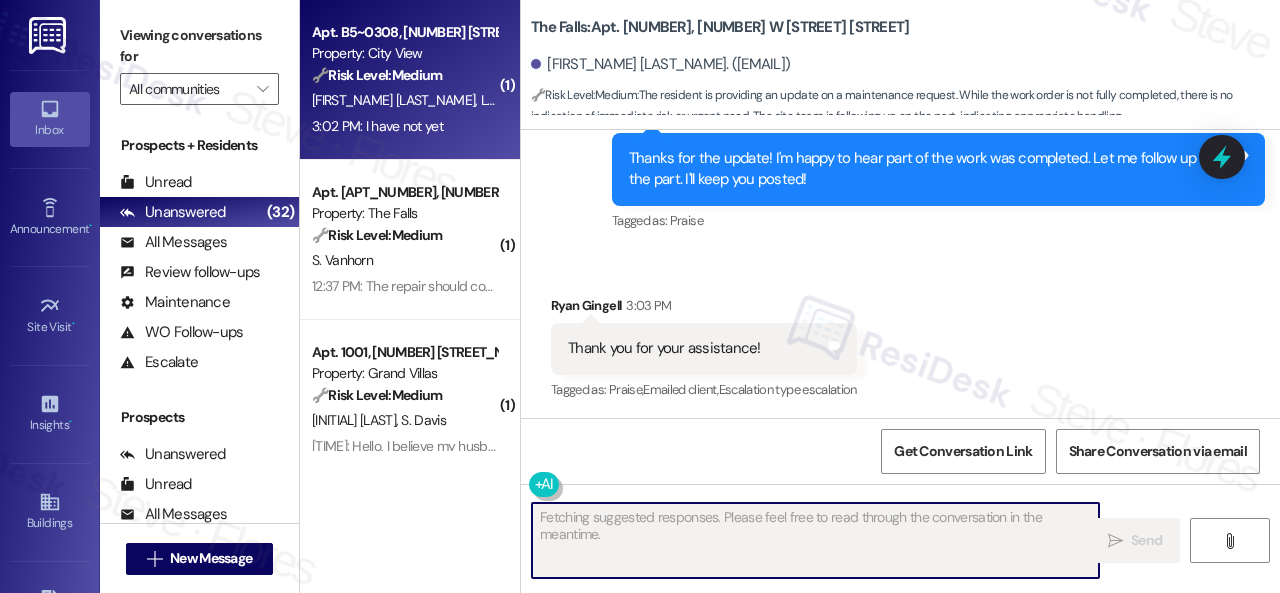 click on "Apt. B5~0308, 2600 Cityview Drive Property: City View 🔧  Risk Level:  Medium The resident is responding to a follow-up regarding a completed work order and indicating that the work was not completed to their exact specifications. They have not yet submitted a new work order. This is a non-urgent maintenance request to adjust the wiring of a light fixture. E. Peterson L. Plummer 3:02 PM: I have not yet  3:02 PM: I have not yet" at bounding box center [410, 80] 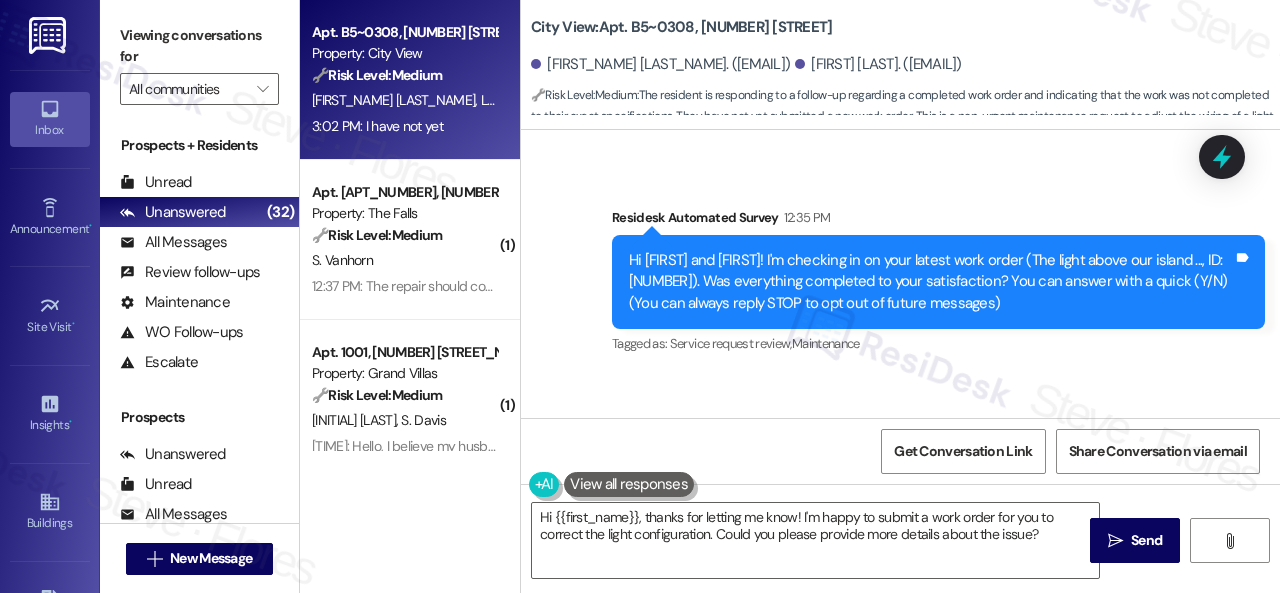 scroll, scrollTop: 48, scrollLeft: 0, axis: vertical 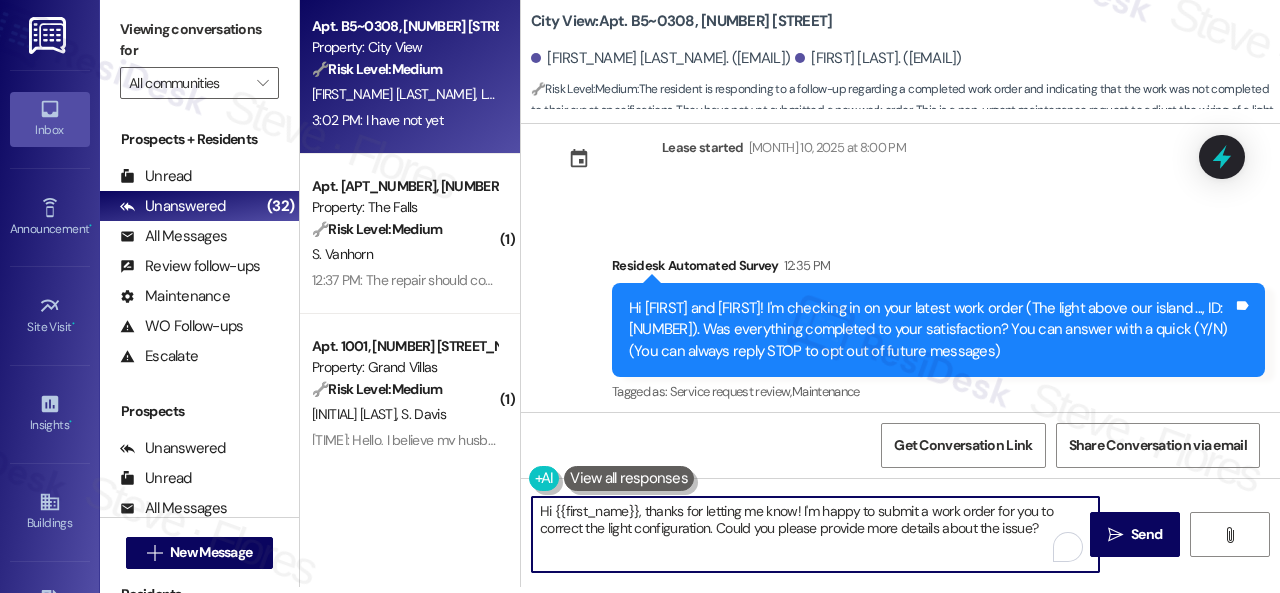 drag, startPoint x: 538, startPoint y: 516, endPoint x: 1192, endPoint y: 632, distance: 664.2078 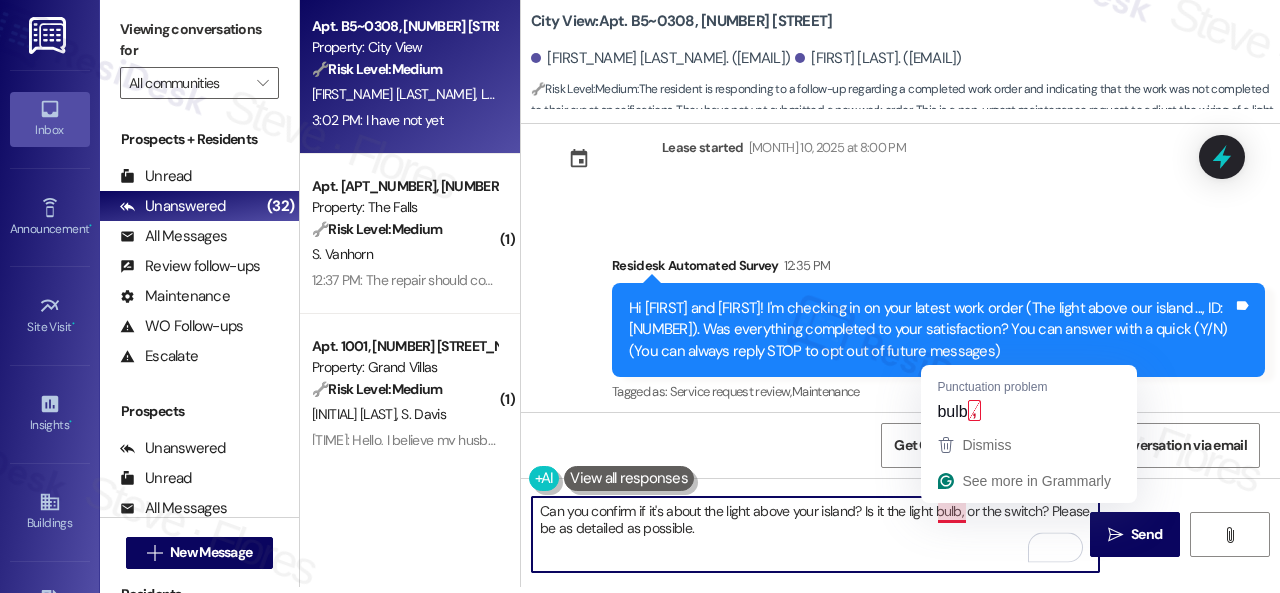 click on "Can you confirm if it's about the light above your island? Is it the light bulb, or the switch? Please be as detailed as possible." at bounding box center (815, 534) 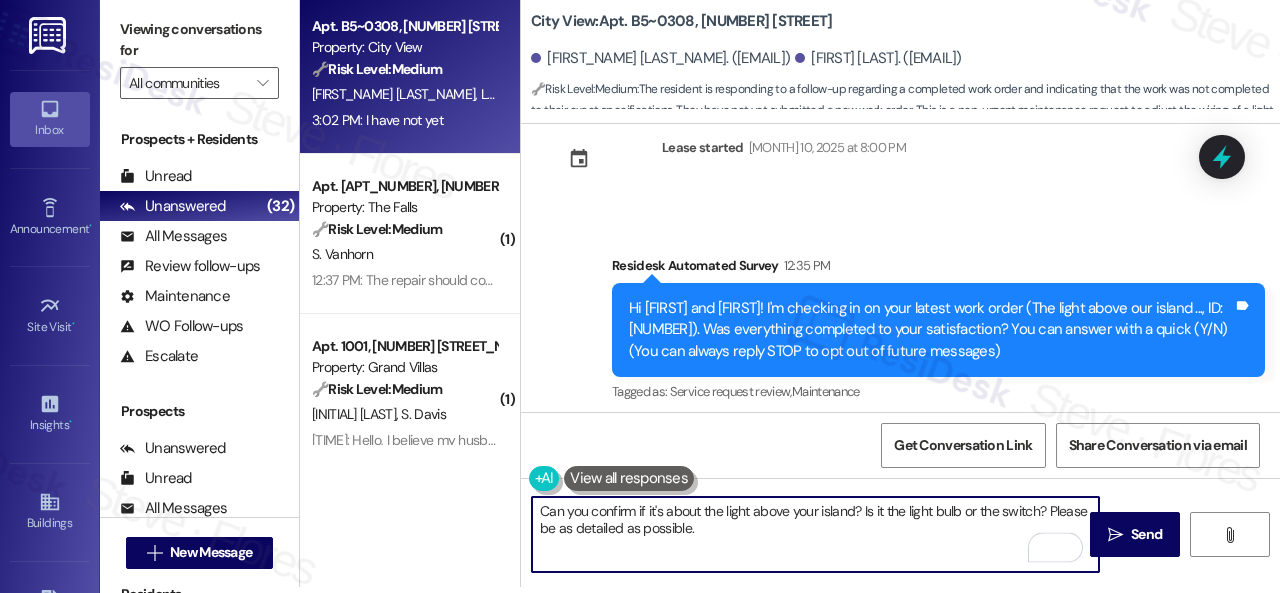 click on "Can you confirm if it's about the light above your island? Is it the light bulb or the switch? Please be as detailed as possible." at bounding box center (815, 534) 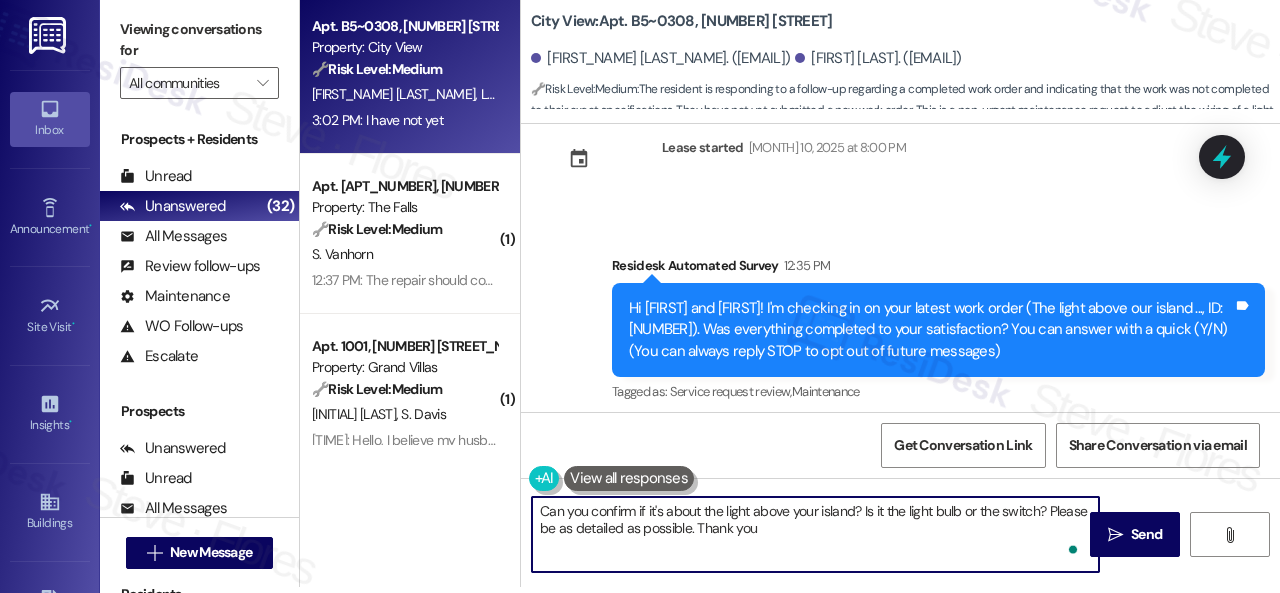 type on "Can you confirm if it's about the light above your island? Is it the light bulb or the switch? Please be as detailed as possible. Thank you." 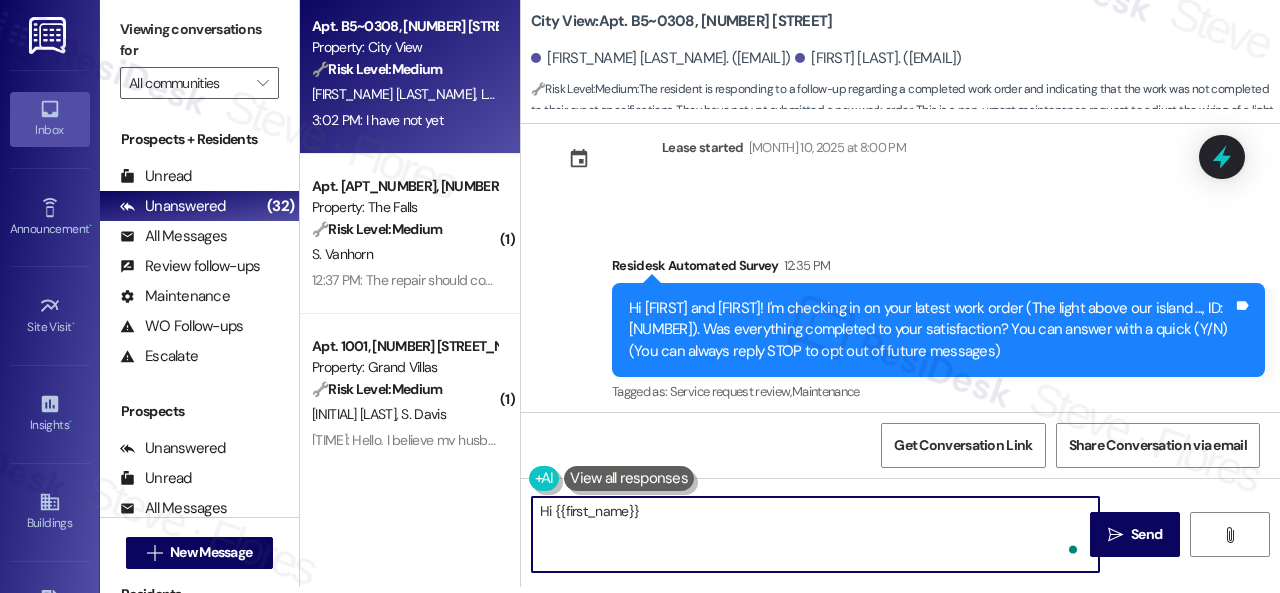 scroll, scrollTop: 0, scrollLeft: 0, axis: both 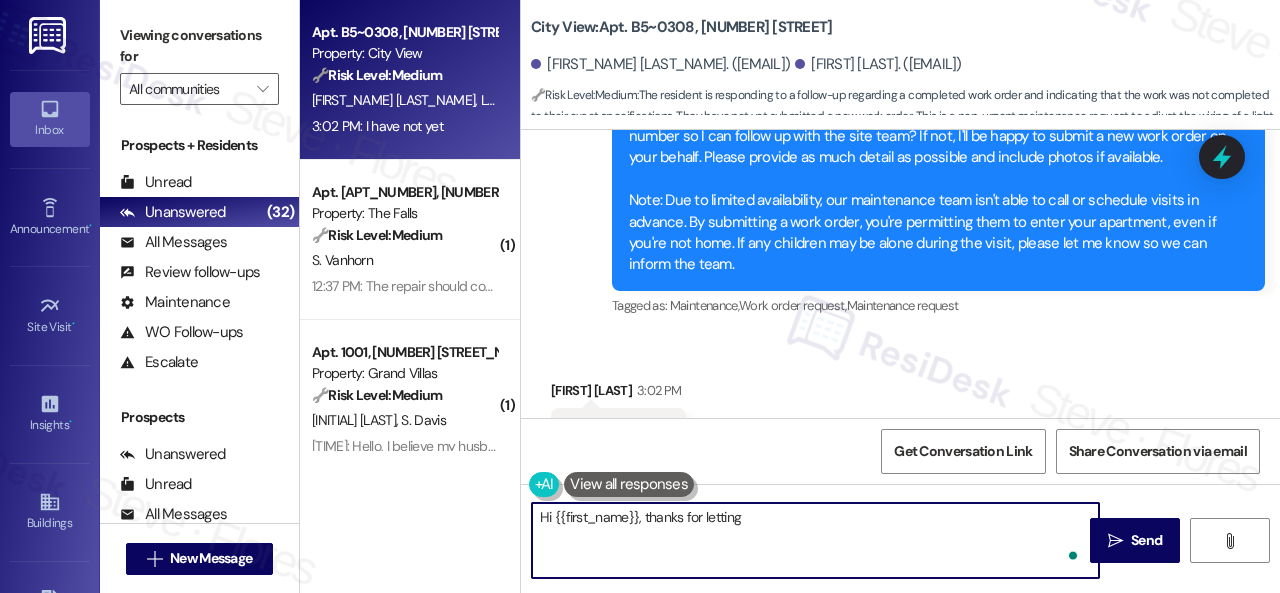 type on "Hi {{first_name}}, thanks for letting me" 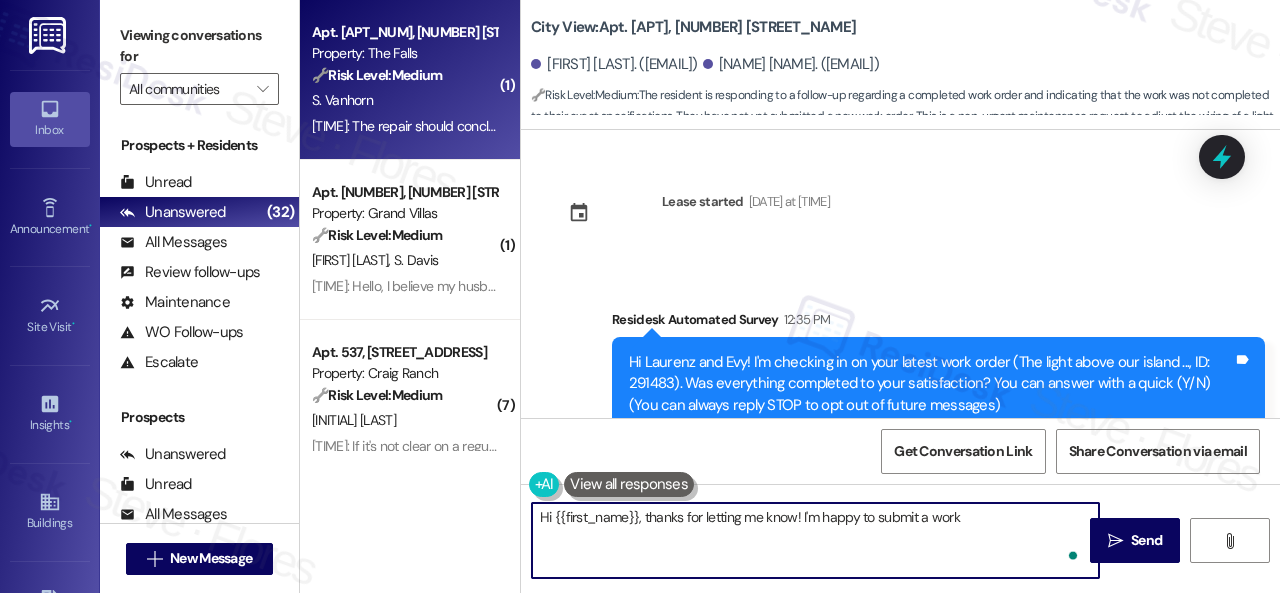 type on "Hi [FIRST_NAME], thanks for letting me know! I'm happy to submit a work order" 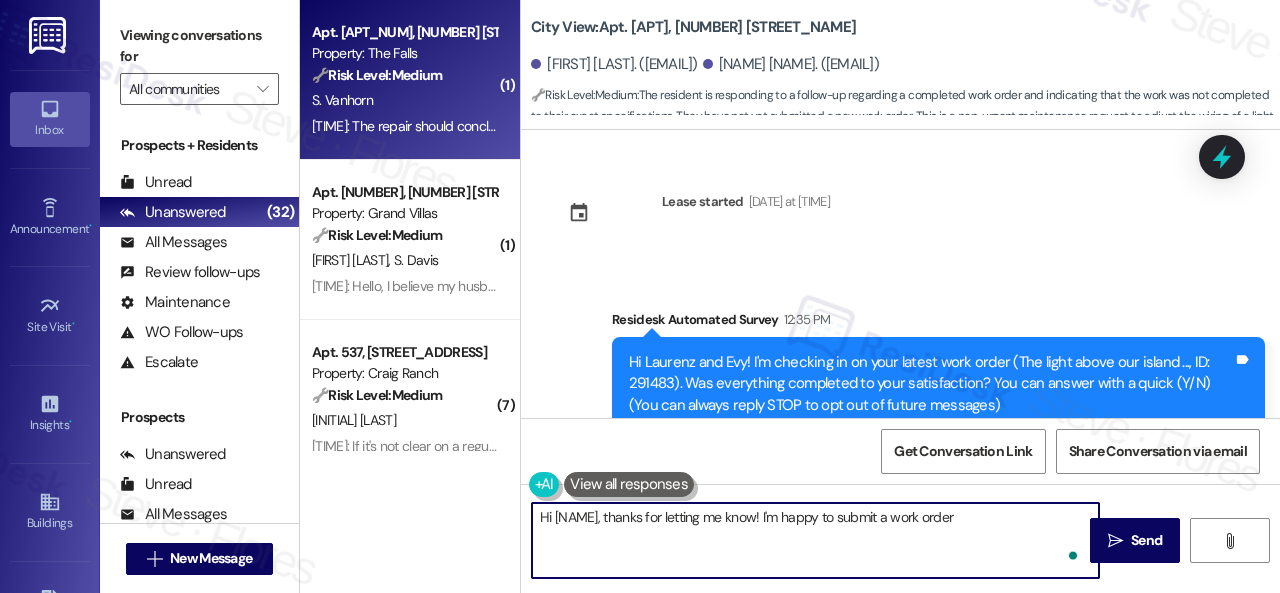 scroll, scrollTop: 0, scrollLeft: 0, axis: both 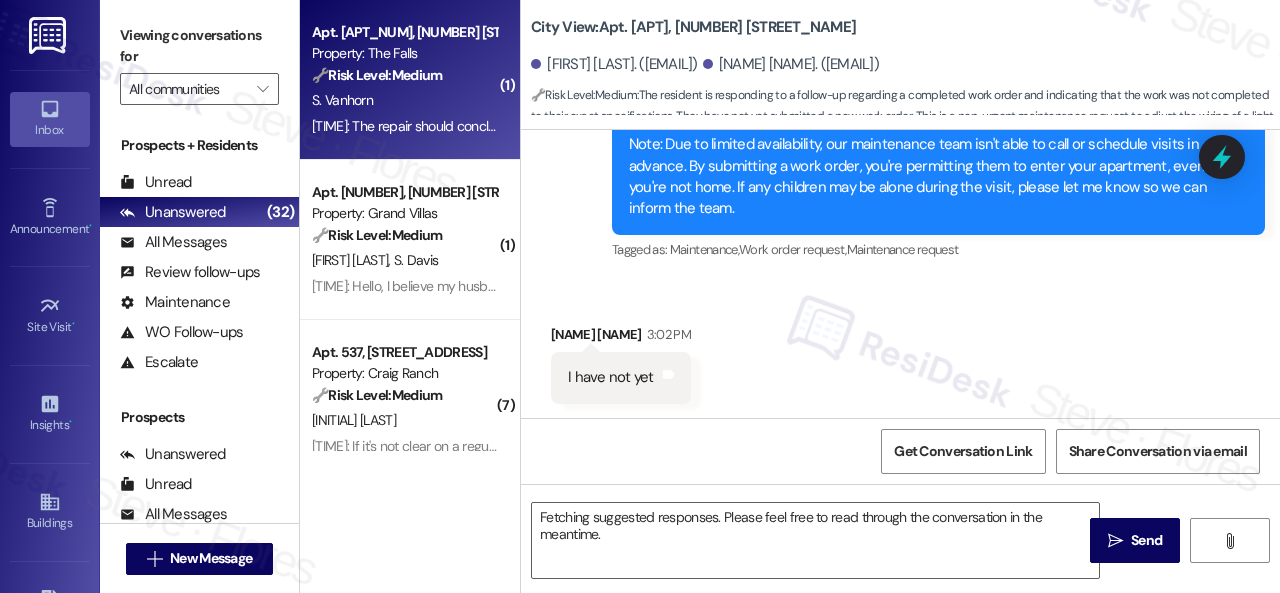 type on "Hi [FIRST_NAME], thanks for letting me know! I'm happy to submit a work order for you to correct the" 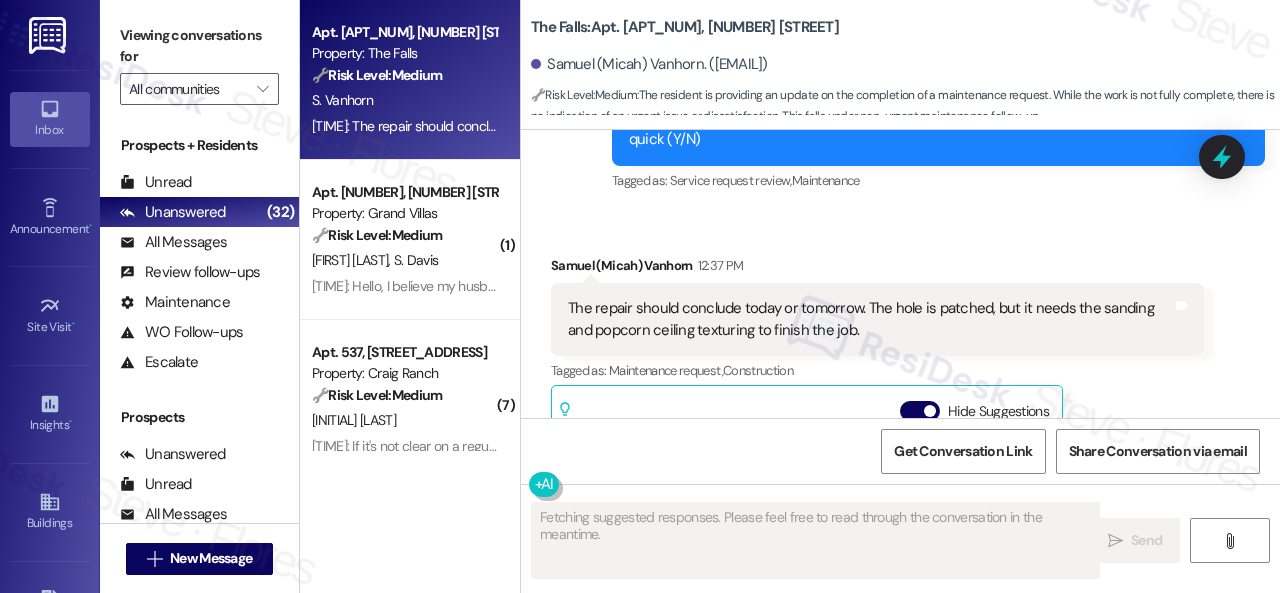 scroll, scrollTop: 8239, scrollLeft: 0, axis: vertical 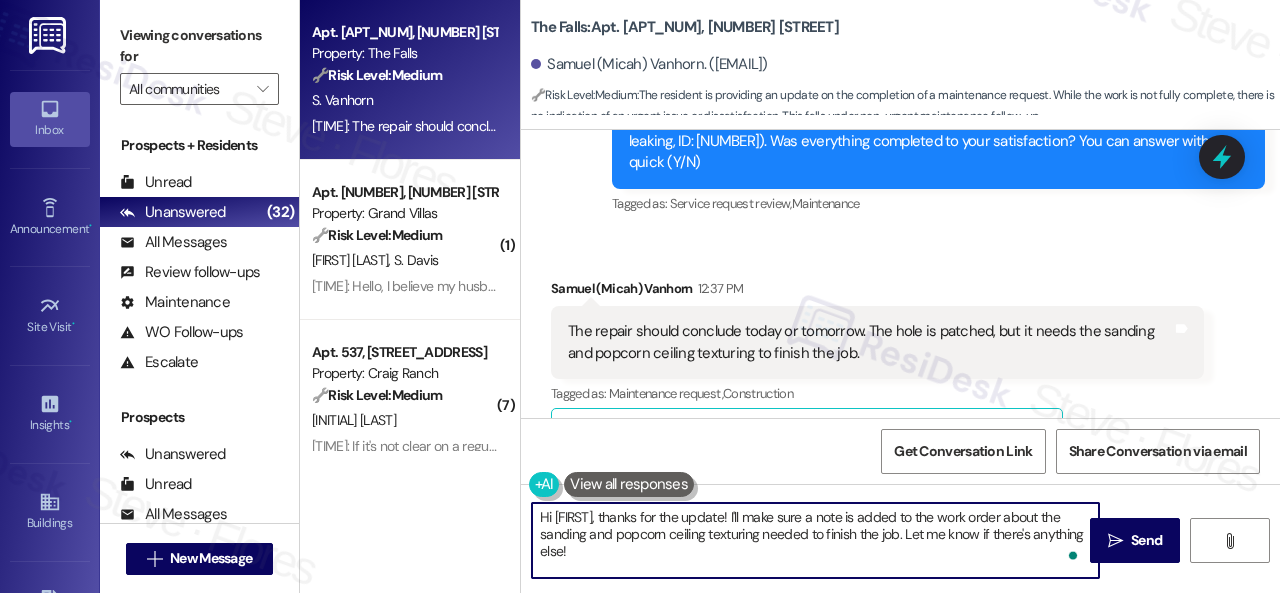 drag, startPoint x: 539, startPoint y: 512, endPoint x: 649, endPoint y: 521, distance: 110.36757 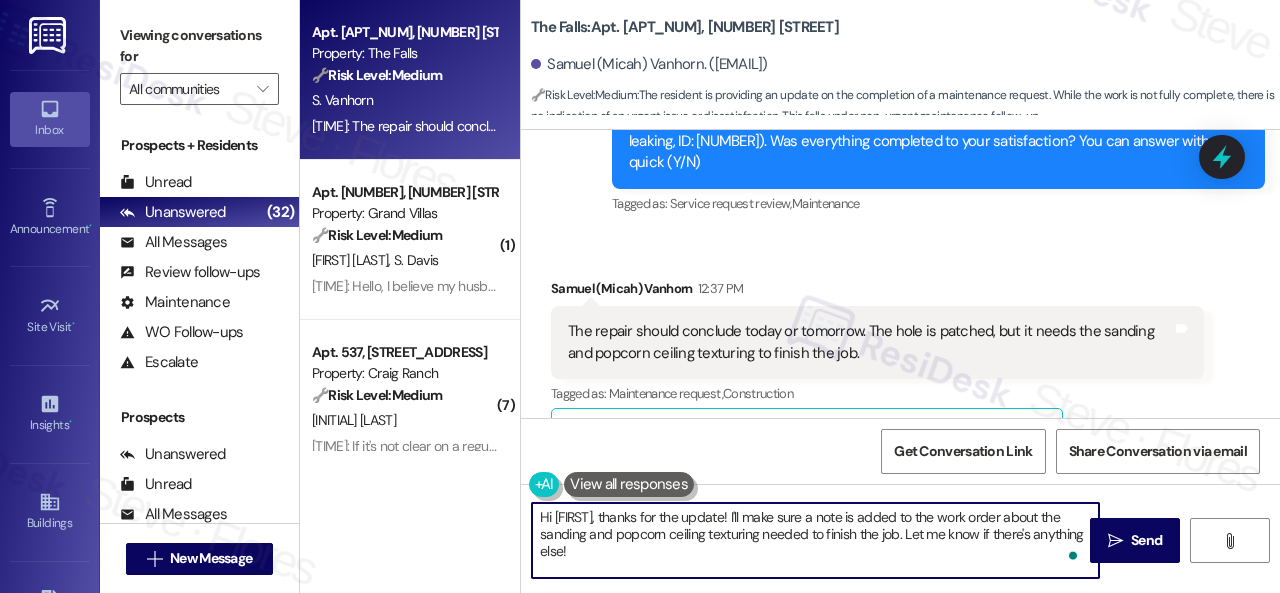 click on "Hi {{first_name}}, thanks for the update! I'll make sure a note is added to the work order about the sanding and popcorn ceiling texturing needed to finish the job. Let me know if there's anything else!" at bounding box center [815, 540] 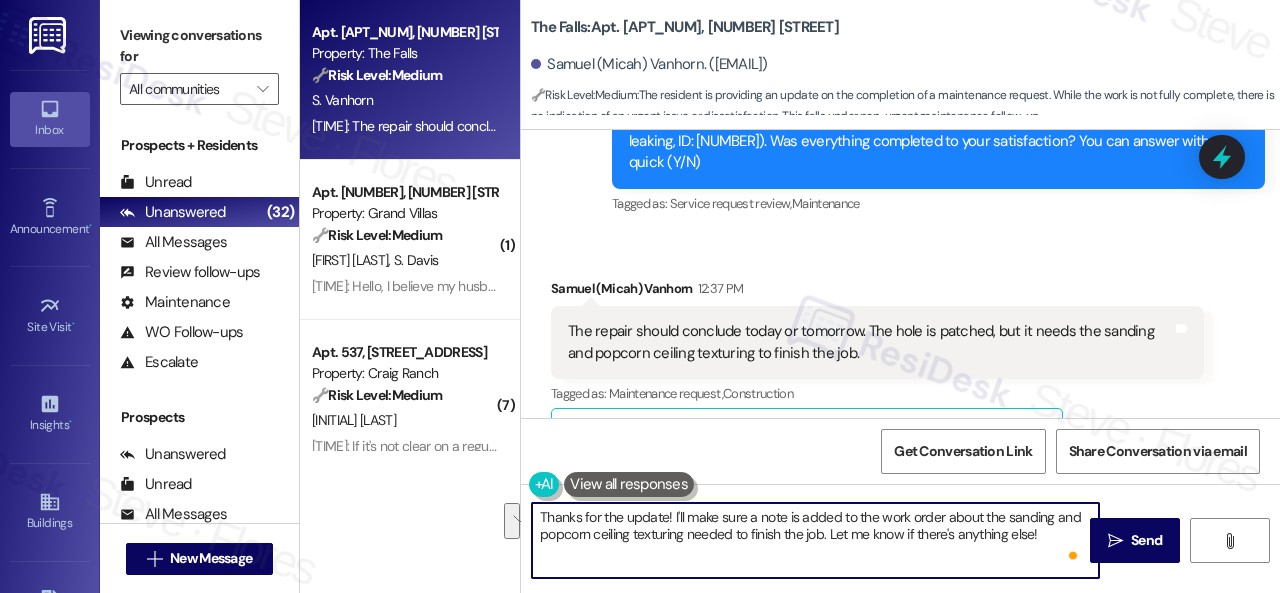 drag, startPoint x: 671, startPoint y: 518, endPoint x: 829, endPoint y: 539, distance: 159.38947 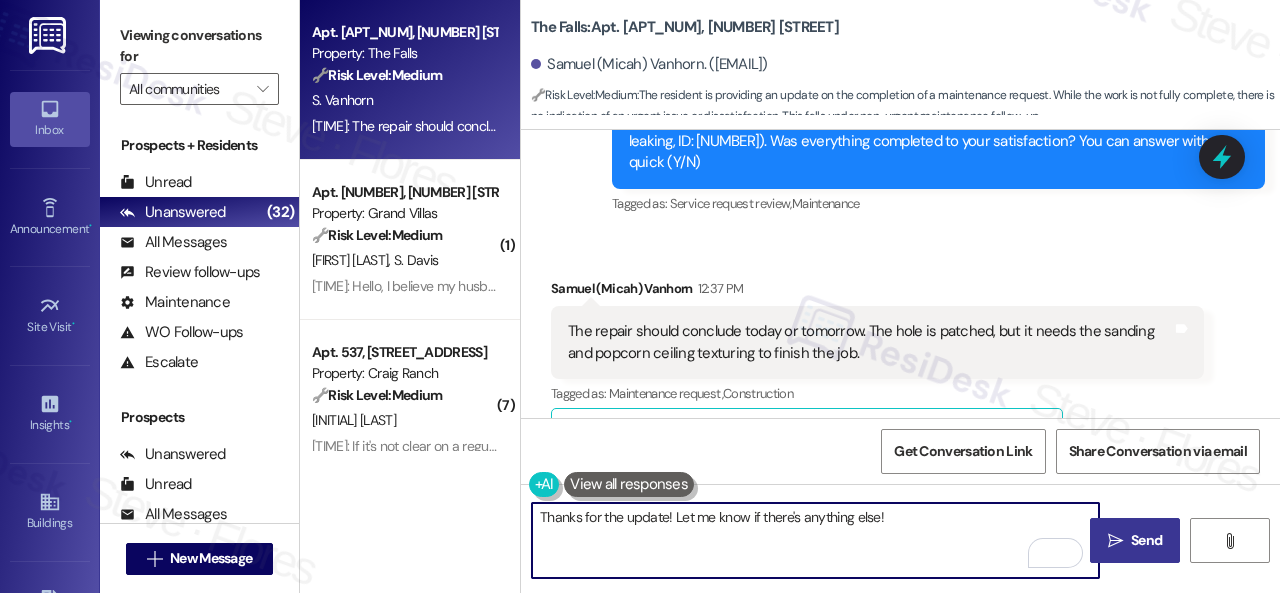 type on "Thanks for the update! Let me know if there's anything else!" 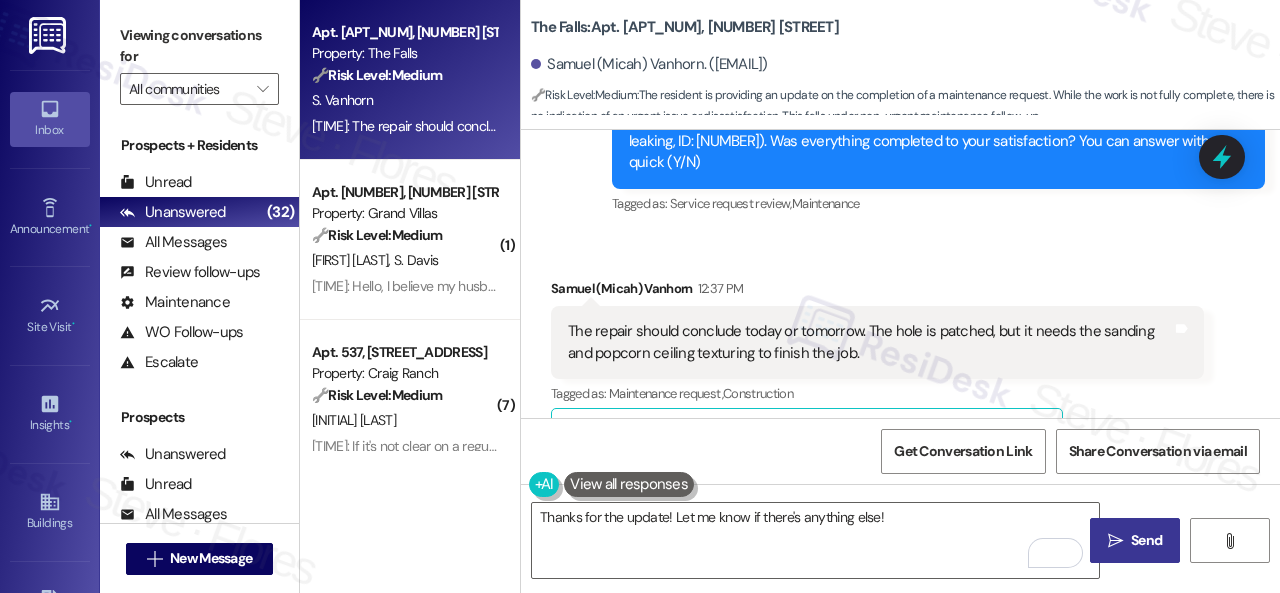 click on "" at bounding box center (1115, 541) 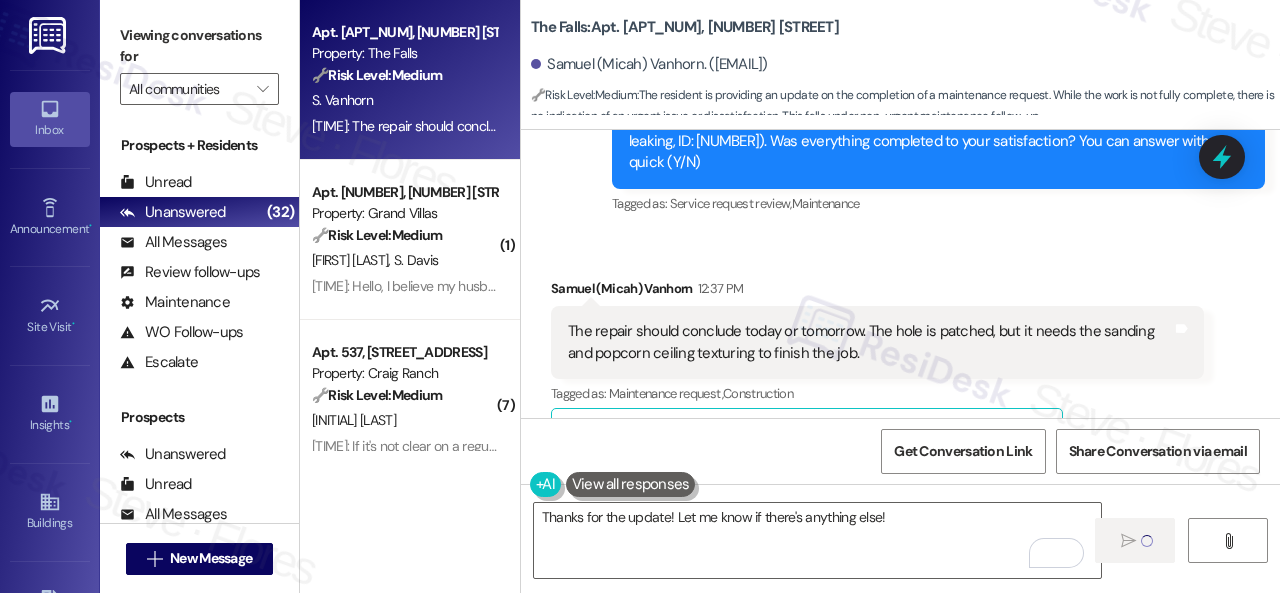 type 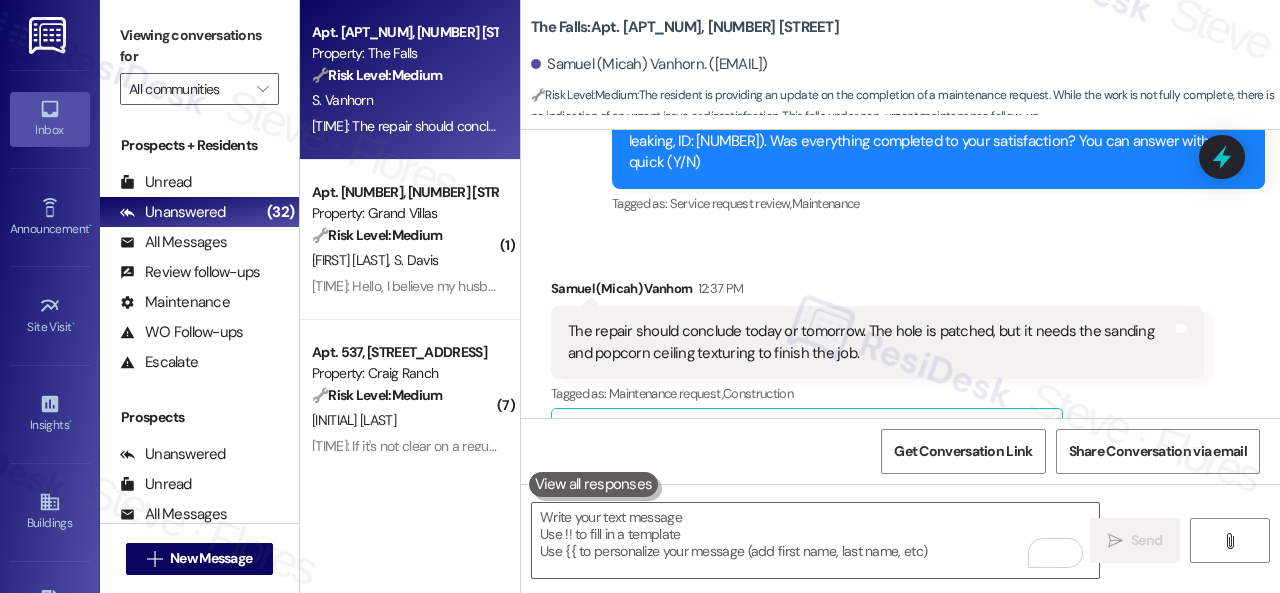scroll, scrollTop: 8538, scrollLeft: 0, axis: vertical 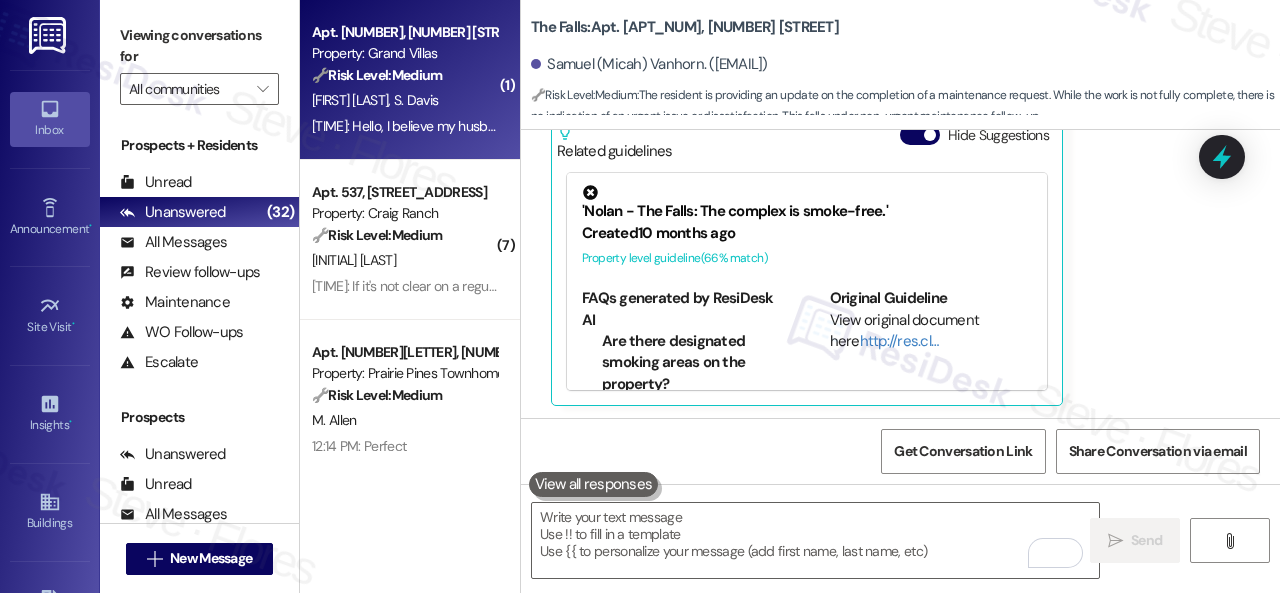 click on "R. Davis S. Davis" at bounding box center (404, 100) 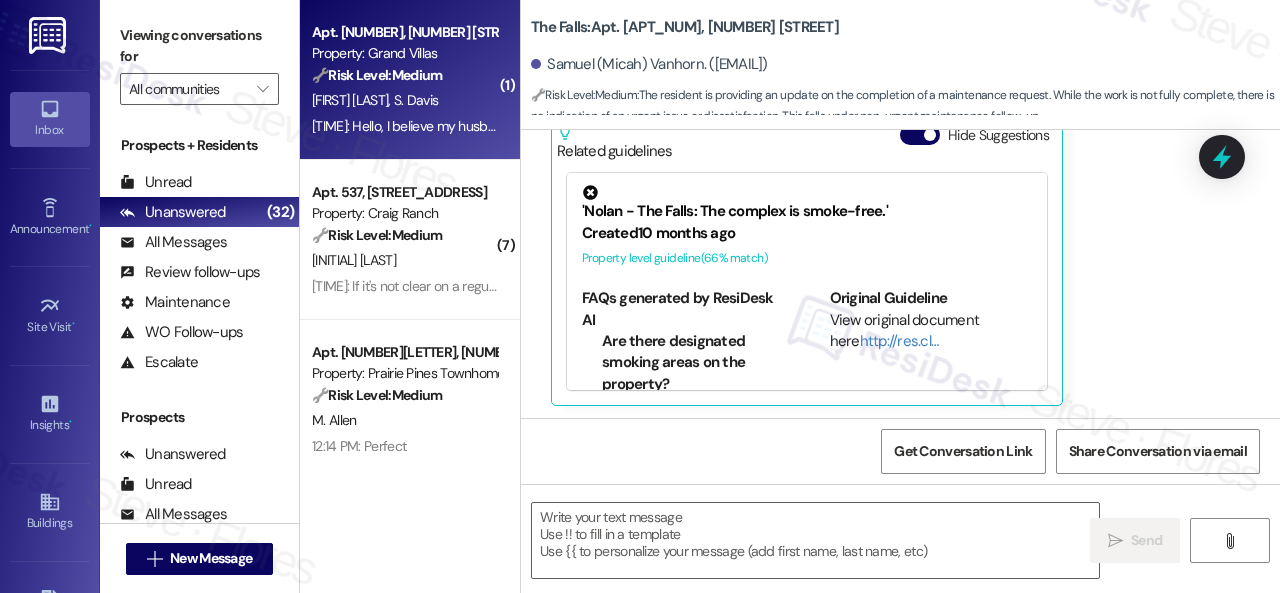 type on "Fetching suggested responses. Please feel free to read through the conversation in the meantime." 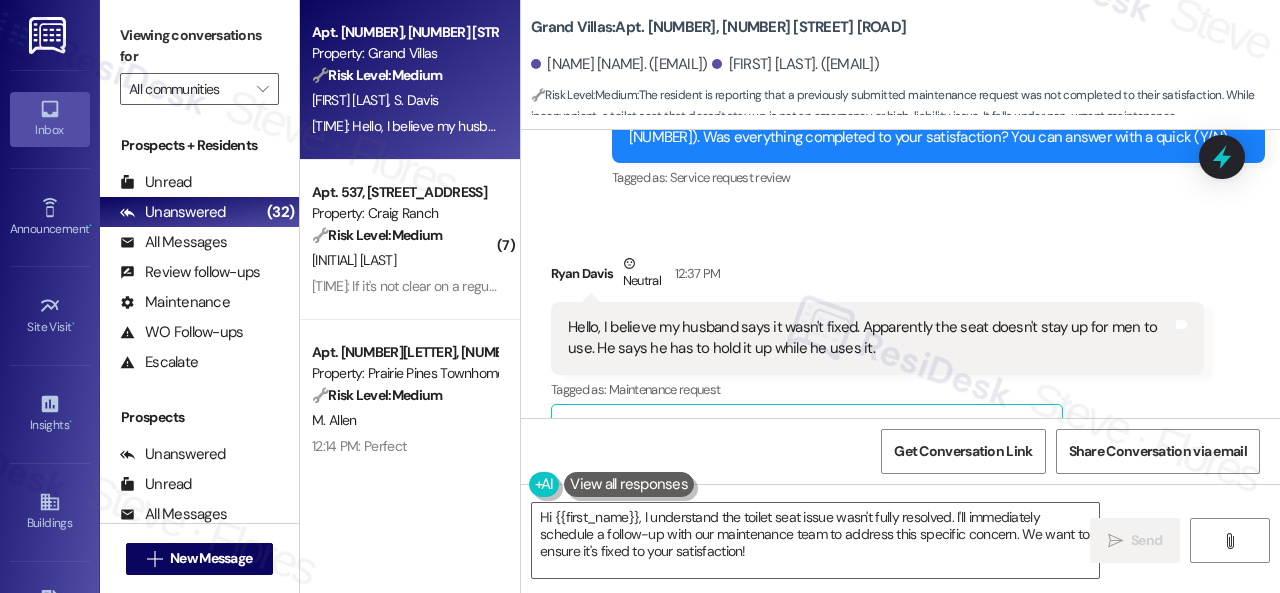 scroll, scrollTop: 2416, scrollLeft: 0, axis: vertical 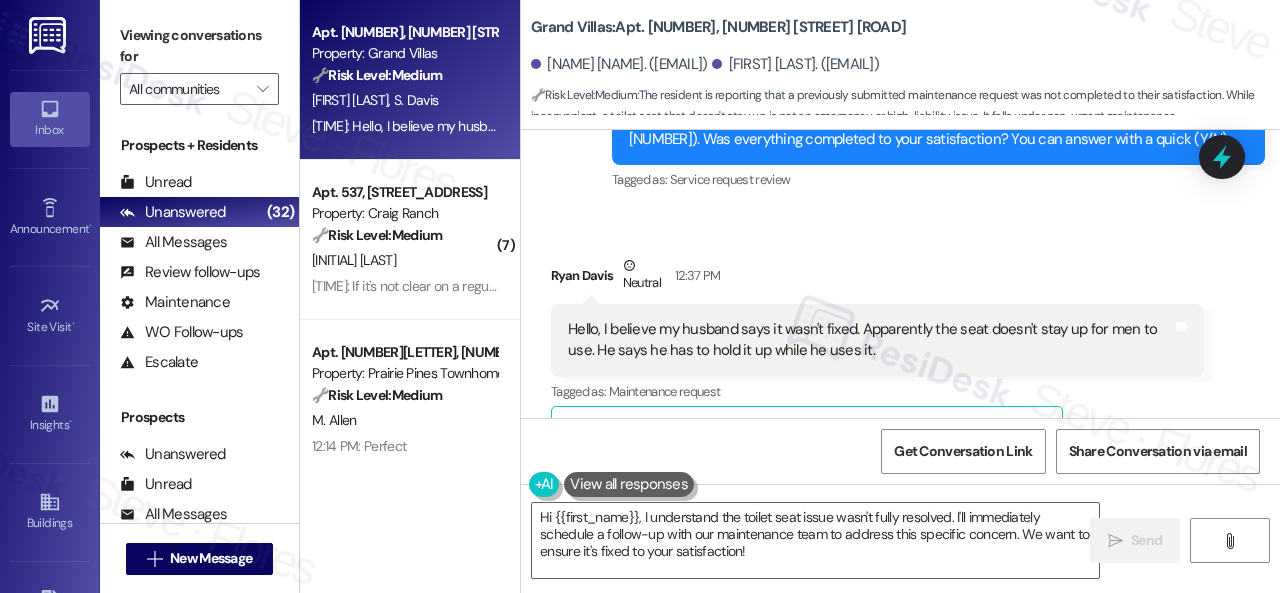 click on "Received via SMS Ryan Davis   Neutral 12:37 PM Hello, I believe my husband says it wasn't fixed. Apparently the seat doesn't stay up for men to use. He says he has to hold it up while he uses it.  Tags and notes Tagged as:   Maintenance request Click to highlight conversations about Maintenance request  Related guidelines Hide Suggestions Nolan - Grand Villas: Advise residents to follow local outage maps for information on power restoration during a recent hurricane in Houston. Created  a year ago Property level guideline  ( 66 % match) FAQs generated by ResiDesk AI What should residents do to learn more about when their power will be restored? Residents should follow the local outage maps to learn more about when their power will be restored through the City/County. How can residents find information about power outages in their area? Residents should follow the local outage maps to learn more about power outages in their area. Who should residents contact regarding power outages? Original Guideline" at bounding box center (900, 464) 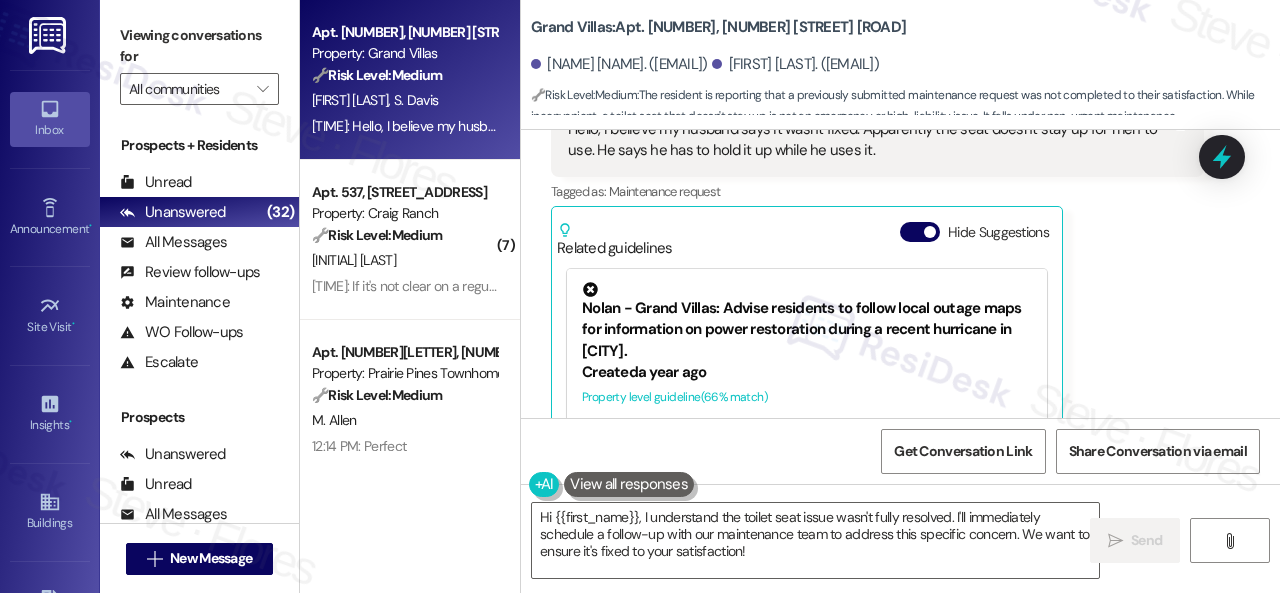 scroll, scrollTop: 2516, scrollLeft: 0, axis: vertical 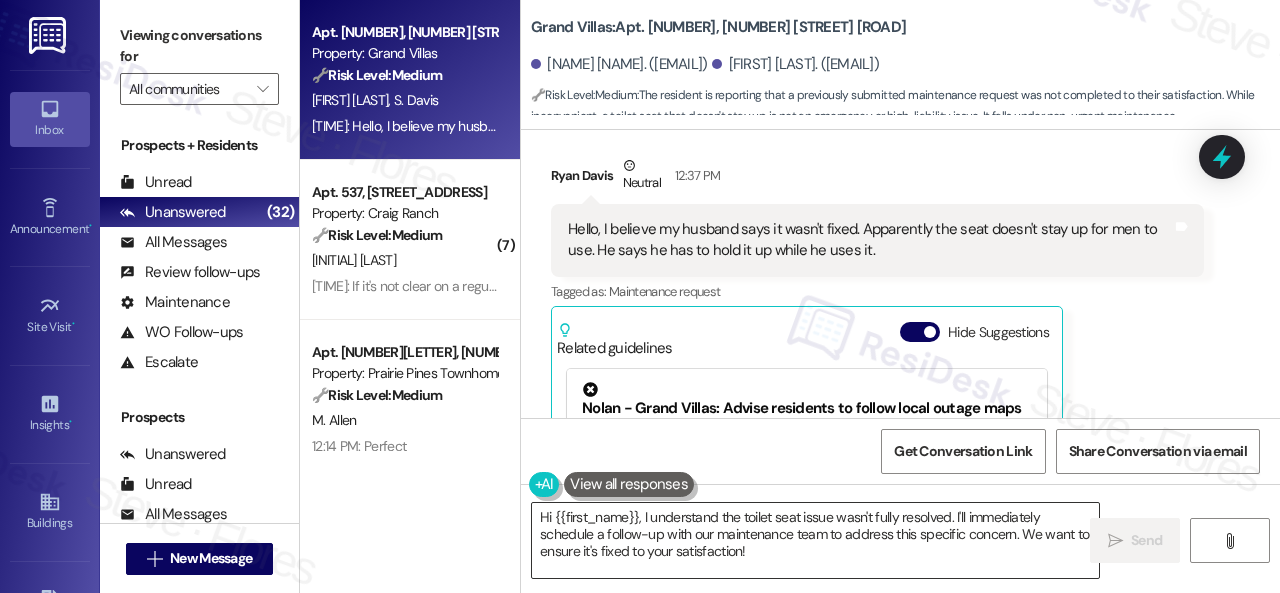 click on "Hi {{first_name}}, I understand the toilet seat issue wasn't fully resolved. I'll immediately schedule a follow-up with our maintenance team to address this specific concern. We want to ensure it's fixed to your satisfaction!" at bounding box center (815, 540) 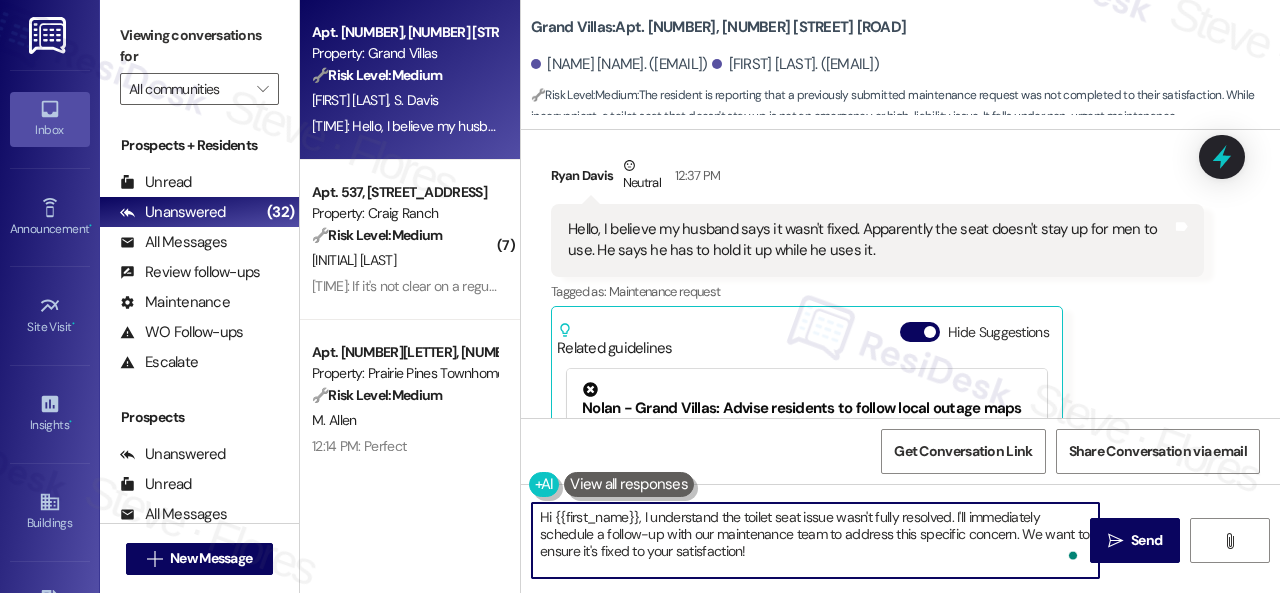 paste on "I'm sorry to hear the issue hasn't been resolved yet. We apologize for the delay and any inconvenience this may have caused. Have you already submitted a new work order? If so, may I have the work order number so I can follow up with the site team? If not, I'll be happy to submit a new work order on your behalf.
Note: Due to limited availability, our maintenance team isn't able to call or schedule visits in advance. By submitting a work order, you're permitting them to enter your apartment, even if you're not home. If any children may be alone during the visit, please let me know so we can inform the team." 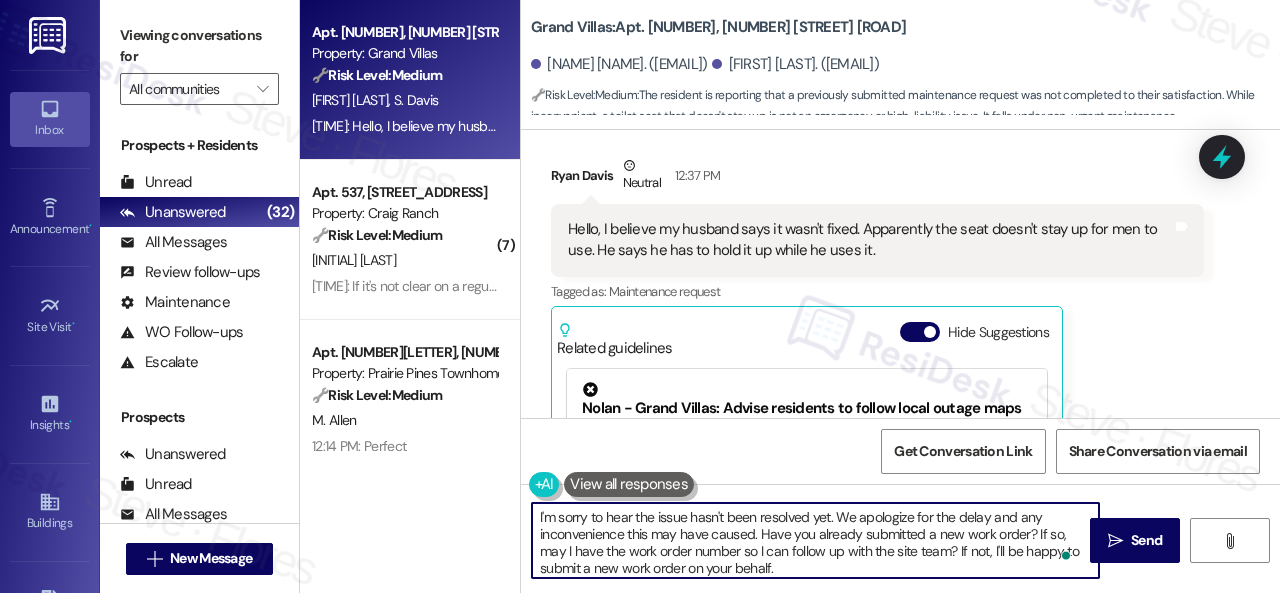 scroll, scrollTop: 84, scrollLeft: 0, axis: vertical 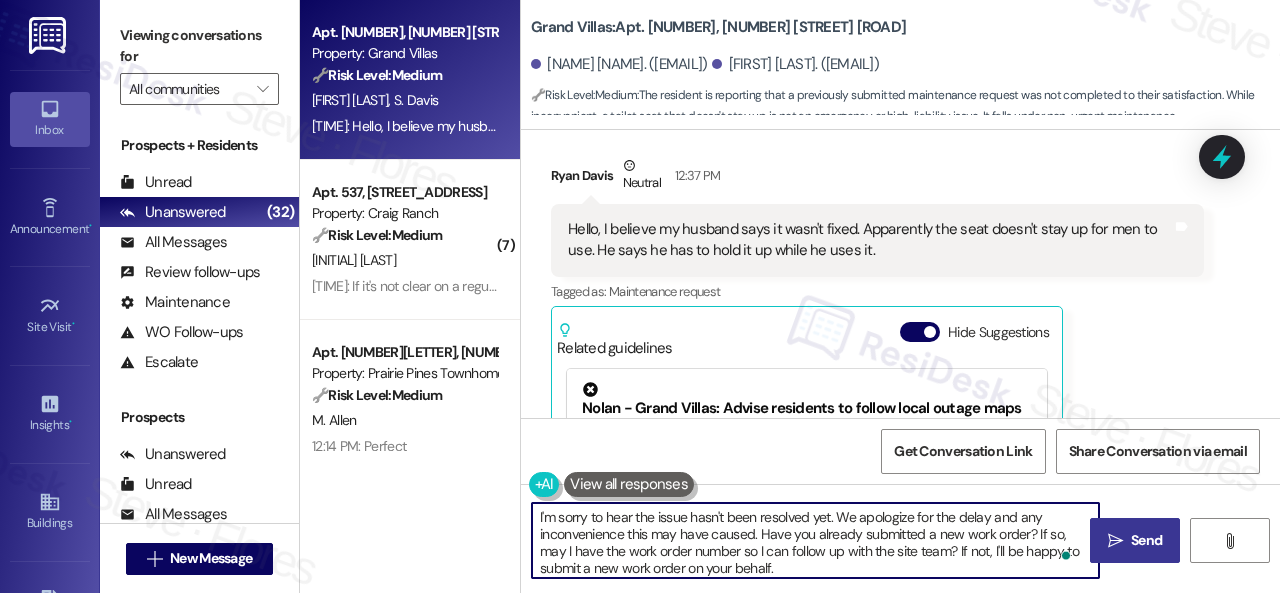 type on "I'm sorry to hear the issue hasn't been resolved yet. We apologize for the delay and any inconvenience this may have caused. Have you already submitted a new work order? If so, may I have the work order number so I can follow up with the site team? If not, I'll be happy to submit a new work order on your behalf.
Note: Due to limited availability, our maintenance team isn't able to call or schedule visits in advance. By submitting a work order, you're permitting them to enter your apartment, even if you're not home. If any children may be alone during the visit, please let me know so we can inform the team." 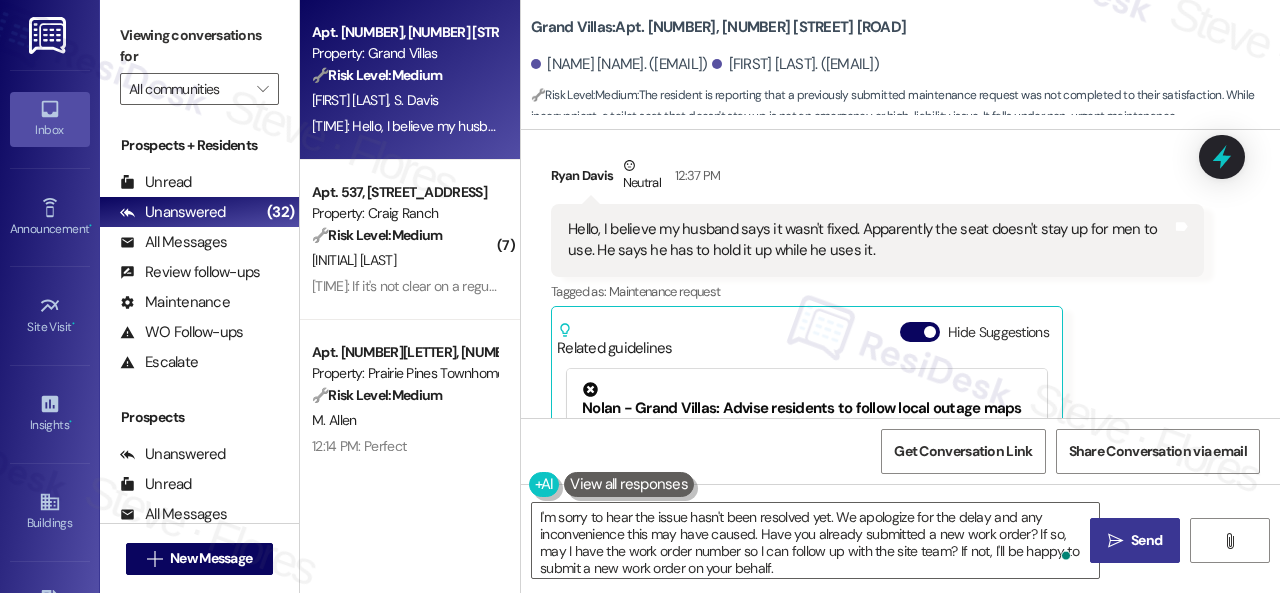 click on "Send" at bounding box center (1146, 540) 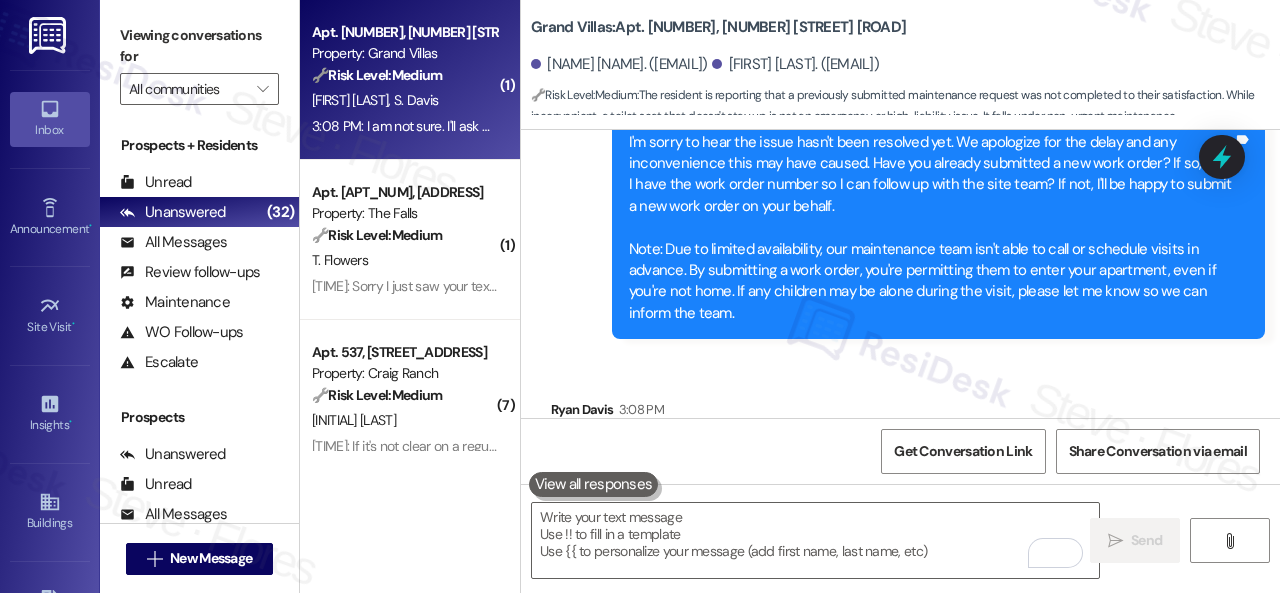scroll, scrollTop: 3064, scrollLeft: 0, axis: vertical 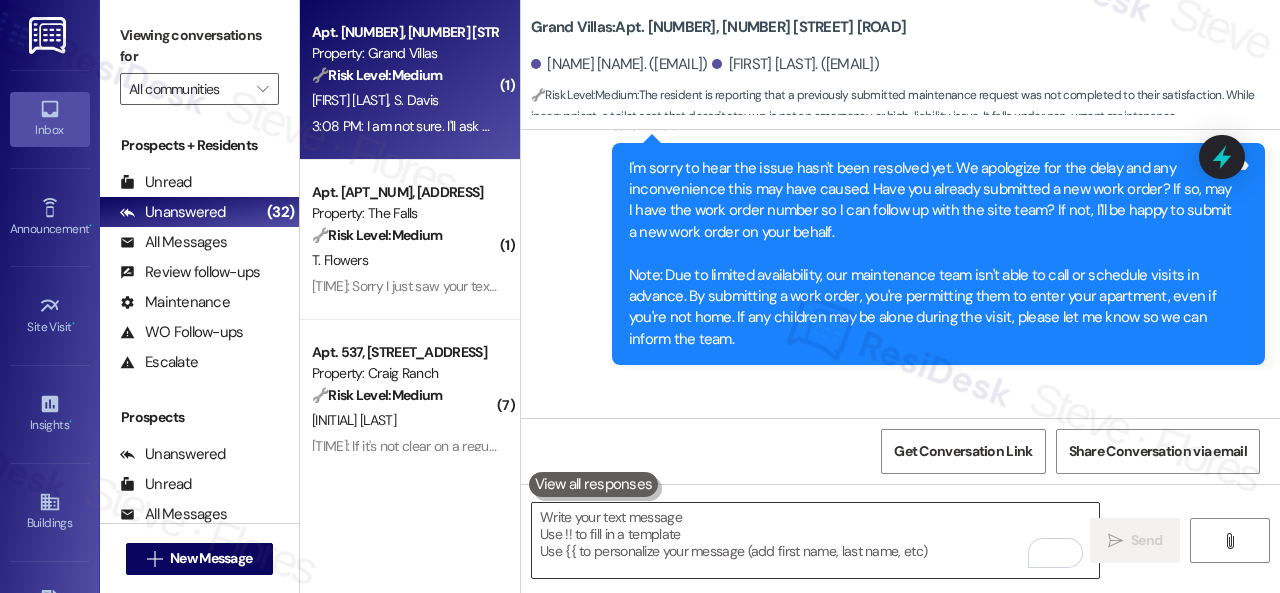 click at bounding box center (815, 540) 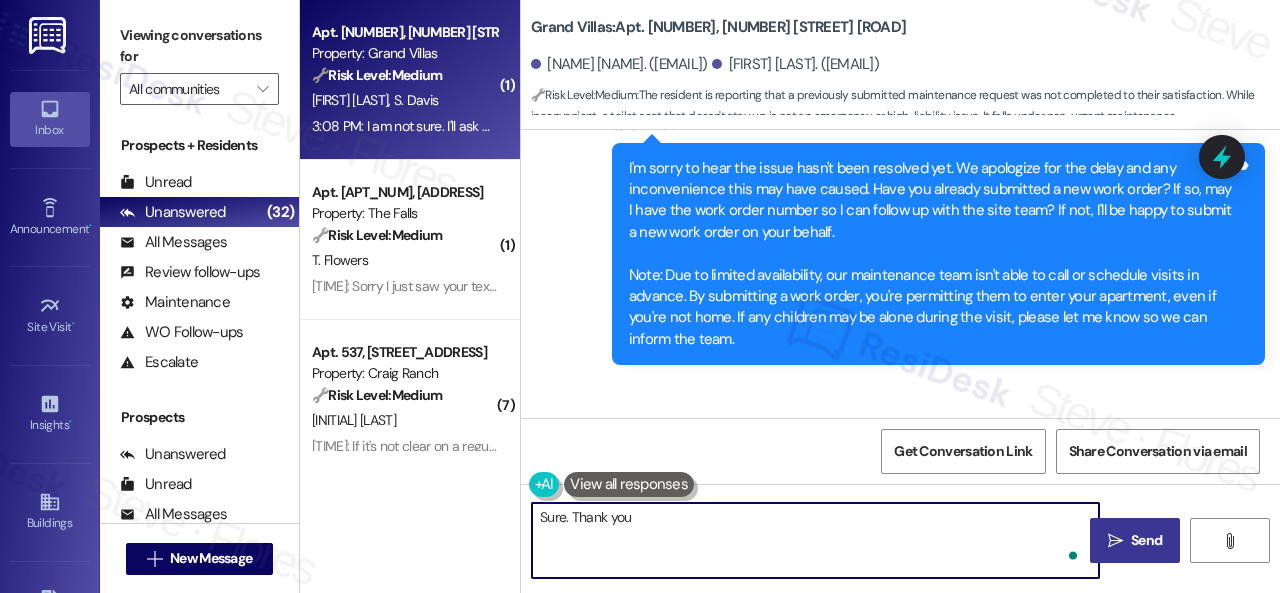 type on "Sure. Thank you." 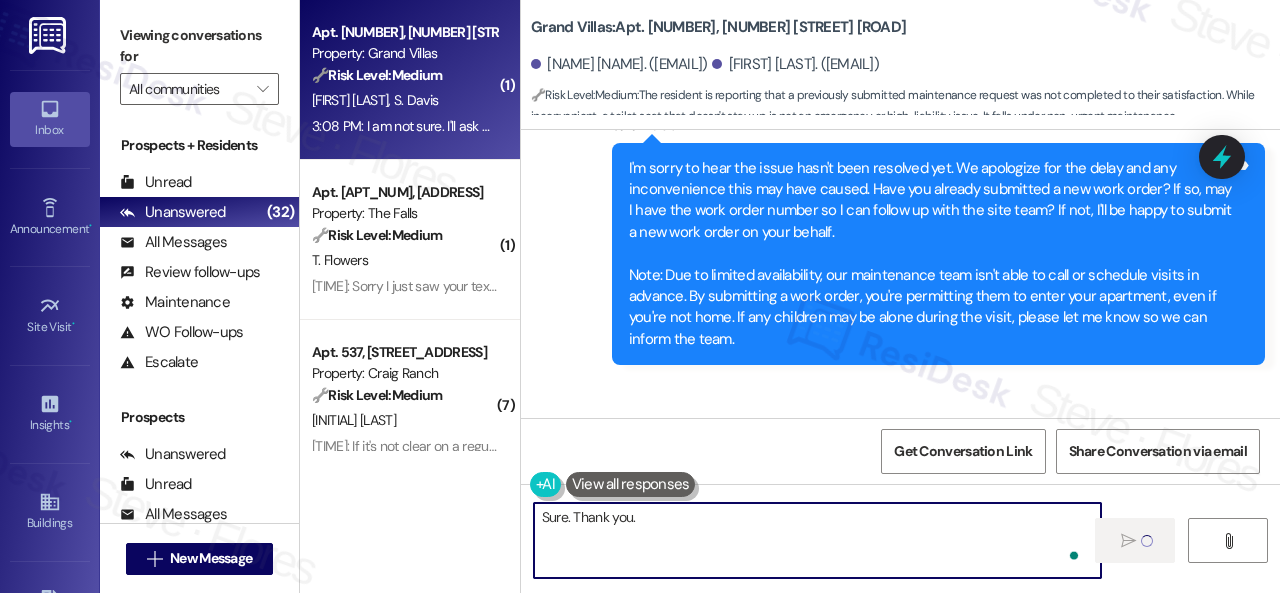 type 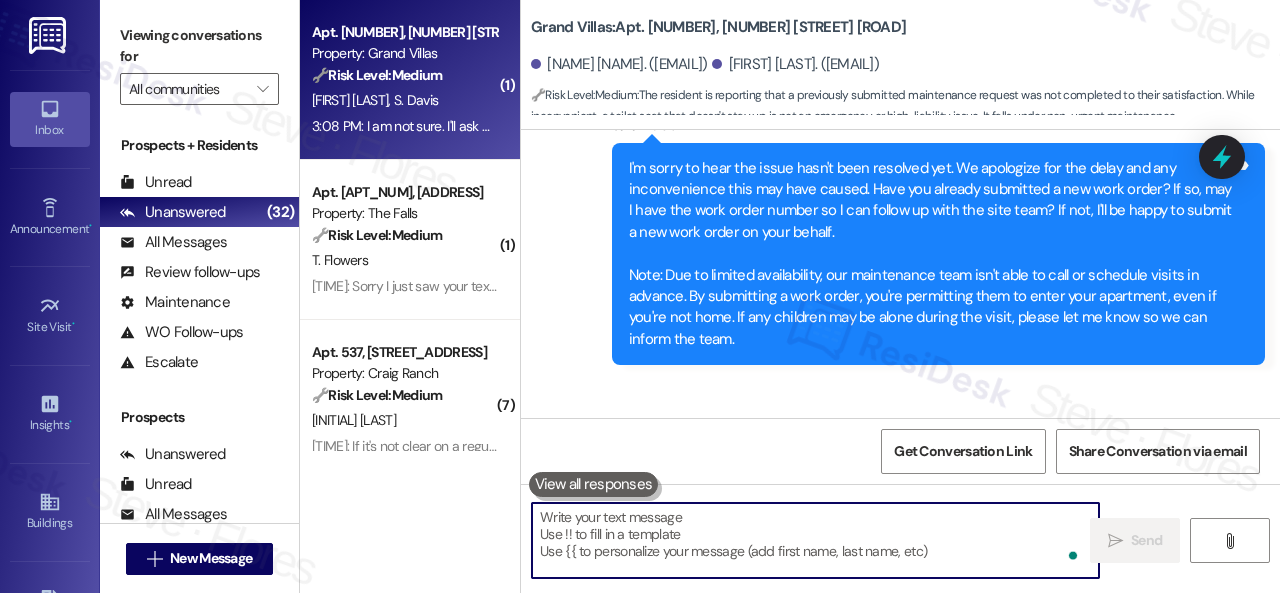 scroll, scrollTop: 3164, scrollLeft: 0, axis: vertical 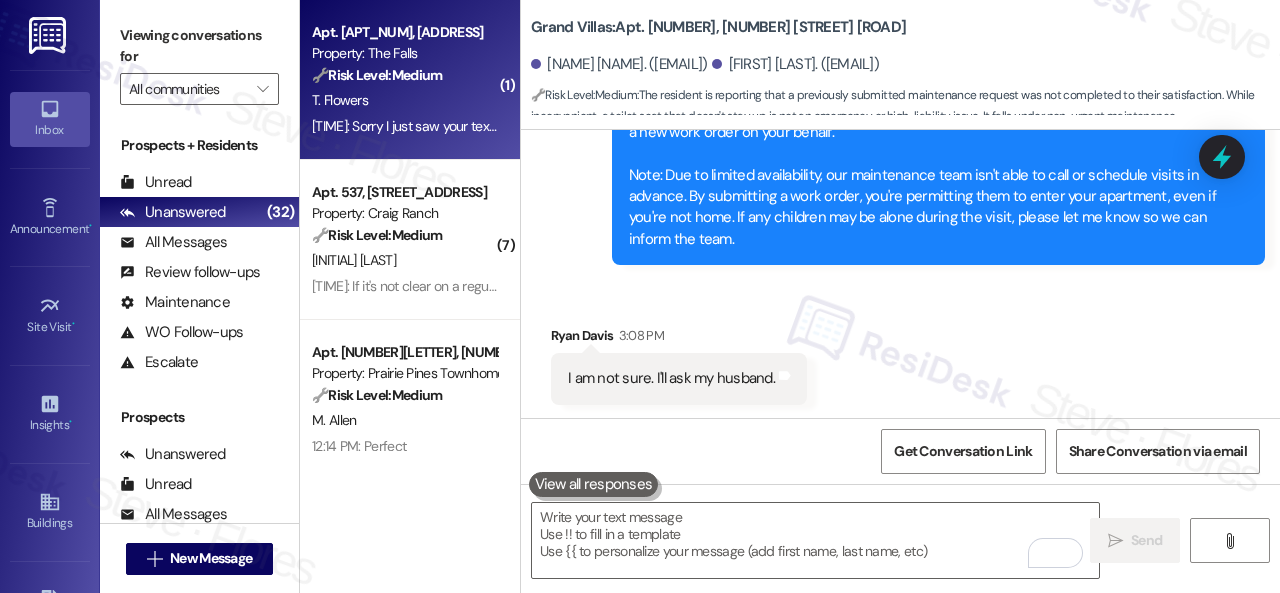 click on "[FIRST_NAME] [LAST_NAME]" at bounding box center (404, 100) 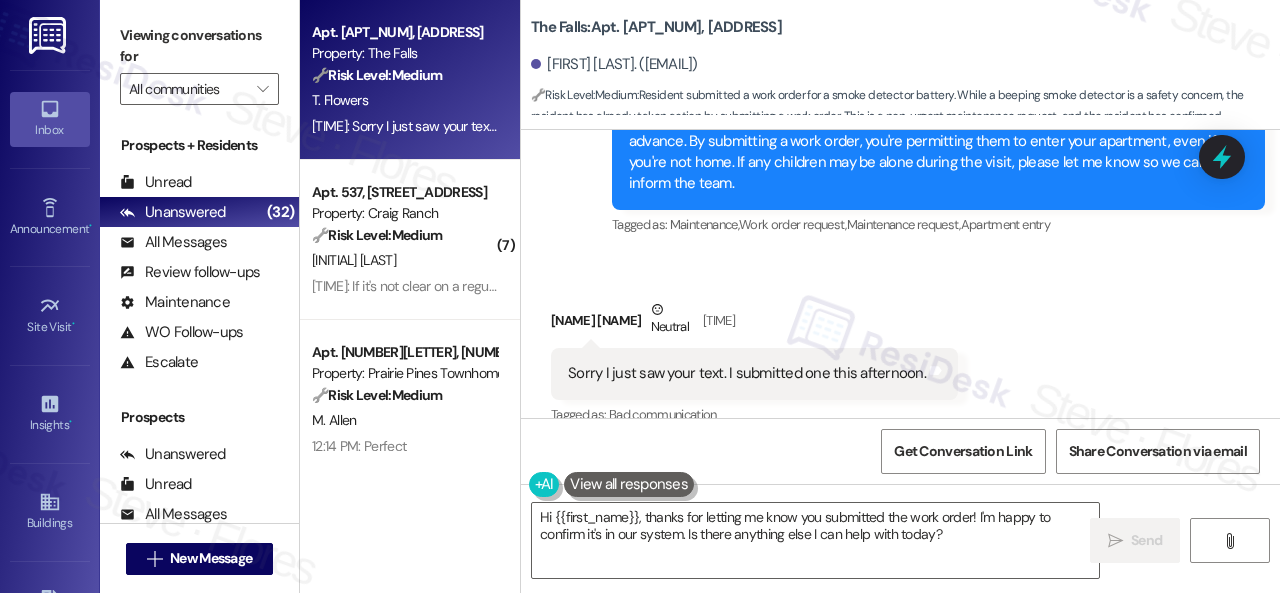 scroll, scrollTop: 7913, scrollLeft: 0, axis: vertical 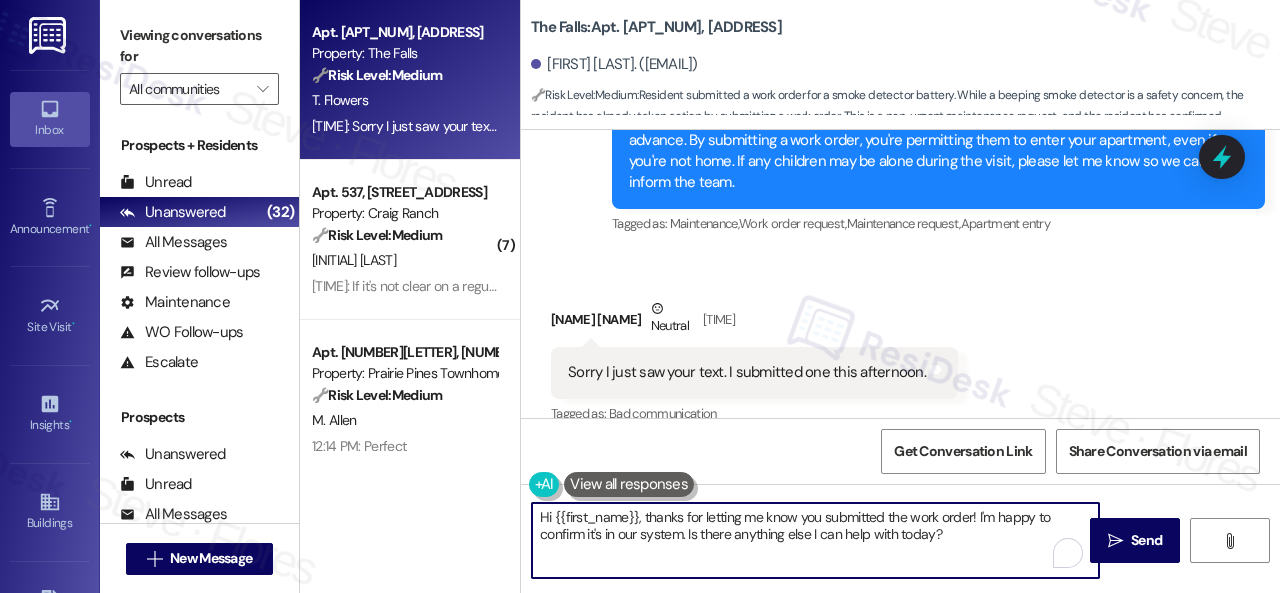 drag, startPoint x: 961, startPoint y: 535, endPoint x: 386, endPoint y: 458, distance: 580.13275 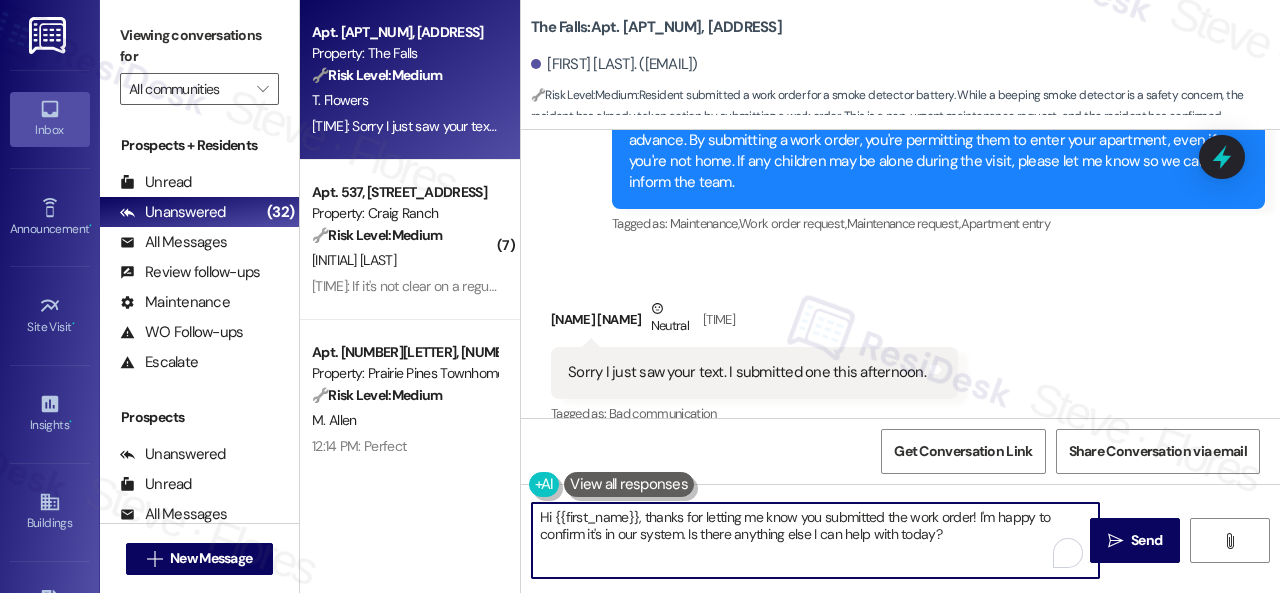 click on "Apt. 108, 6565 W Foxridge Dr Property: The Falls 🔧  Risk Level:  Medium Resident submitted a work order for a smoke detector battery. While a beeping smoke detector is a safety concern, the resident has already taken action by submitting a work order. This is a non-urgent maintenance request, and the resident has confirmed submission. T. Flowers 3:01 PM:  Sorry I just saw your text. I submitted one this afternoon.  3:01 PM:  Sorry I just saw your text. I submitted one this afternoon.  ( 7 ) Apt. 537, 4101 S Custer Rd Property: Craig Ranch 🔧  Risk Level:  Medium The resident is reporting an issue with the trash can being full and is asking for advice on how to dispose of their trash. This is a community concern and a non-urgent maintenance issue related to property upkeep. C. Dcosta 12:27 PM: If it's not clear on a regular basis, it is supposed to increase in side. Thanks 12:27 PM: If it's not clear on a regular basis, it is supposed to increase in side. Thanks Apt. 5346H, 5331 Findley 🔧  Risk Level:" at bounding box center [790, 296] 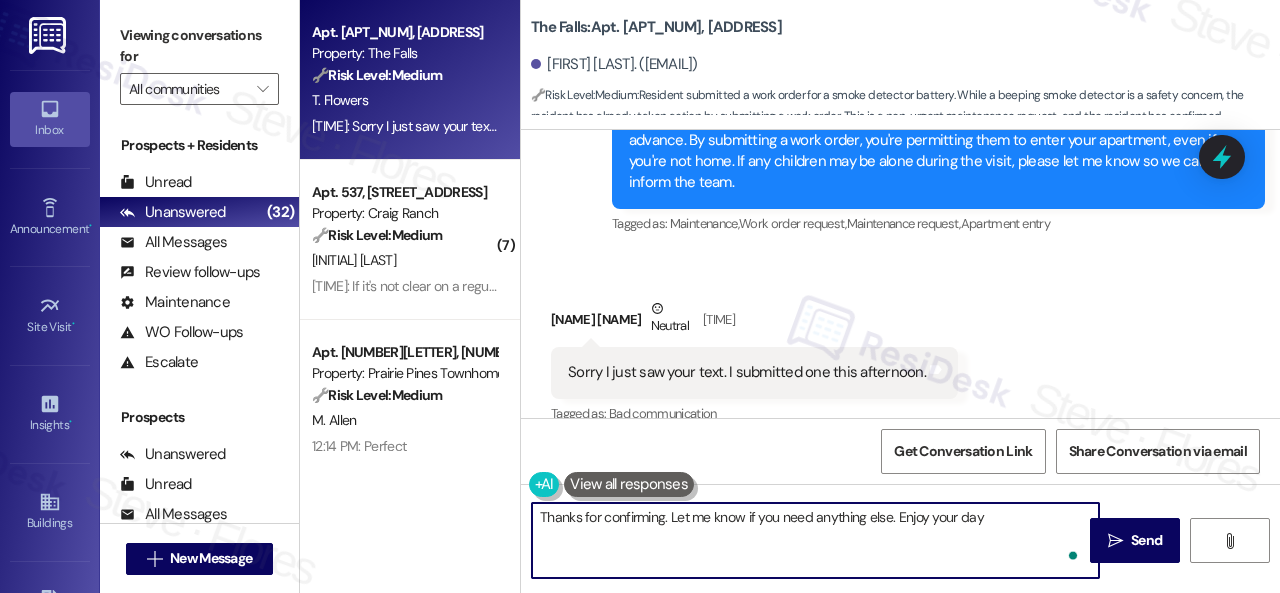 type on "Thanks for confirming. Let me know if you need anything else. Enjoy your day!" 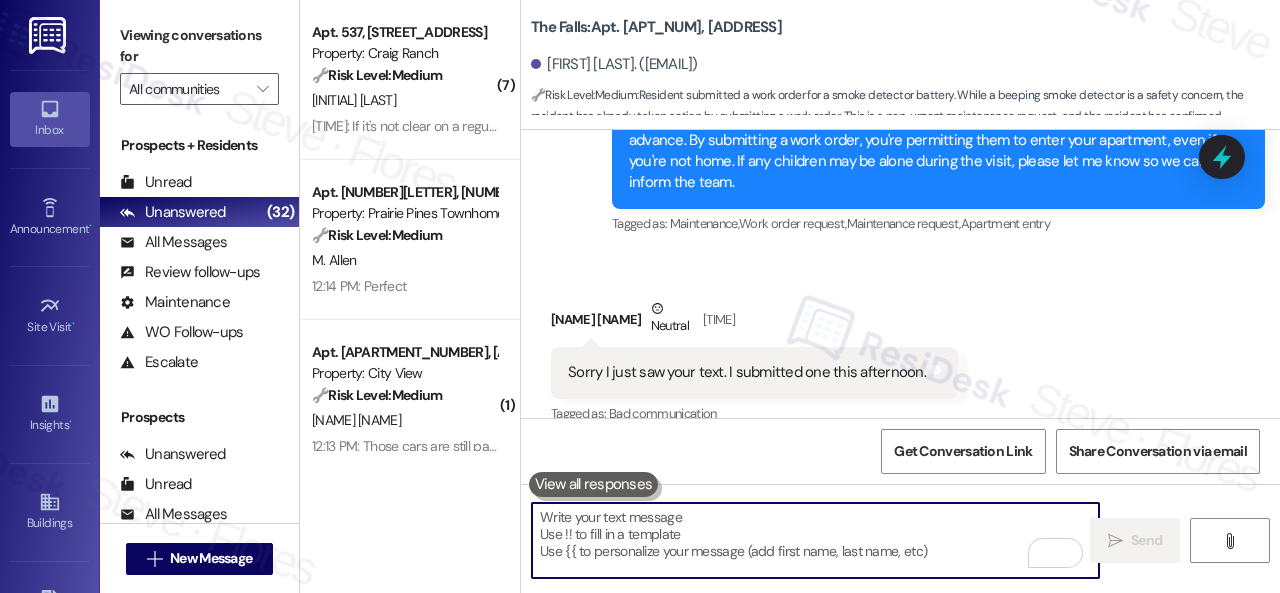 type 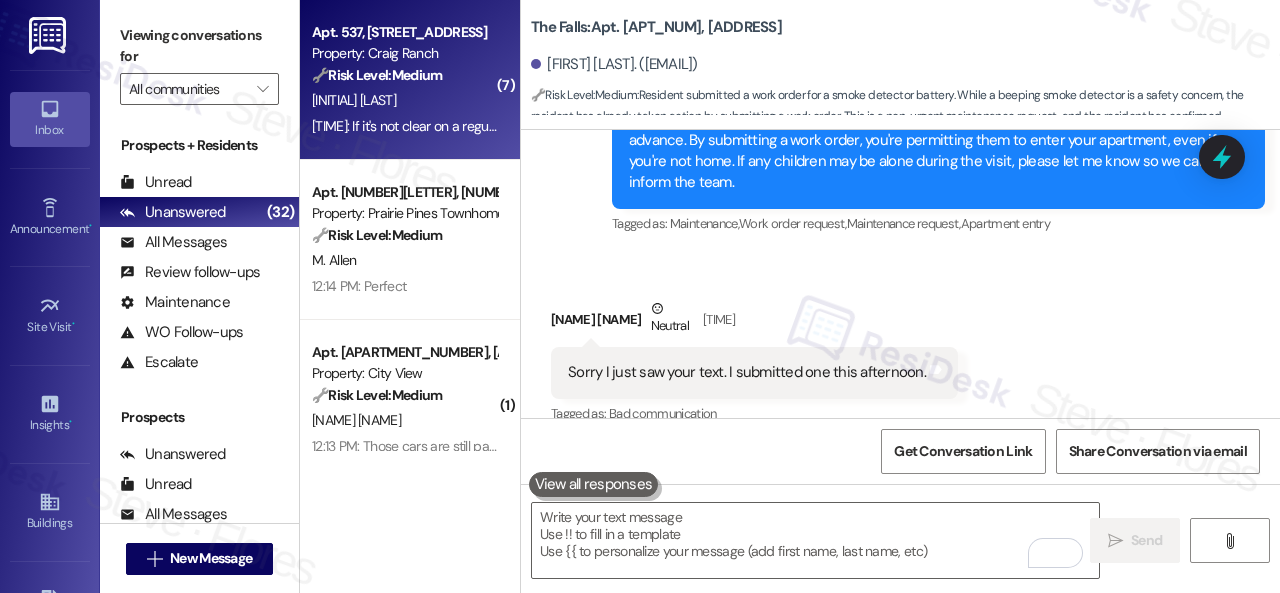 click on "C. Dcosta" at bounding box center [404, 100] 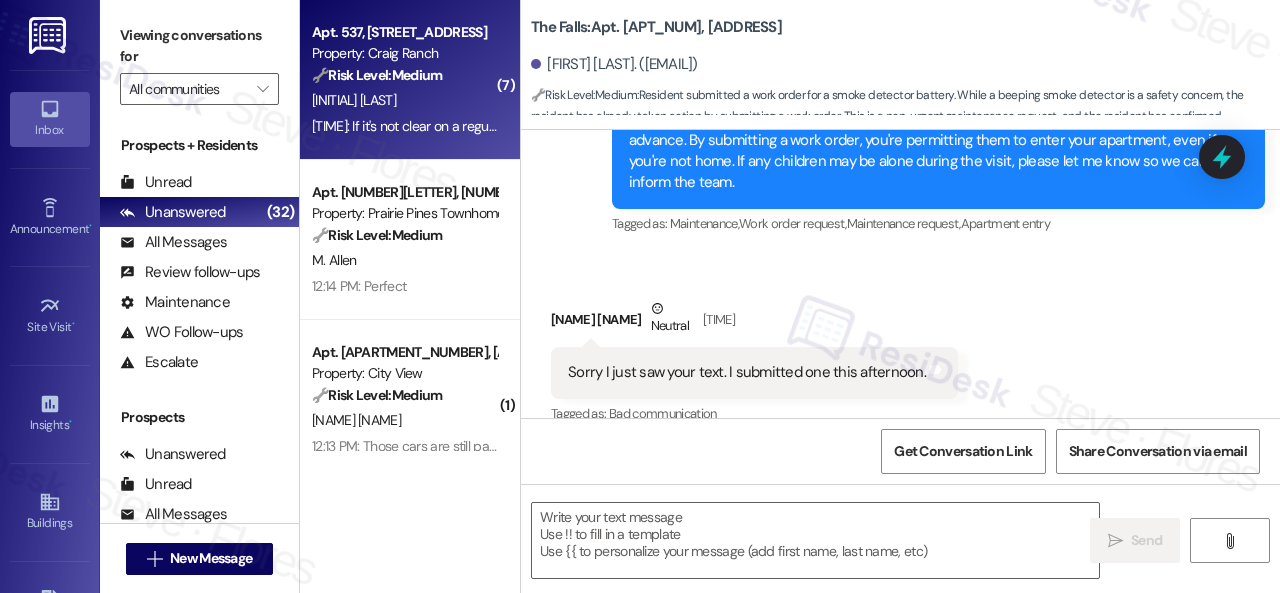 type on "Fetching suggested responses. Please feel free to read through the conversation in the meantime." 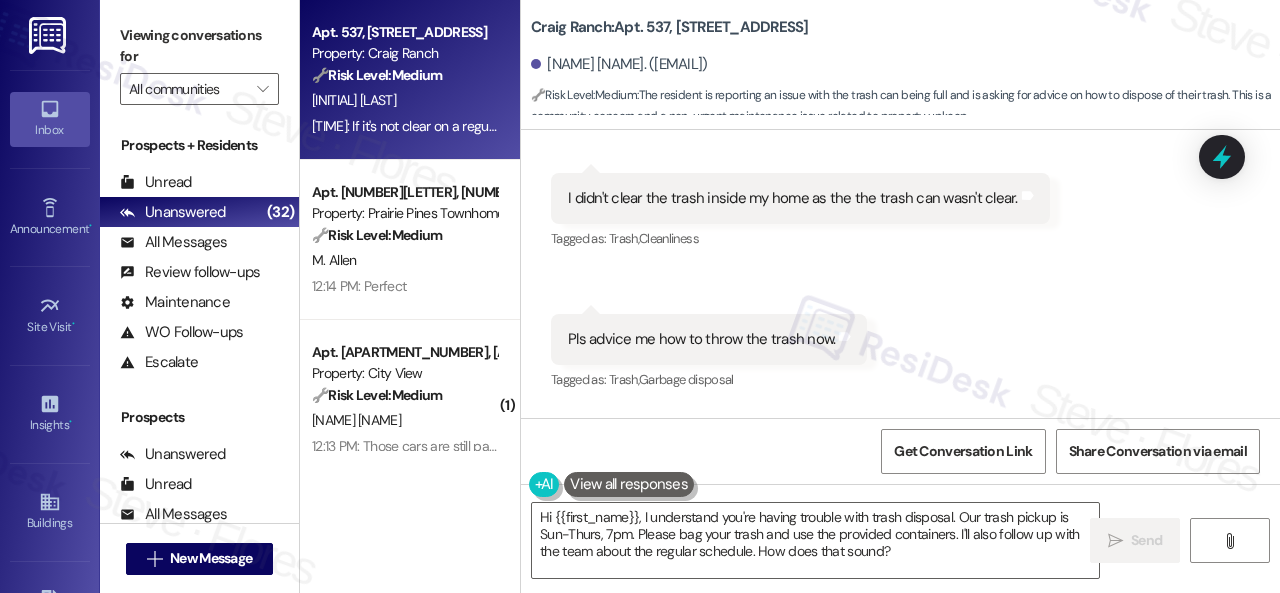 scroll, scrollTop: 22190, scrollLeft: 0, axis: vertical 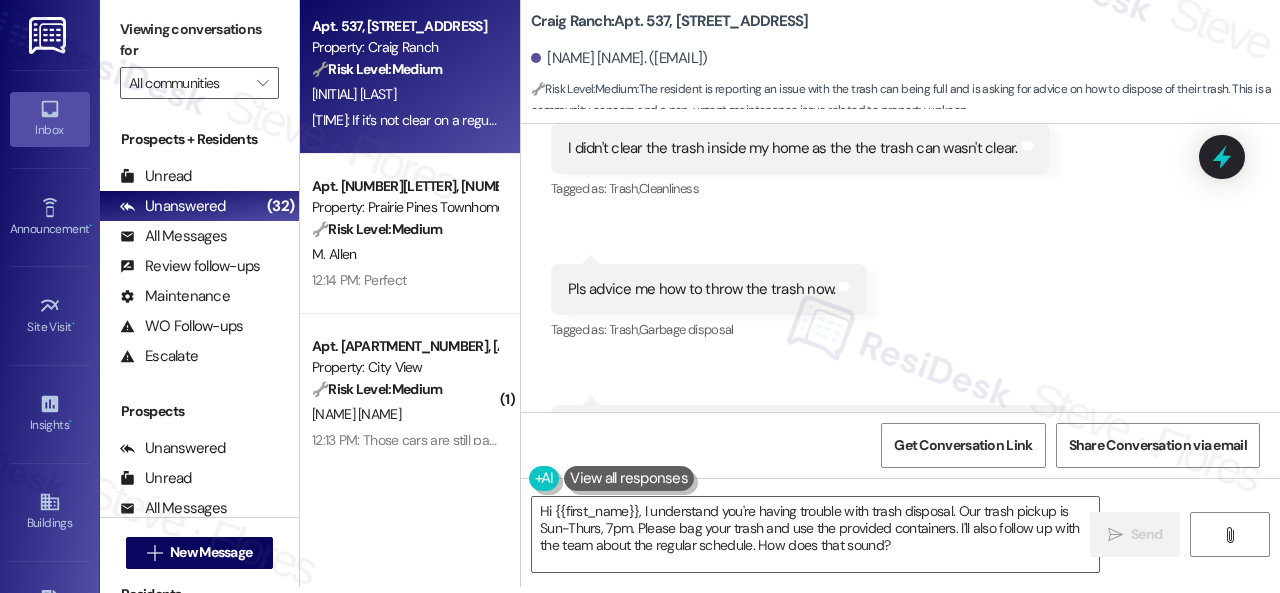 click on "Received via SMS Caroline Dcosta 12:24 PM JPG  attachment ResiDesk found written details in this image   See details The resident sent a picture with "537" on it, likely indicating apartment number 537.
Download   (Click to zoom) Tags and notes Received via SMS 12:24 PM Caroline Dcosta 12:24 PM Hi
This is what I found right now in front. Tags and notes Received via SMS 12:25 PM Caroline Dcosta 12:25 PM My trash was in the trash can in the trash bag. Tags and notes Tagged as:   Trash ,  Click to highlight conversations about Trash Garbage disposal Click to highlight conversations about Garbage disposal Received via SMS 12:25 PM Caroline Dcosta 12:25 PM It was here since last week  Tags and notes Tagged as:   Maintenance request Click to highlight conversations about Maintenance request Received via SMS 12:26 PM Caroline Dcosta   Neutral 12:26 PM I didn't clear the trash inside my home as the the trash can wasn't clear. Tags and notes Tagged as:   Trash ,  Click to highlight conversations about Trash   ," at bounding box center [900, -201] 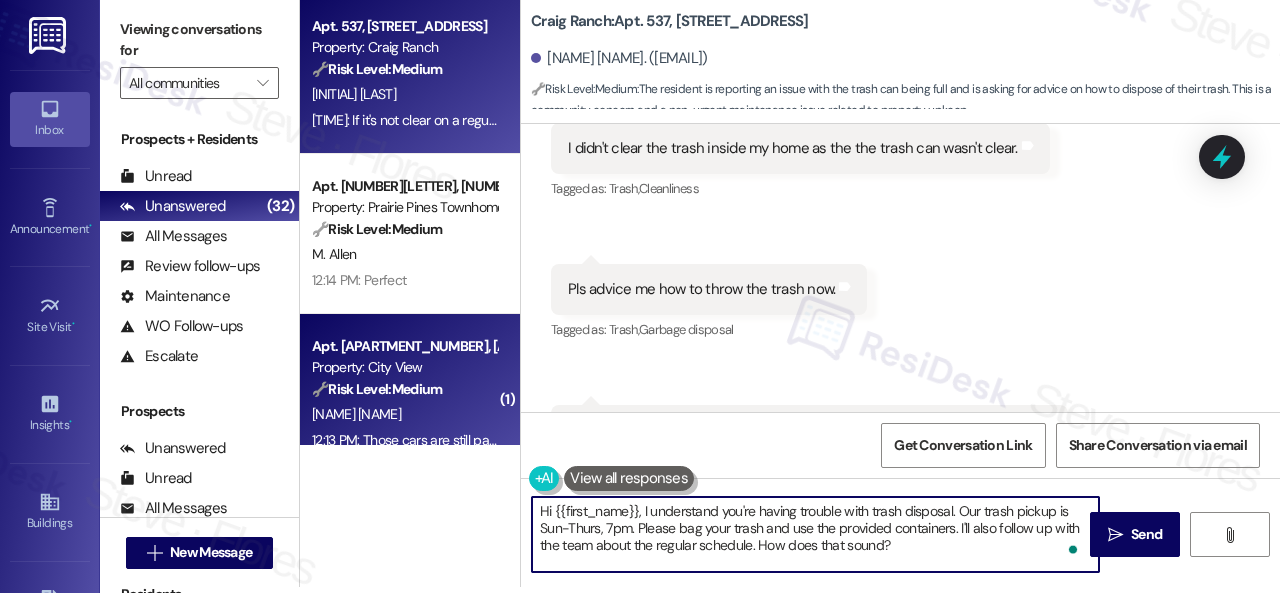 drag, startPoint x: 717, startPoint y: 503, endPoint x: 428, endPoint y: 429, distance: 298.32364 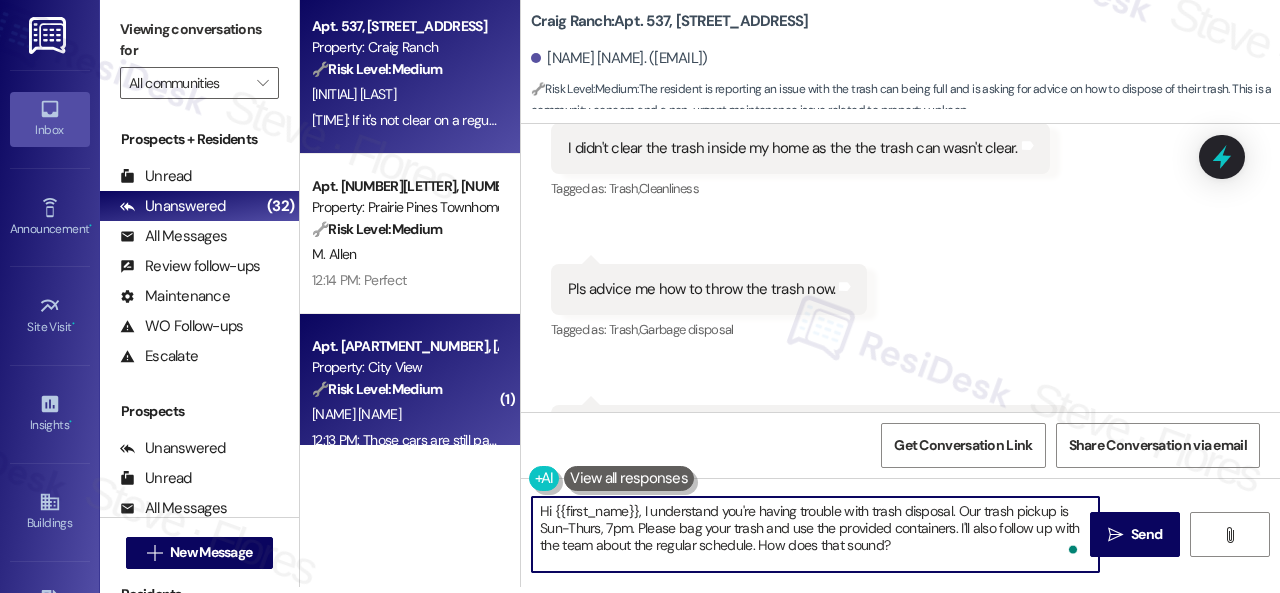 click on "Apt. 537, 4101 S Custer Rd Property: Craig Ranch 🔧  Risk Level:  Medium The resident is reporting an issue with the trash can being full and is asking for advice on how to dispose of their trash. This is a community concern and a non-urgent maintenance issue related to property upkeep. C. Dcosta 12:27 PM: If it's not clear on a regular basis, it is supposed to increase in side. Thanks 12:27 PM: If it's not clear on a regular basis, it is supposed to increase in side. Thanks Apt. 5346H, 5331 Findley Property: Prairie Pines Townhomes 🔧  Risk Level:  Medium M. Allen 12:14 PM: Perfect  12:14 PM: Perfect  ( 1 ) Apt. C1~0104, 2600 Cityview Drive Property: City View 🔧  Risk Level:  Medium C. Conner 12:13 PM: Those cars are still parking on the curbs behind our garages .  12:13 PM: Those cars are still parking on the curbs behind our garages .  ( 1 ) Apt. 20~101, 13310 Melrose Lane Property: Sovereign at Overland Park 💡  Risk Level:  Low J. Szasz 2:04 PM: (An Image) 2:04 PM: (An Image) ( 1 ) 🌟 Positive" at bounding box center (790, 290) 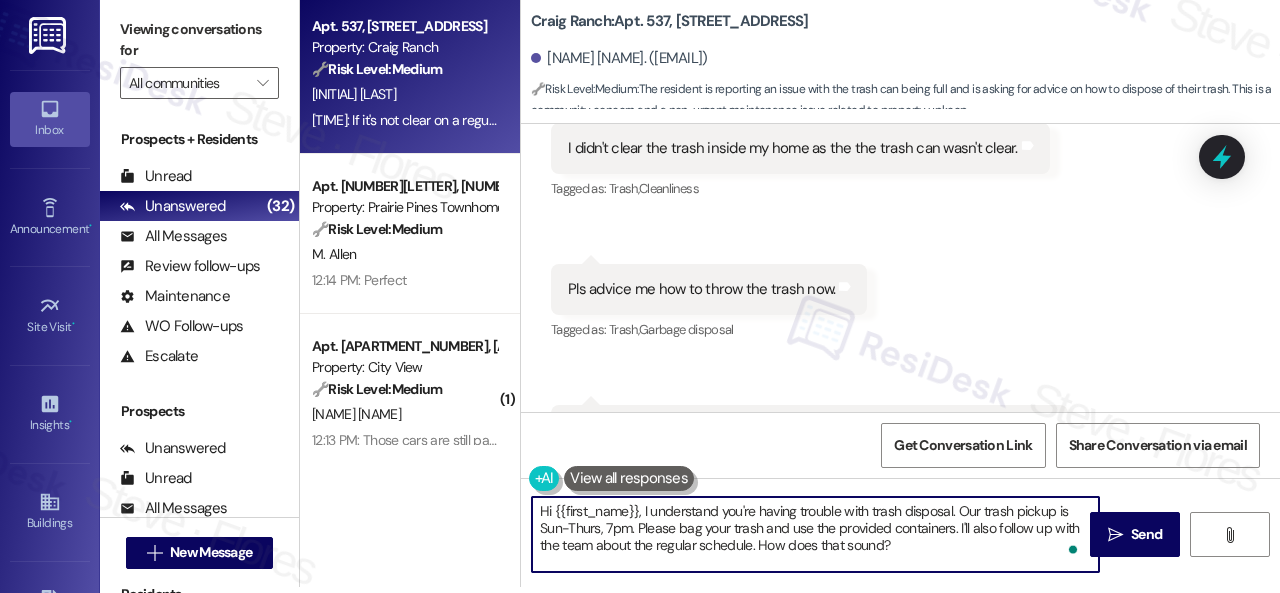 paste on "I haven't received a response from the site team yet. Rest assured that I will let you know once I hear from them. Calling or going to the office to speak with someone from the site team would be helpful, too. I appreciate your patience, {{first_name}}." 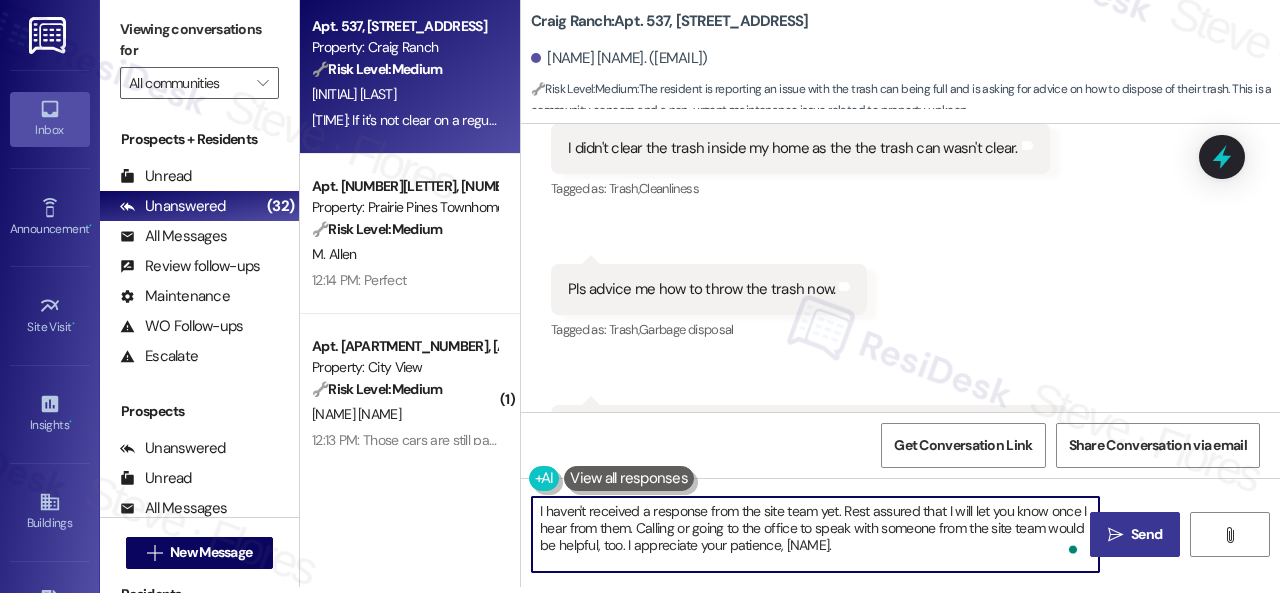 type on "I haven't received a response from the site team yet. Rest assured that I will let you know once I hear from them. Calling or going to the office to speak with someone from the site team would be helpful, too. I appreciate your patience, {{first_name}}." 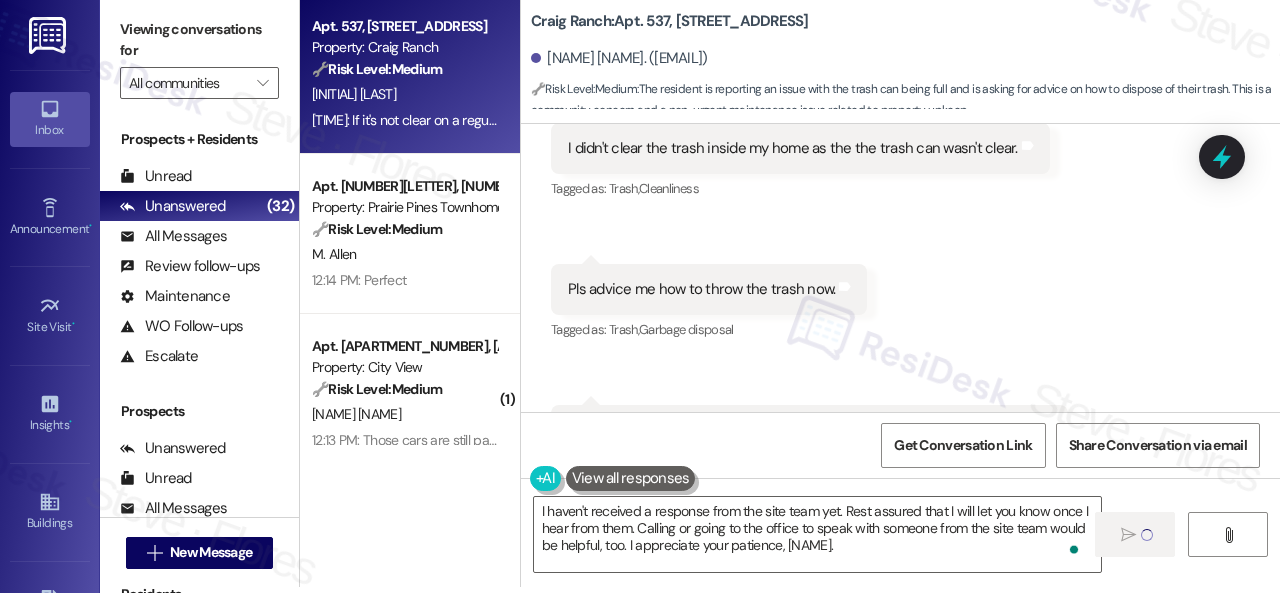 type 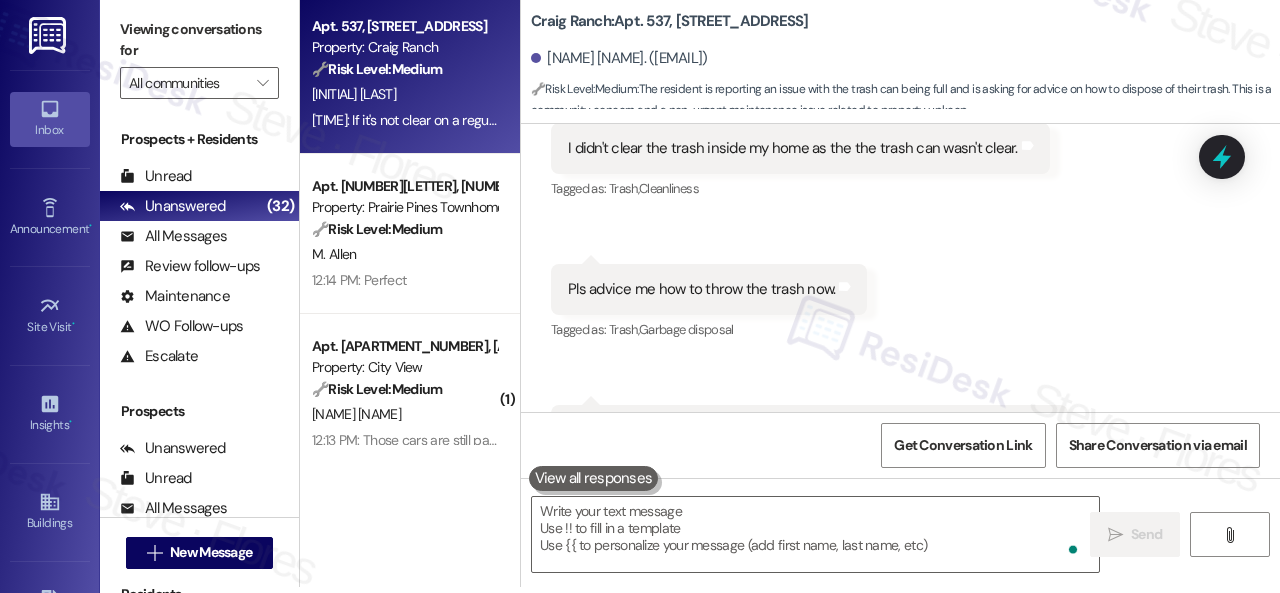 scroll, scrollTop: 0, scrollLeft: 0, axis: both 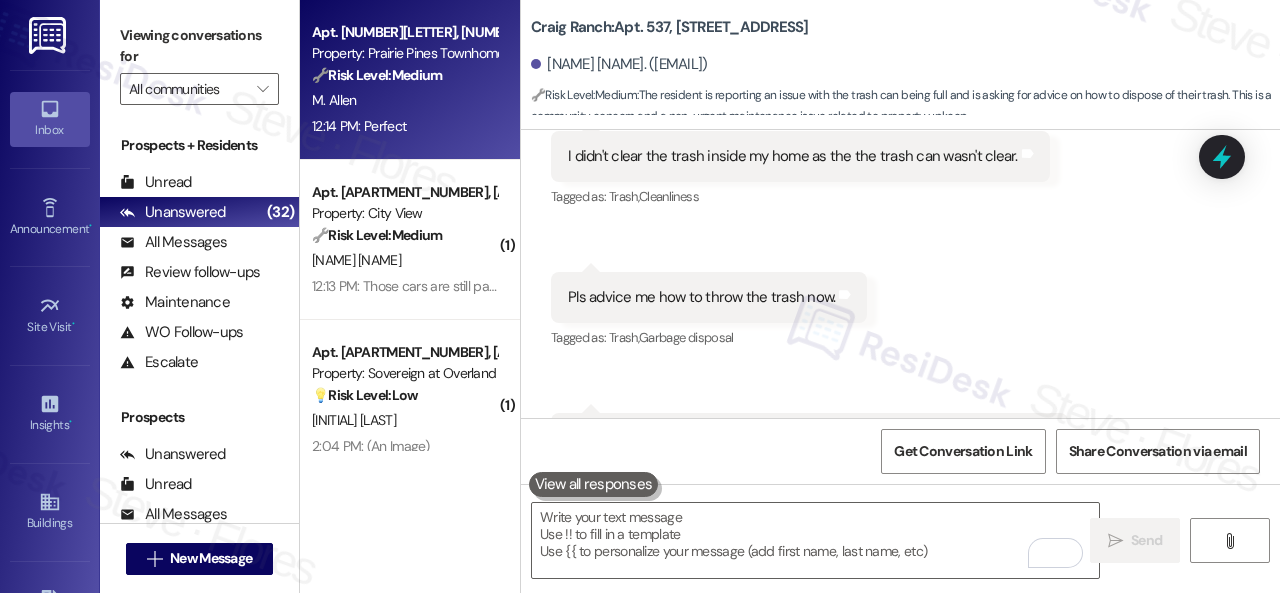 click on "M. Allen" at bounding box center (404, 100) 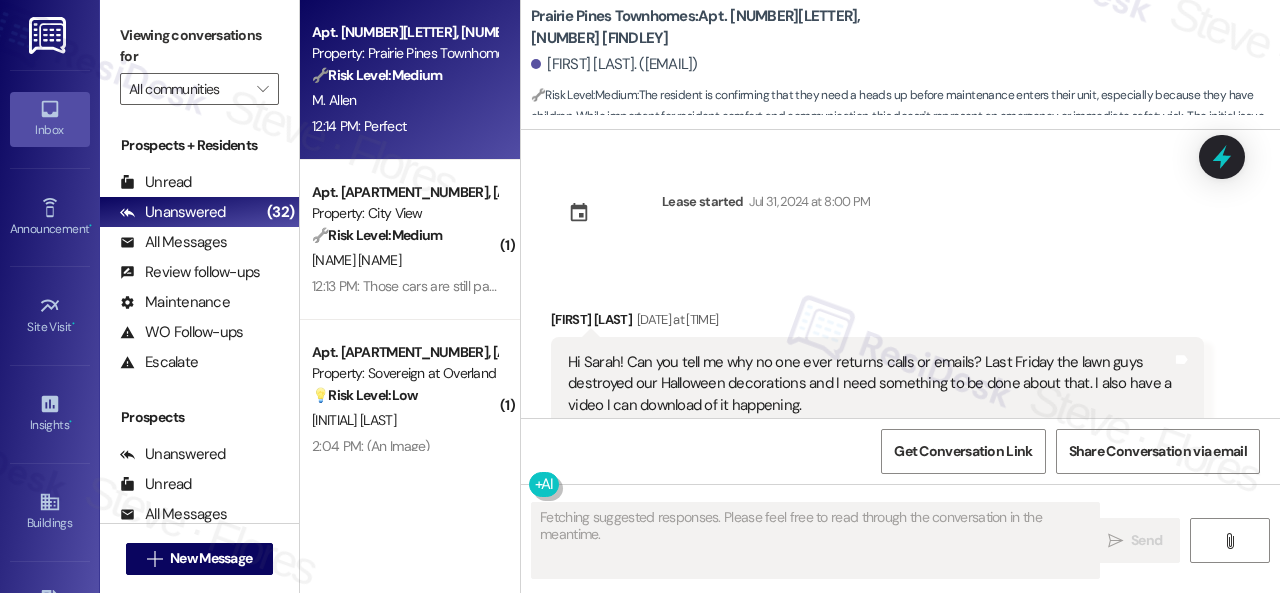 scroll, scrollTop: 11791, scrollLeft: 0, axis: vertical 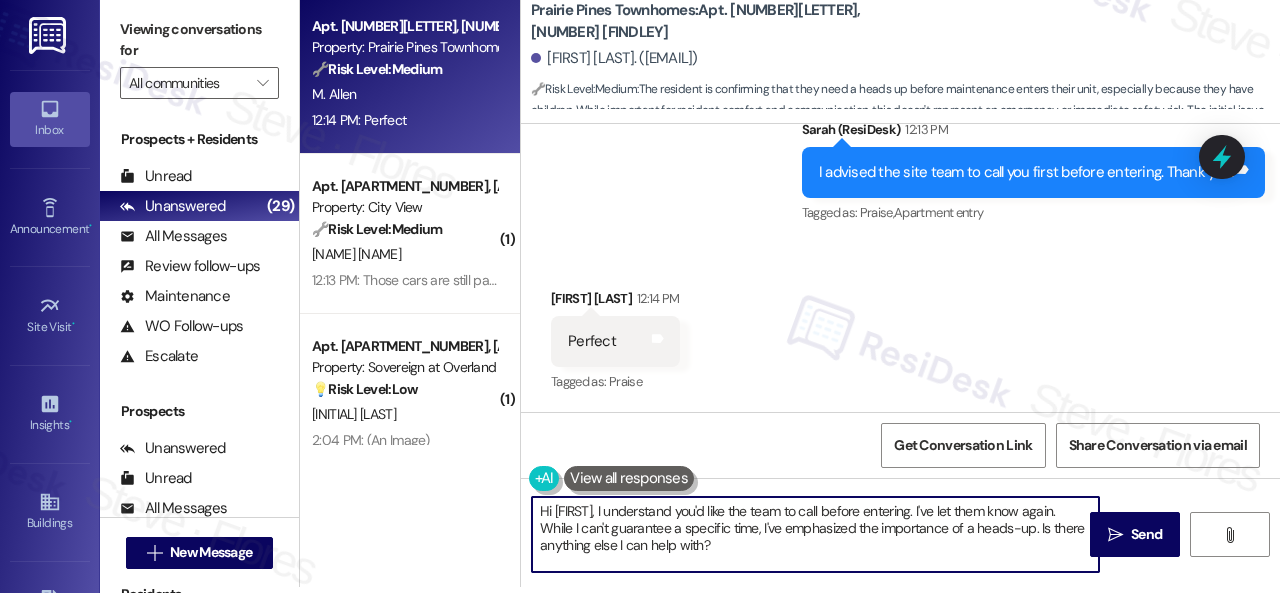 drag, startPoint x: 567, startPoint y: 506, endPoint x: 520, endPoint y: 504, distance: 47.042534 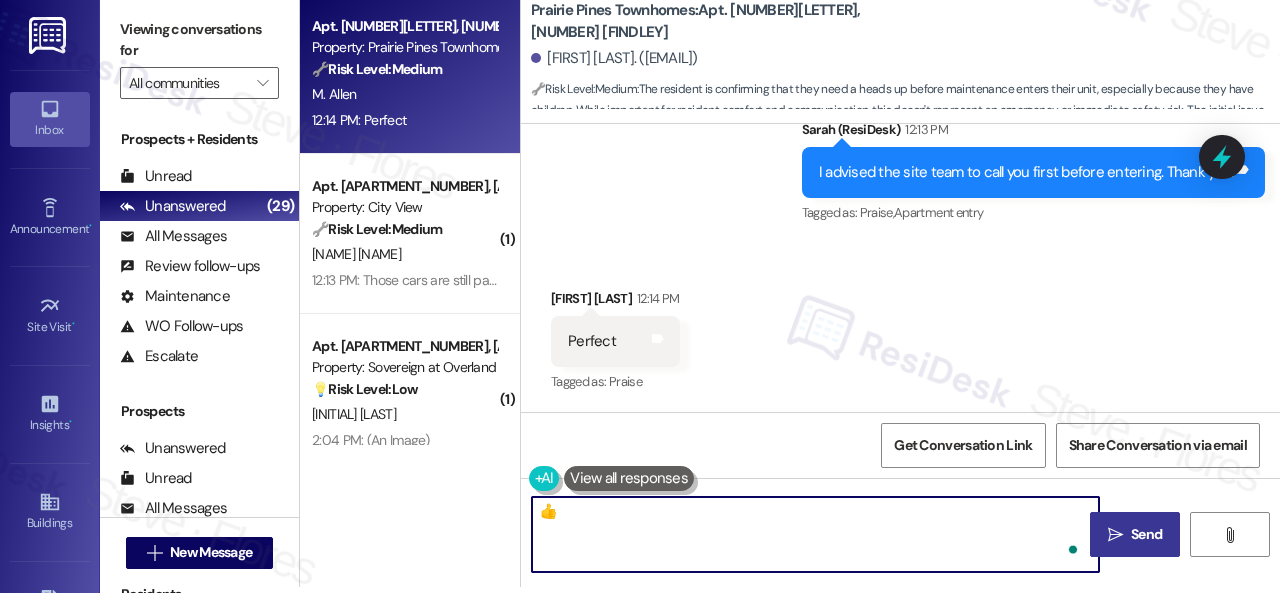 type on "👍" 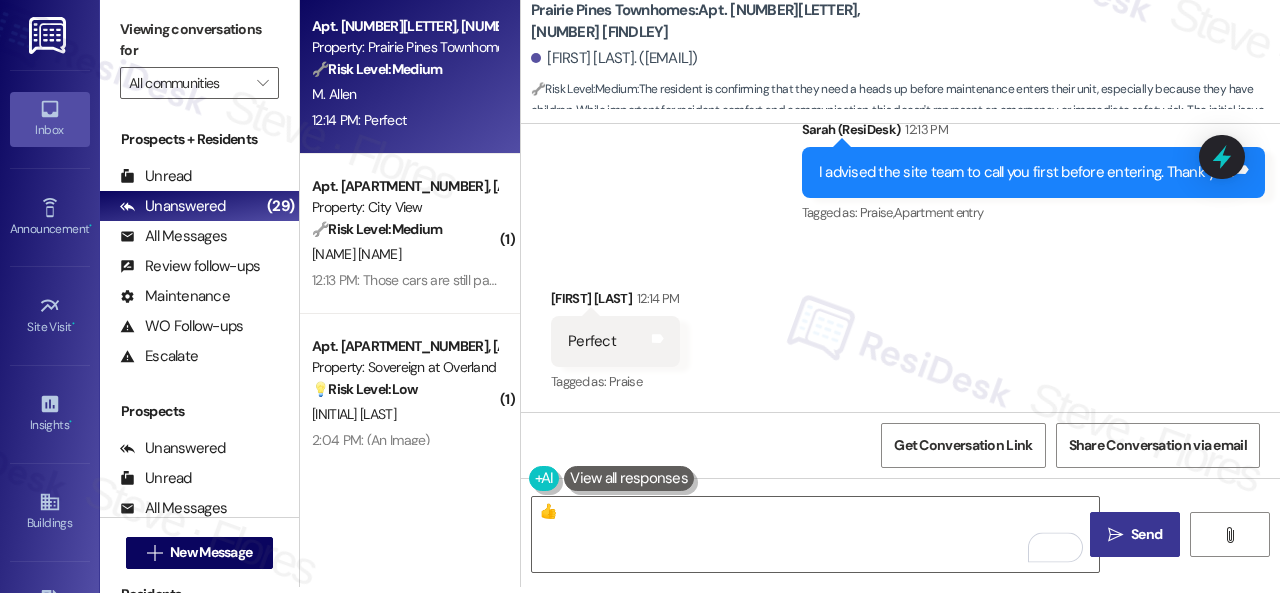 click on " Send" at bounding box center [1135, 534] 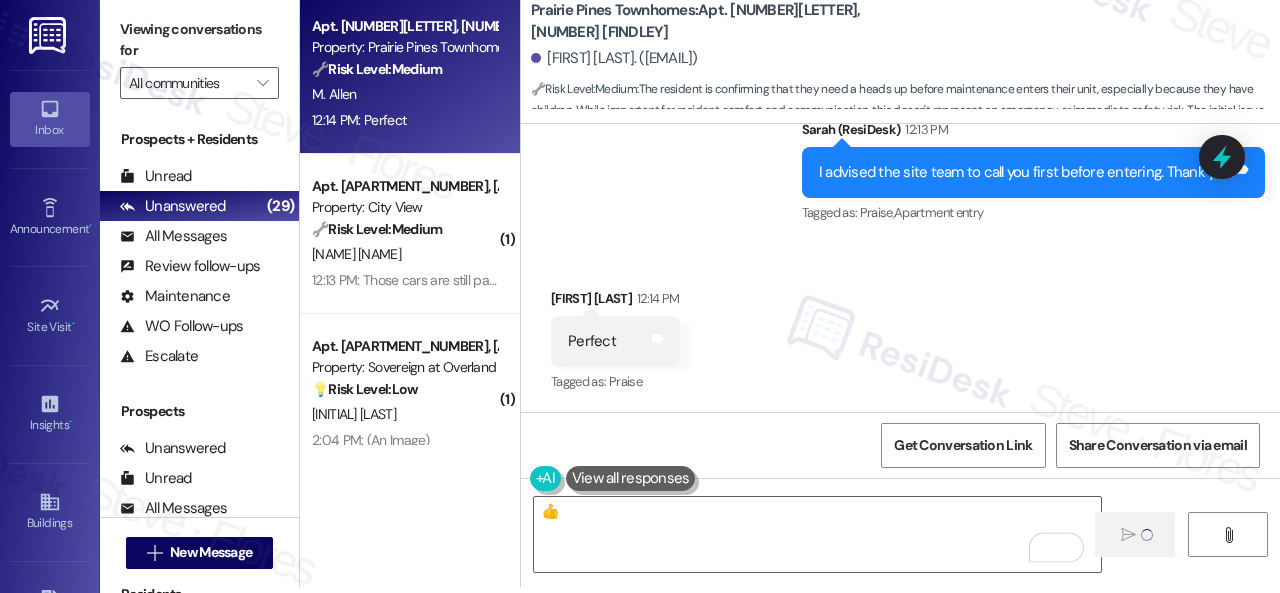 type 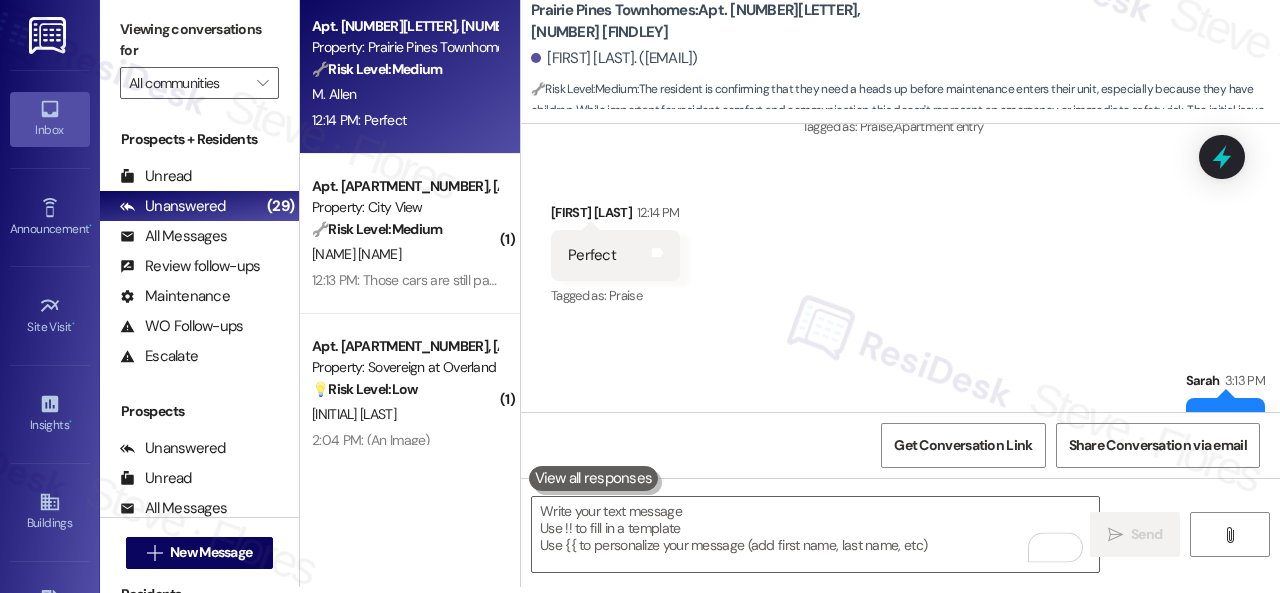 scroll, scrollTop: 0, scrollLeft: 0, axis: both 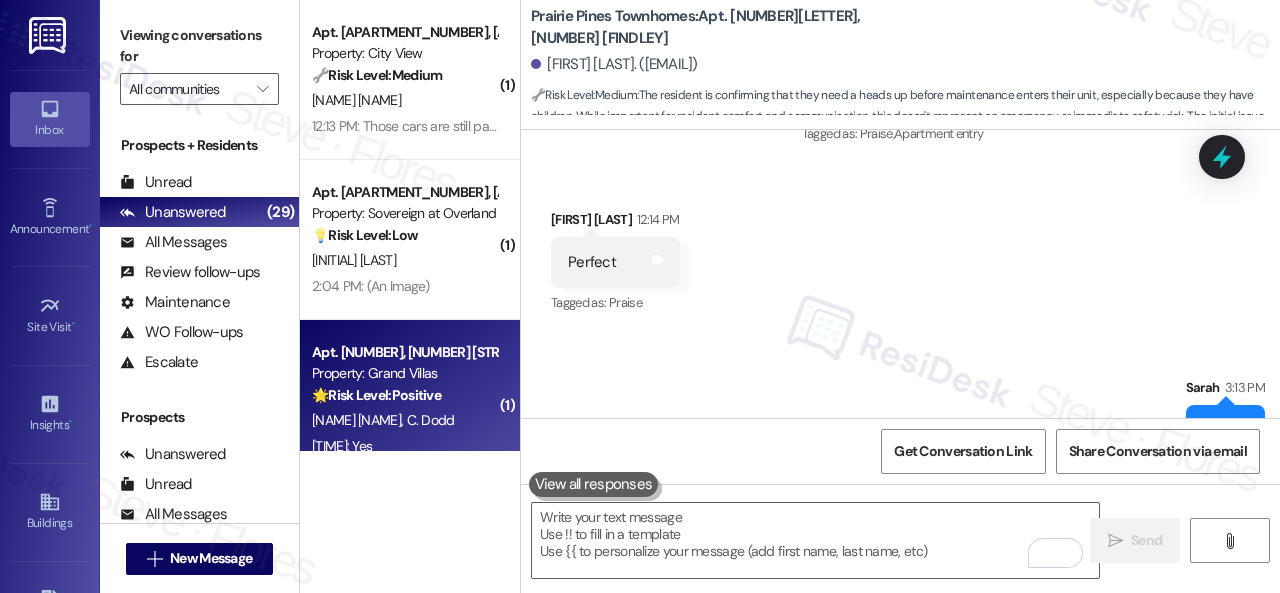 click on "B. Dodd C. Dodd" at bounding box center [404, 420] 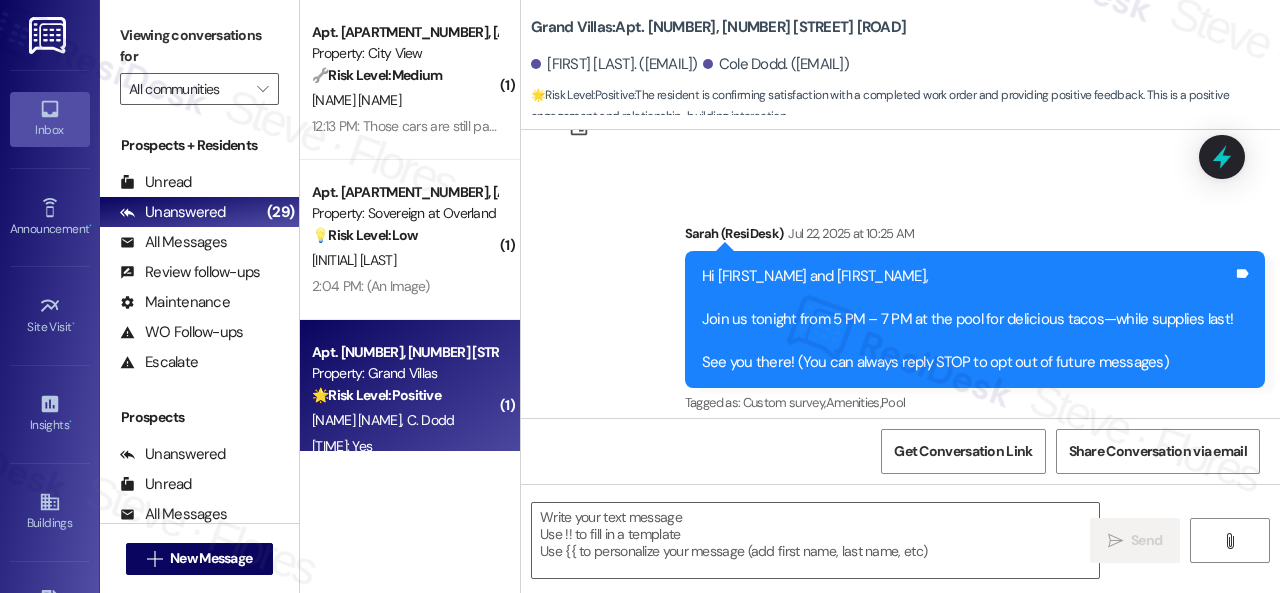 type on "Fetching suggested responses. Please feel free to read through the conversation in the meantime." 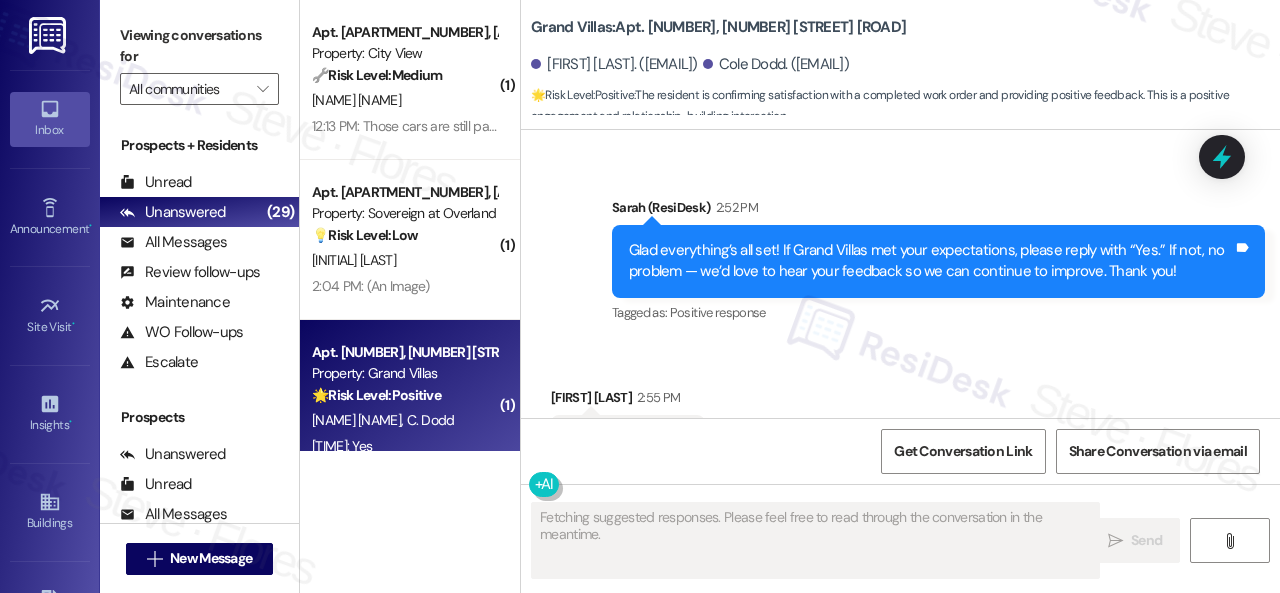 scroll, scrollTop: 1023, scrollLeft: 0, axis: vertical 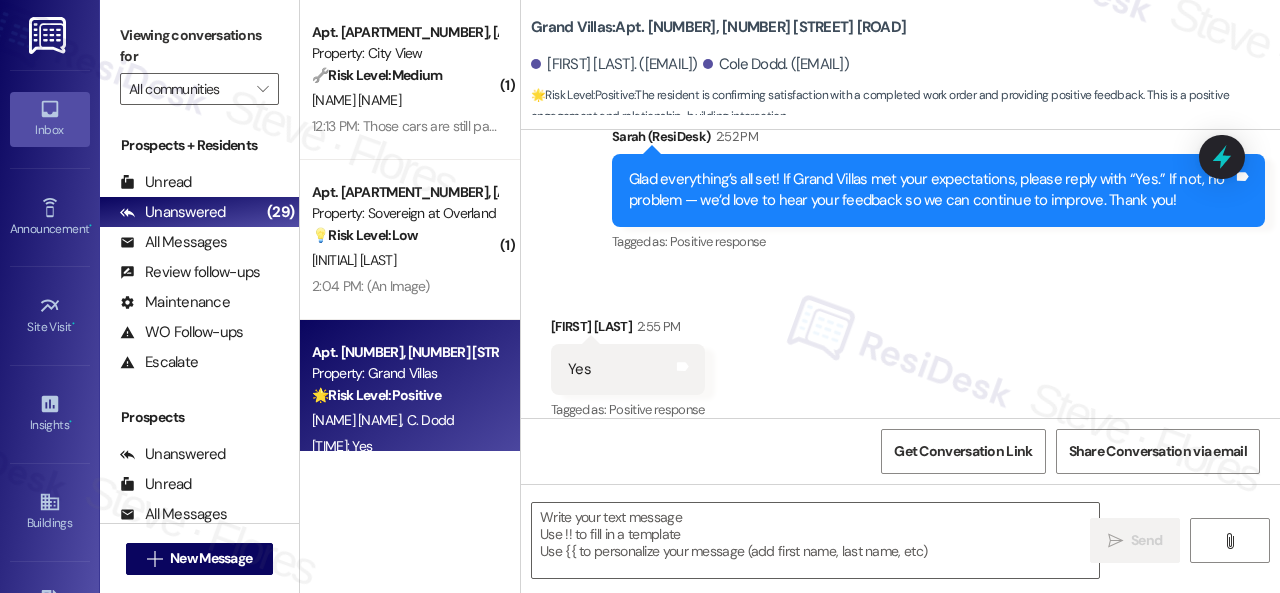 drag, startPoint x: 547, startPoint y: 216, endPoint x: 604, endPoint y: 261, distance: 72.62231 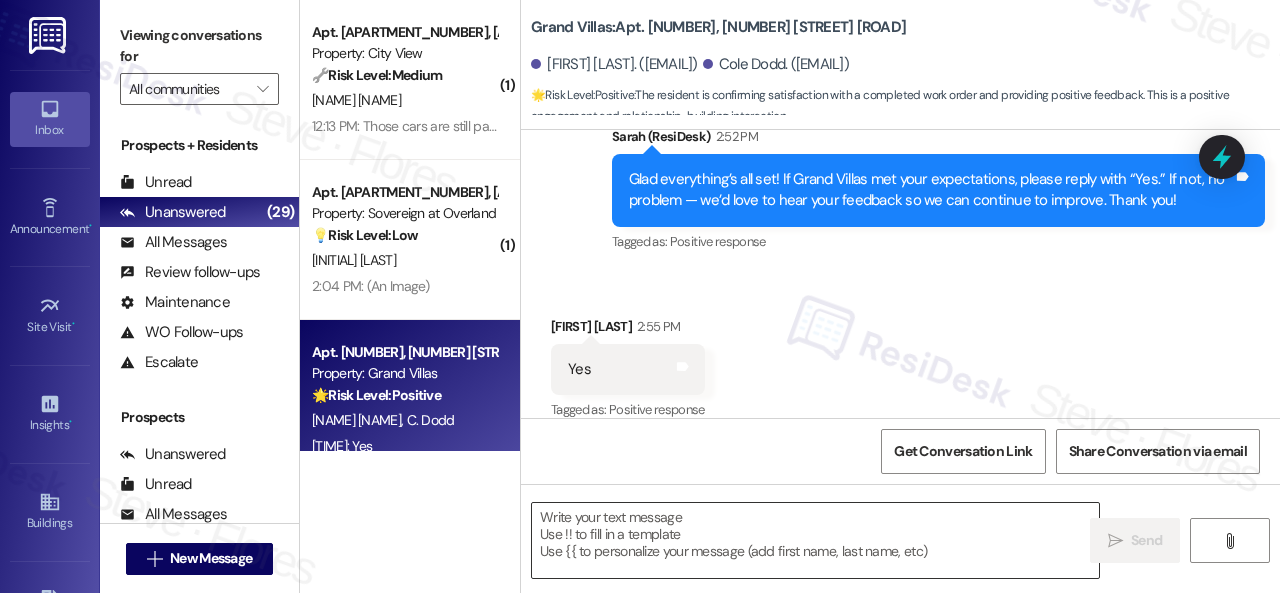 click at bounding box center (815, 540) 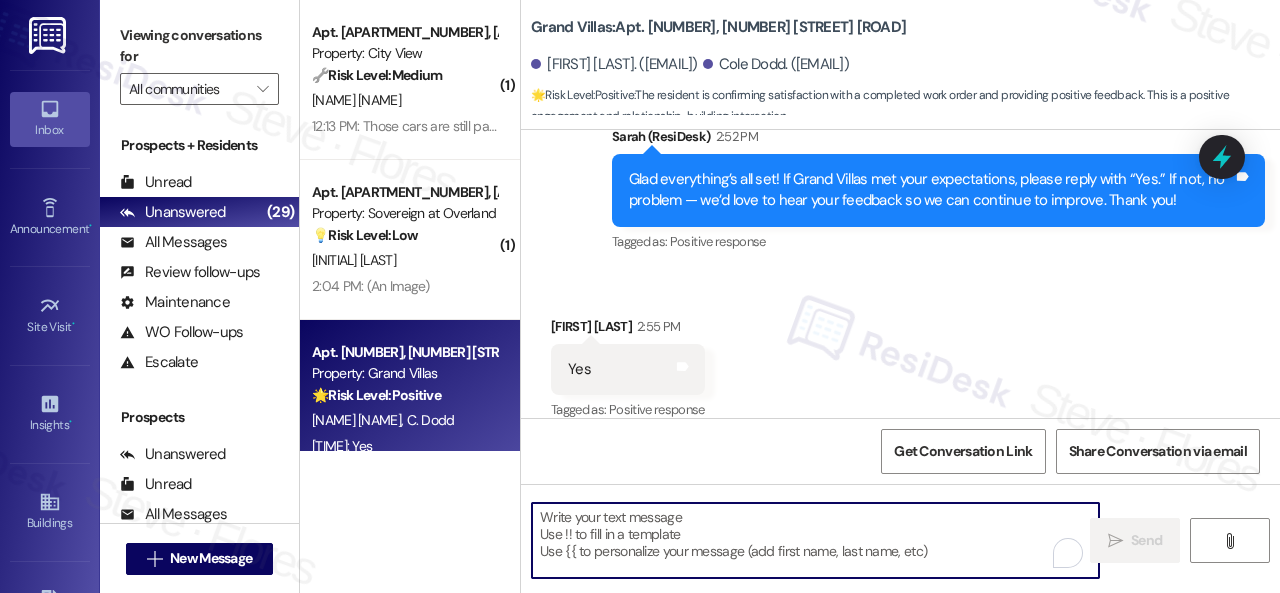 paste on "I'm glad you are satisfied with your home. Have you written a review for us before? If not, can I ask a quick favor? Would you mind writing one for us? I'll give you the link if you are willing.
If you've already done it or couldn't this time, no worries at all—no action is required. Thanks!" 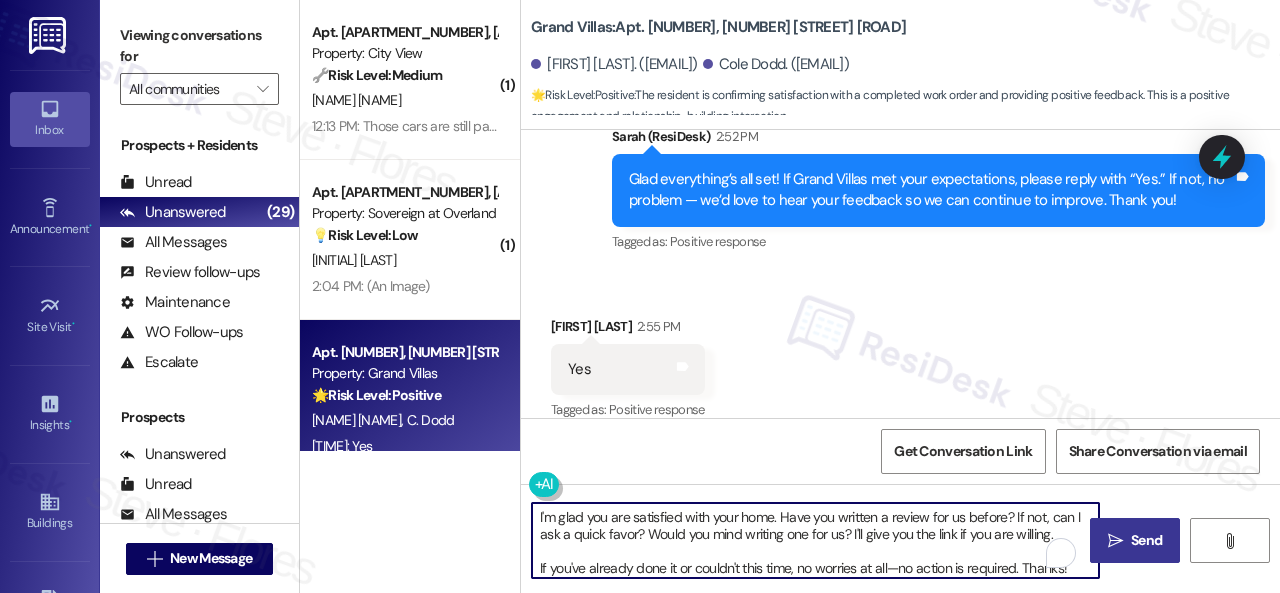 type on "I'm glad you are satisfied with your home. Have you written a review for us before? If not, can I ask a quick favor? Would you mind writing one for us? I'll give you the link if you are willing.
If you've already done it or couldn't this time, no worries at all—no action is required. Thanks!" 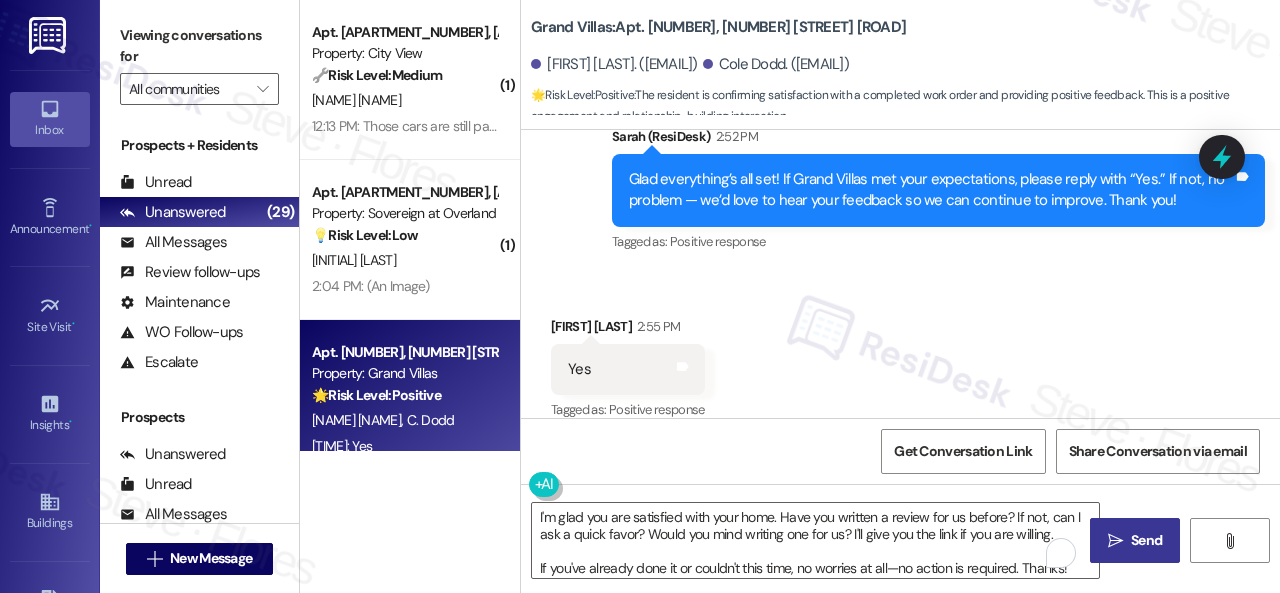 click on "Send" at bounding box center (1146, 540) 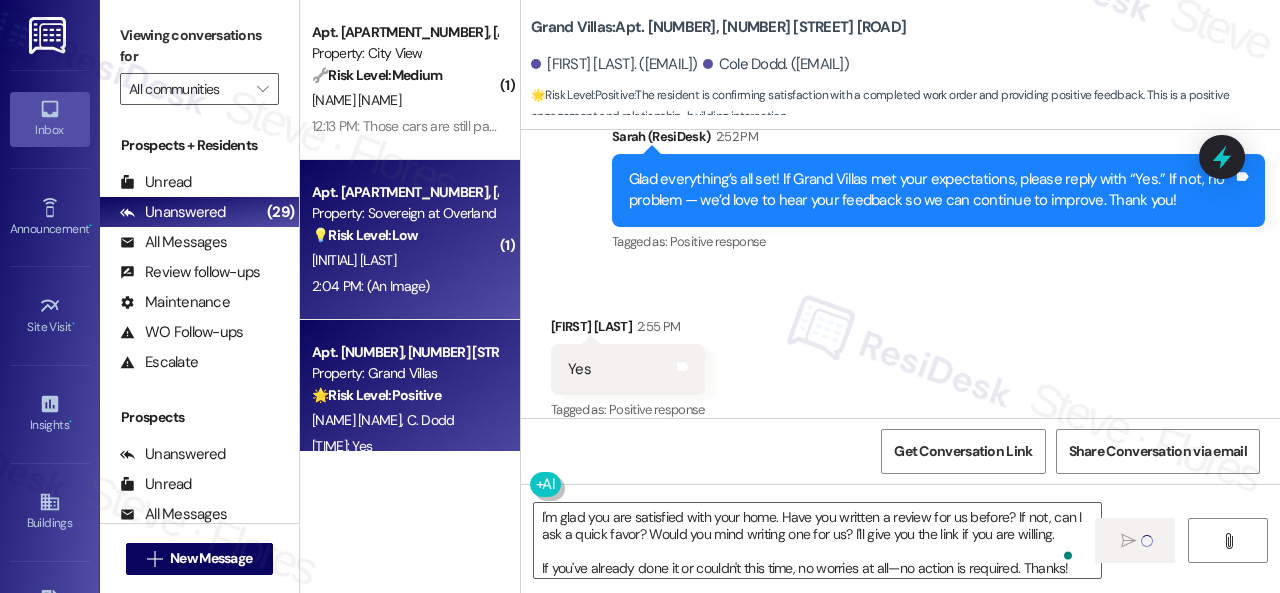 type 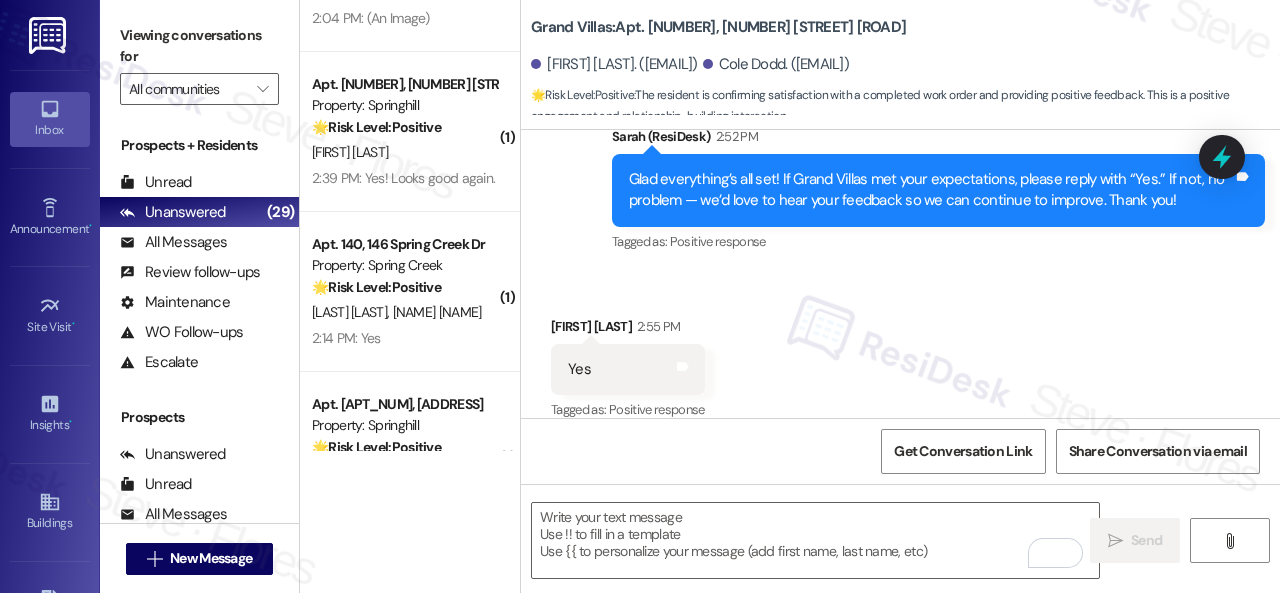 scroll, scrollTop: 300, scrollLeft: 0, axis: vertical 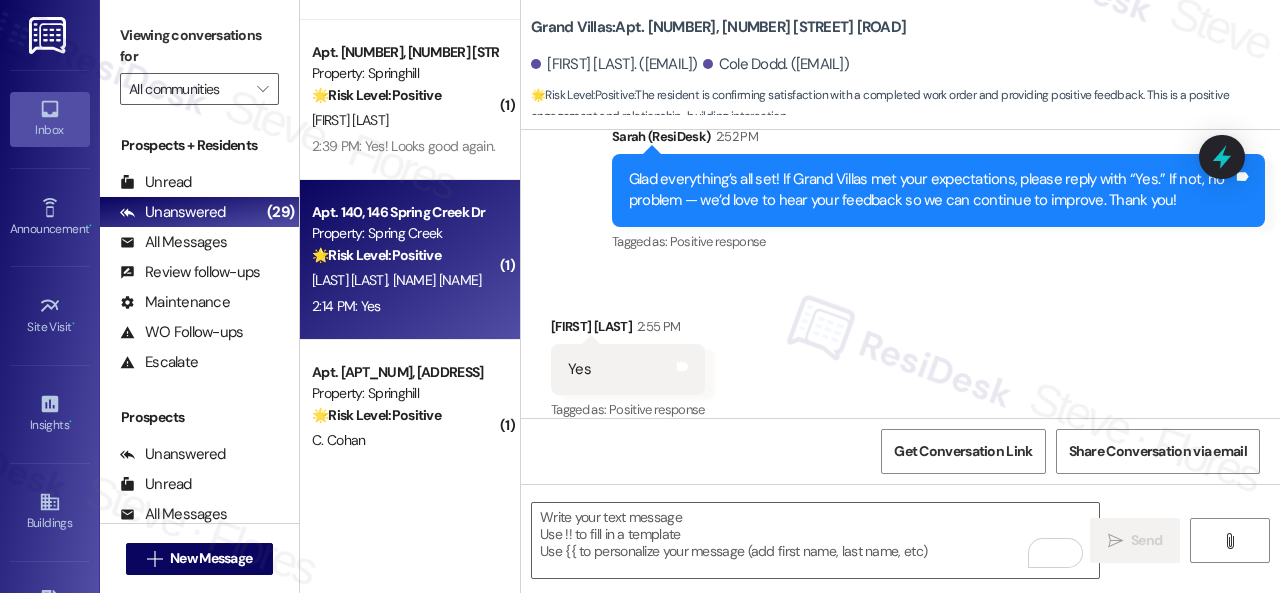 click on "2:14 PM: Yes  2:14 PM: Yes" at bounding box center (404, 306) 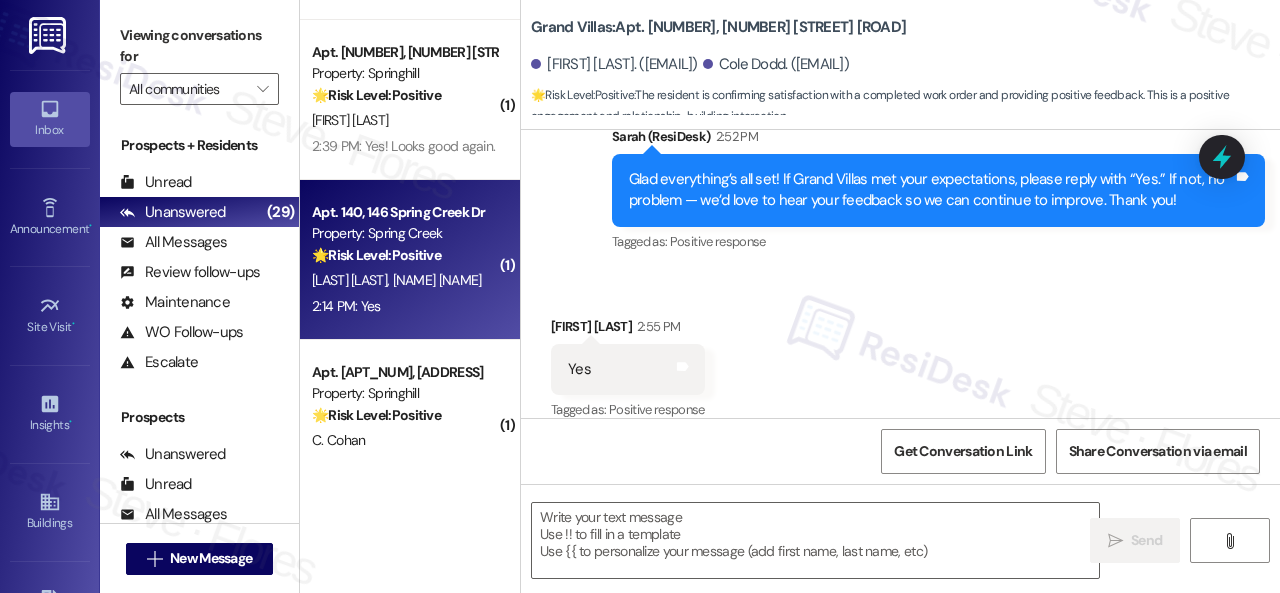 type on "Fetching suggested responses. Please feel free to read through the conversation in the meantime." 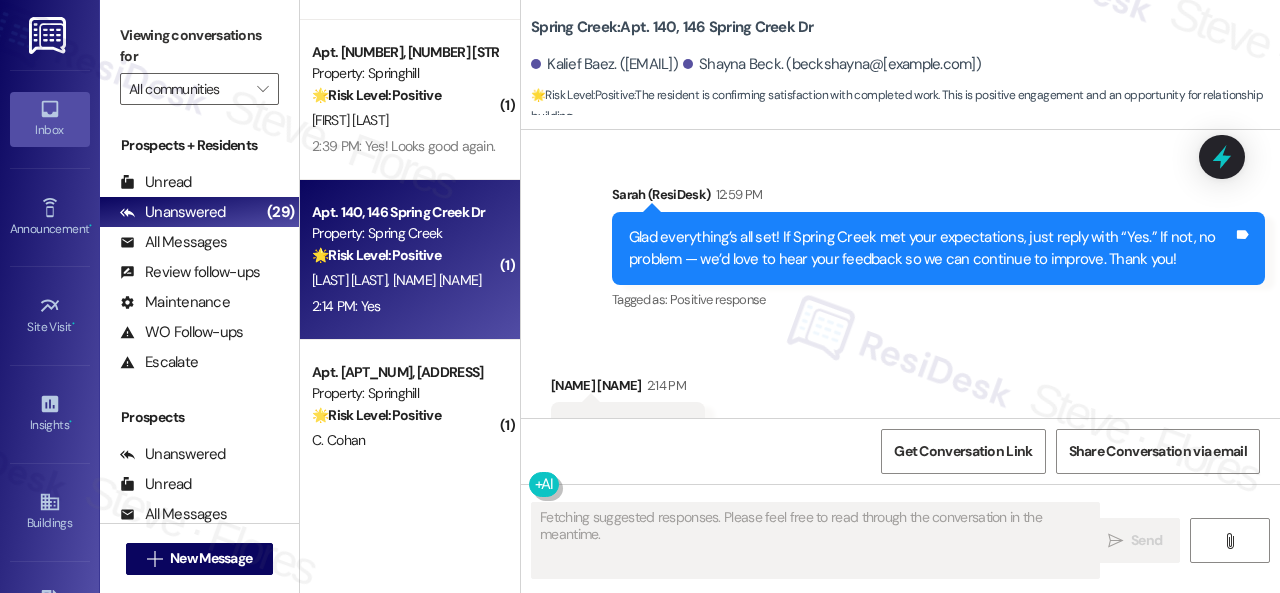 scroll, scrollTop: 4210, scrollLeft: 0, axis: vertical 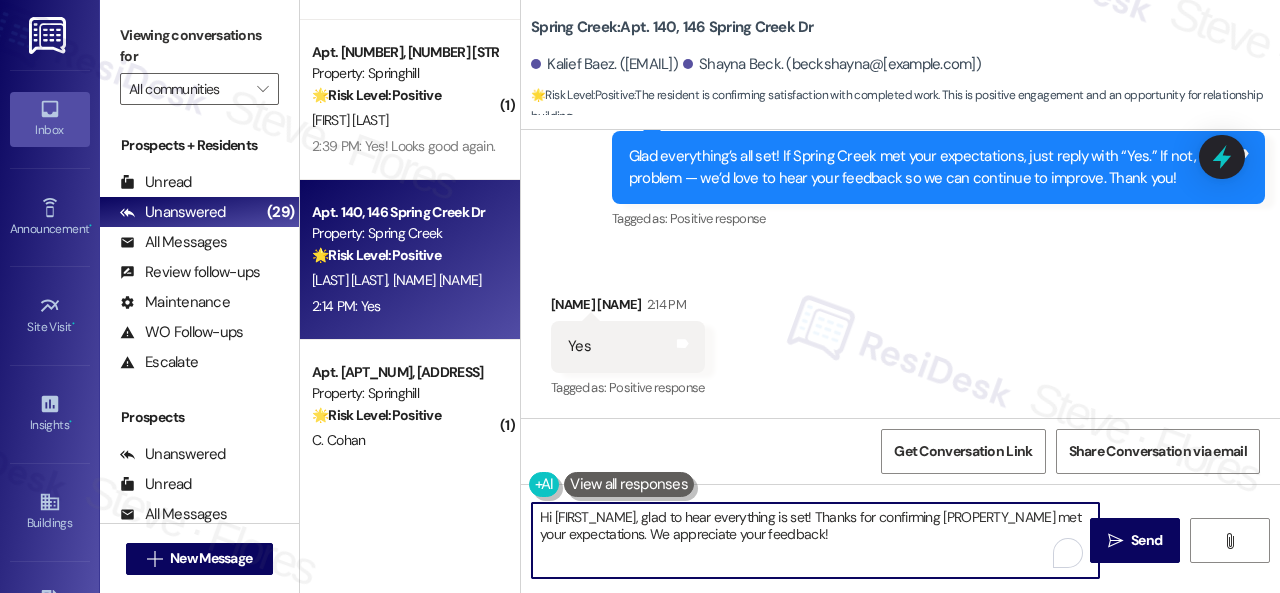 drag, startPoint x: 826, startPoint y: 549, endPoint x: 468, endPoint y: 478, distance: 364.9726 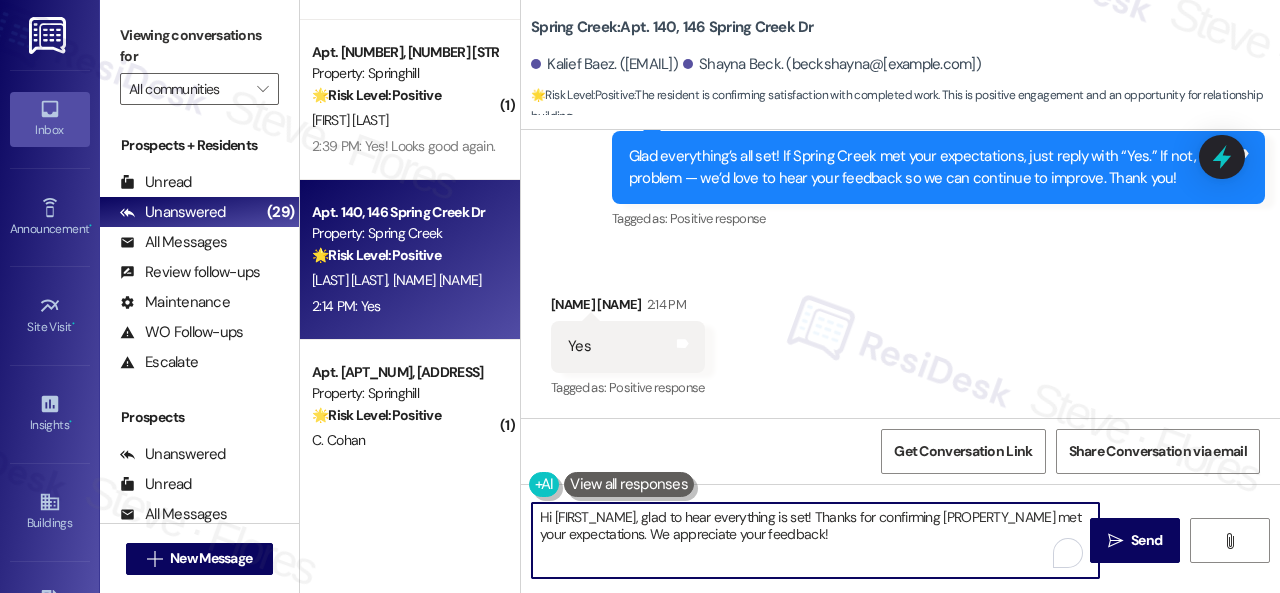 click on "( 1 ) Apt. C1~0104, 2600 Cityview Drive Property: City View 🔧  Risk Level:  Medium The resident is reporting cars parking on the curbs, which is a community concern and potential asset preservation issue. It's not an emergency or urgent maintenance request, but it does impact the community's appearance and potentially obstructs access. The initial delay in response does not change the tier, as the core issue is not time-sensitive. C. Conner 12:13 PM: Those cars are still parking on the curbs behind our garages .  12:13 PM: Those cars are still parking on the curbs behind our garages .  ( 1 ) Apt. 20~101, 13310 Melrose Lane Property: Sovereign at Overland Park 💡  Risk Level:  Low The resident sent an image with the text 'GMC'. Without further context, this appears to be a non-essential request or inquiry. It does not indicate any urgency or potential risk. J. Szasz 2:04 PM: (An Image) 2:04 PM: (An Image) ( 1 ) Apt. 707, 8755 W 121st Terrace Property: Springhill 🌟  Risk Level:  Positive K. Ingrim 🌟" at bounding box center (790, 296) 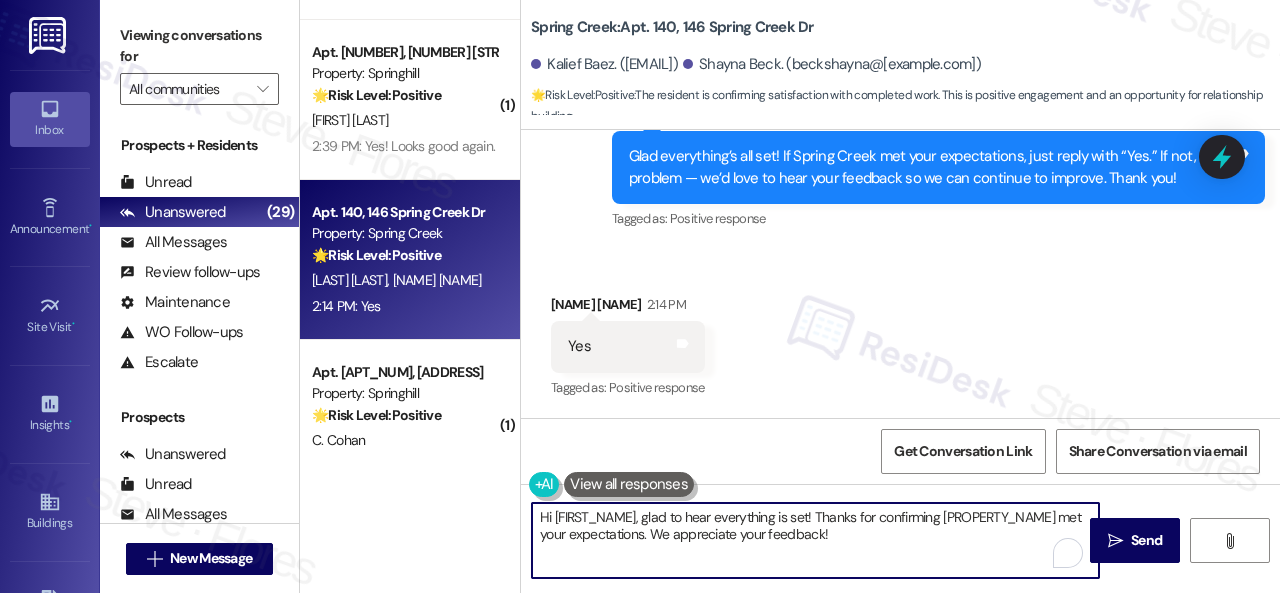 paste on "I'm glad you are satisfied with your home. Have you written a review for us before? If not, can I ask a quick favor? Would you mind writing one for us? I'll give you the link if you are willing.
If you've already done it or couldn't this time, no worries at all—no action is required. Thanks" 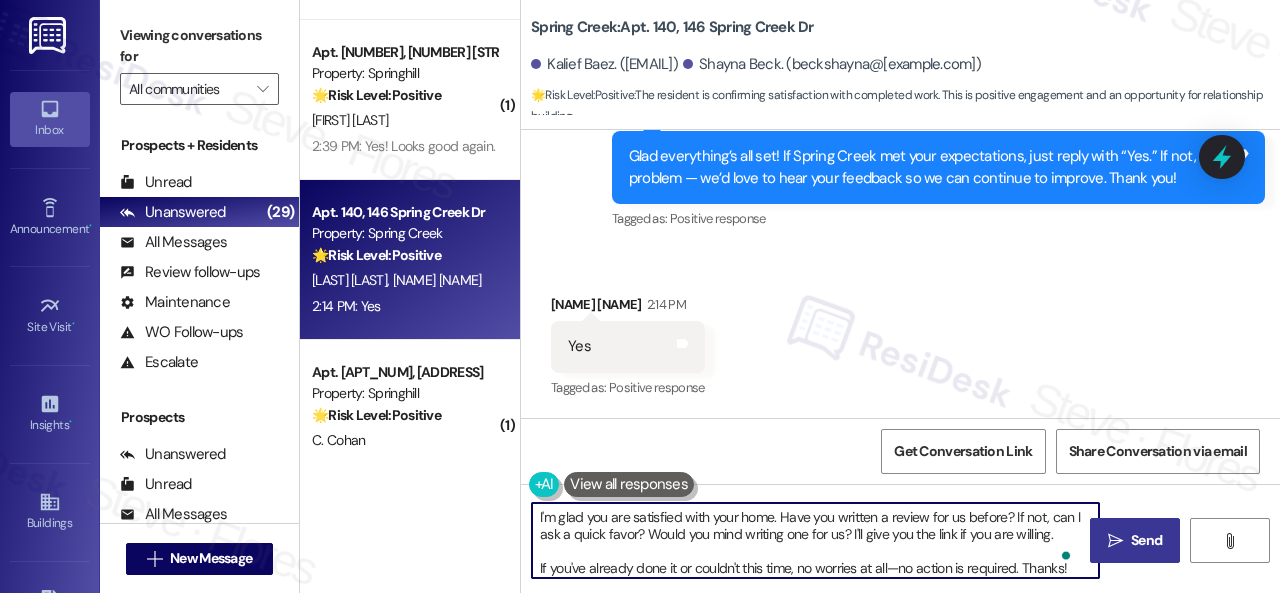 type on "I'm glad you are satisfied with your home. Have you written a review for us before? If not, can I ask a quick favor? Would you mind writing one for us? I'll give you the link if you are willing.
If you've already done it or couldn't this time, no worries at all—no action is required. Thanks!" 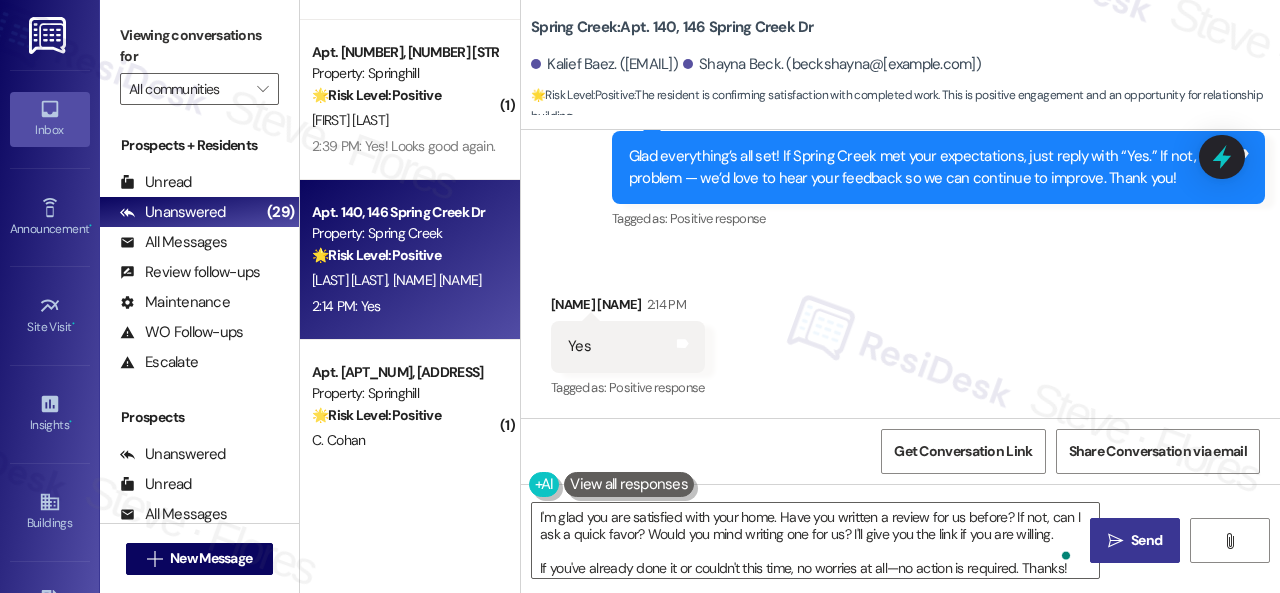 click on "Send" at bounding box center (1146, 540) 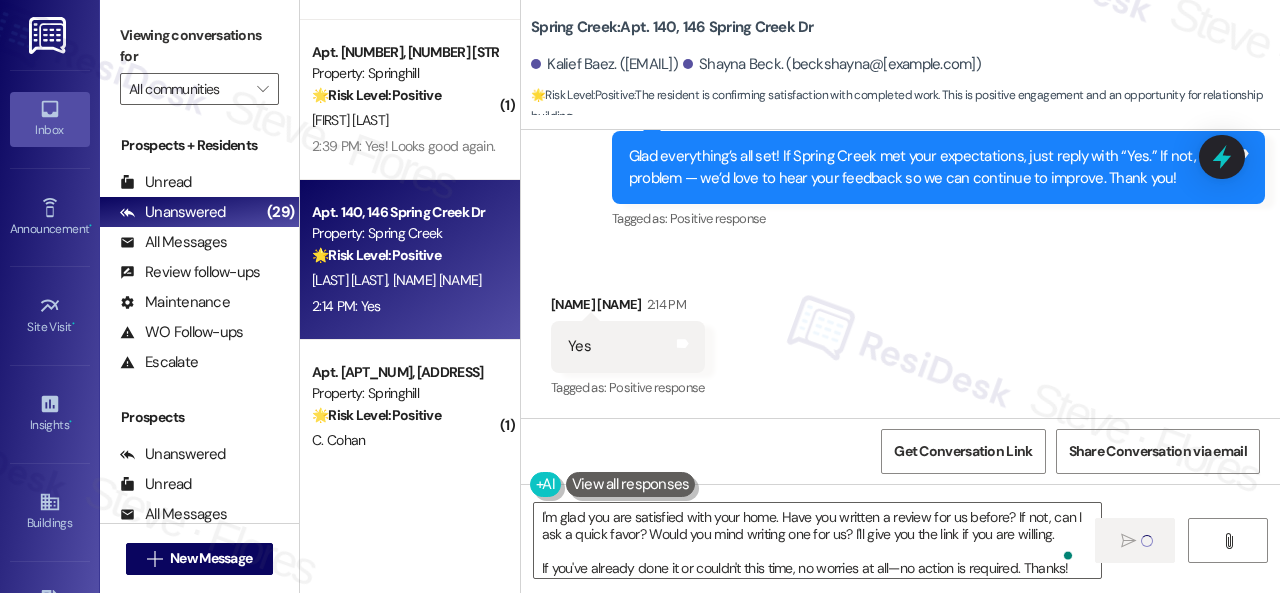 scroll, scrollTop: 500, scrollLeft: 0, axis: vertical 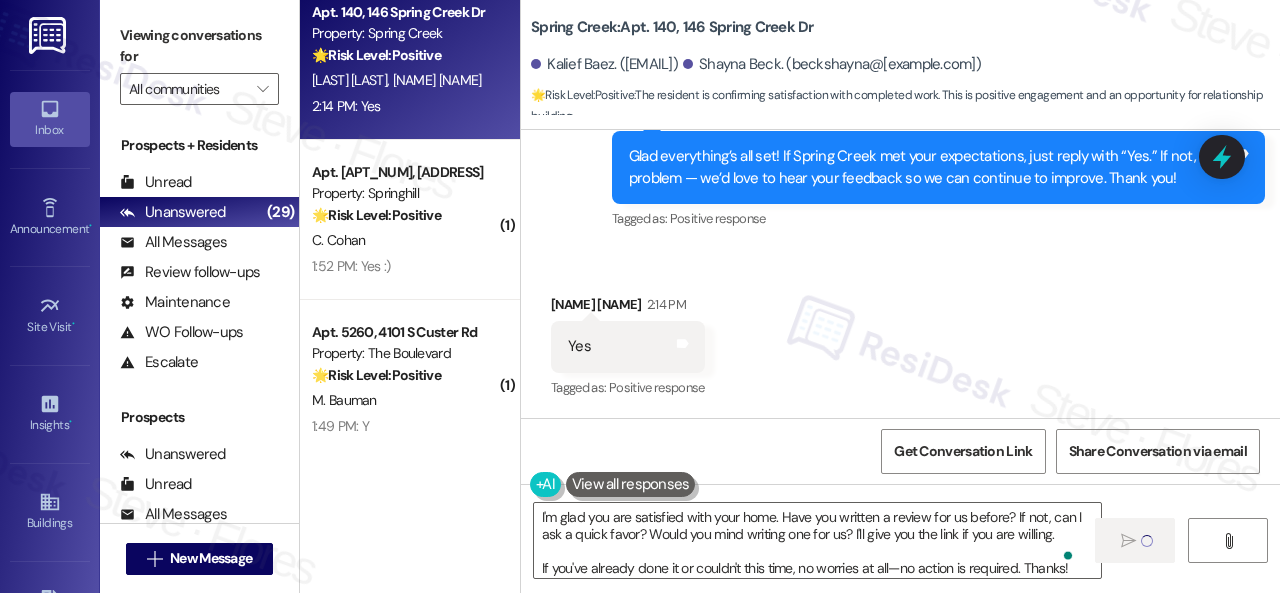 type 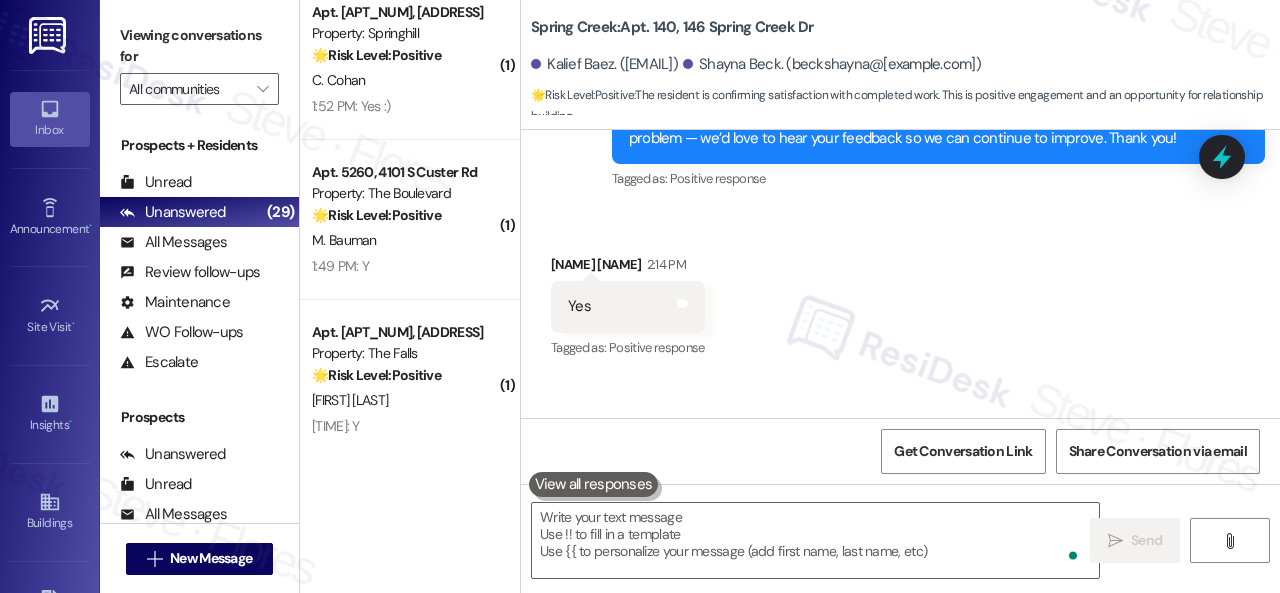 click on "M. Bauman" at bounding box center [404, 240] 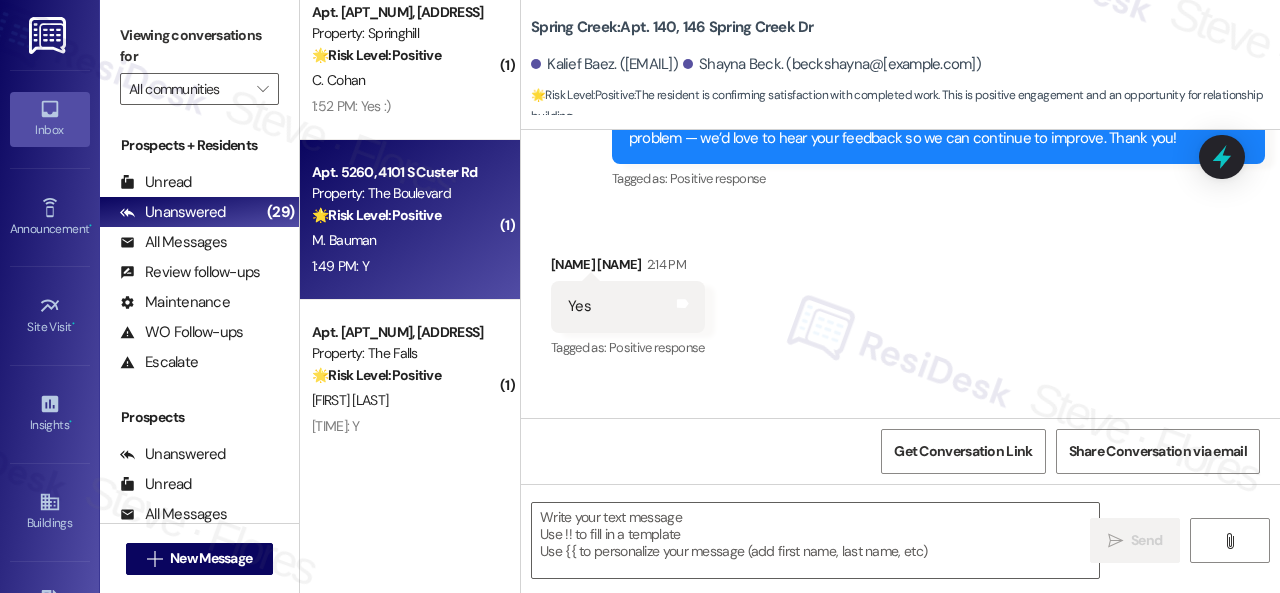 type on "Fetching suggested responses. Please feel free to read through the conversation in the meantime." 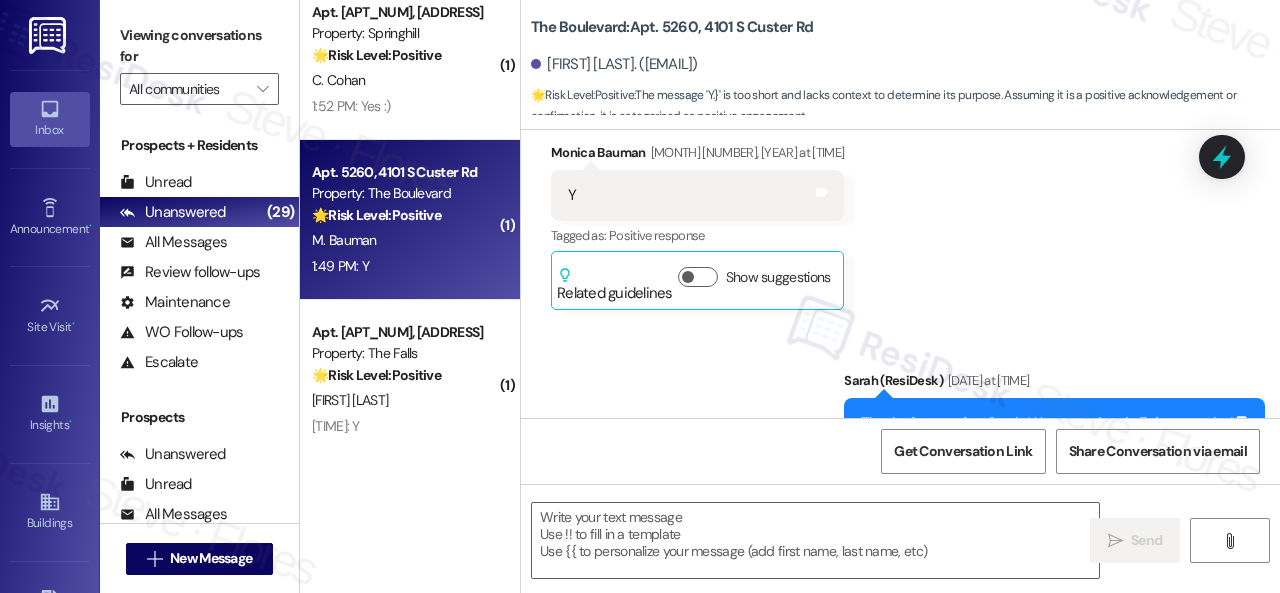 type on "Fetching suggested responses. Please feel free to read through the conversation in the meantime." 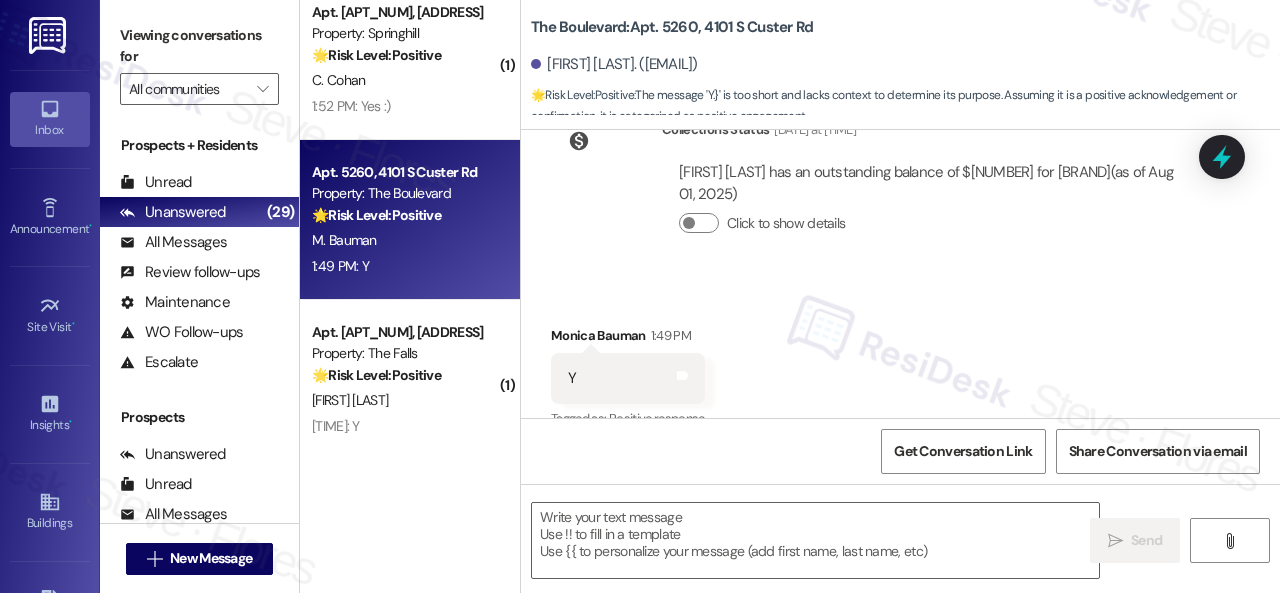 scroll, scrollTop: 954, scrollLeft: 0, axis: vertical 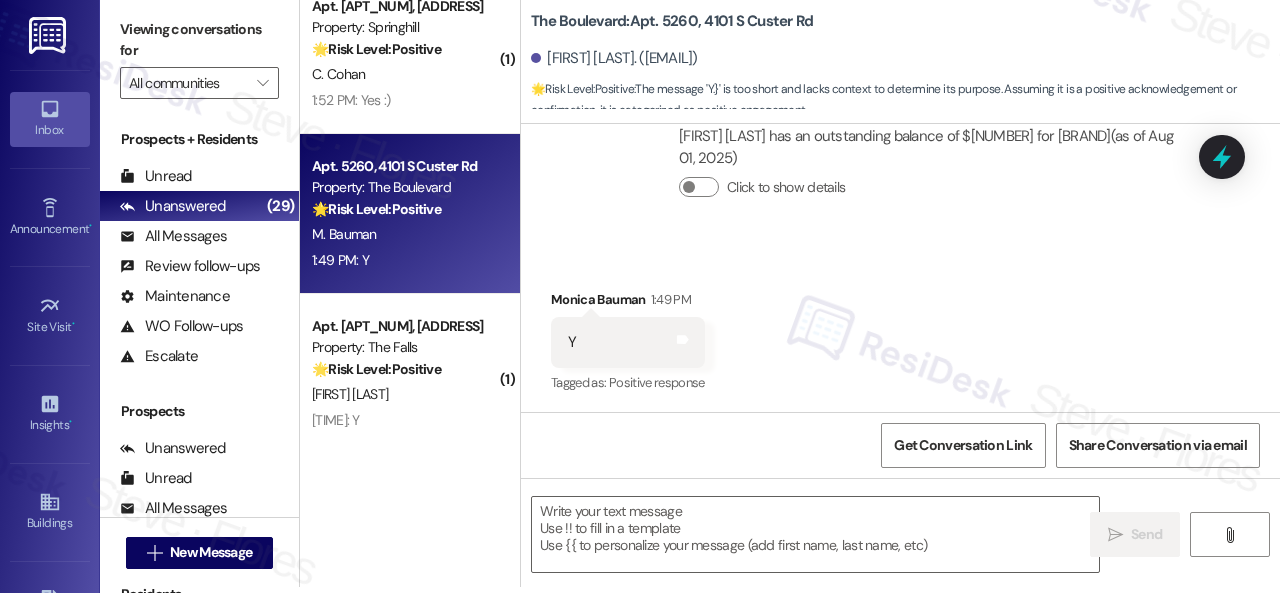 click on "Collections Status Aug 01, 2025 at 10:03 AM Monica Bauman has an outstanding balance of $194.99 for The Boulevard  (as of Aug 01, 2025) Click to show details" at bounding box center [877, 155] 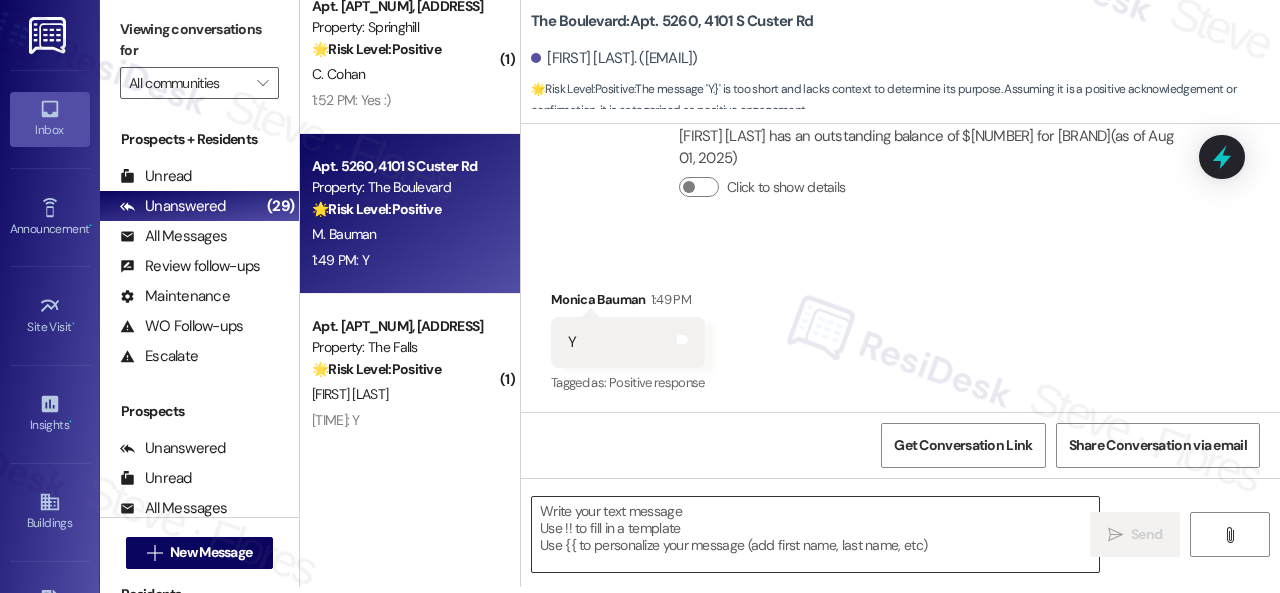 click at bounding box center (815, 534) 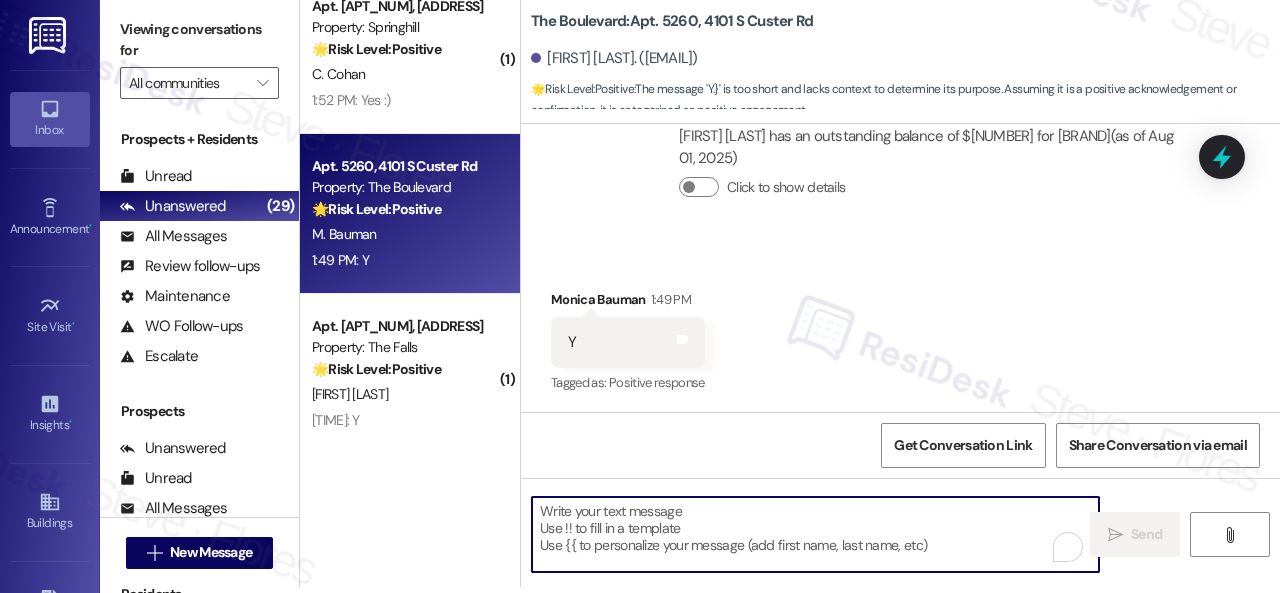 paste on "Thanks for your feedback. We appreciate it. Enjoy your day!" 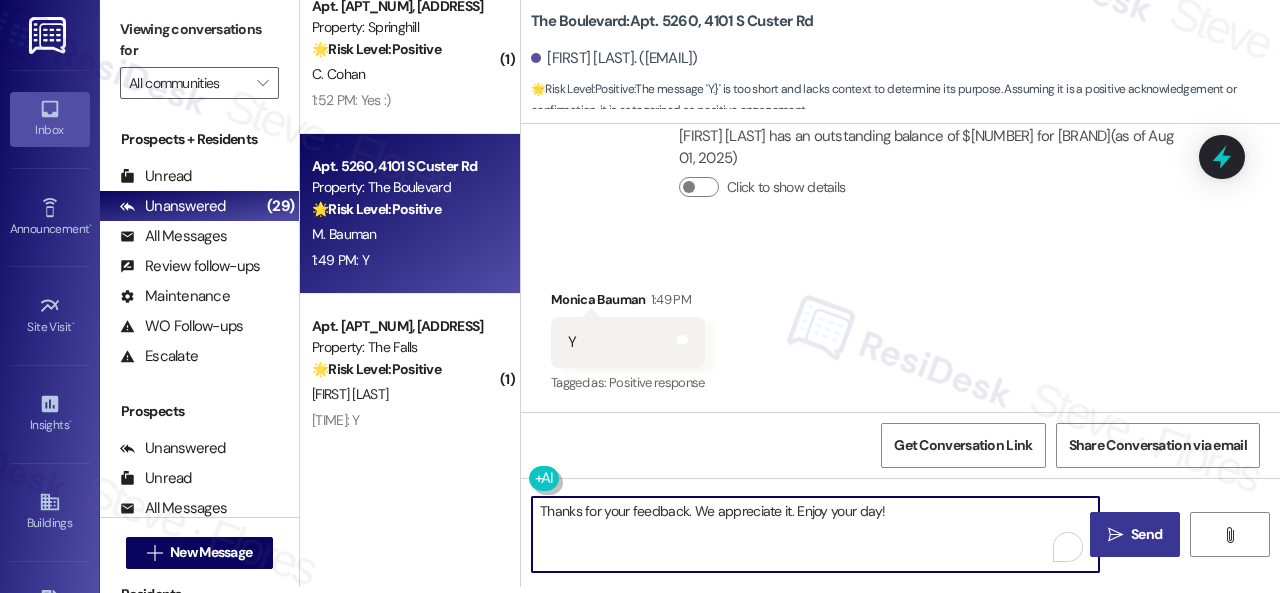 type on "Thanks for your feedback. We appreciate it. Enjoy your day!" 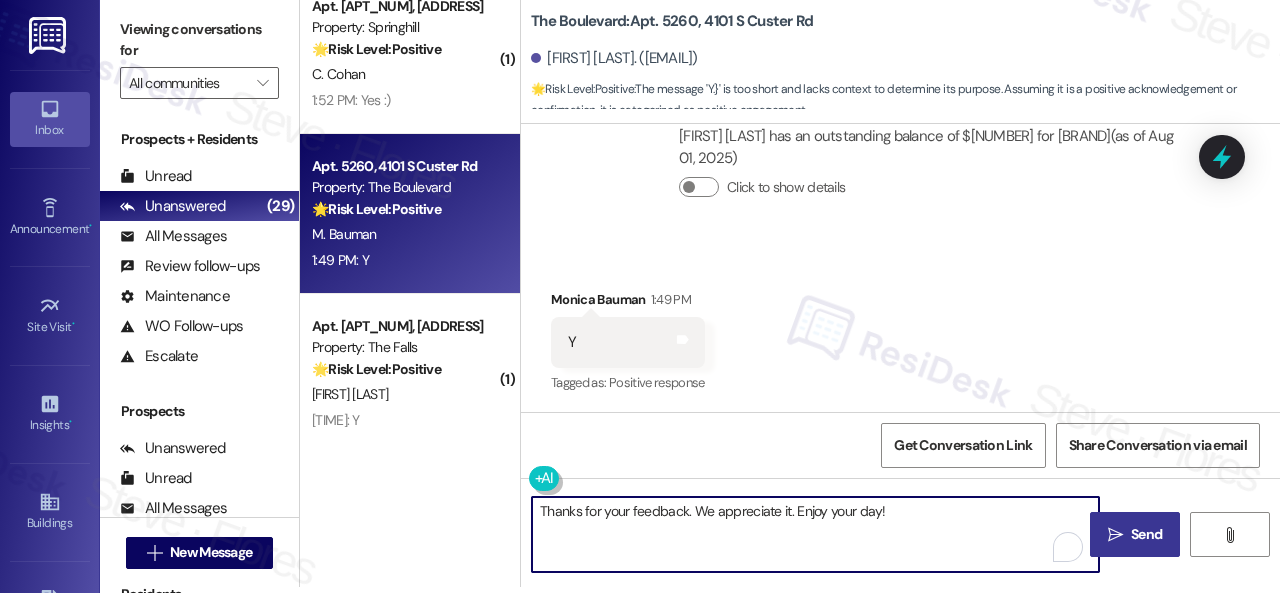 click on " Send" at bounding box center [1135, 534] 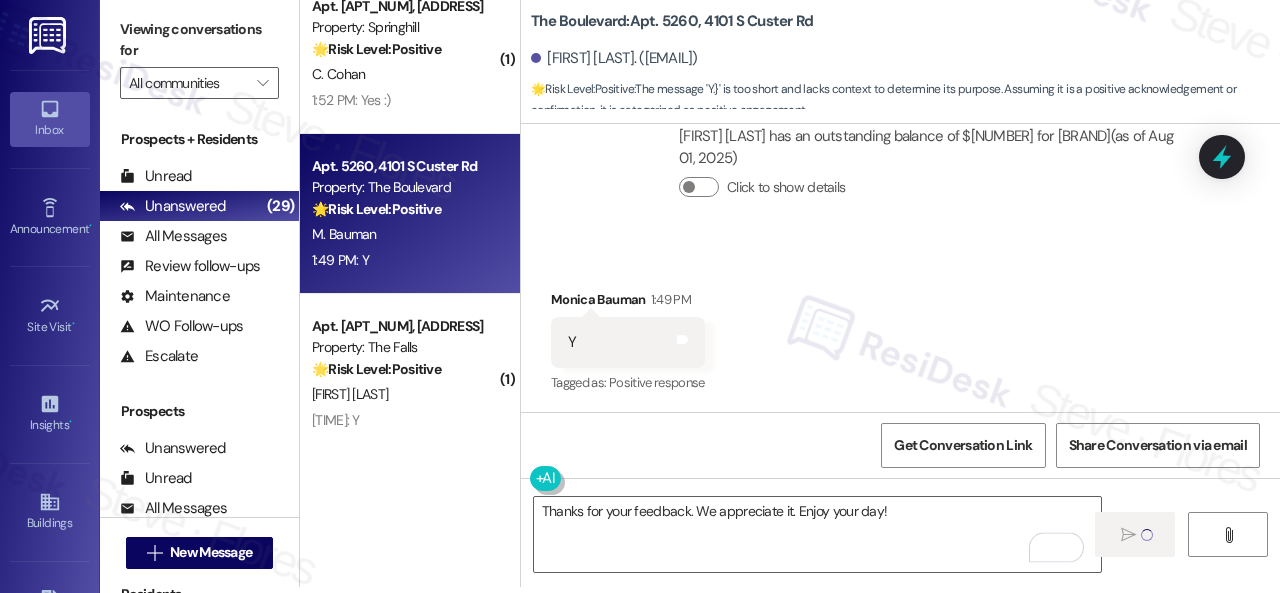 type 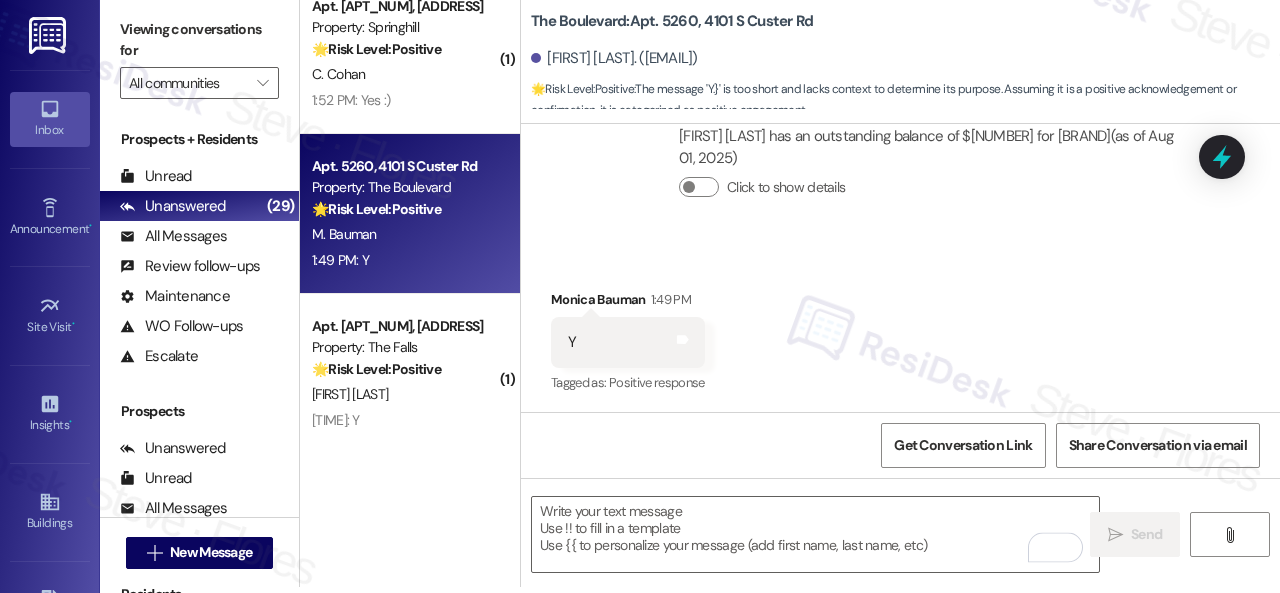 scroll, scrollTop: 0, scrollLeft: 0, axis: both 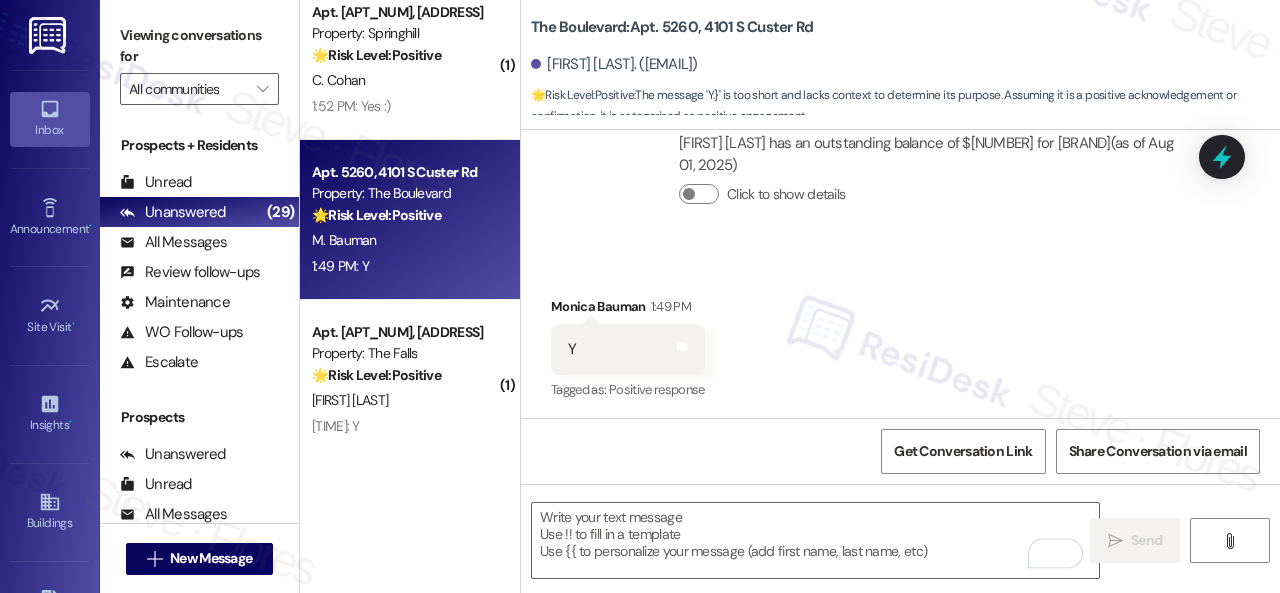 click on "[FIRST] [LAST]" at bounding box center (404, 400) 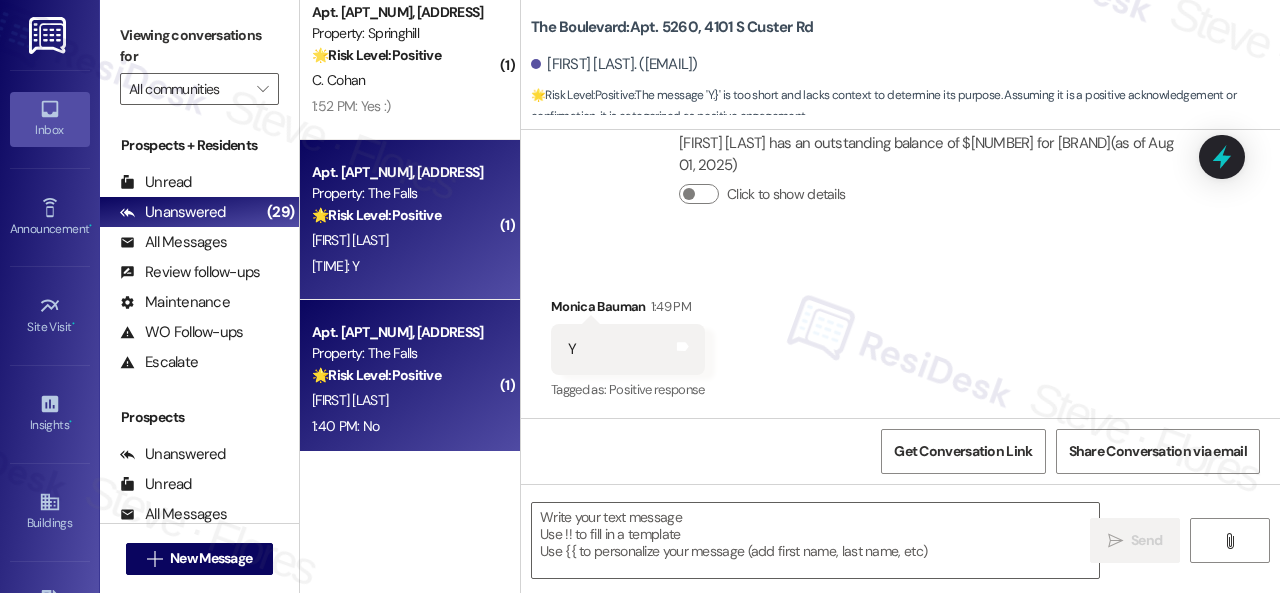 type on "Fetching suggested responses. Please feel free to read through the conversation in the meantime." 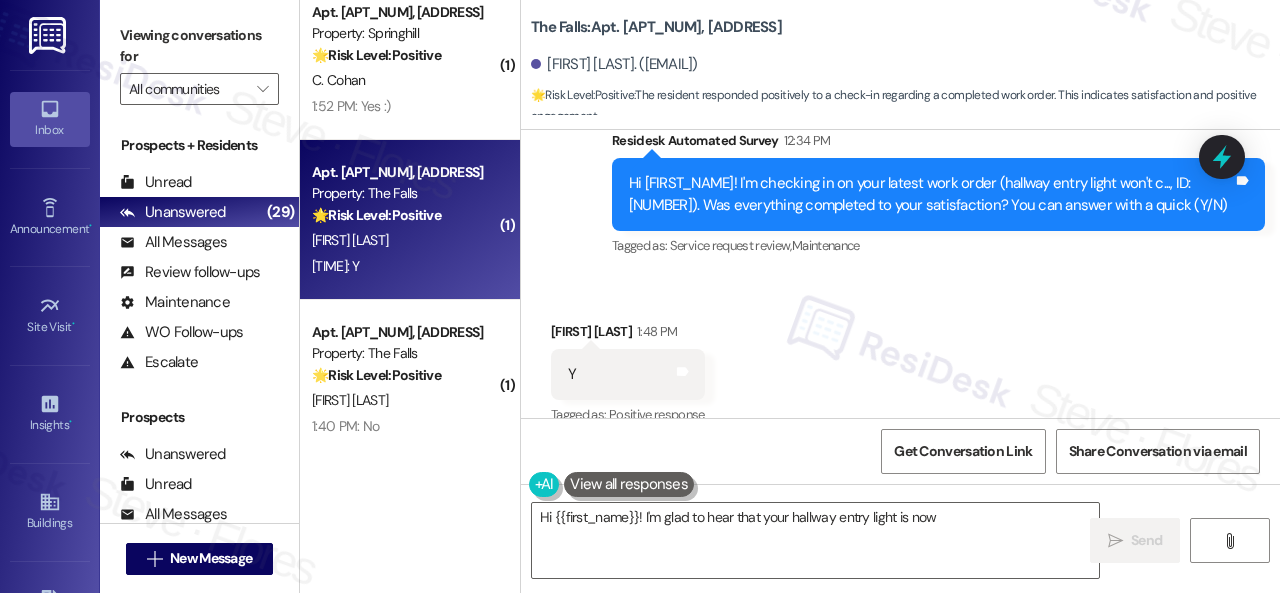 scroll, scrollTop: 1382, scrollLeft: 0, axis: vertical 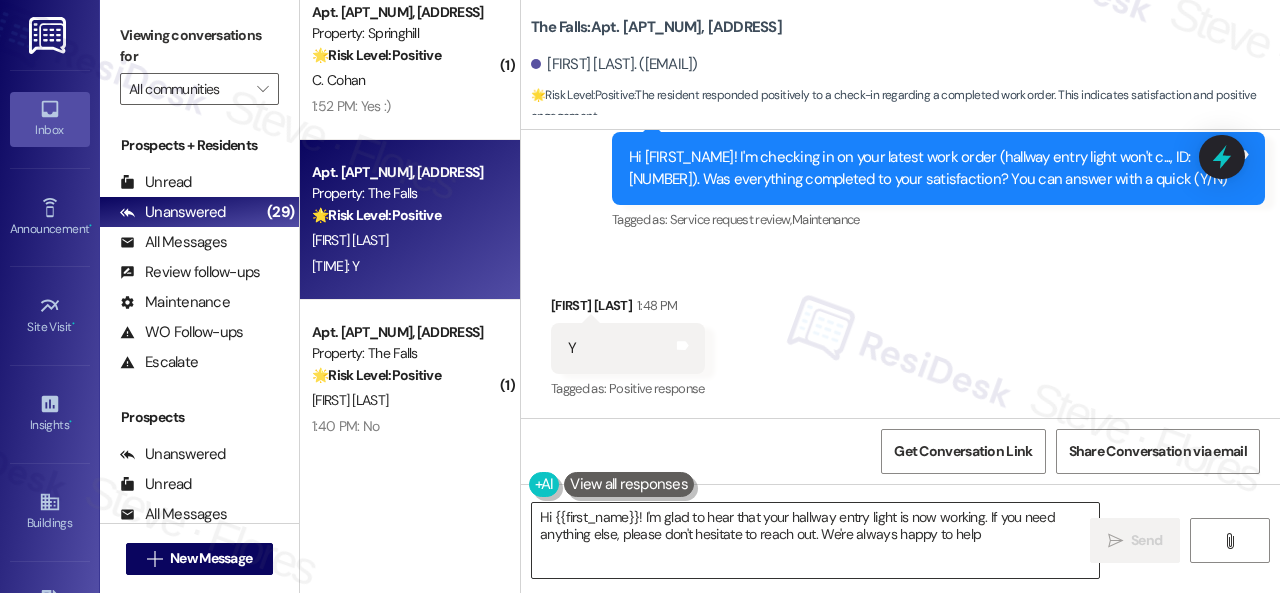 type on "Hi {{first_name}}! I'm glad to hear that your hallway entry light is now working. If you need anything else, please don't hesitate to reach out. We're always happy to help!" 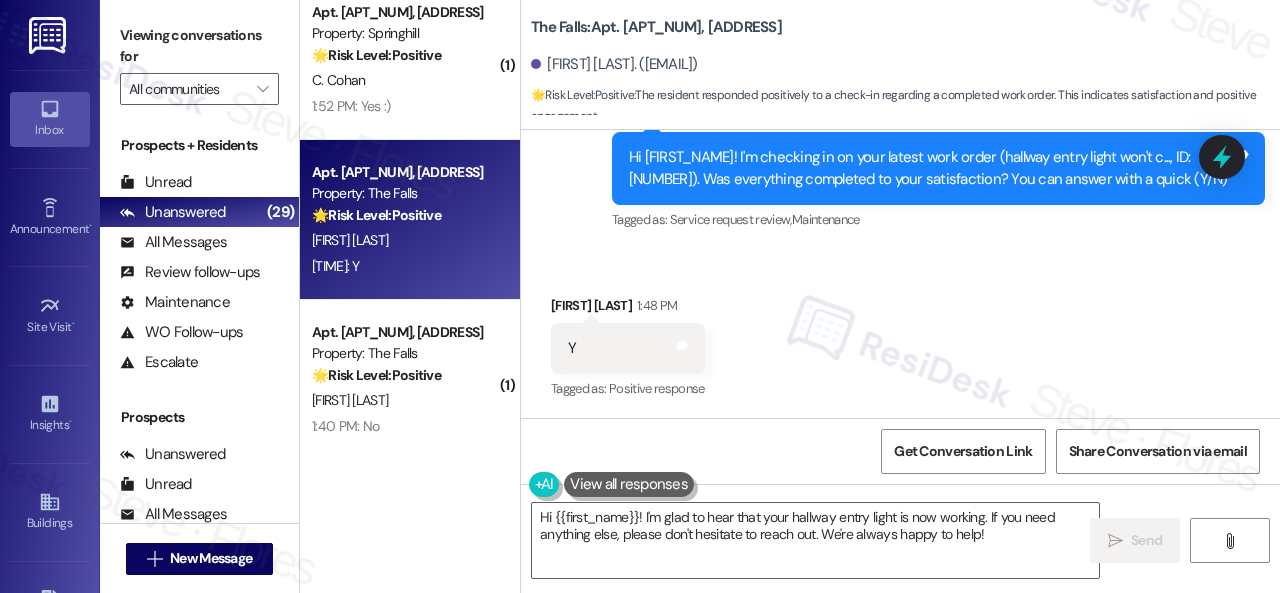 click on "Received via SMS Alyxandra Hoxie 1:48 PM Y Tags and notes Tagged as:   Positive response Click to highlight conversations about Positive response" at bounding box center (900, 334) 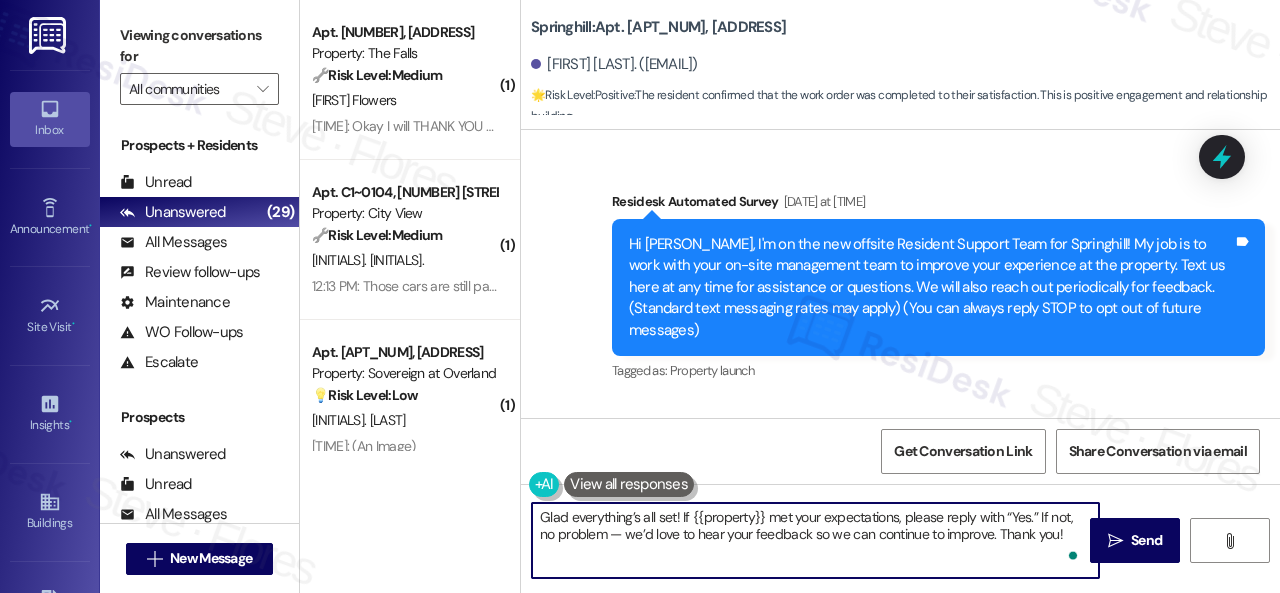 type on "Glad everything’s all set! If {{property}} met your expectations, please reply with “Yes.” If not, no problem — we’d love to hear your feedback so we can continue to improve. Thank you!" 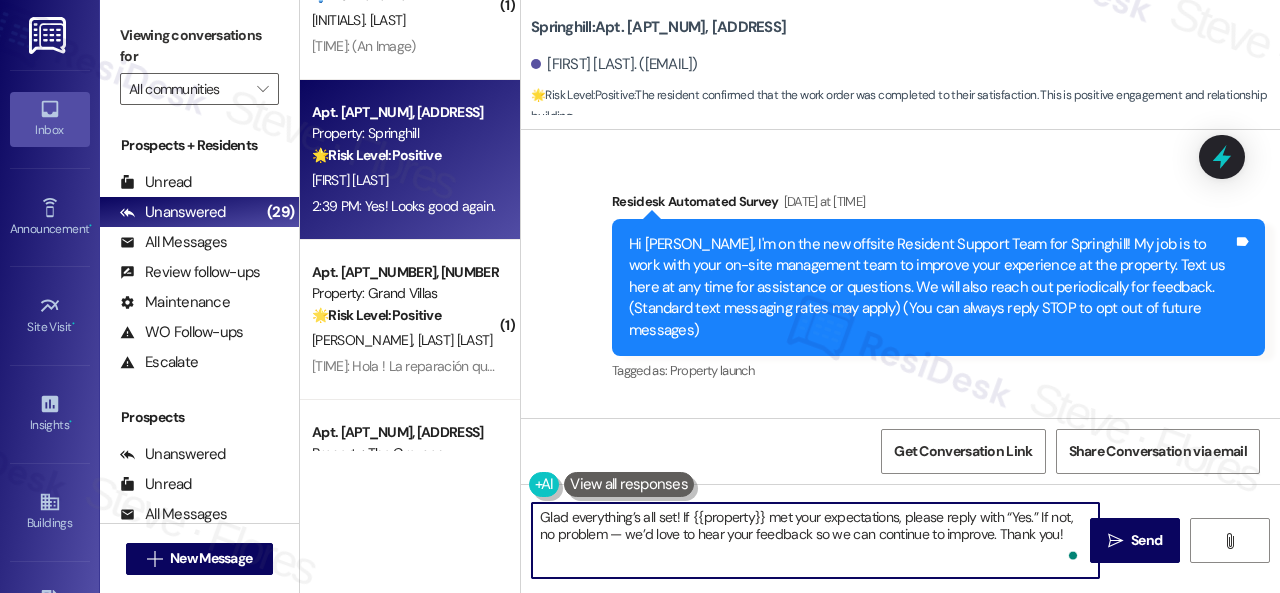 scroll, scrollTop: 2854, scrollLeft: 0, axis: vertical 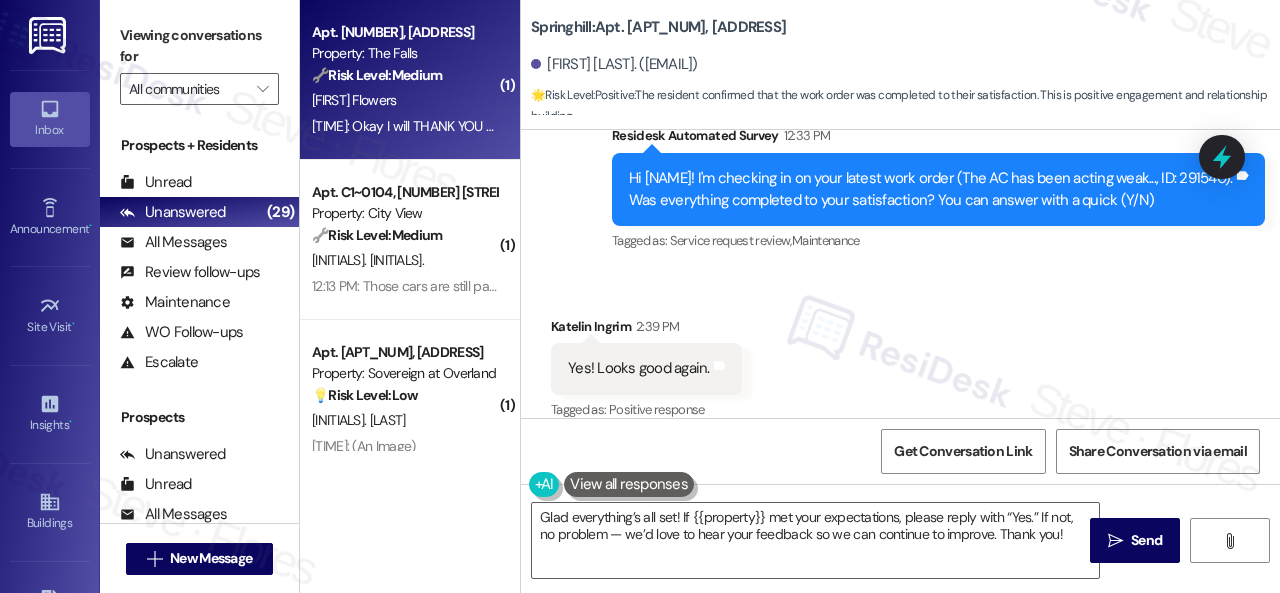 click on "[FIRST] Flowers" at bounding box center (404, 100) 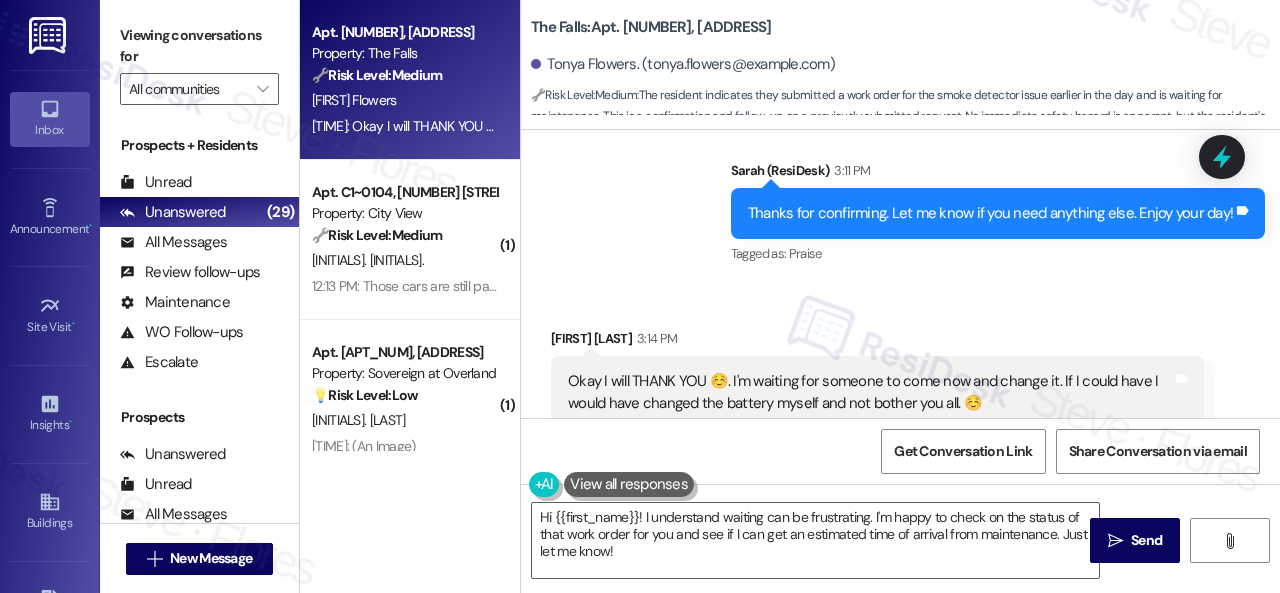 scroll, scrollTop: 8273, scrollLeft: 0, axis: vertical 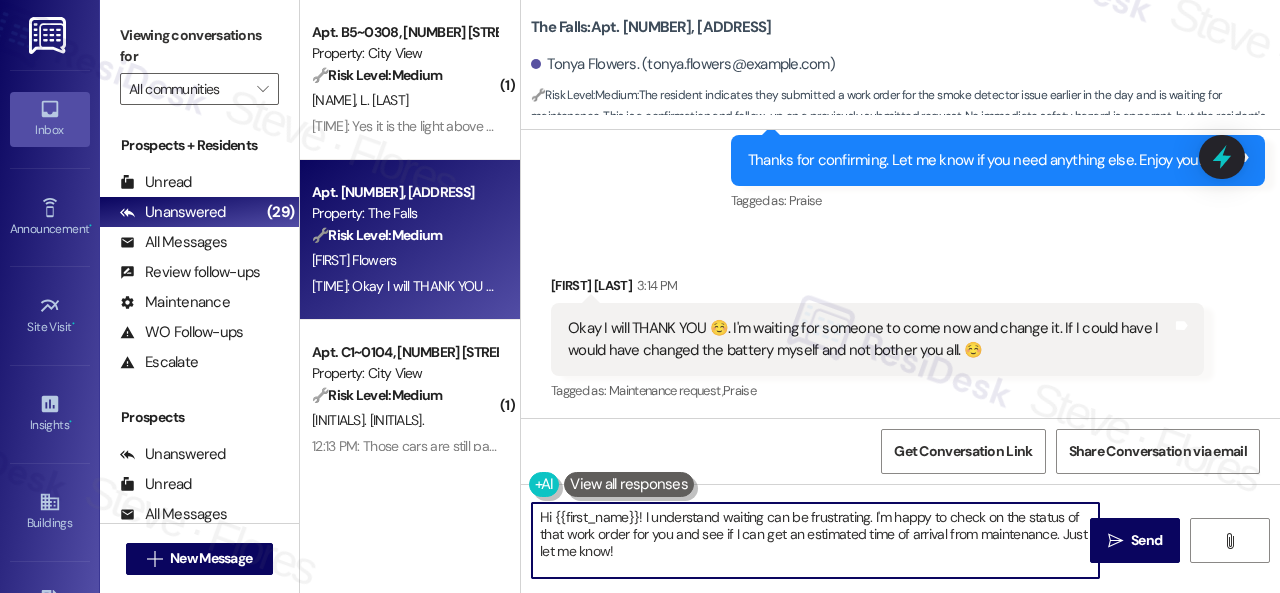 drag, startPoint x: 627, startPoint y: 560, endPoint x: 404, endPoint y: 493, distance: 232.8476 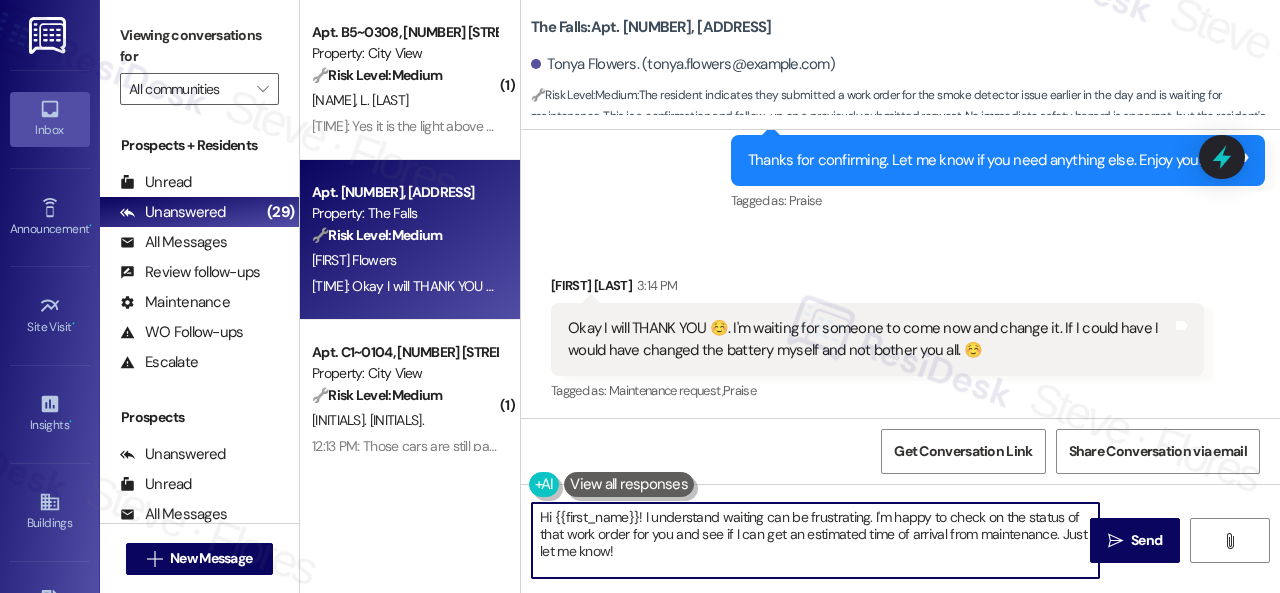 click on "( 1 ) Apt. [LETTER][NUMBER]~[NUMBER], [NUMBER] [STREET] Property: City View 🔧 Risk Level: Medium The resident is requesting a modification to a recently completed work order. While they are not fully satisfied, it is not an urgent issue affecting safety or essential functionality. It's a matter of preference regarding the light switch configuration. This falls under non-urgent maintenance. [FIRST_NAME] [LAST_NAME] [FIRST_NAME] [LAST_NAME] [TIME]: Yes it is the light above our island. It's connected to the same switch as our soft lighting in our kitchen, but we would prefer it be connected to the same switch as our overheard lighting in the kitchen if that is possible. [TIME]: Yes it is the light above our island. It's connected to the same switch as our soft lighting in our kitchen, but we would prefer it be connected to the same switch as our overheard lighting in the kitchen if that is possible. Apt. [NUMBER], [NUMBER] [STREET] Property: The Falls 🔧 Risk Level: Medium [FIRST_NAME] ( 1 ) Apt. [LETTER][NUMBER]~[NUMBER], [NUMBER] [STREET] Property: City View (" at bounding box center [790, 296] 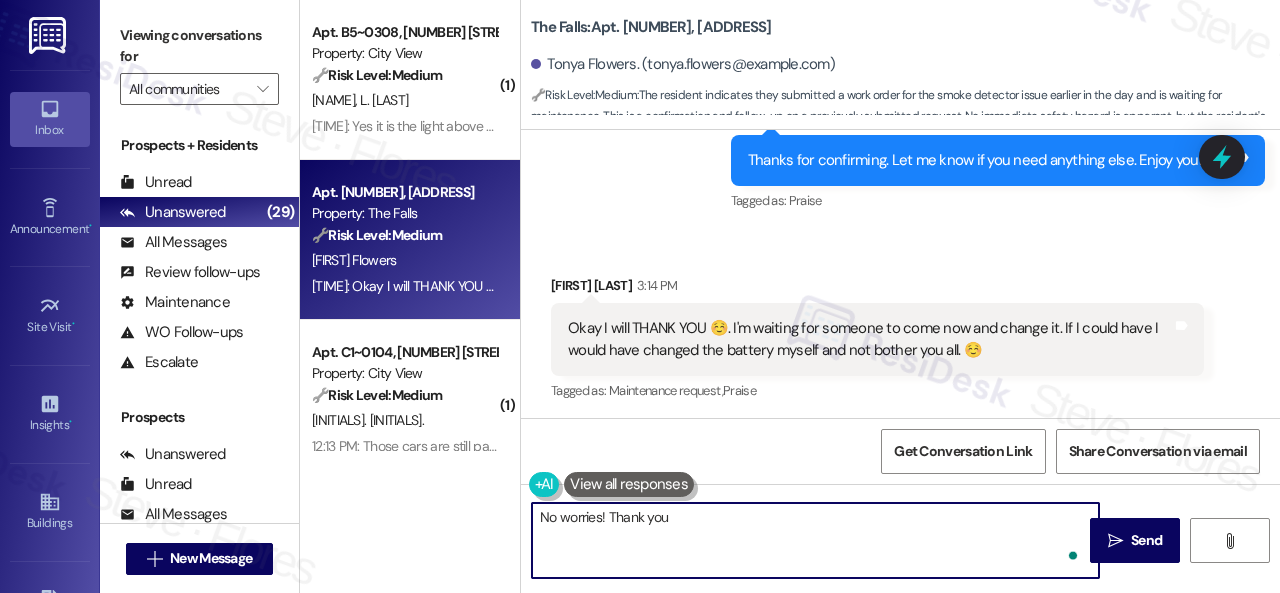 type on "No worries! Thank you!" 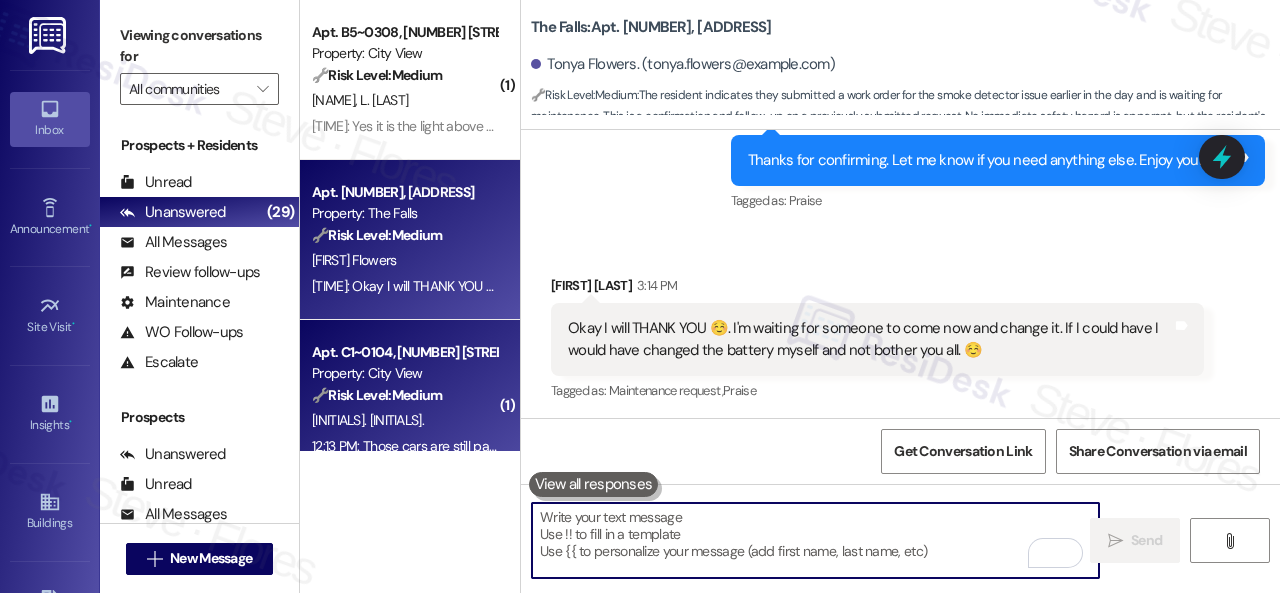 scroll, scrollTop: 8272, scrollLeft: 0, axis: vertical 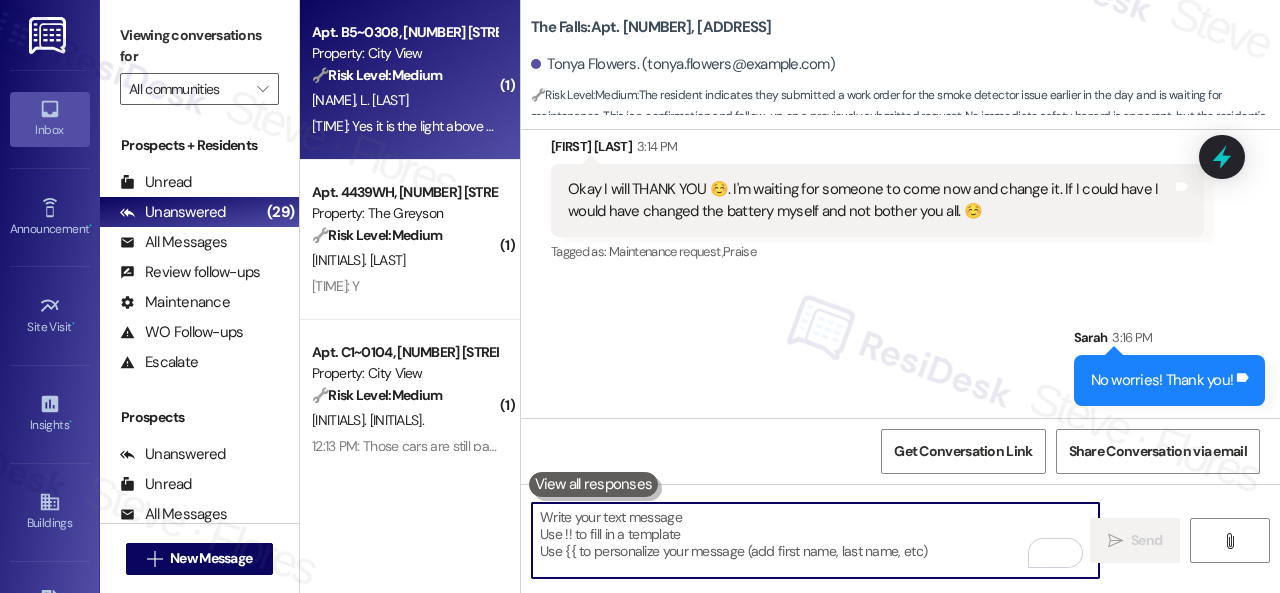 type 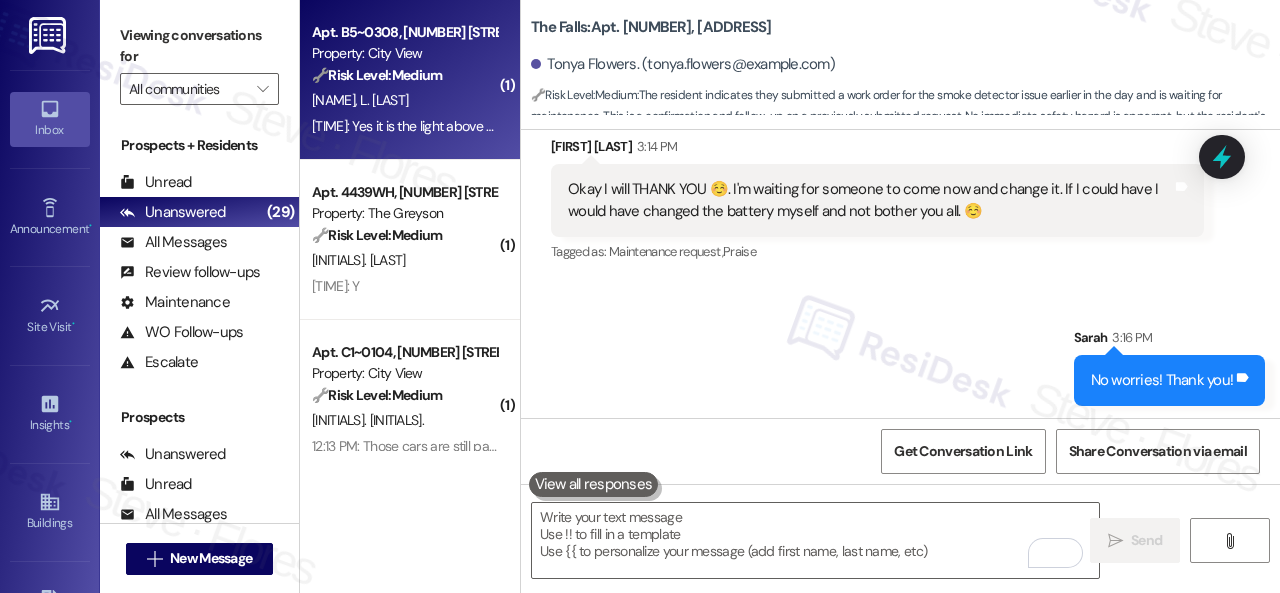 click on "[FIRST] [LAST]" at bounding box center [404, 100] 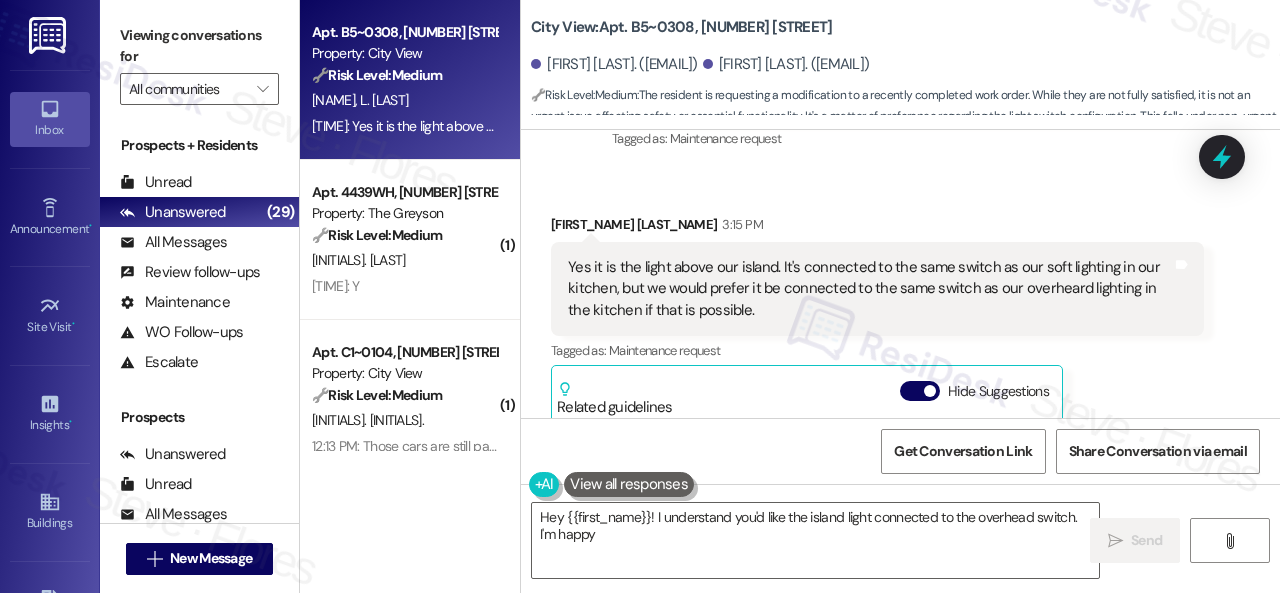 scroll, scrollTop: 1146, scrollLeft: 0, axis: vertical 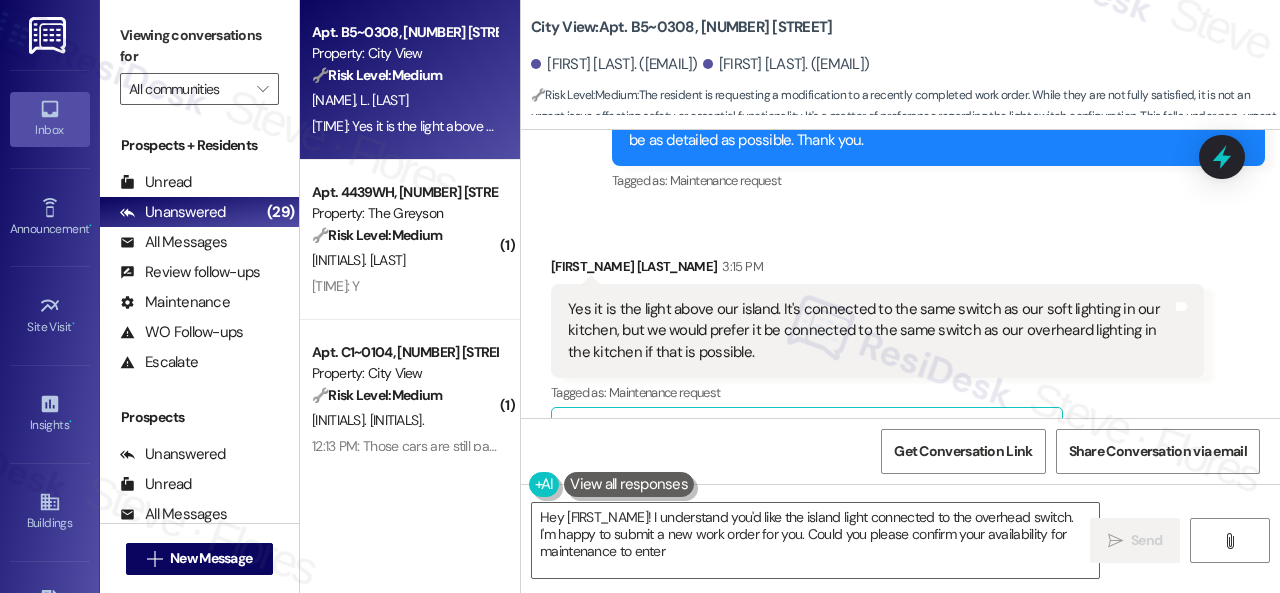 type on "Hey {{first_name}}! I understand you'd like the island light connected to the overhead switch. I'm happy to submit a new work order for you. Could you please confirm your availability for maintenance to enter?" 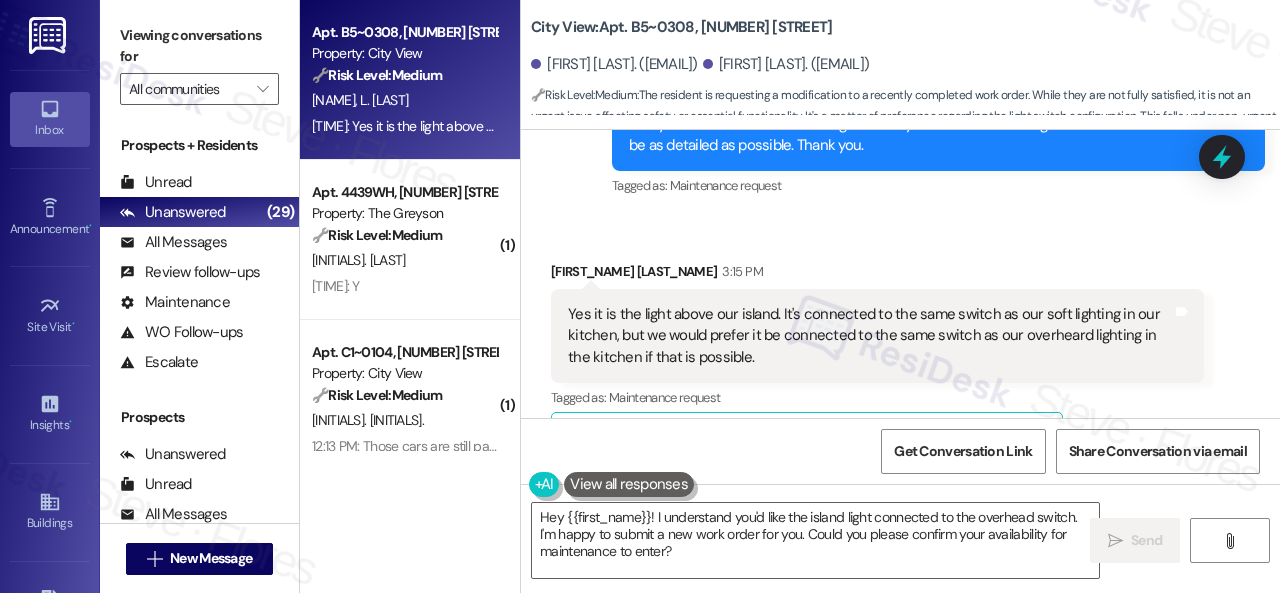 scroll, scrollTop: 1146, scrollLeft: 0, axis: vertical 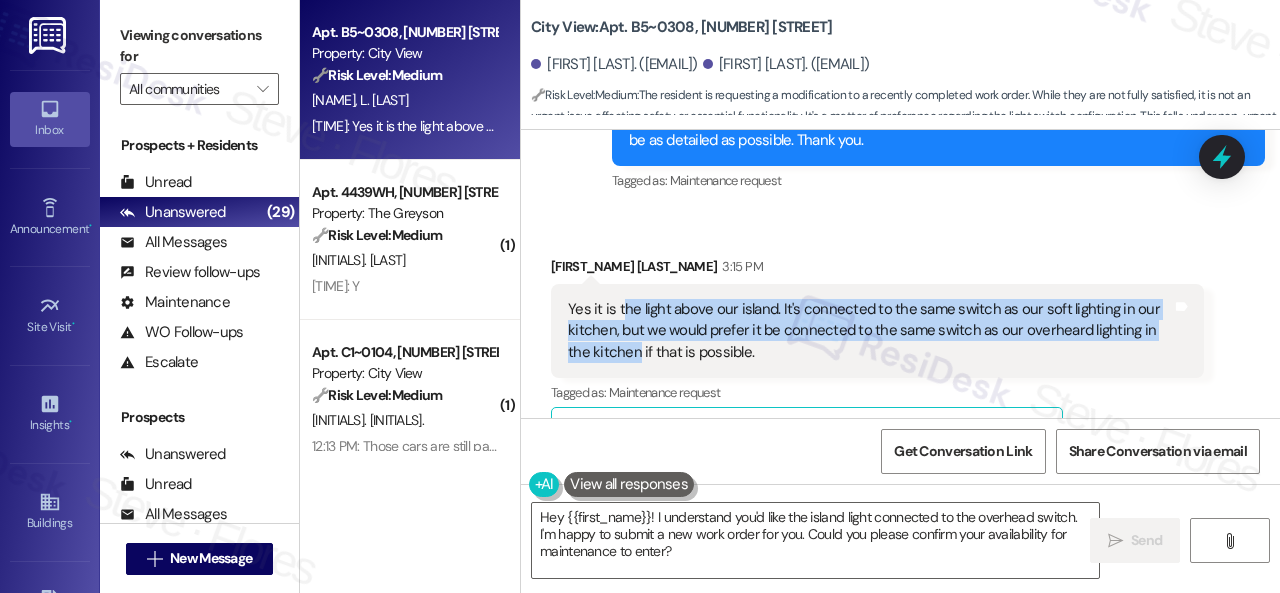 drag, startPoint x: 620, startPoint y: 307, endPoint x: 636, endPoint y: 346, distance: 42.154476 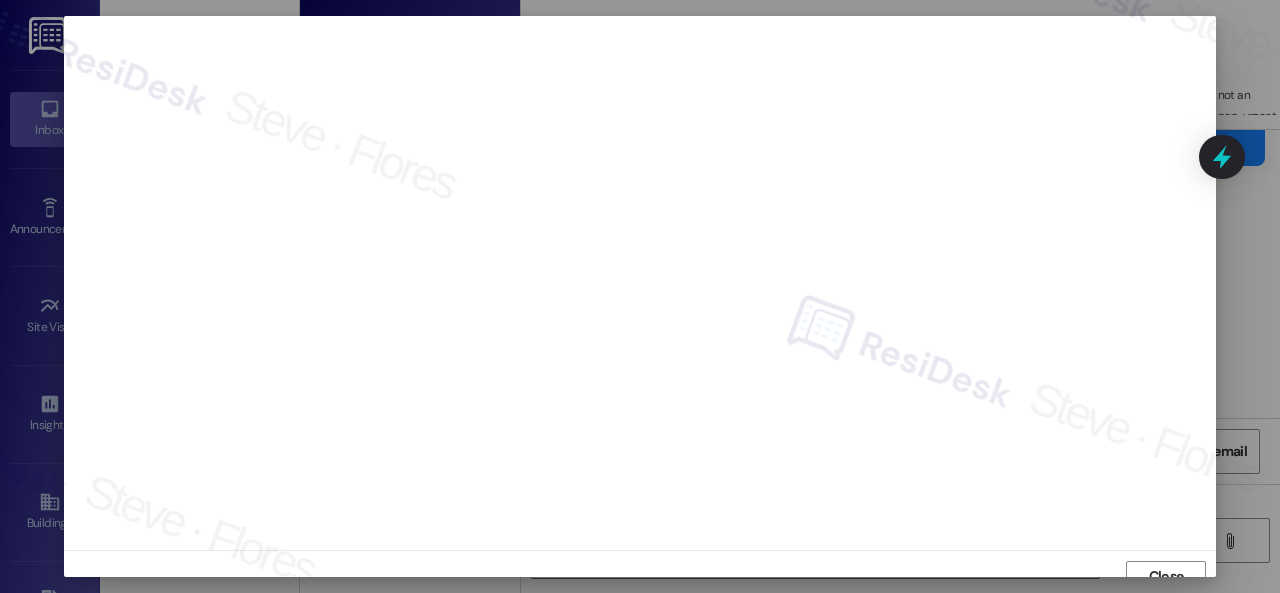 scroll, scrollTop: 15, scrollLeft: 0, axis: vertical 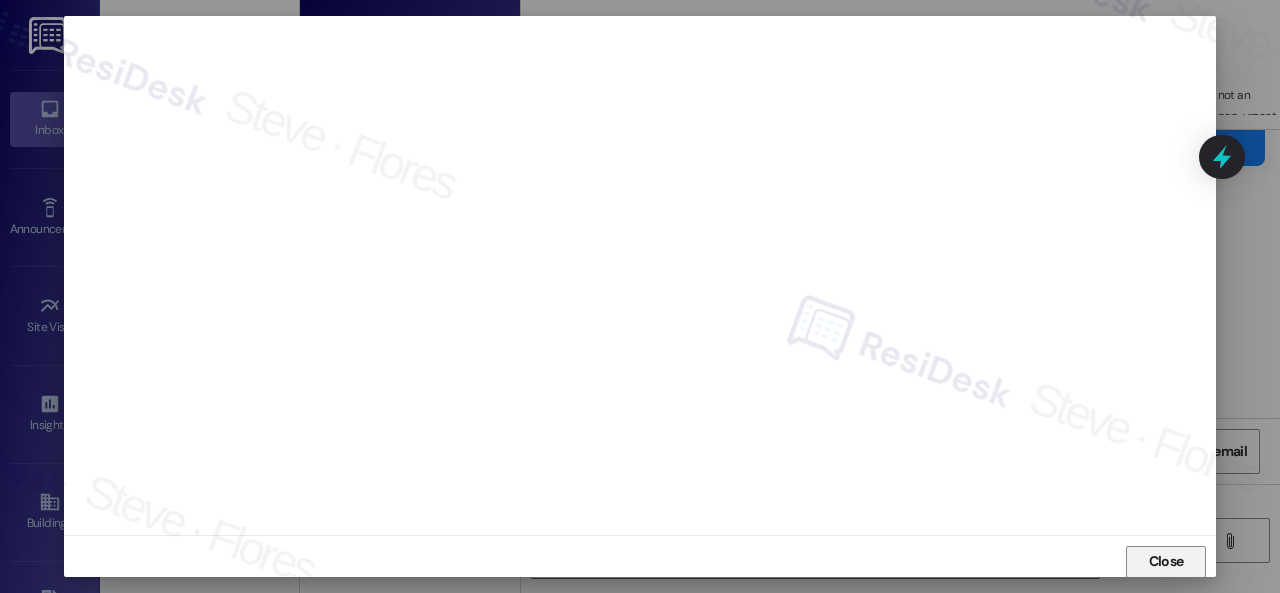 click on "Close" at bounding box center (1166, 561) 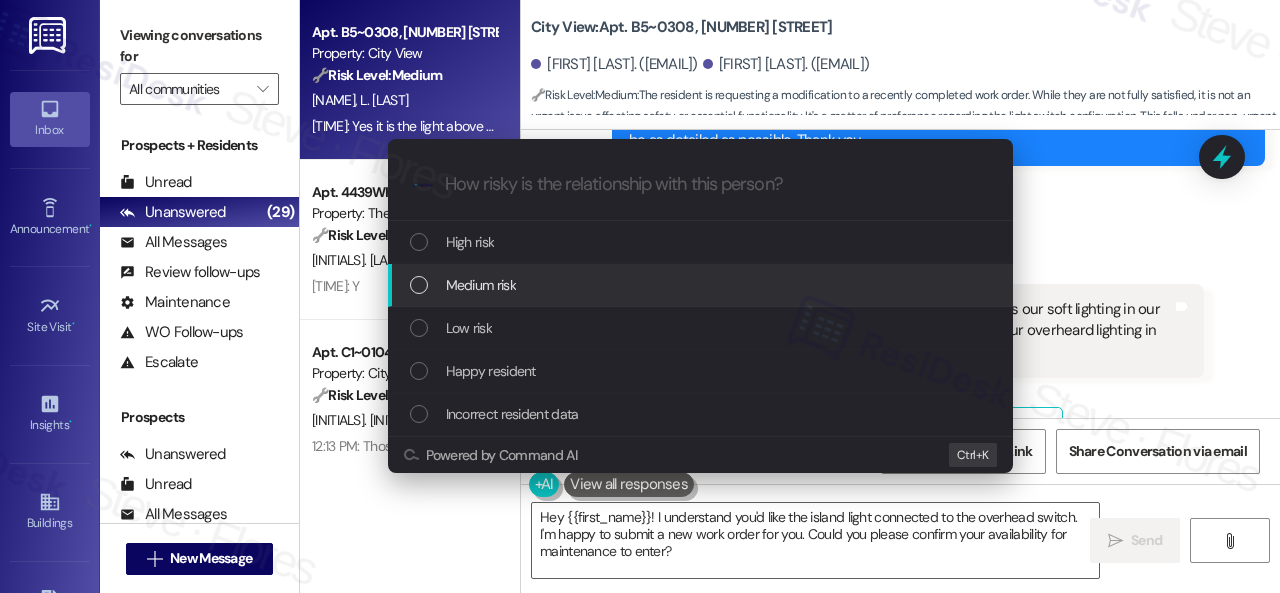 click on "Medium risk" at bounding box center [481, 285] 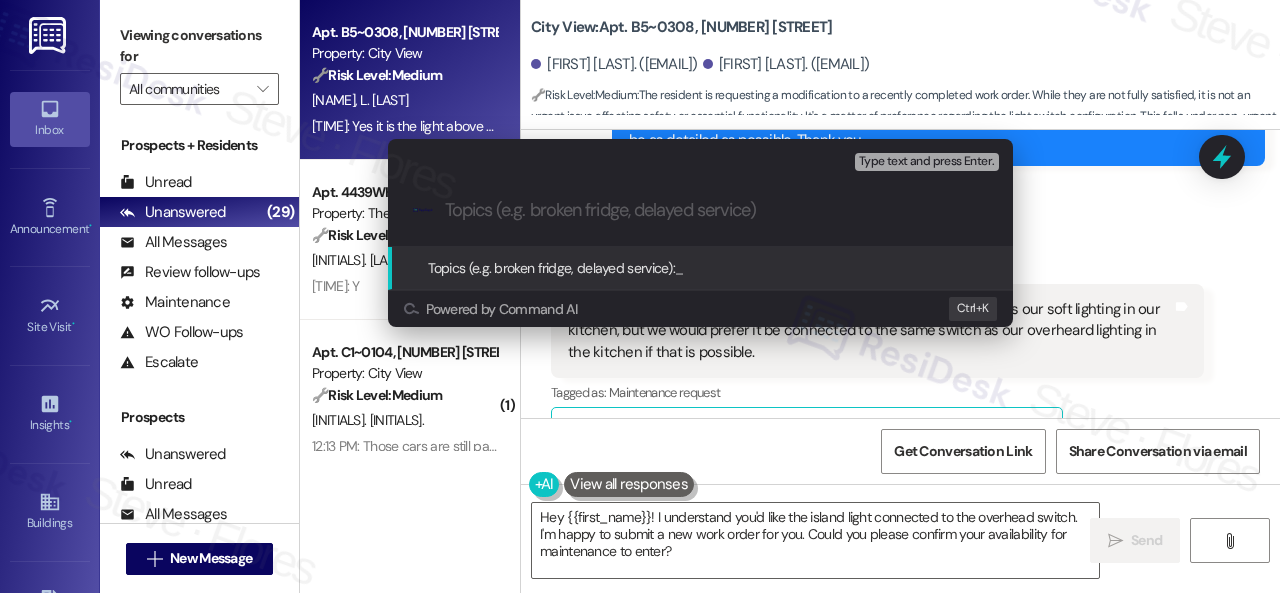 paste on "Work Order filed by ResiDesk 292109" 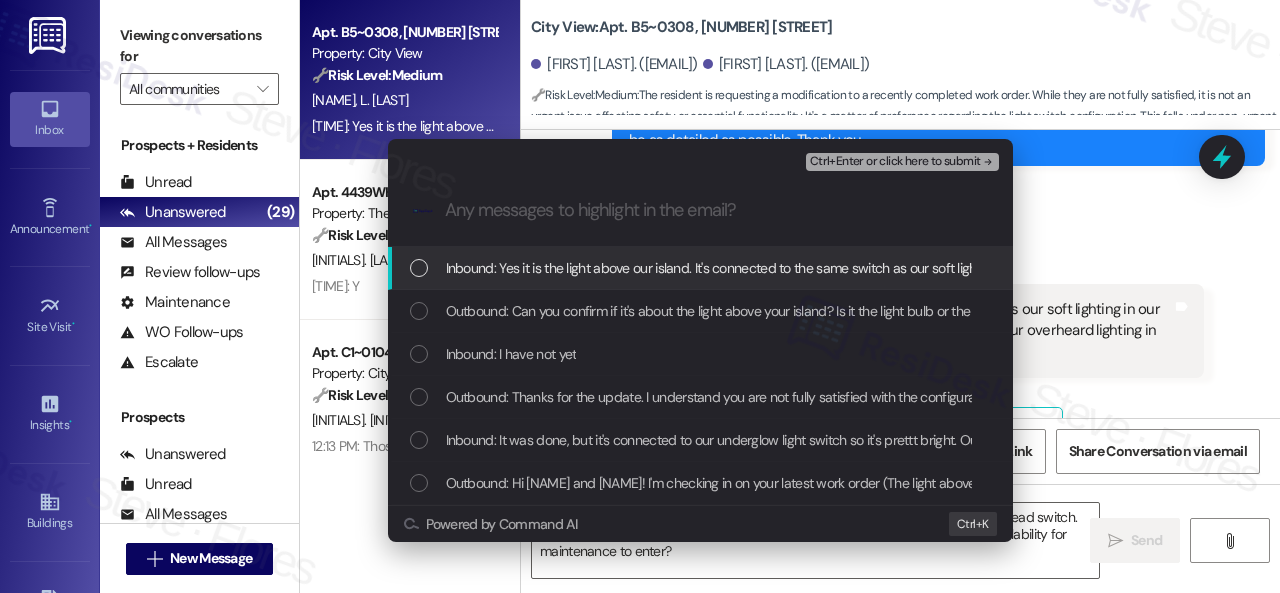 click on "Inbound: Yes it is the light above our island. It's connected to the same switch as our soft lighting in our kitchen, but we would prefer it be connected to the same switch as our overheard lighting in the kitchen if that is possible." at bounding box center [1093, 268] 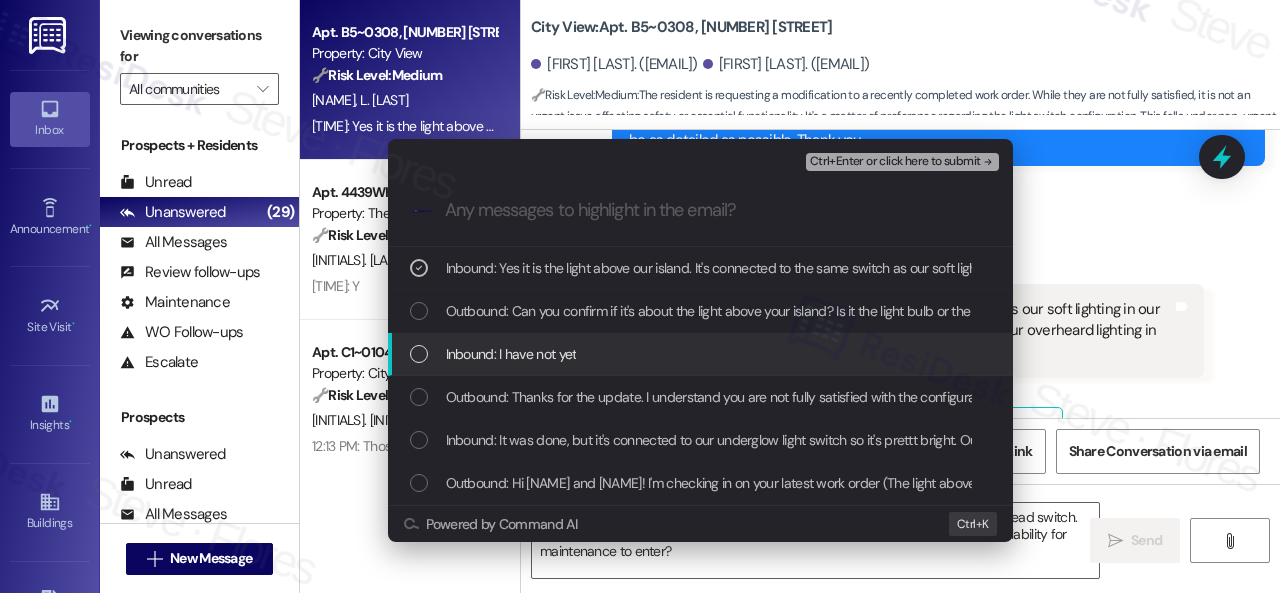 click on "Inbound: I have not yet" at bounding box center [511, 354] 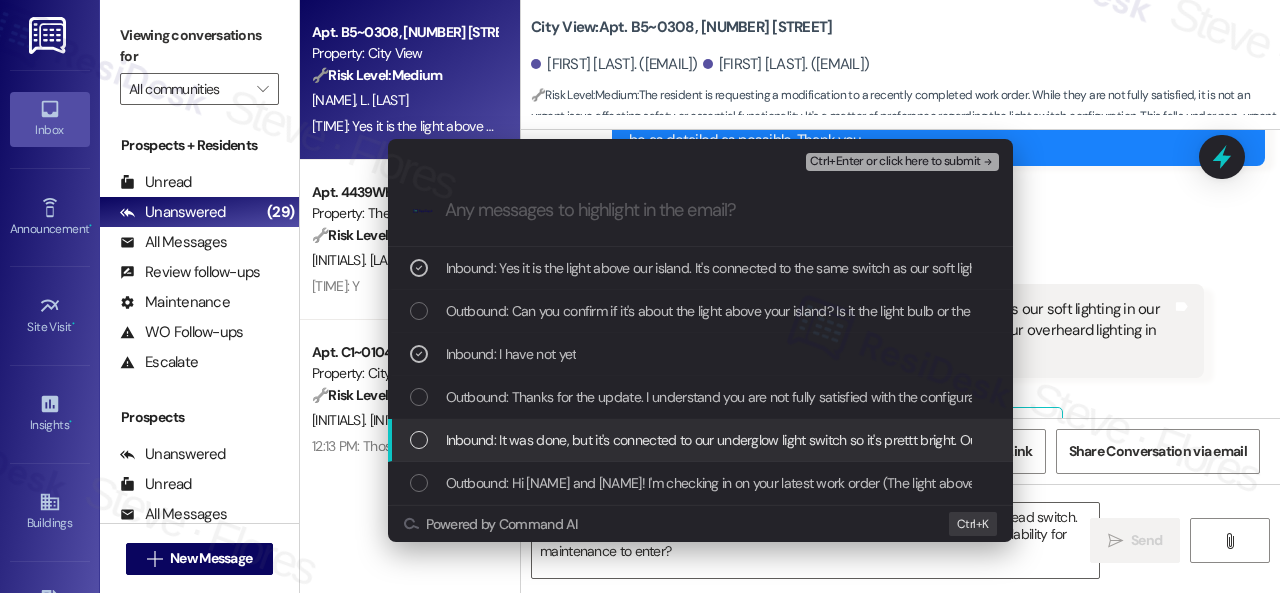 click on "Inbound: It was done, but it's connected to our underglow light switch so it's prettt bright. Our preference would be for it to be connected to our overhead lights in the kitchen instead of the underglows. But other than that it looks great!" at bounding box center (1121, 440) 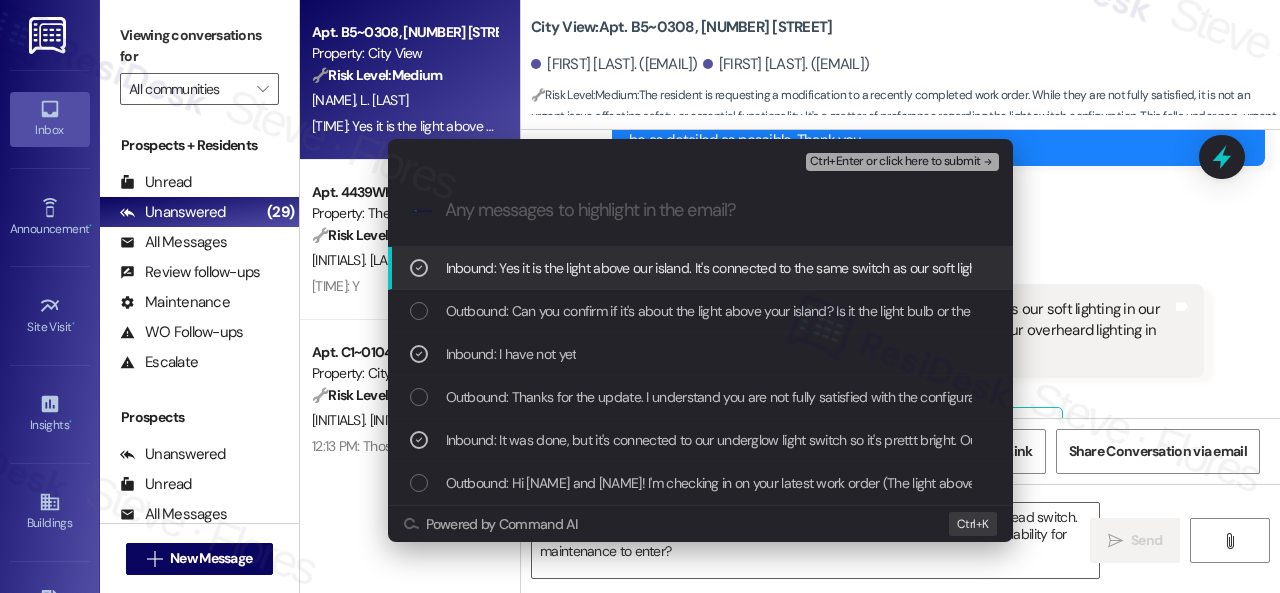 click on "Ctrl+Enter or click here to submit" at bounding box center [895, 162] 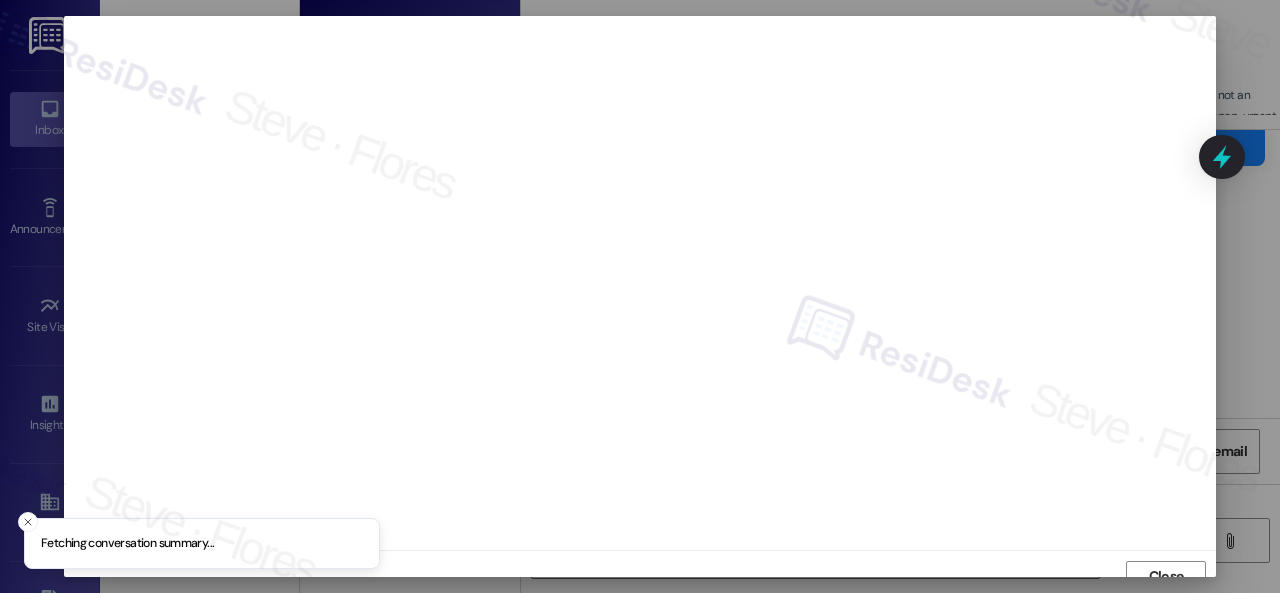 scroll, scrollTop: 15, scrollLeft: 0, axis: vertical 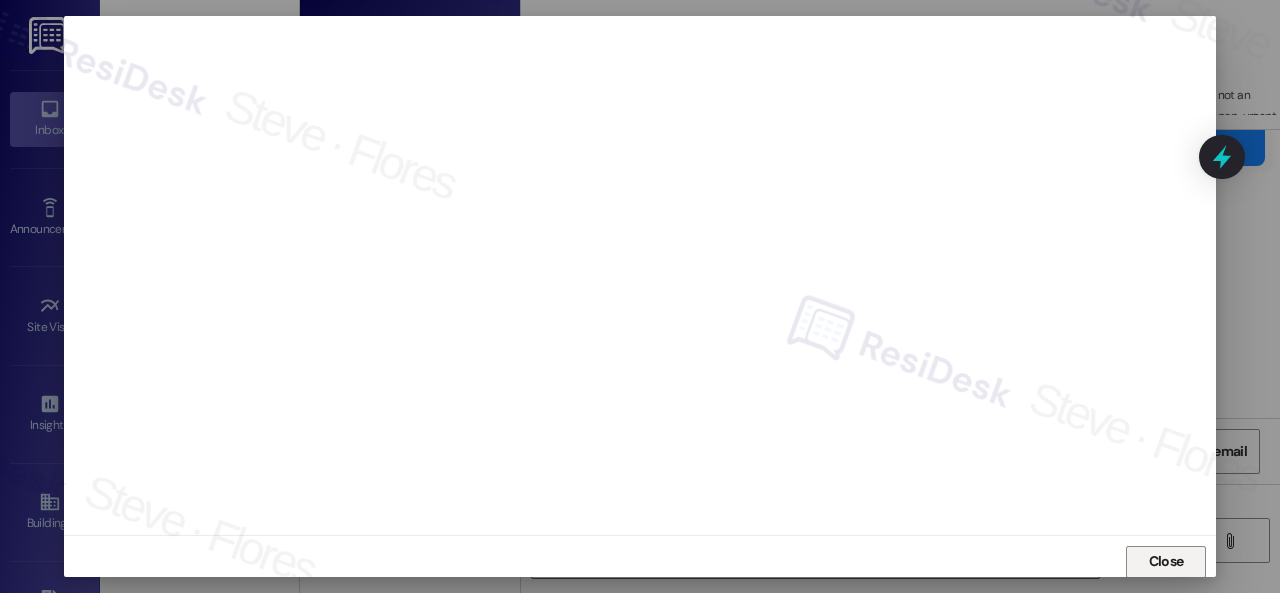 click on "Close" at bounding box center (1166, 561) 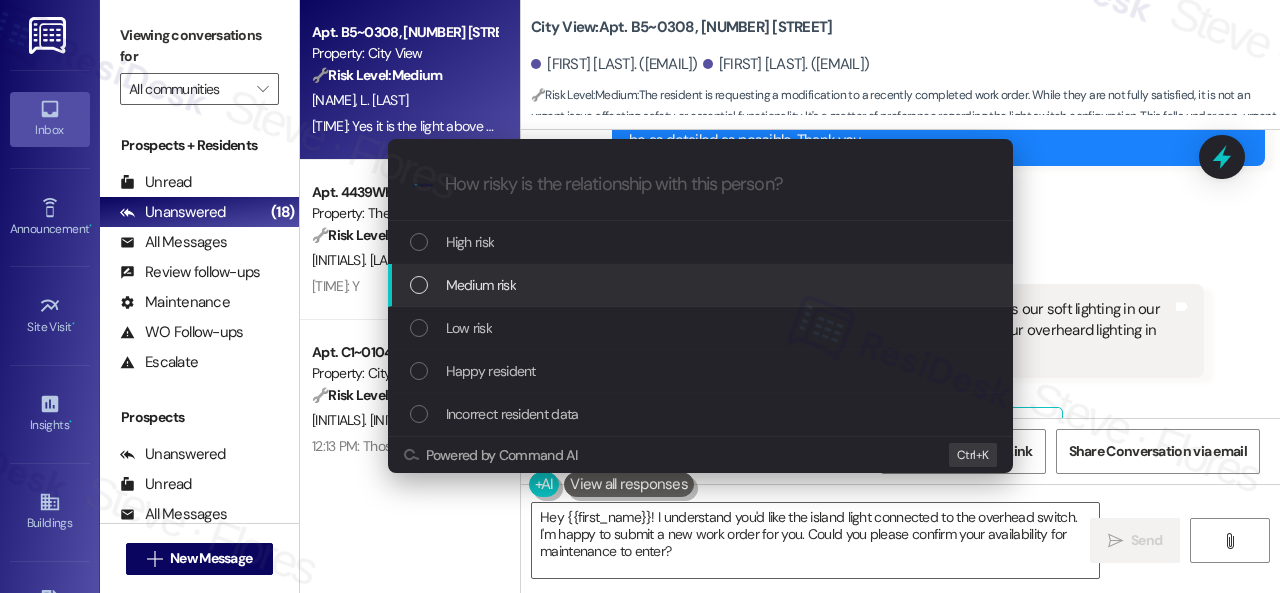 click on "Medium risk" at bounding box center (481, 285) 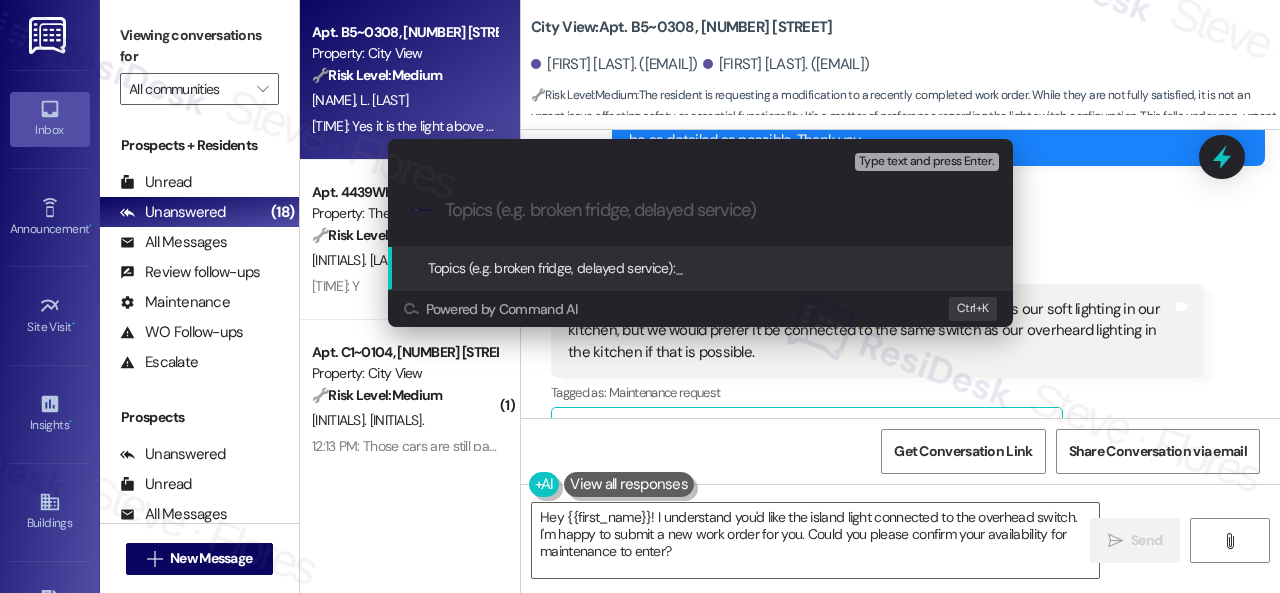 paste on "Work Order filed by ResiDesk 292109" 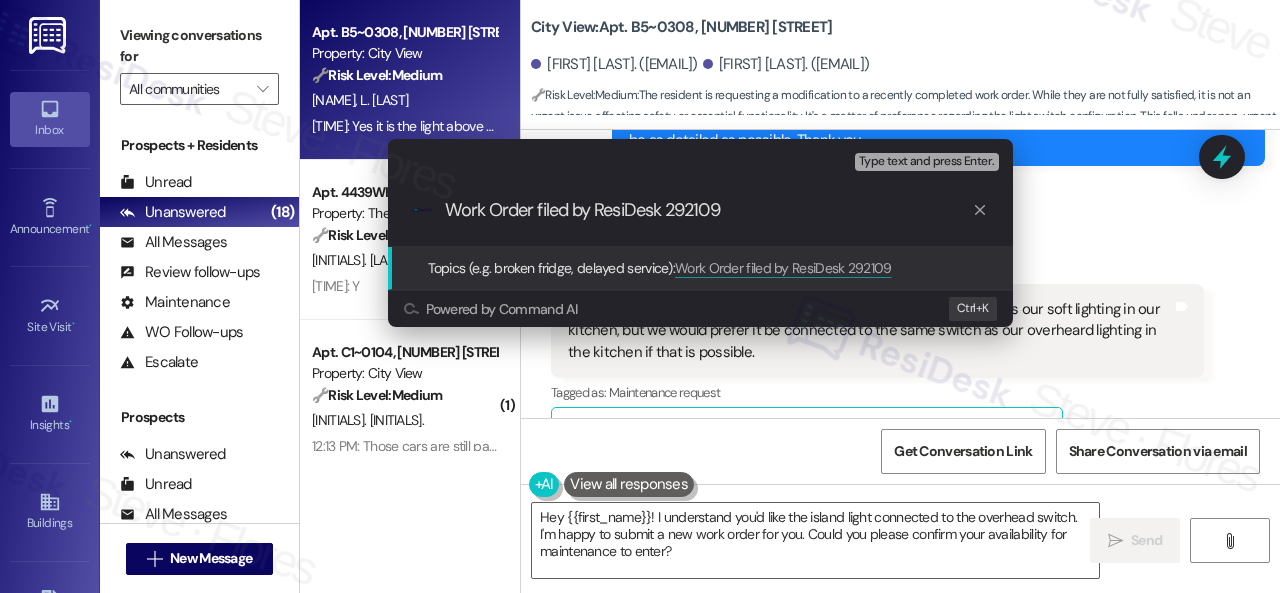 type 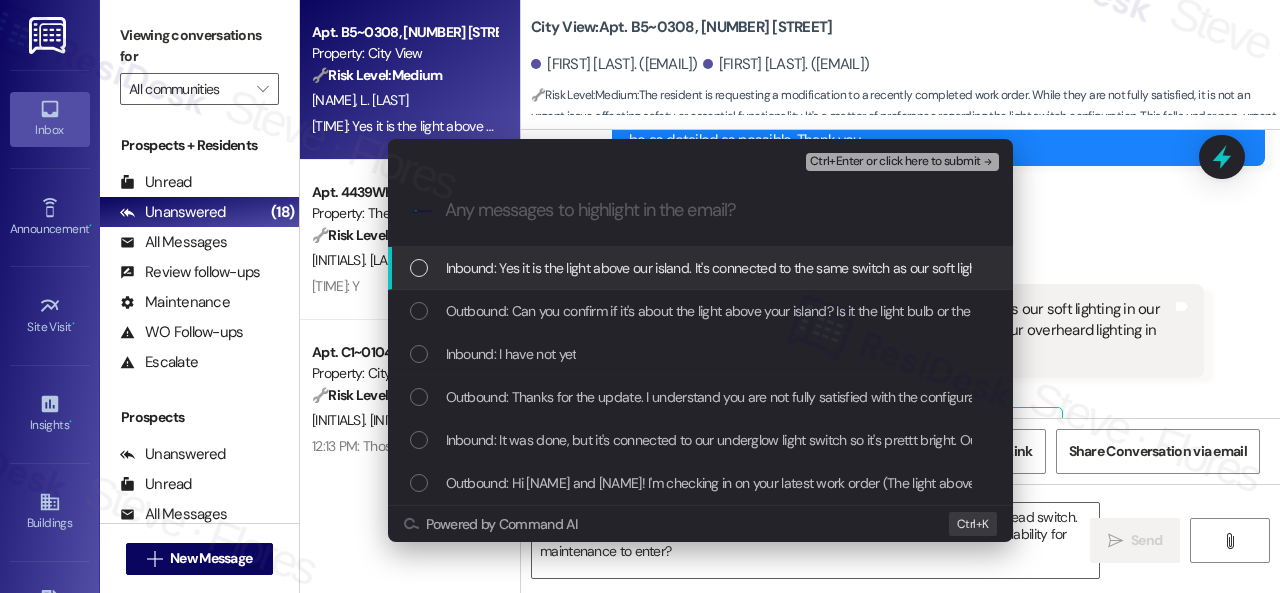 click on "Inbound: Yes it is the light above our island. It's connected to the same switch as our soft lighting in our kitchen, but we would prefer it be connected to the same switch as our overheard lighting in the kitchen if that is possible." at bounding box center [1093, 268] 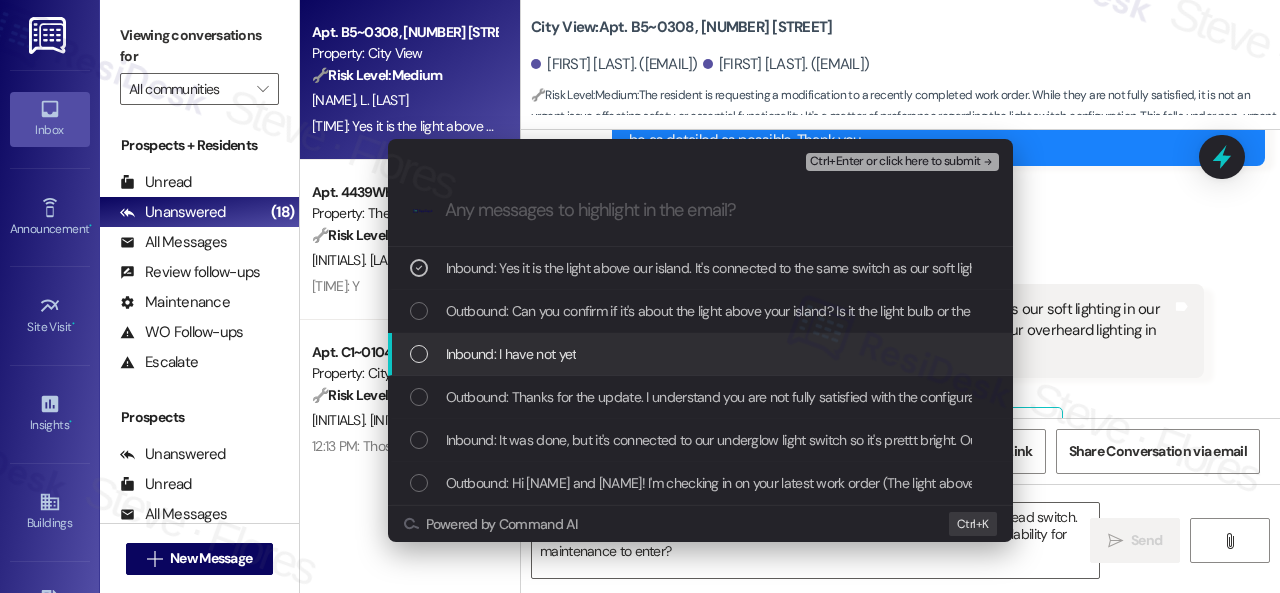 click on "Inbound: I have not yet" at bounding box center (511, 354) 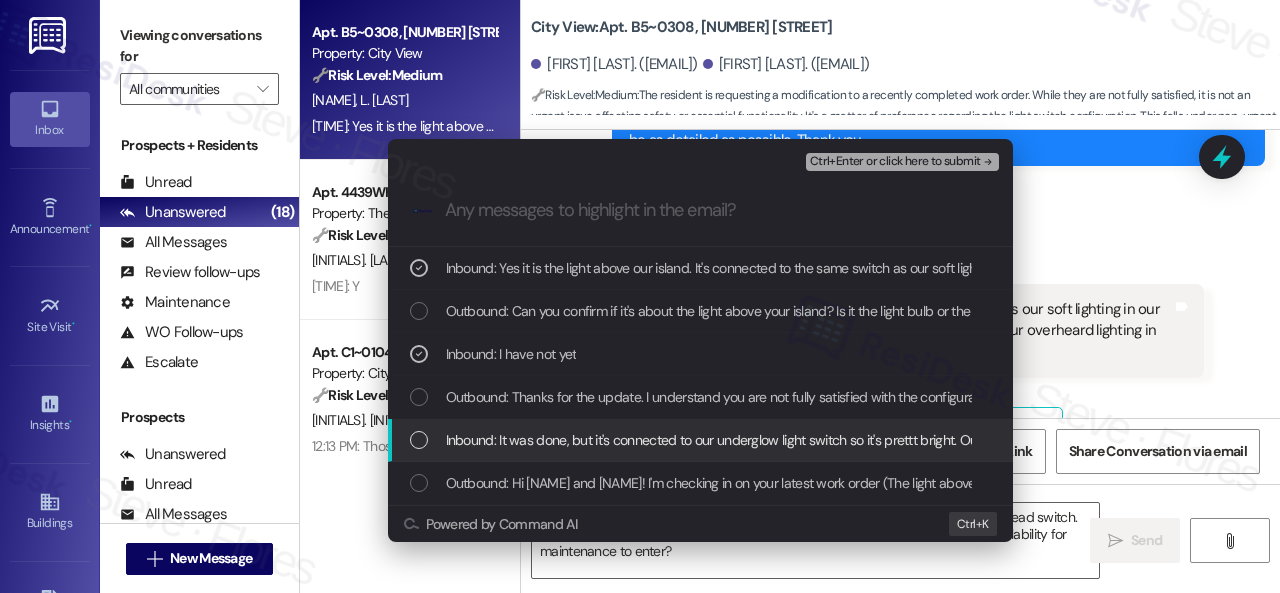 drag, startPoint x: 558, startPoint y: 443, endPoint x: 606, endPoint y: 415, distance: 55.569775 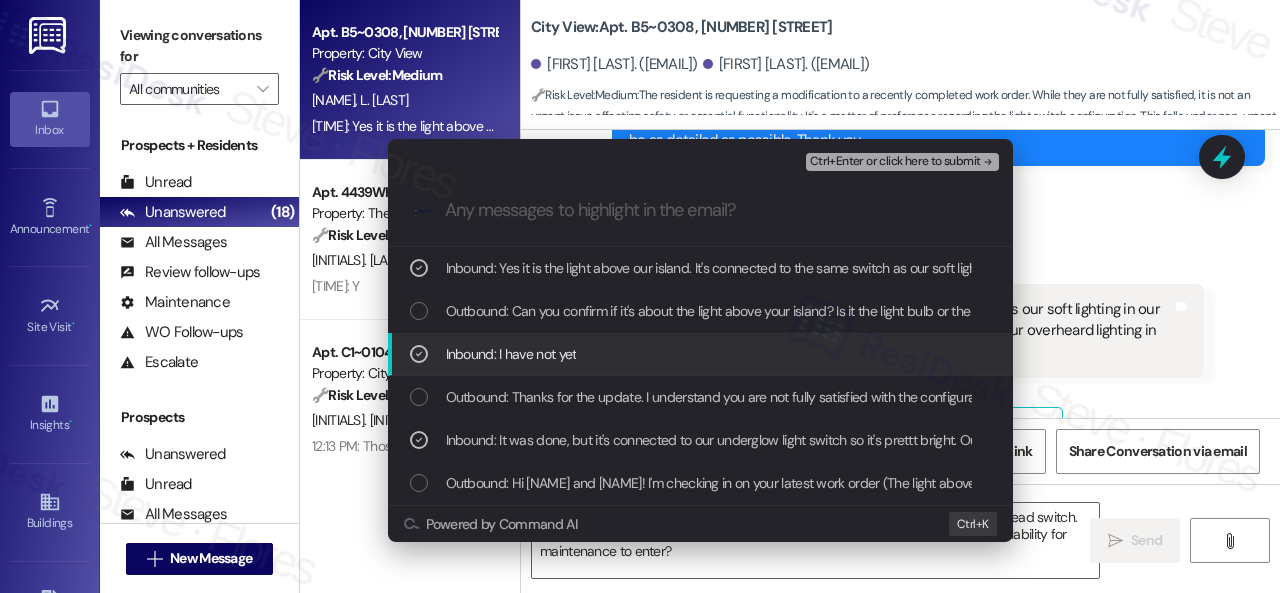 click on "Inbound: I have not yet" at bounding box center (511, 354) 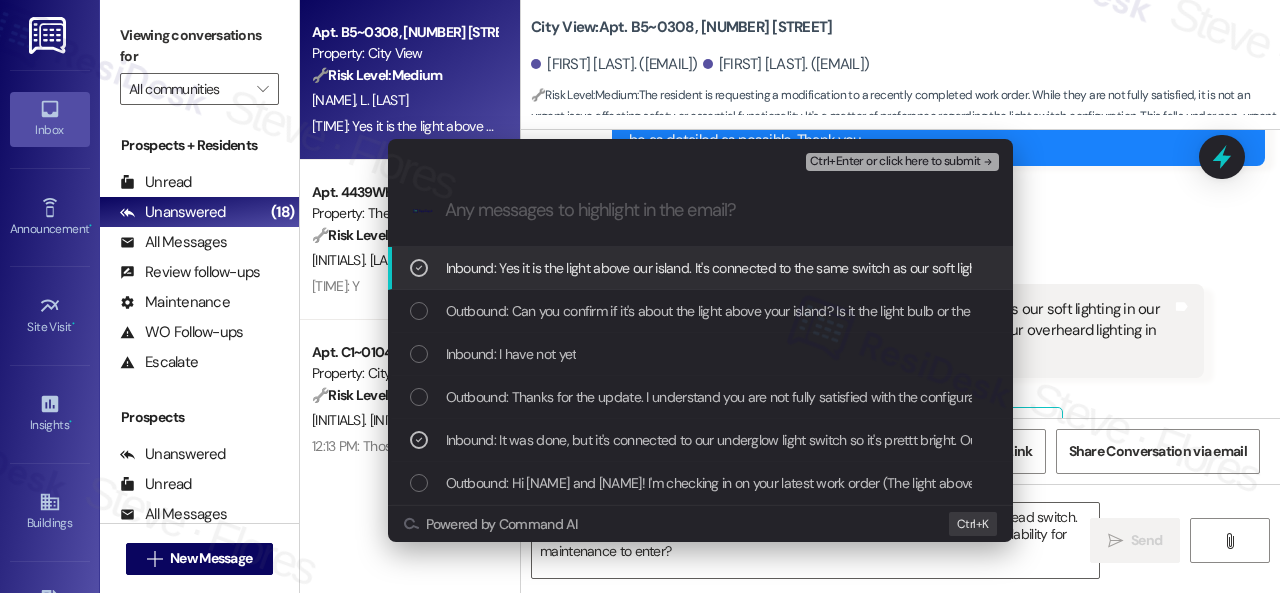 click on "Ctrl+Enter or click here to submit" at bounding box center [895, 162] 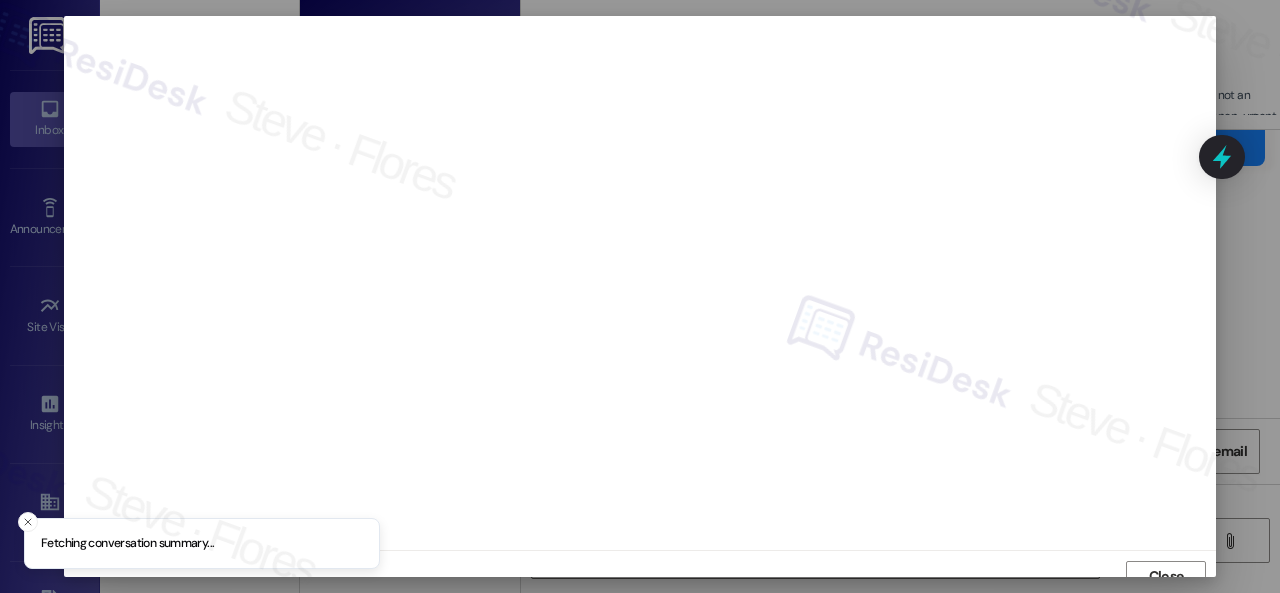 scroll, scrollTop: 15, scrollLeft: 0, axis: vertical 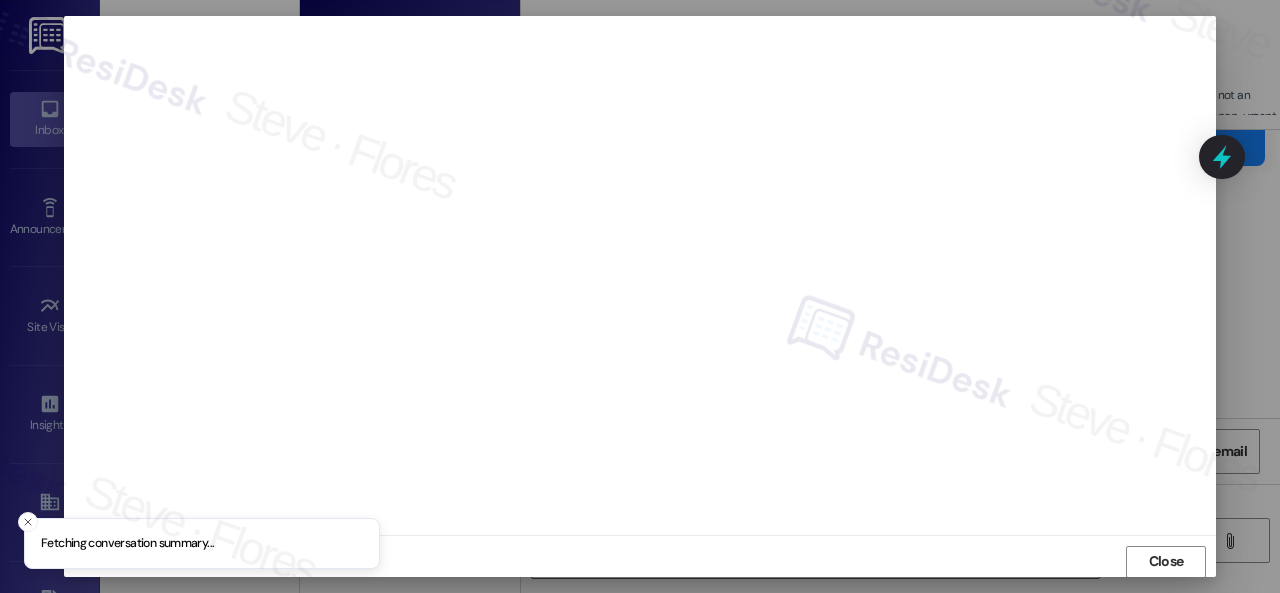 type 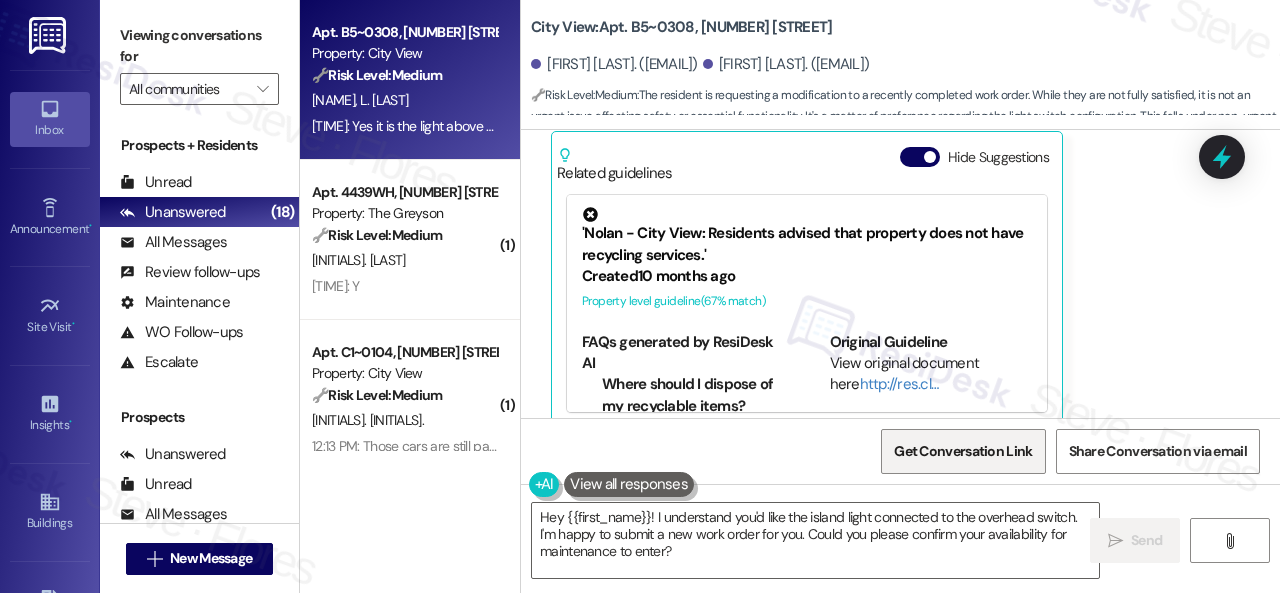 scroll, scrollTop: 0, scrollLeft: 0, axis: both 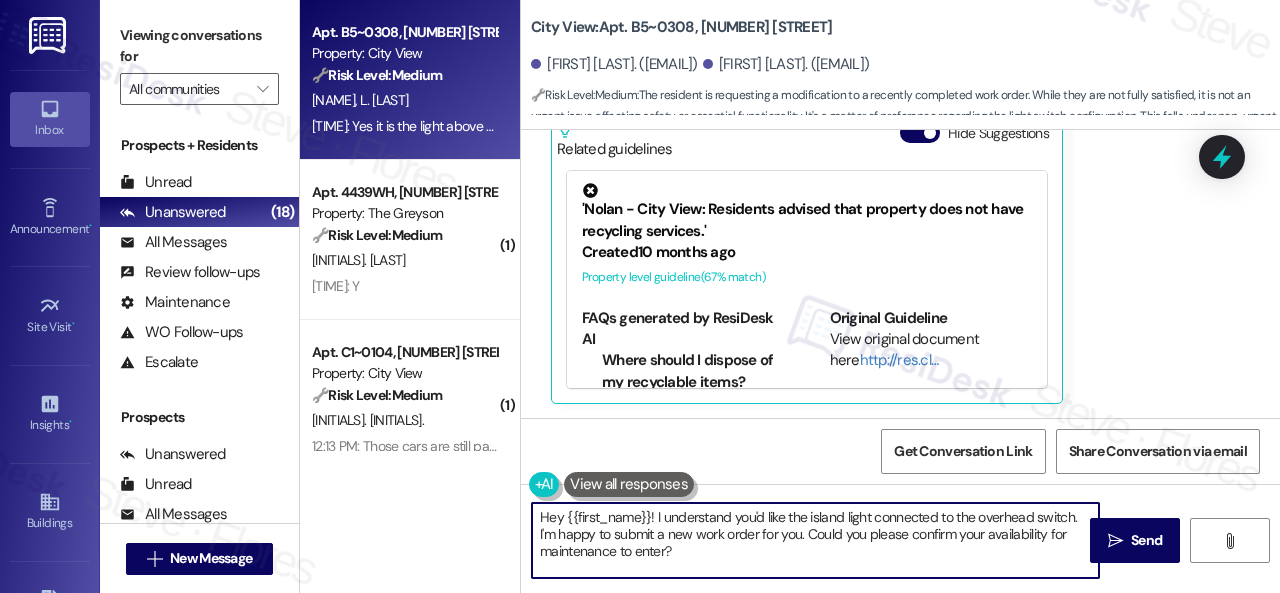 drag, startPoint x: 728, startPoint y: 553, endPoint x: 414, endPoint y: 492, distance: 319.8703 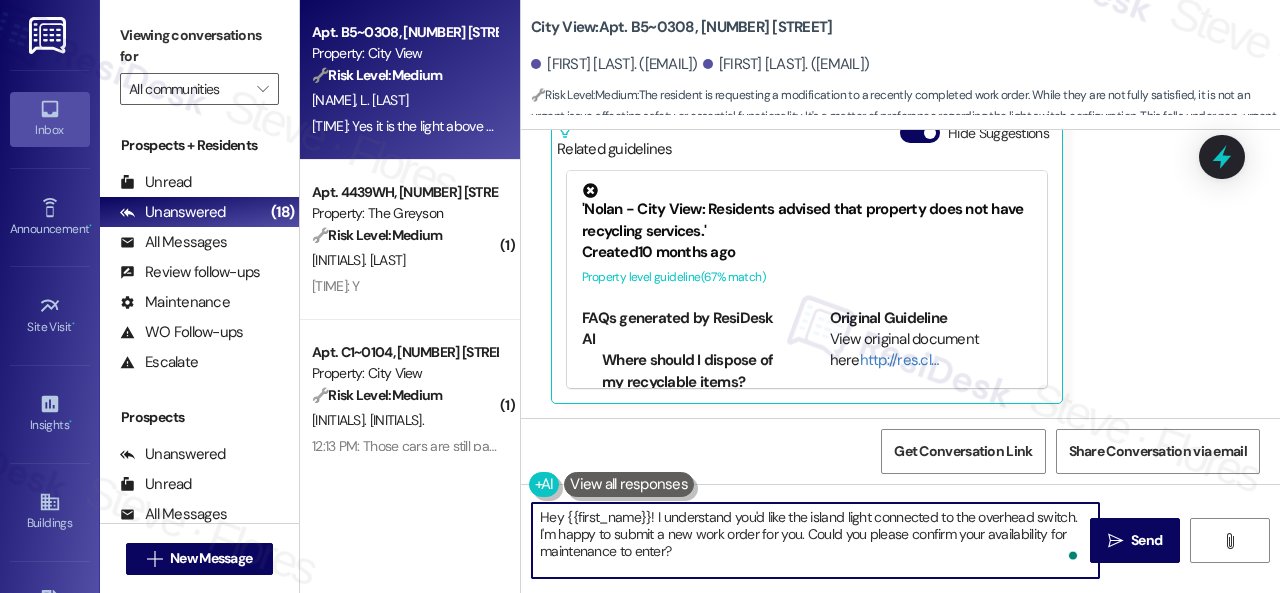 paste on "Thank you. I've submitted a work order on your behalf and notified the site team. Please let me know if you have an update or need anything else." 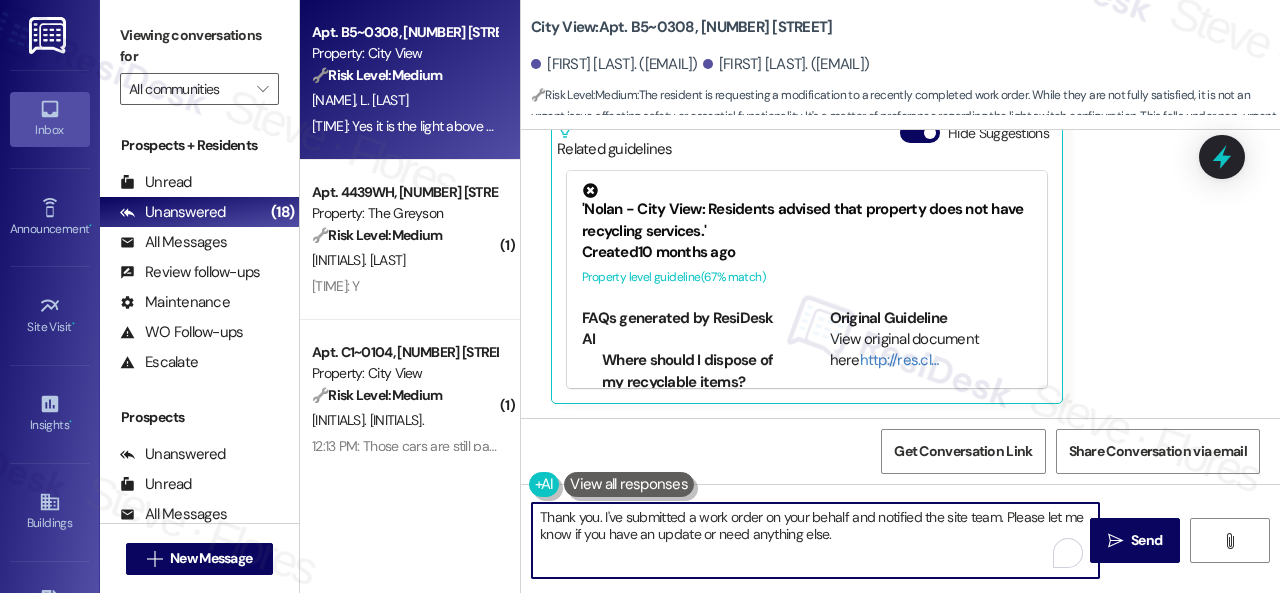 click on "Thank you. I've submitted a work order on your behalf and notified the site team. Please let me know if you have an update or need anything else." at bounding box center [815, 540] 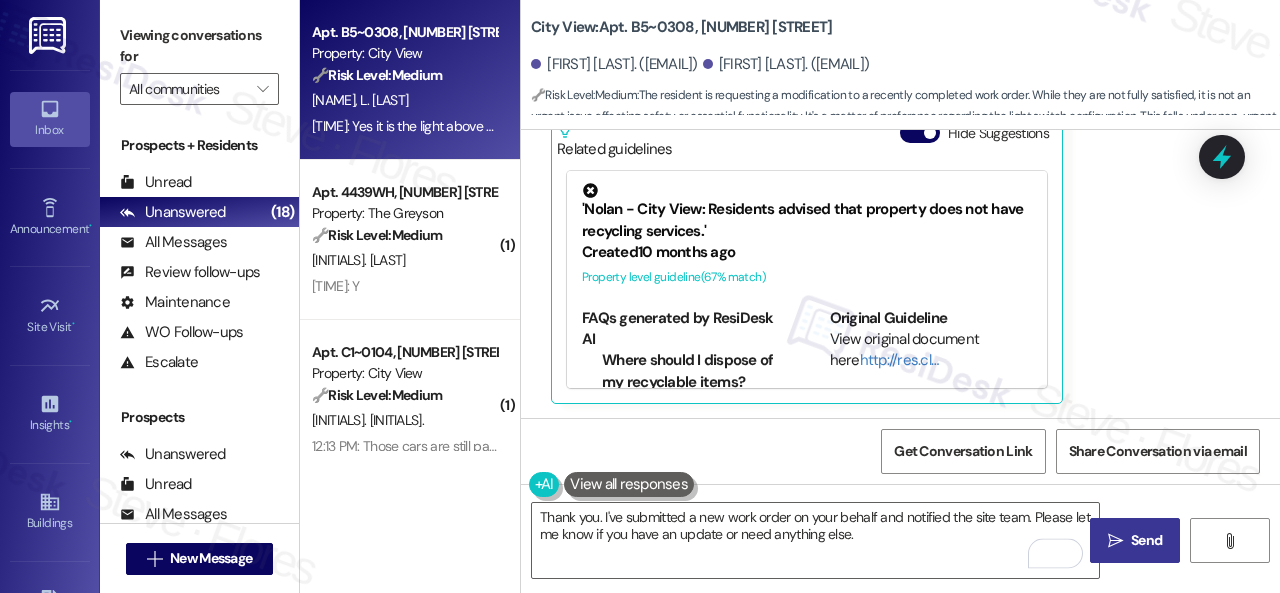 click on "Send" at bounding box center (1146, 540) 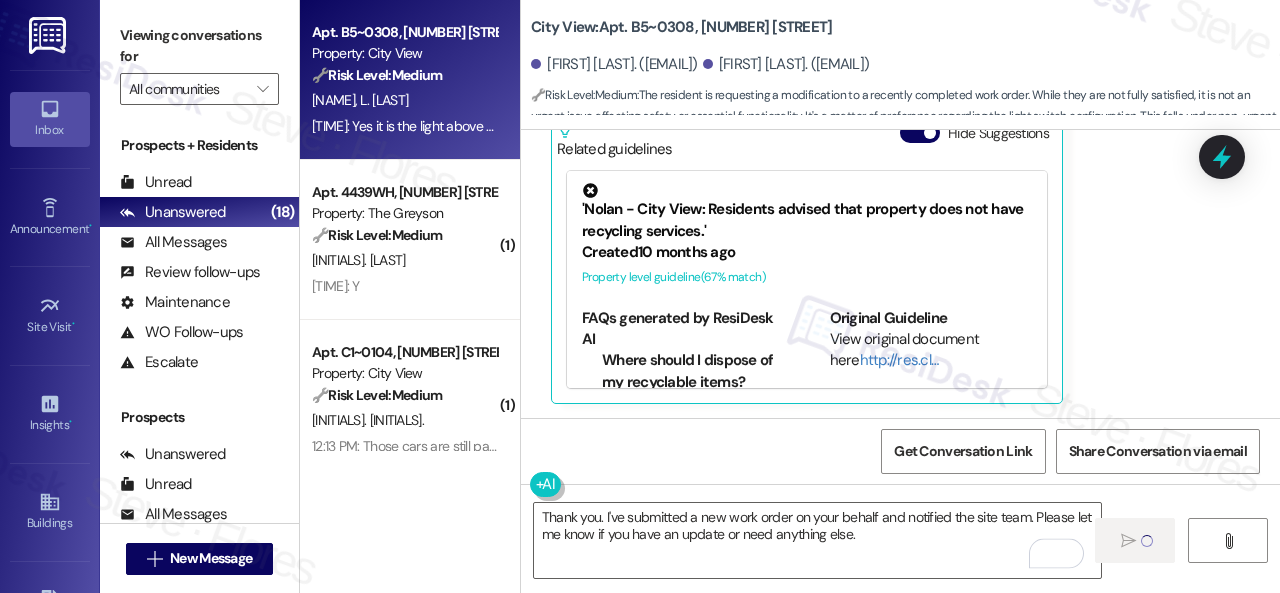 type on "Fetching suggested responses. Please feel free to read through the conversation in the meantime." 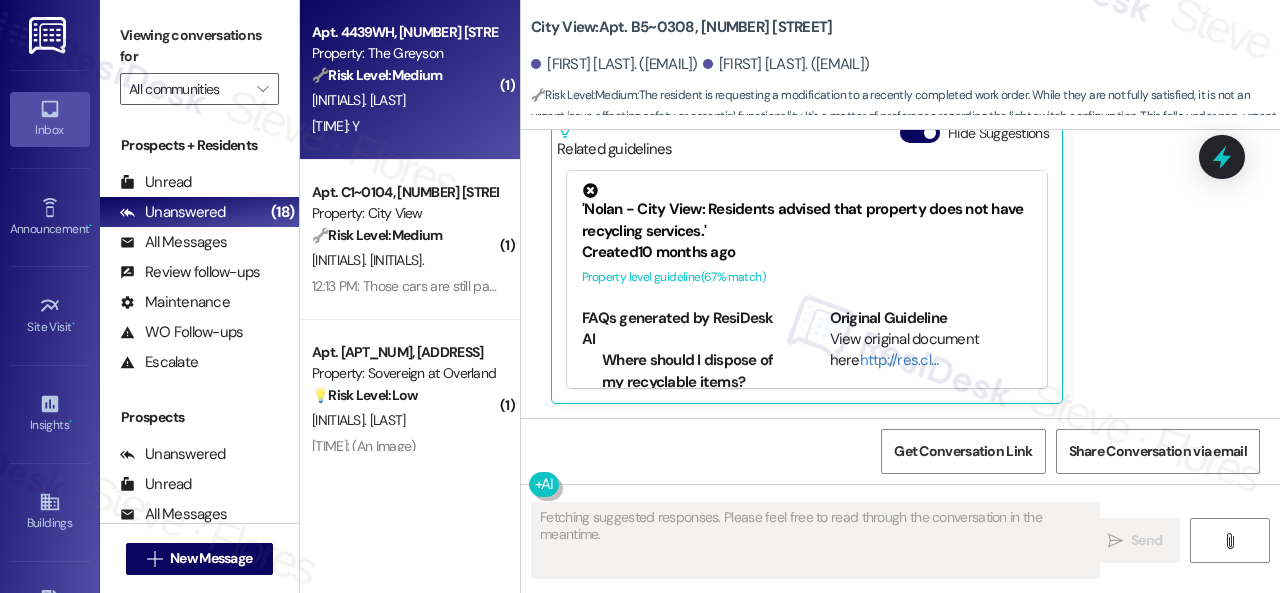 click on "3:14 PM: Y  3:14 PM: Y" at bounding box center [404, 126] 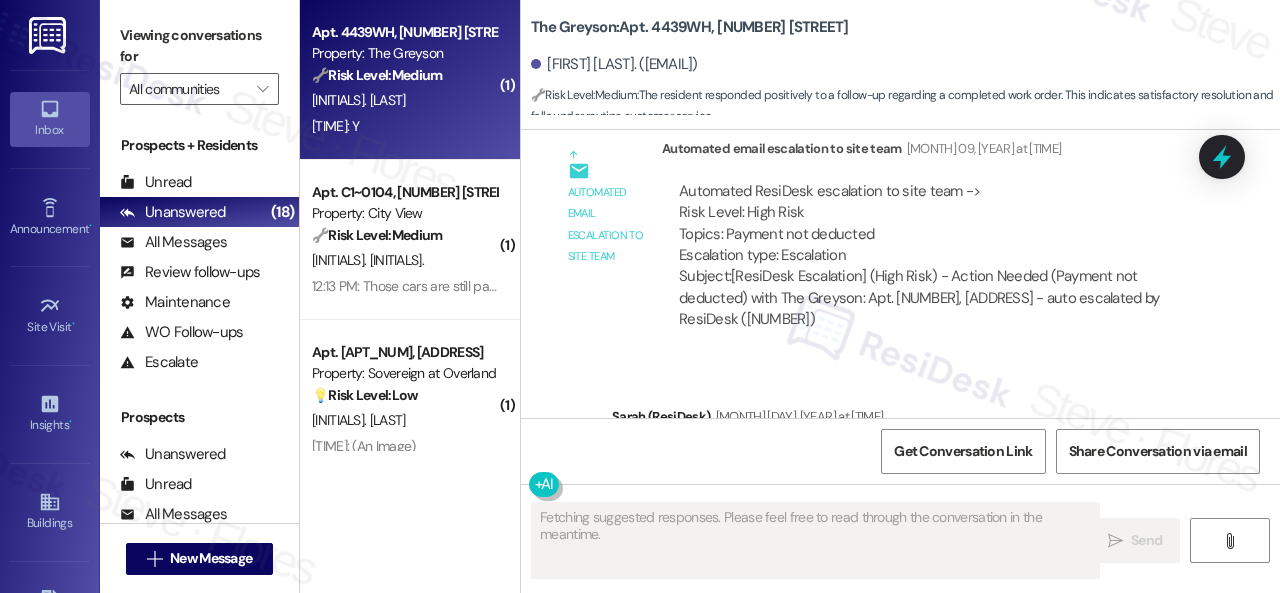 scroll, scrollTop: 13406, scrollLeft: 0, axis: vertical 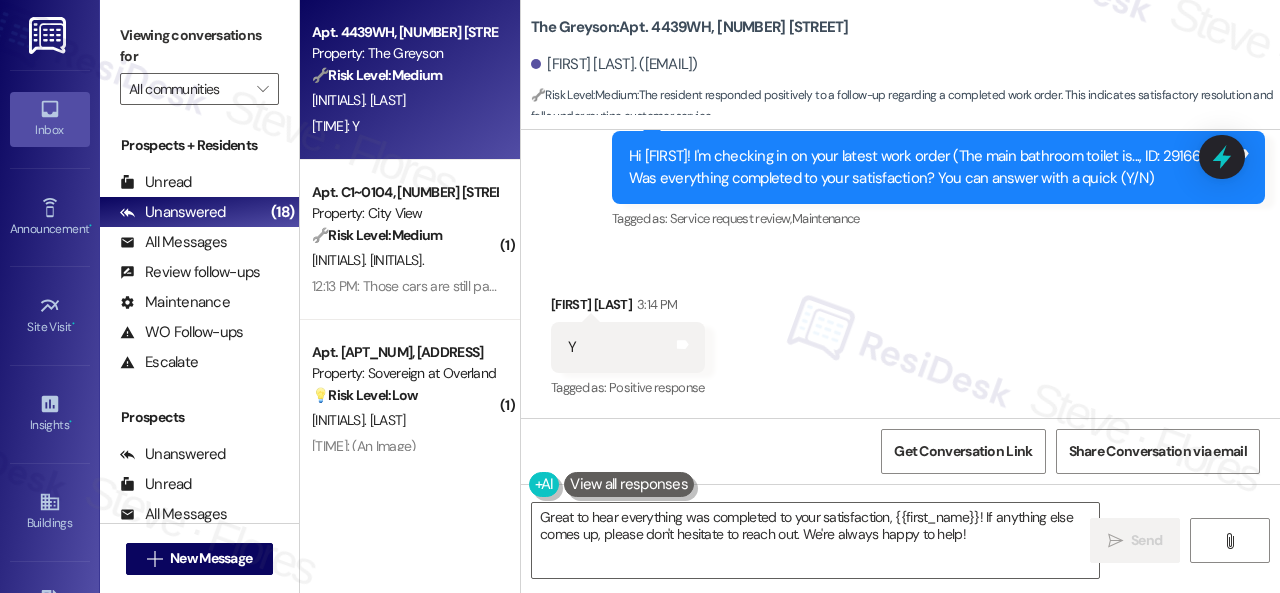 click on "Received via SMS Francis Jimenez 3:14 PM Y  Tags and notes Tagged as:   Positive response Click to highlight conversations about Positive response" at bounding box center [900, 333] 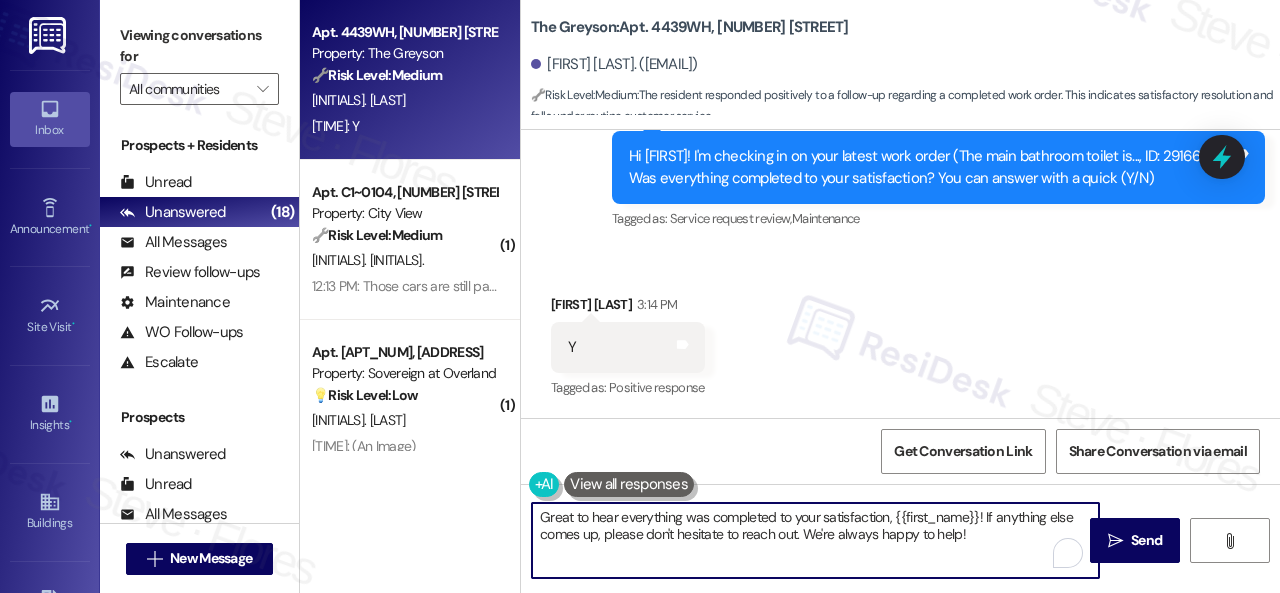 drag, startPoint x: 984, startPoint y: 540, endPoint x: 375, endPoint y: 458, distance: 614.4957 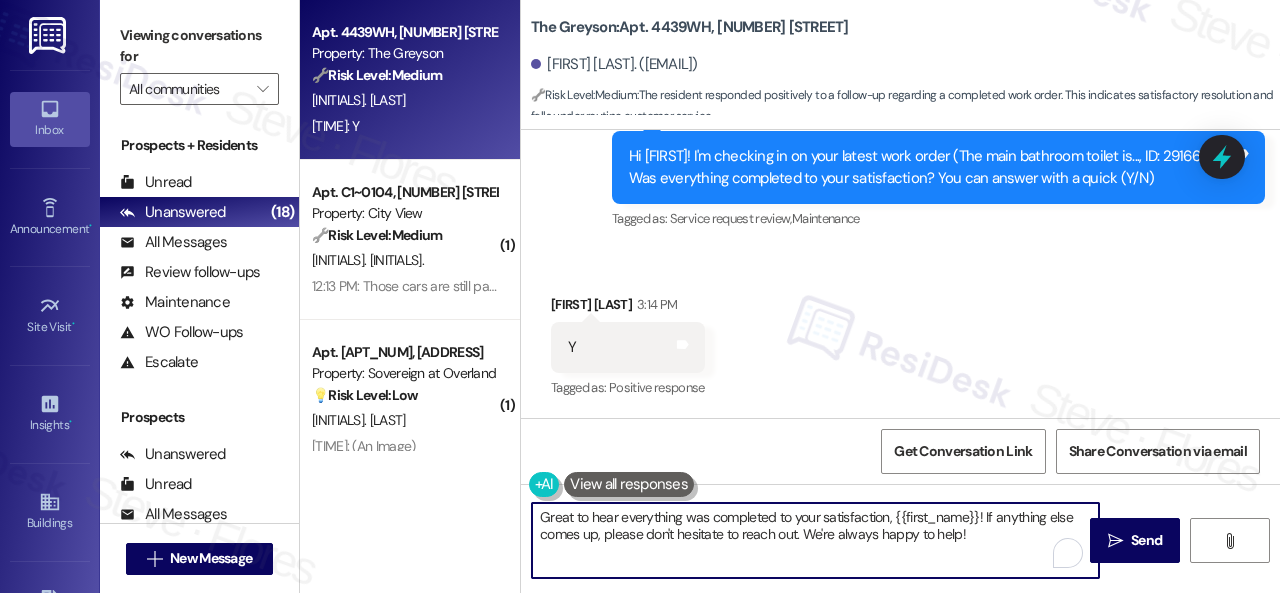 click on "Apt. 4439WH, 4460 Mountain Laurel Road Property: The Greyson 🔧  Risk Level:  Medium The resident responded positively to a follow-up regarding a completed work order. This indicates satisfactory resolution and falls under routine customer service. F. Jimenez 3:14 PM: Y  3:14 PM: Y  ( 1 ) Apt. C1~0104, 2600 Cityview Drive Property: City View 🔧  Risk Level:  Medium The resident is reporting cars parking on the curbs, which is a community concern and potential asset preservation issue. It's not an emergency or urgent maintenance request, but it does impact the community's appearance and potentially obstructs access. The initial delay in response does not change the tier, as the core issue is not time-sensitive. C. Conner 12:13 PM: Those cars are still parking on the curbs behind our garages .  12:13 PM: Those cars are still parking on the curbs behind our garages .  ( 1 ) Apt. 20~101, 13310 Melrose Lane Property: Sovereign at Overland Park 💡  Risk Level:  Low J. Szasz 2:04 PM: (An Image) ( 1 ) 🌟 ( 1" at bounding box center (790, 296) 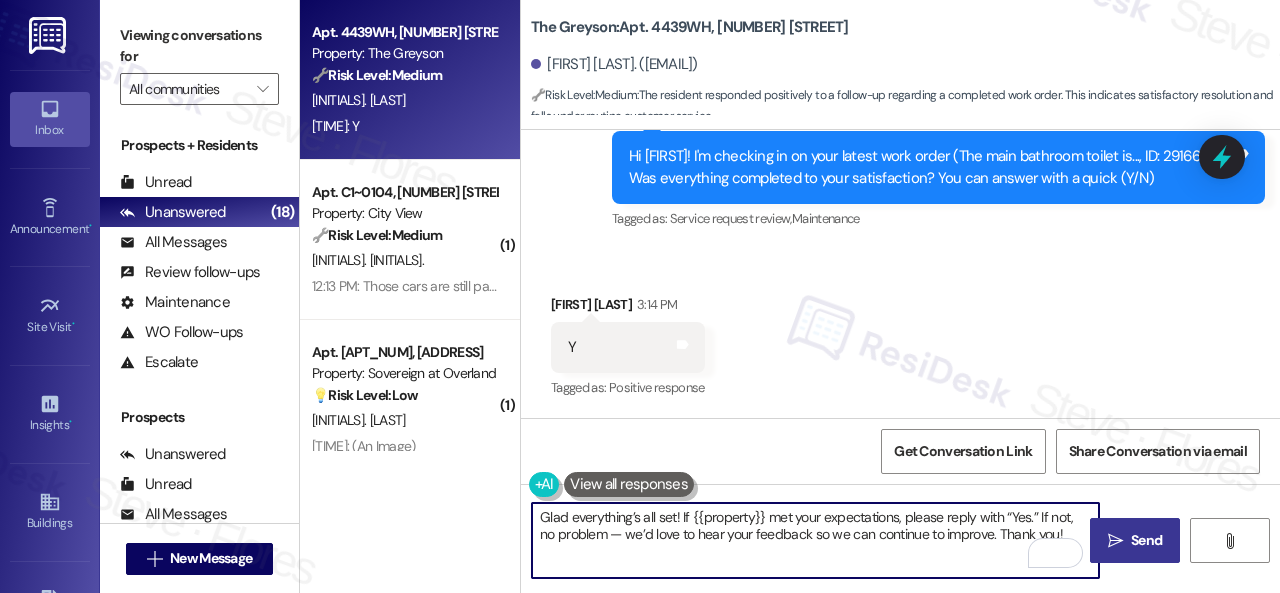 type on "Glad everything’s all set! If [PROPERTY] met your expectations, please reply with “Yes.” If not, no problem — we’d love to hear your feedback so we can continue to improve. Thank you!" 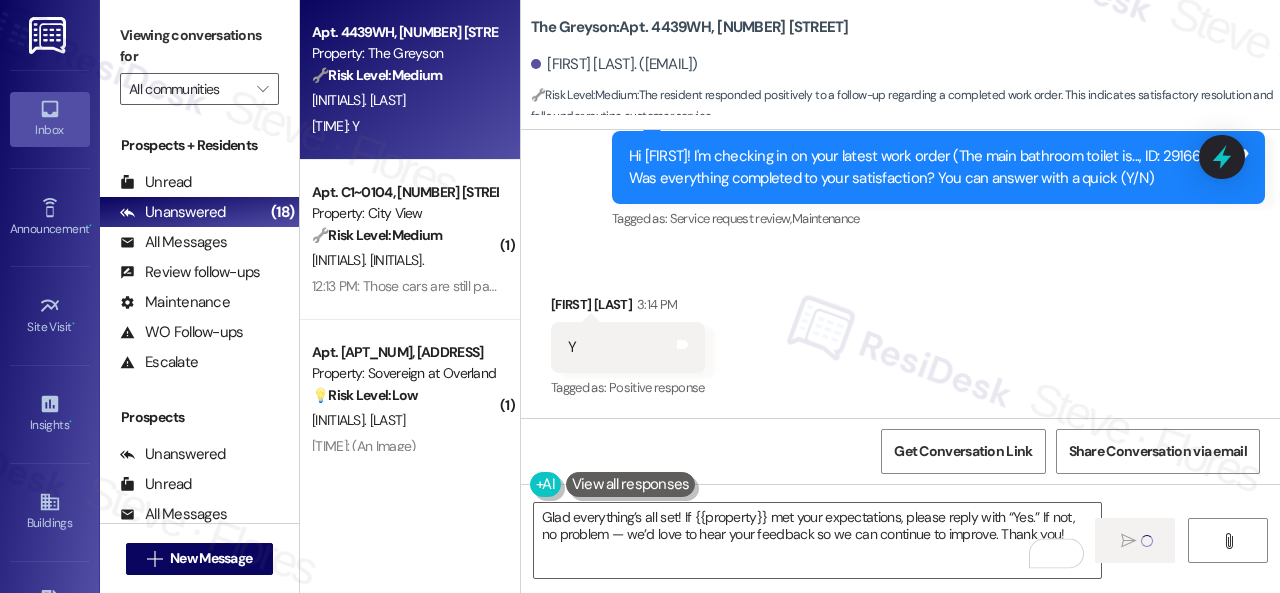 type 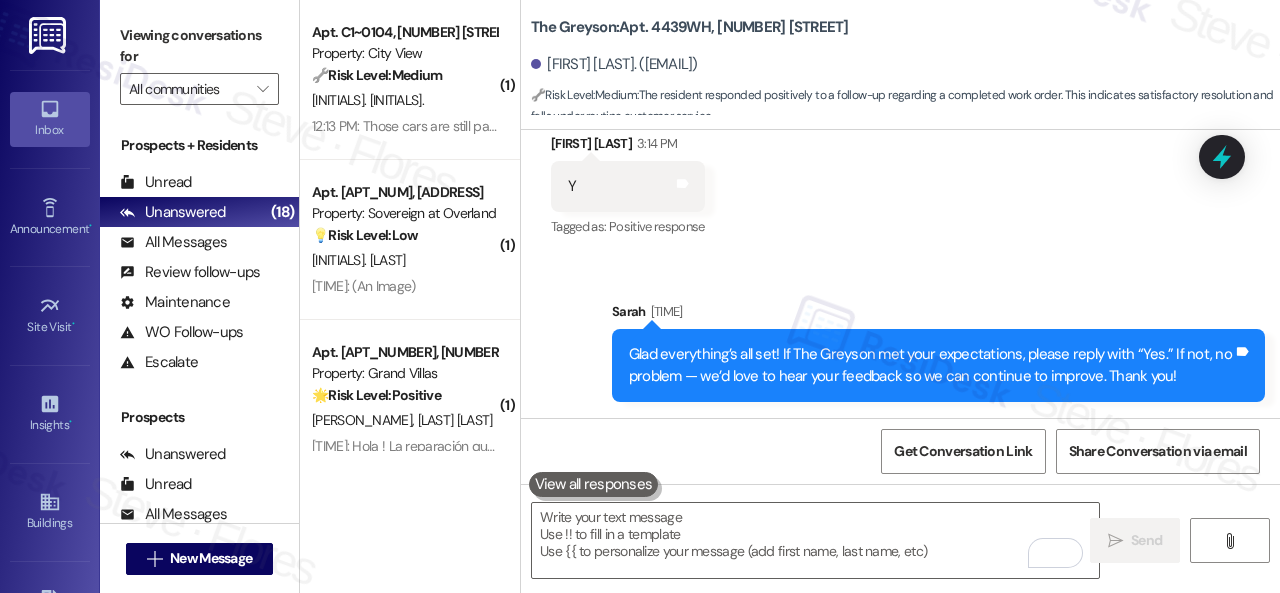 scroll, scrollTop: 13568, scrollLeft: 0, axis: vertical 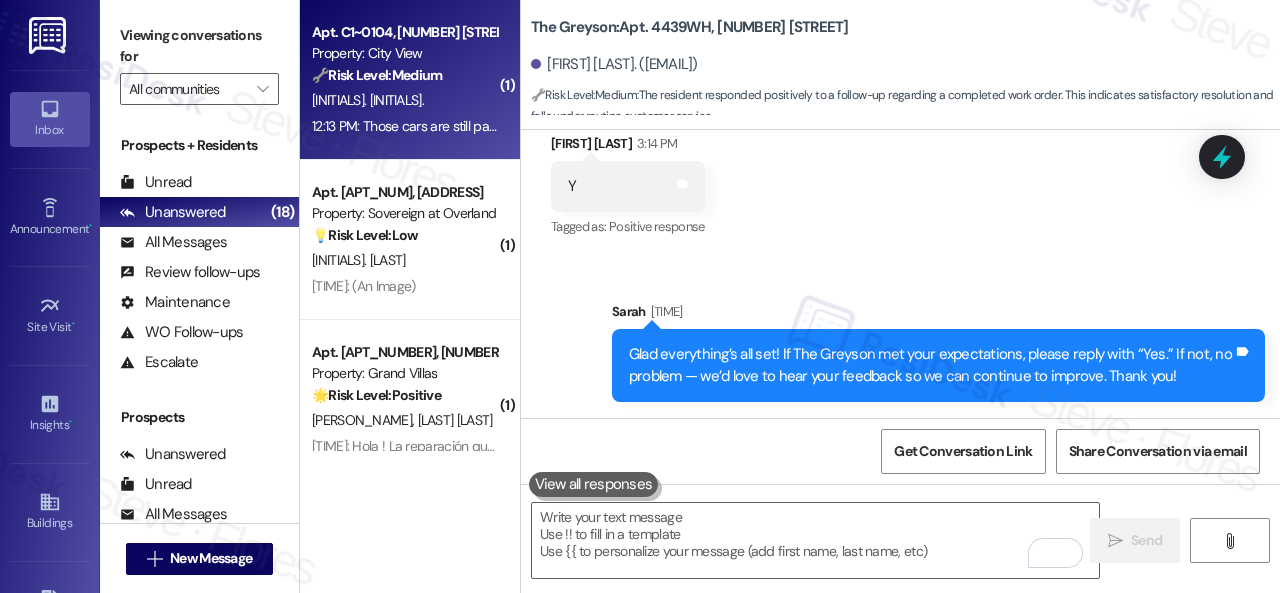 click on "C. Conner" at bounding box center (404, 100) 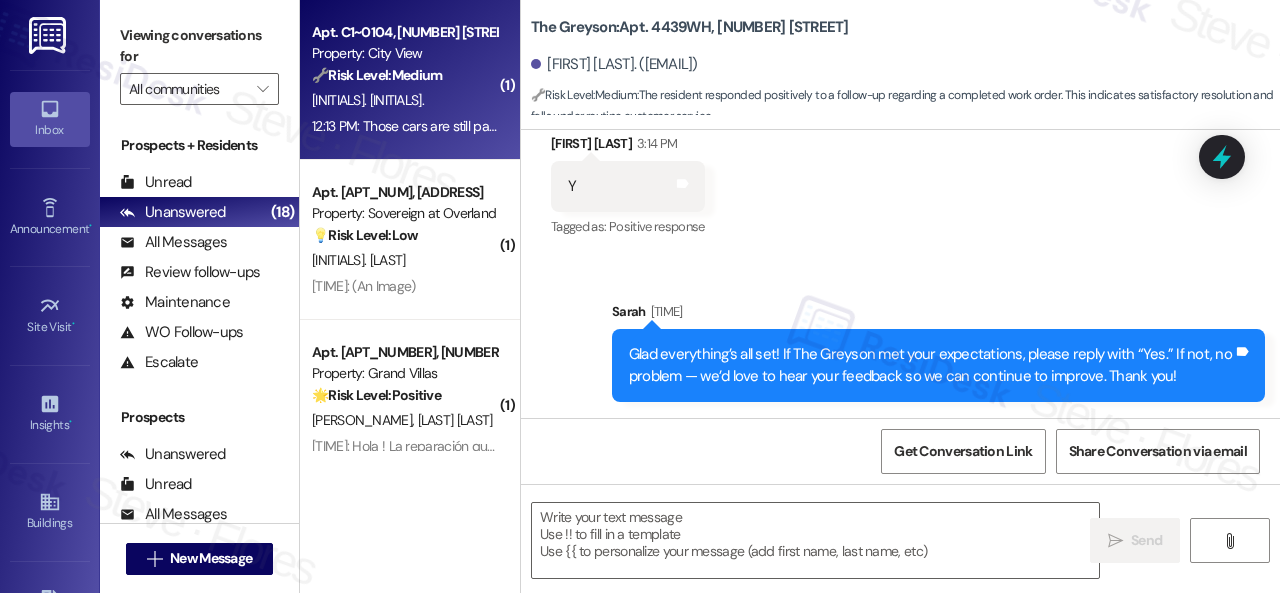 type on "Fetching suggested responses. Please feel free to read through the conversation in the meantime." 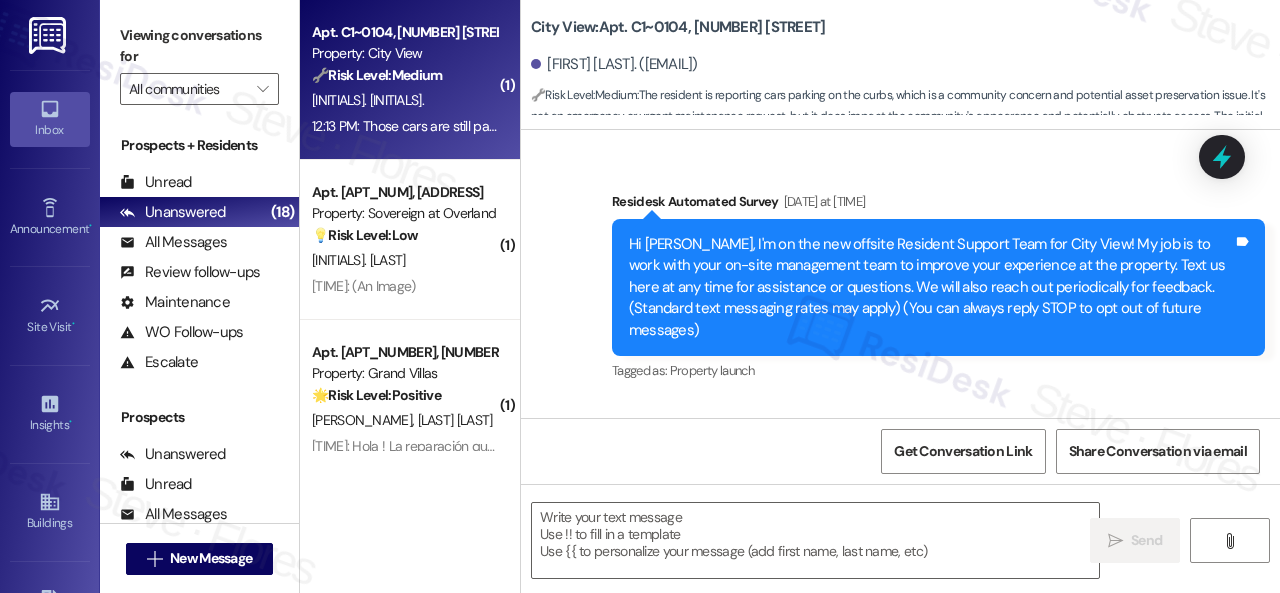 scroll, scrollTop: 10298, scrollLeft: 0, axis: vertical 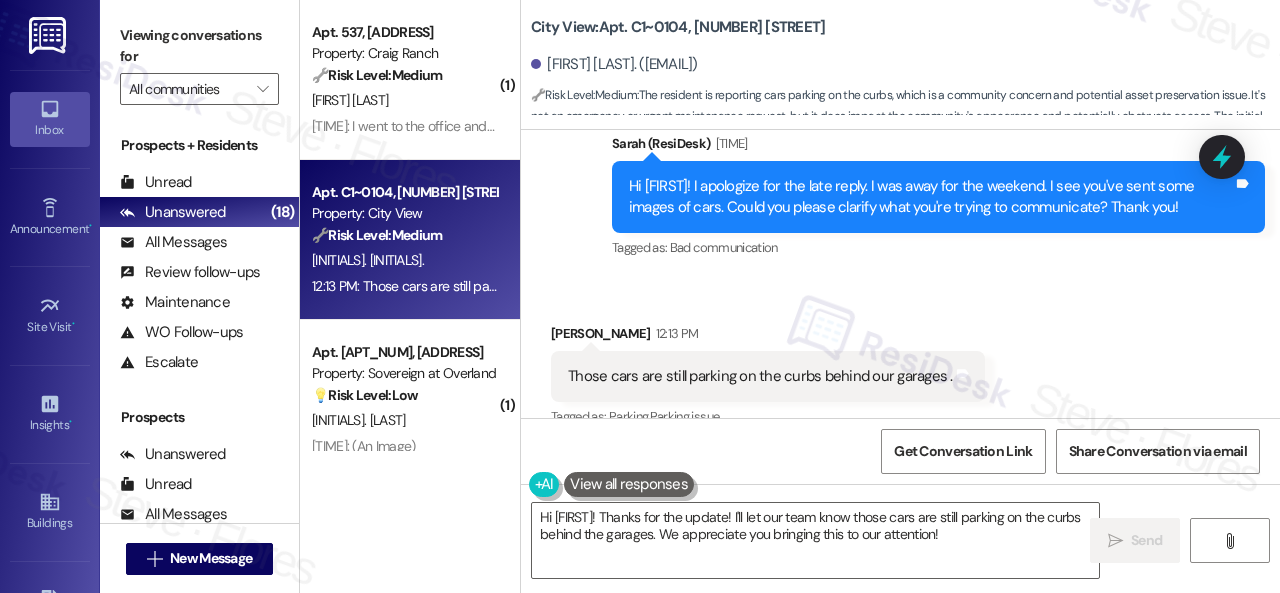 click on "Received via SMS Christina Conner 12:13 PM Those cars are still parking on the curbs behind our garages .  Tags and notes Tagged as:   Parking ,  Click to highlight conversations about Parking Parking issue Click to highlight conversations about Parking issue" at bounding box center [768, 377] 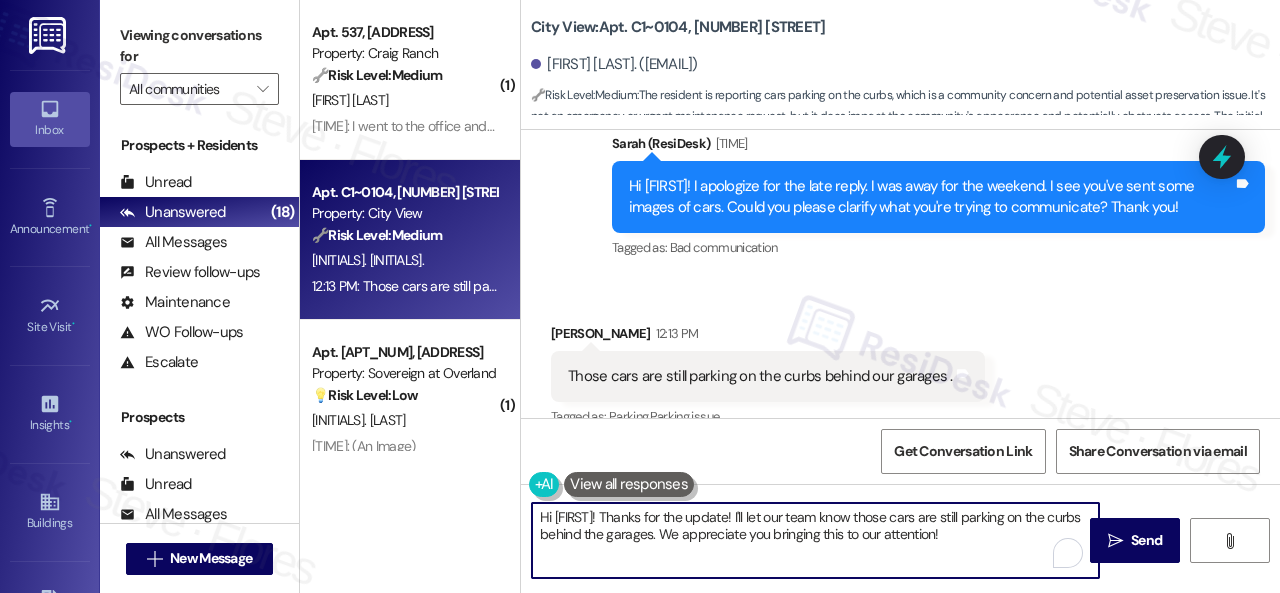 drag, startPoint x: 648, startPoint y: 521, endPoint x: 413, endPoint y: 499, distance: 236.02754 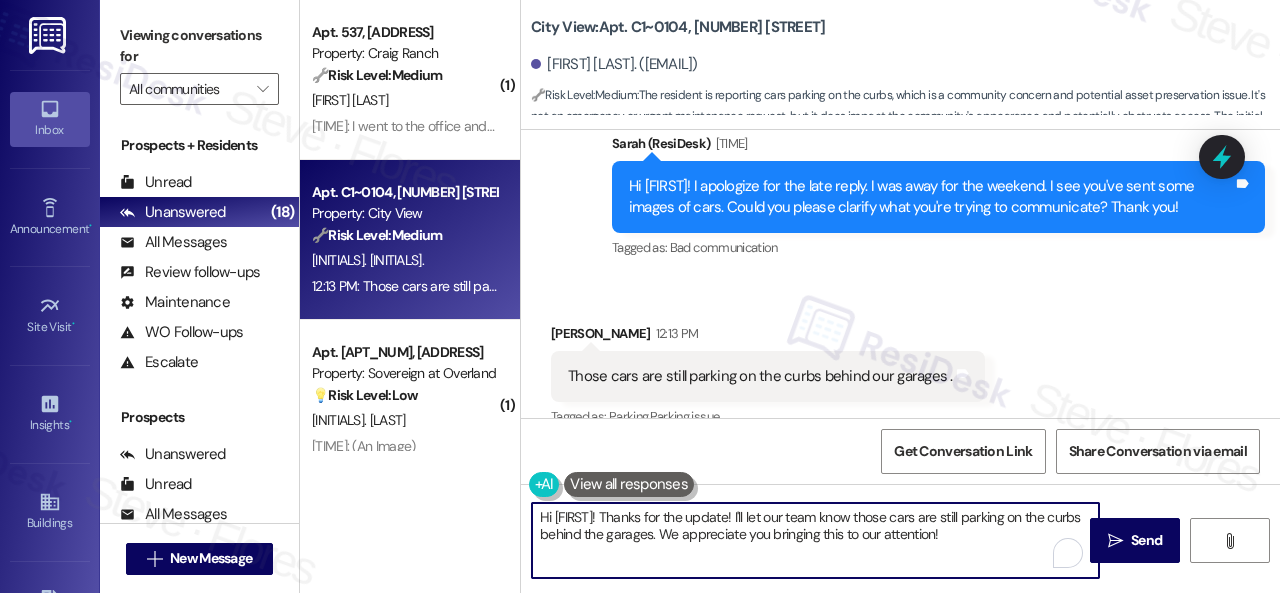 click on "( 1 ) Apt. 537, 4101 S Custer Rd Property: Craig Ranch 🔧  Risk Level:  Medium The resident reports an overflowing trash can preventing them from disposing of their trash. While inconvenient and unsanitary, it doesn't pose an immediate health or safety risk. The resident has already contacted the office, indicating awareness and (presumably) eventual resolution. The issue is a community concern and affects quality of life, but does not appear to be an emergency or policy violation. C. Dcosta 3:23 PM: I went to the office and spoke to them as well. They are aware of this matter. And thanks a lot for looking into this. Thanks 😊  3:23 PM: I went to the office and spoke to them as well. They are aware of this matter. And thanks a lot for looking into this. Thanks 😊  Apt. C1~0104, 2600 Cityview Drive Property: City View 🔧  Risk Level:  Medium C. Conner 12:13 PM: Those cars are still parking on the curbs behind our garages .  12:13 PM: Those cars are still parking on the curbs behind our garages .  ( 1 )" at bounding box center [790, 296] 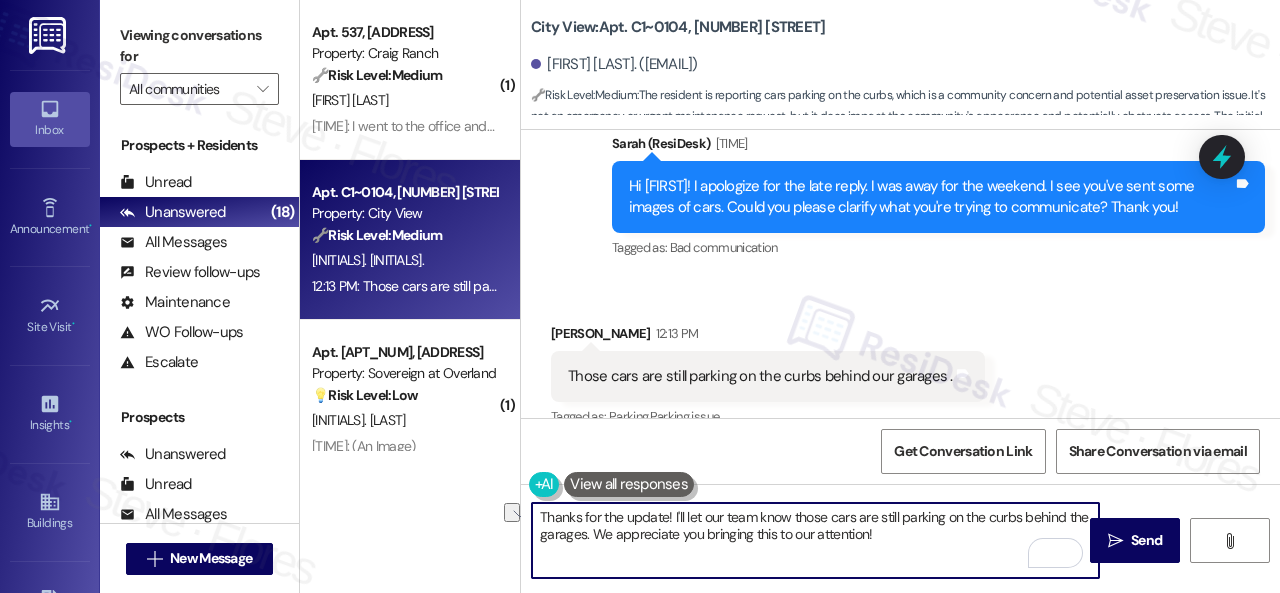 drag, startPoint x: 598, startPoint y: 515, endPoint x: 668, endPoint y: 519, distance: 70.11419 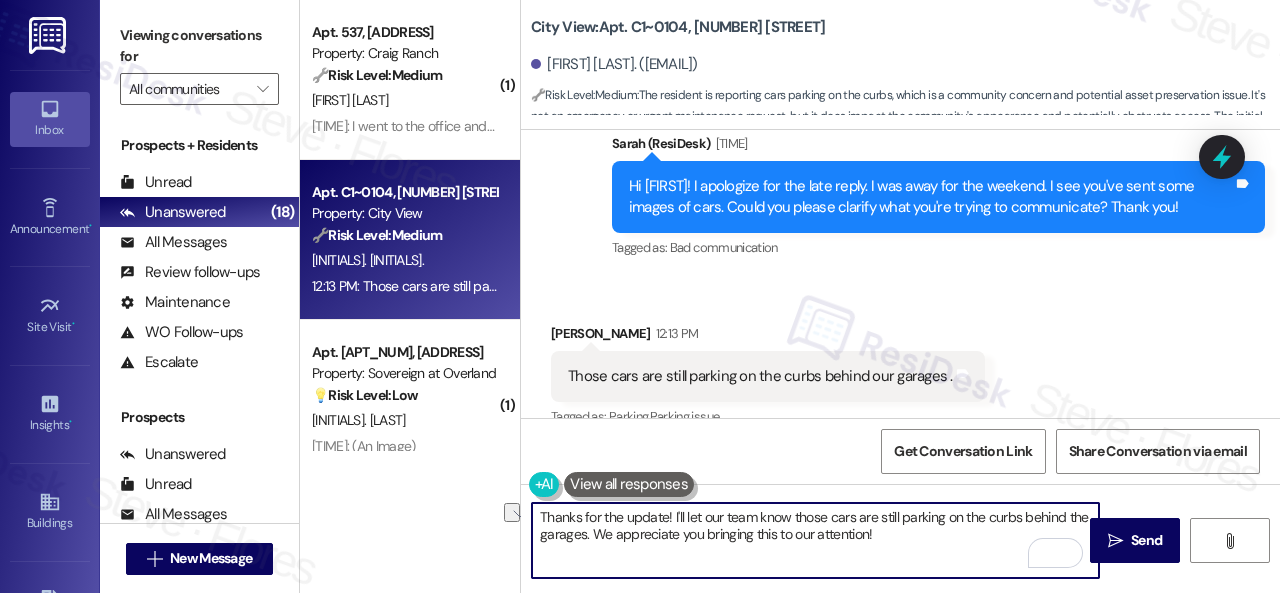 click on "Thanks for the update! I'll let our team know those cars are still parking on the curbs behind the garages. We appreciate you bringing this to our attention!" at bounding box center (815, 540) 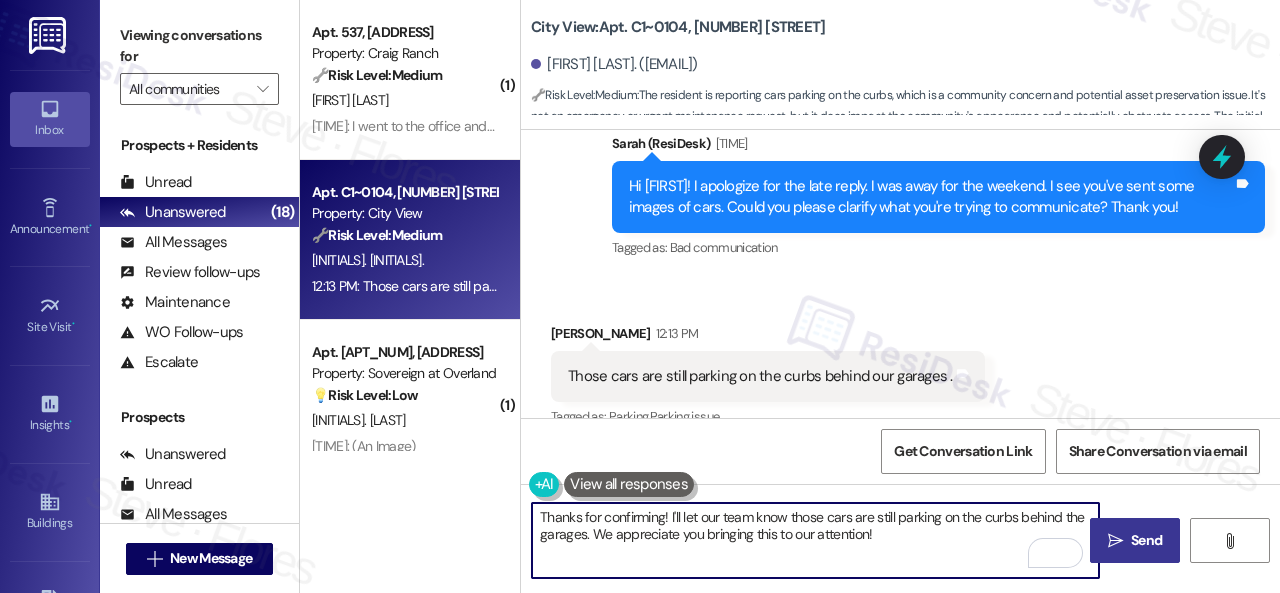 type on "Thanks for confirming! I'll let our team know those cars are still parking on the curbs behind the garages. We appreciate you bringing this to our attention!" 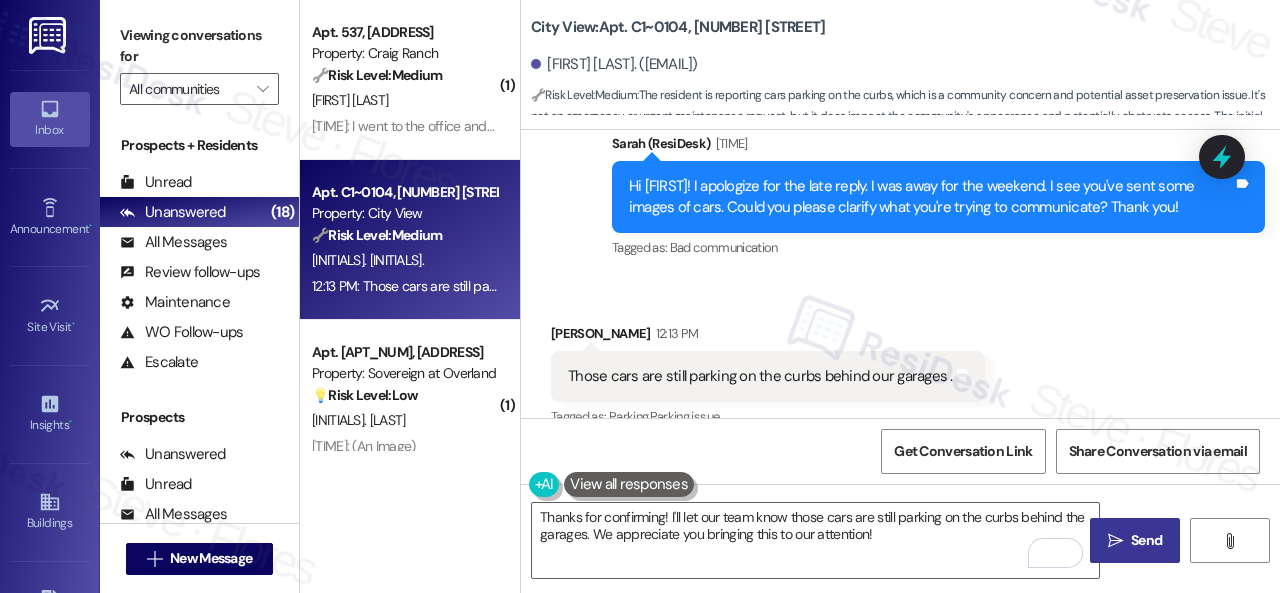 click on "Send" at bounding box center (1146, 540) 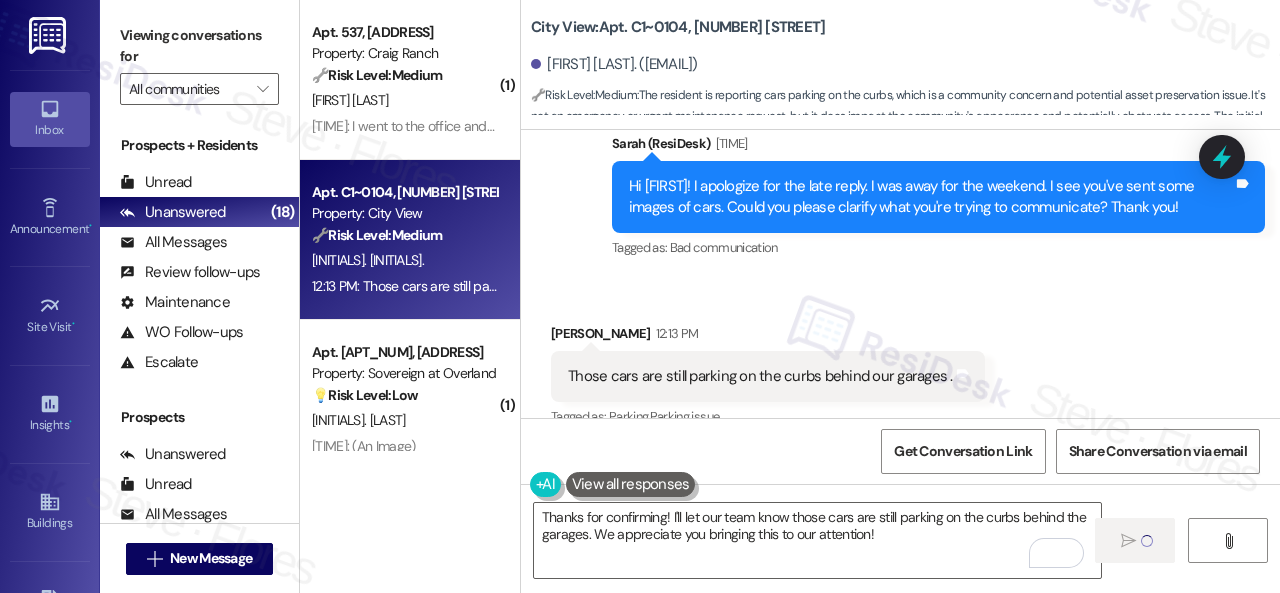 type 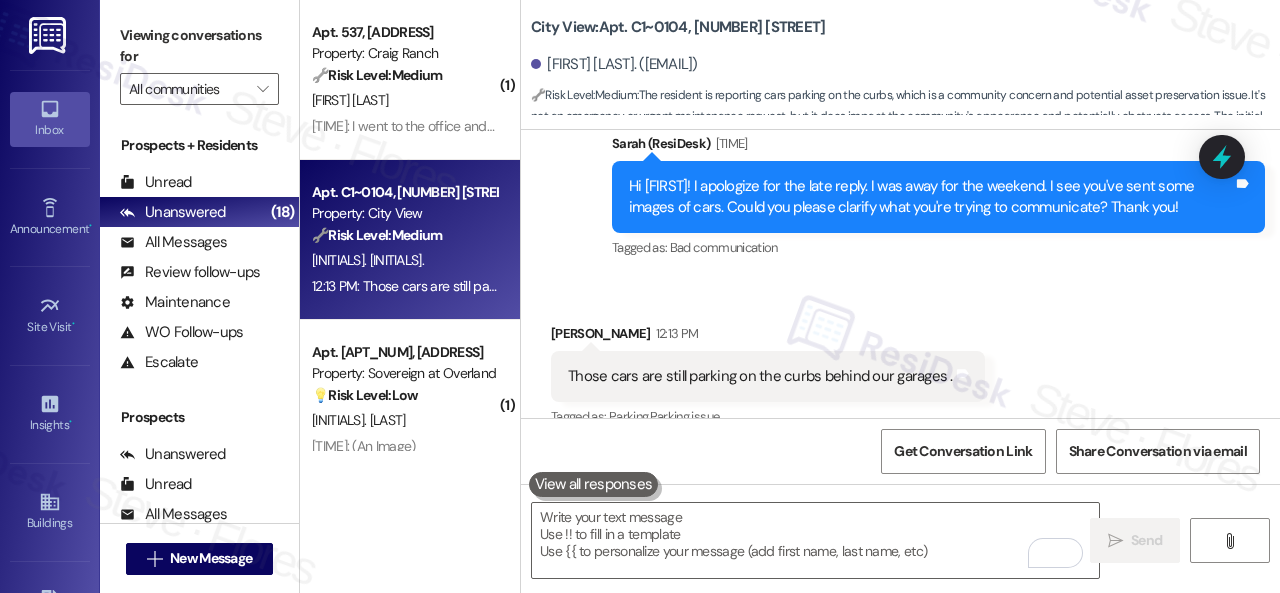 scroll, scrollTop: 10297, scrollLeft: 0, axis: vertical 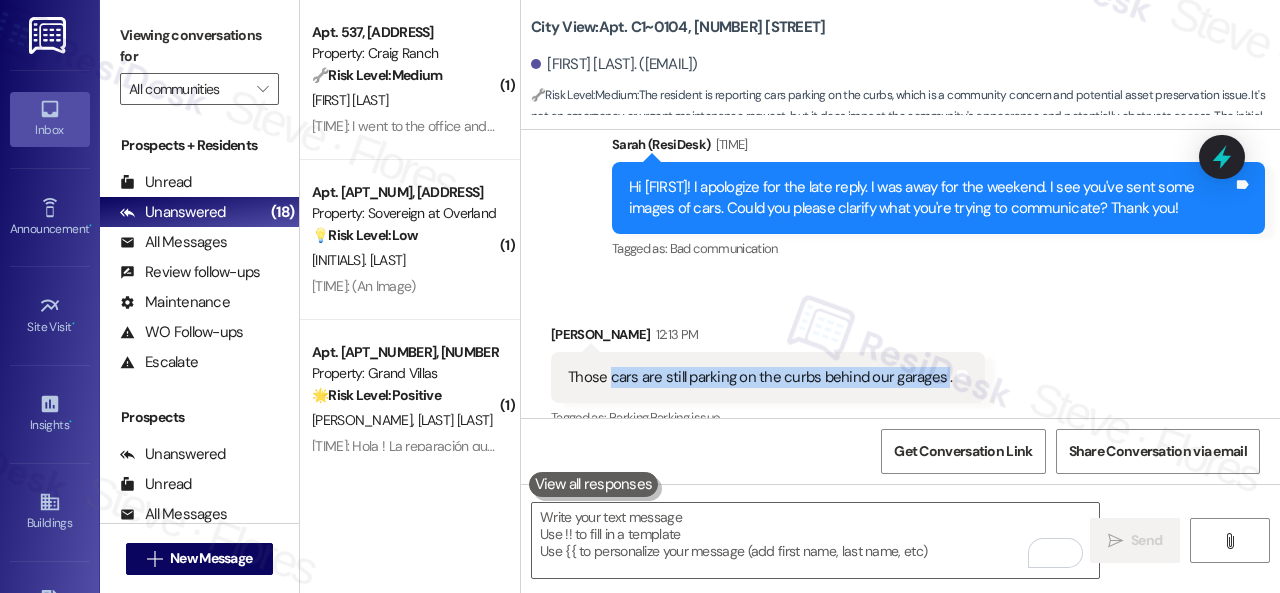 drag, startPoint x: 610, startPoint y: 345, endPoint x: 938, endPoint y: 345, distance: 328 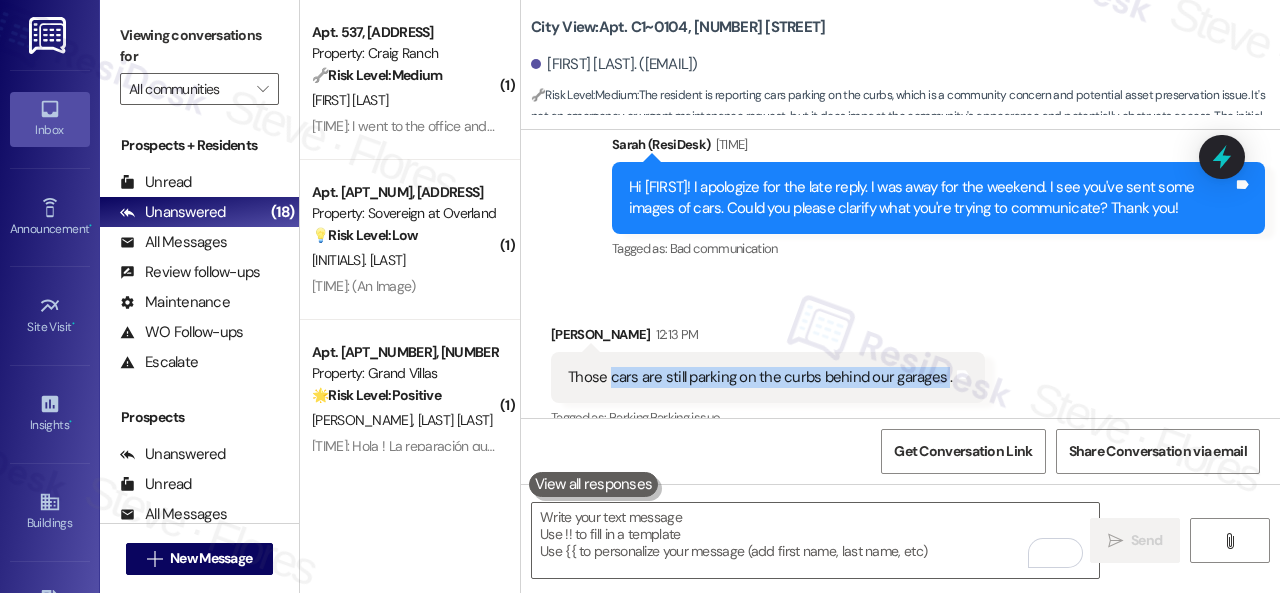 copy on "cars are still parking on the curbs behind our garages" 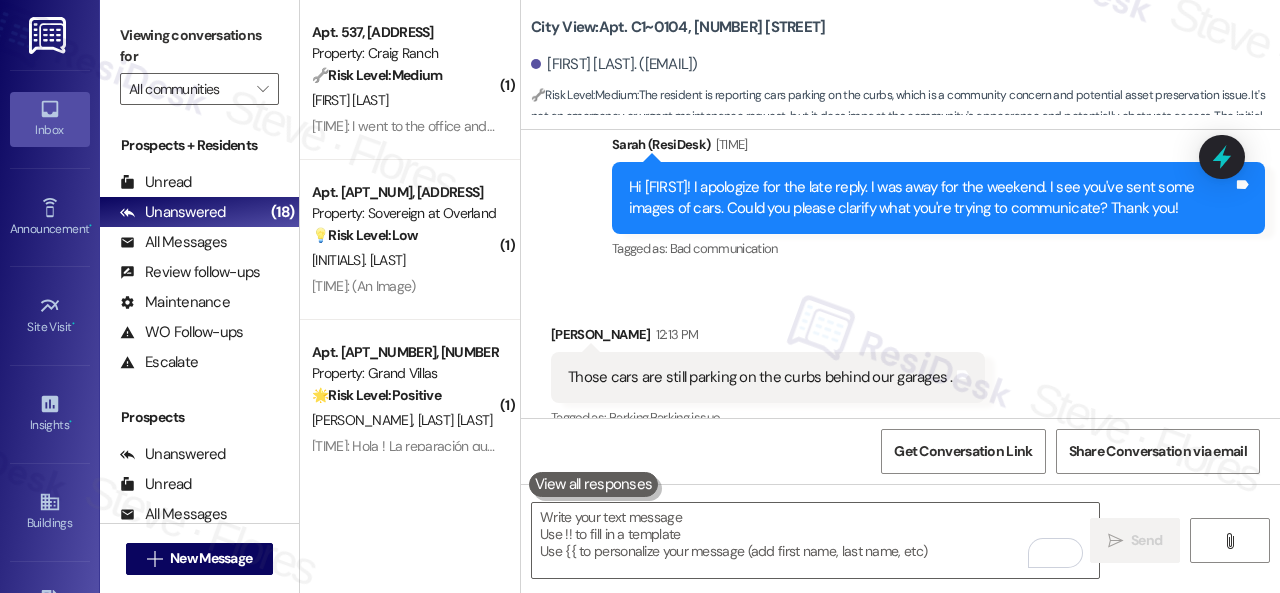 click on "Sent via SMS Sarah   (ResiDesk) 10:59 AM Hi Christina, I apologize for the late reply. I was away for the weekend. I see you've sent some images of cars. Could you please clarify what you're trying to communicate? Thank you! Tags and notes Tagged as:   Bad communication Click to highlight conversations about Bad communication" at bounding box center (938, 199) 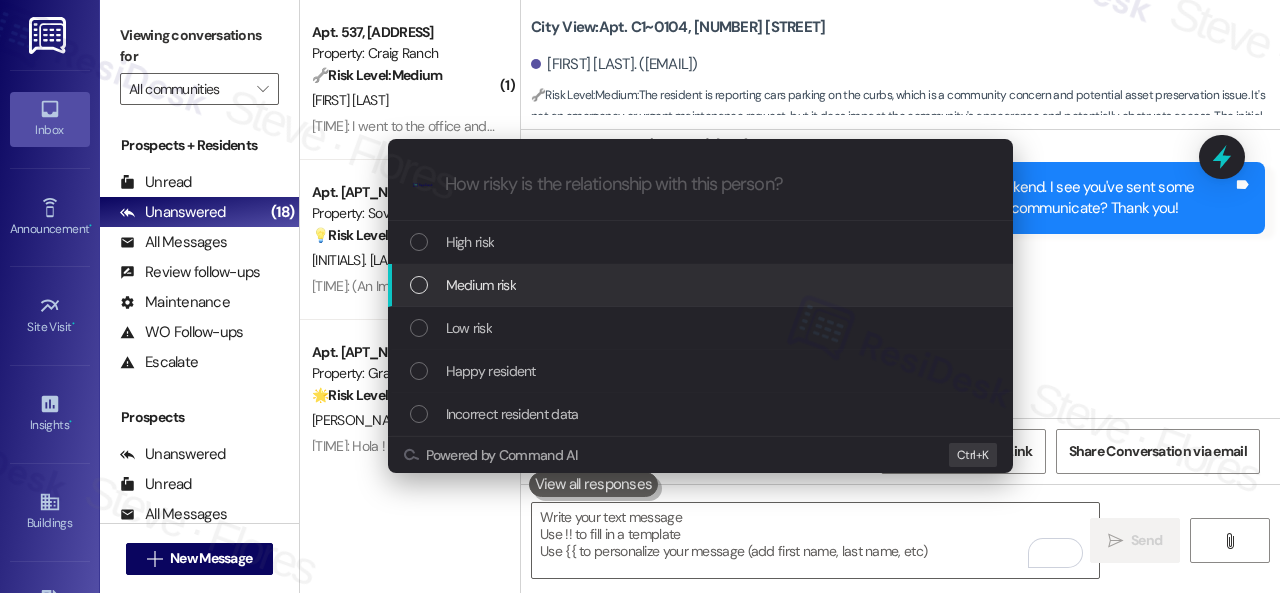 click on "Medium risk" at bounding box center [481, 285] 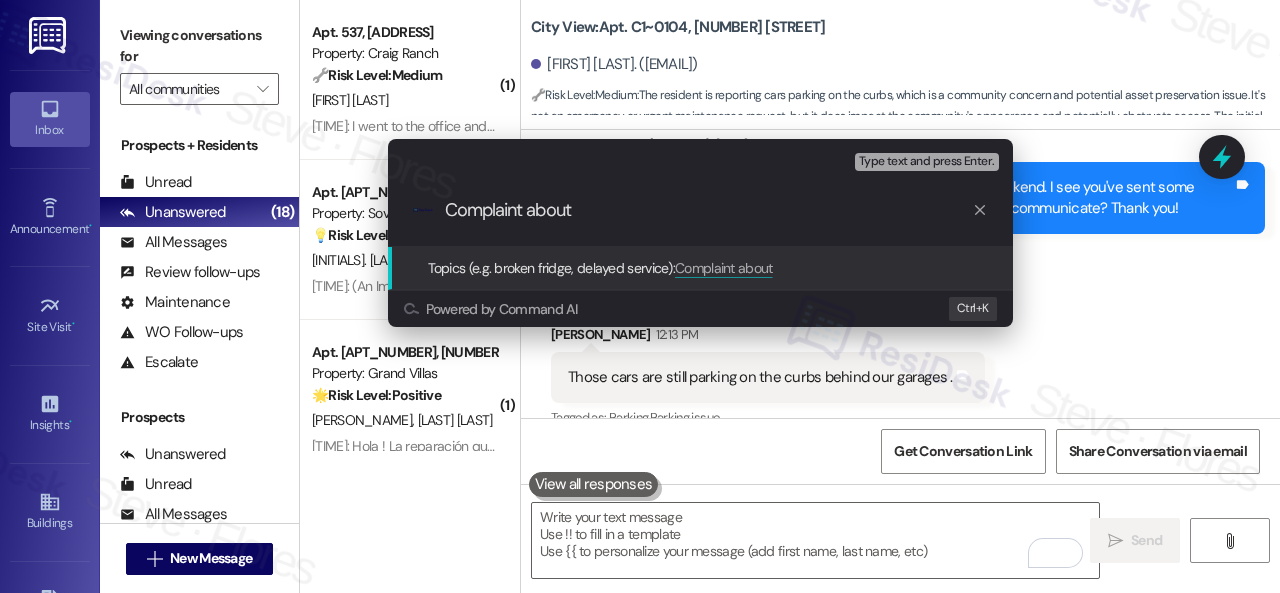 paste on "cars are still parking on the curbs behind our garages" 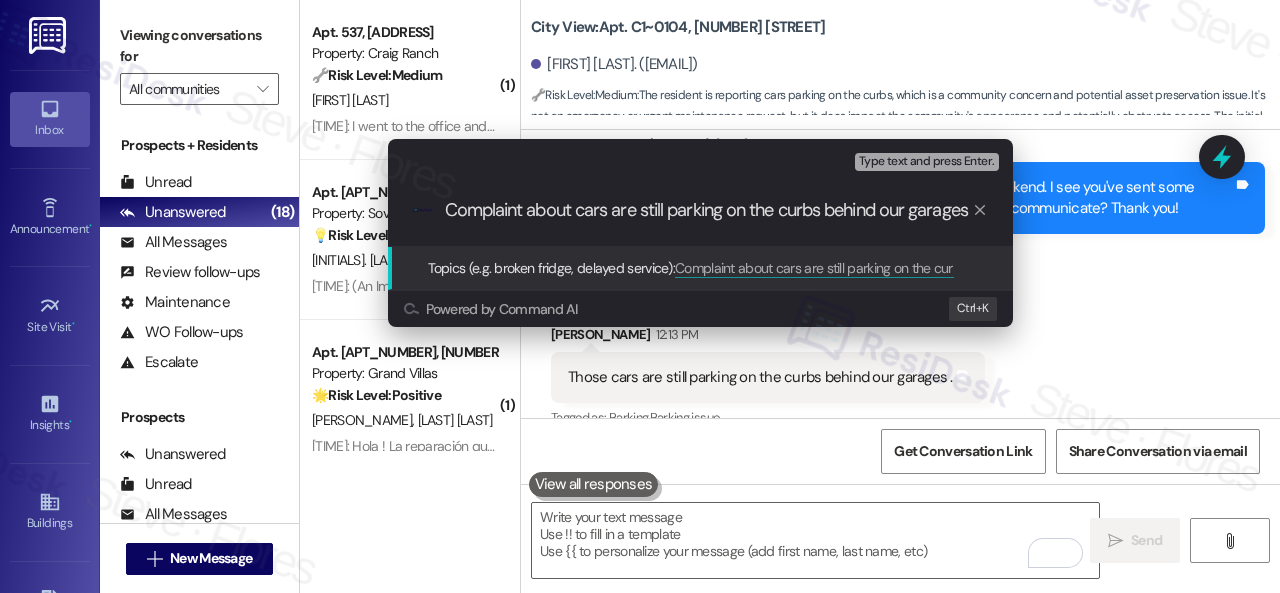 scroll, scrollTop: 0, scrollLeft: 6, axis: horizontal 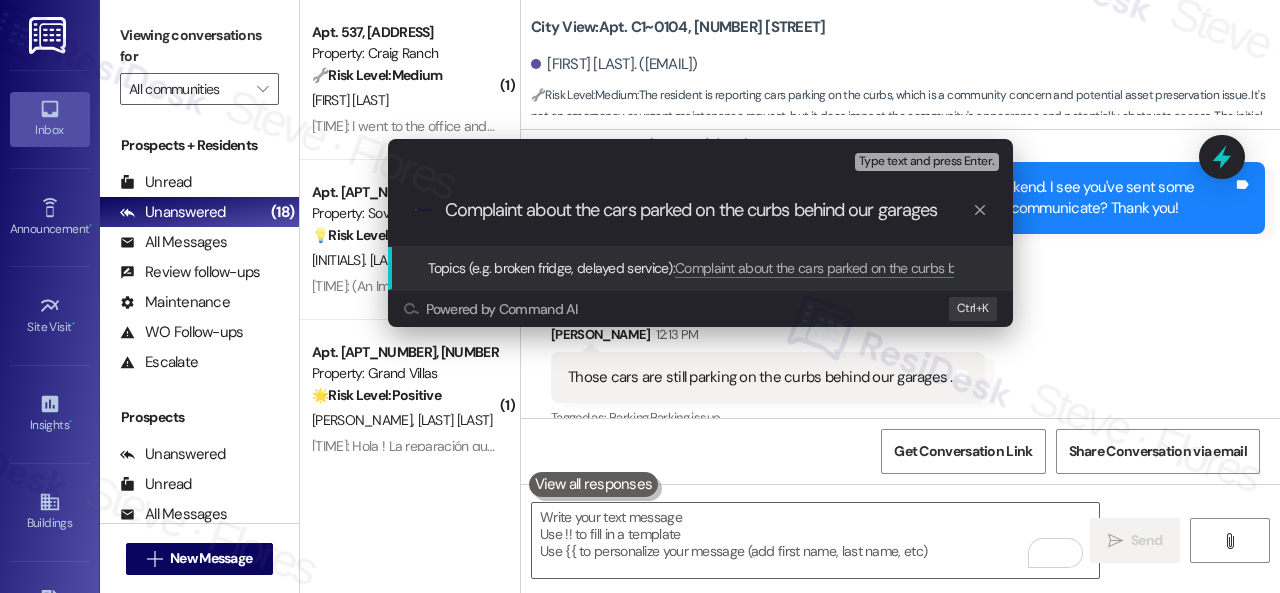click on "Complaint about the cars parked on the curbs behind our garages" at bounding box center [708, 210] 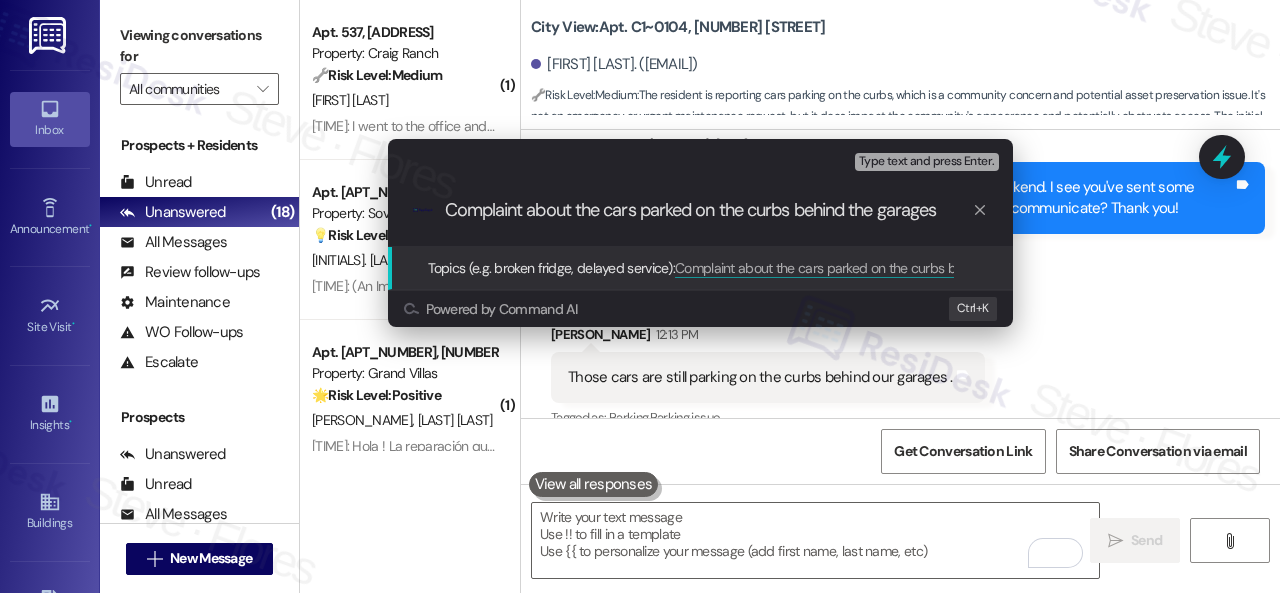 click on "Complaint about the cars parked on the curbs behind the garages" at bounding box center [708, 210] 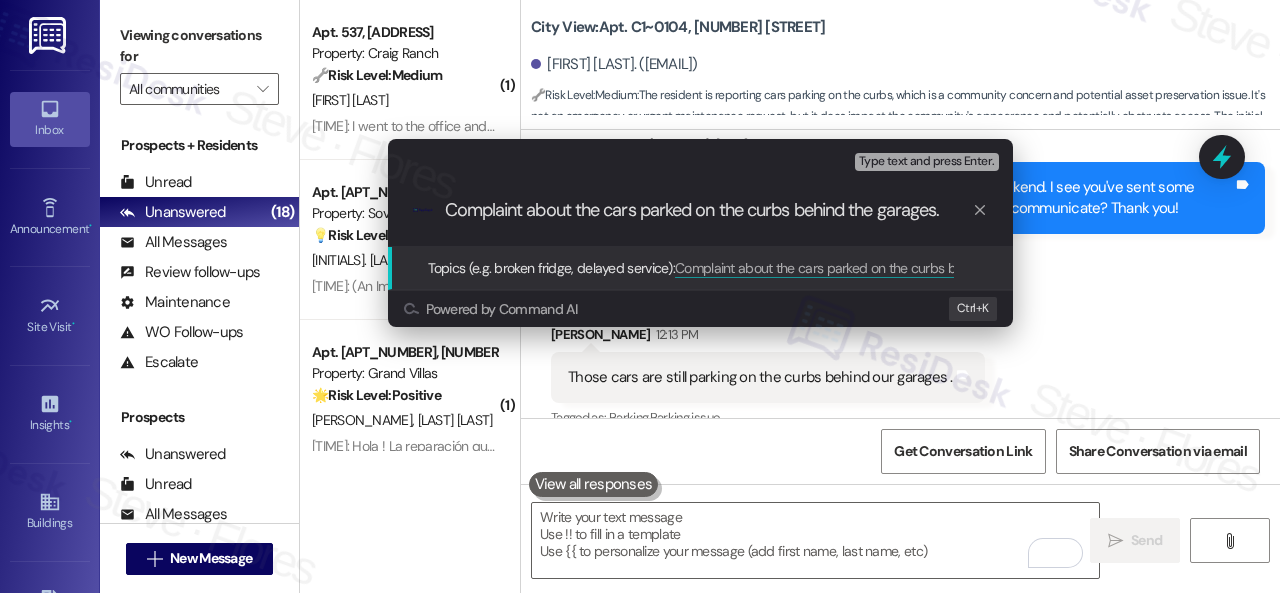 type 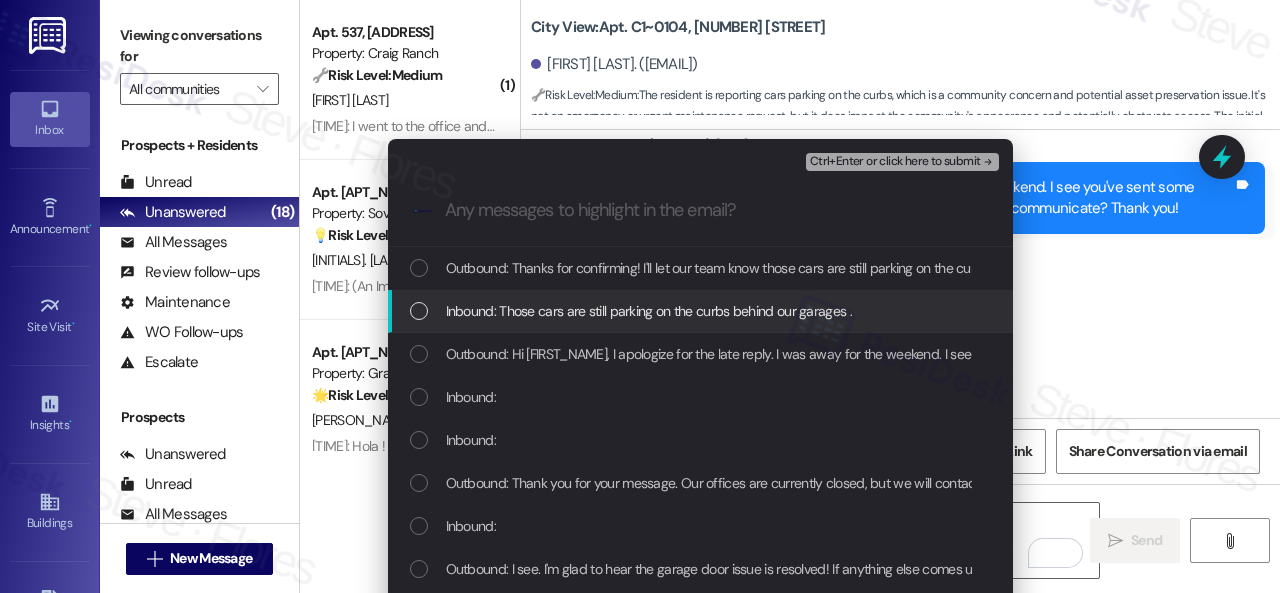 click on "Inbound: Those cars are still parking on the curbs behind our garages ." at bounding box center (649, 311) 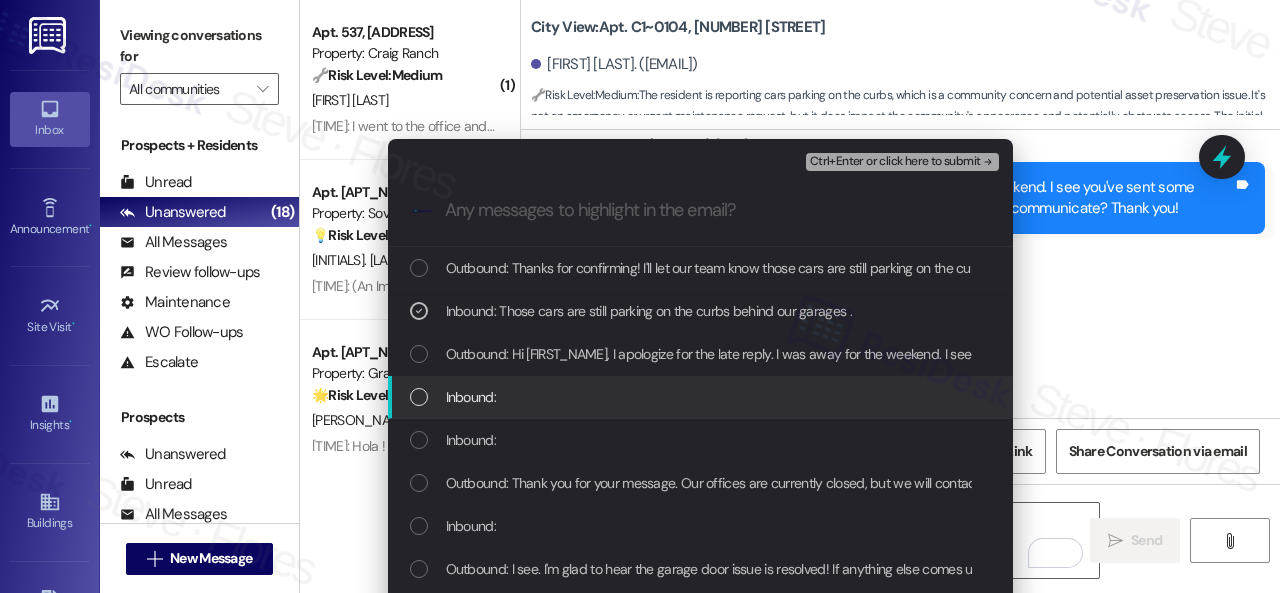 click on "Inbound:" at bounding box center (471, 397) 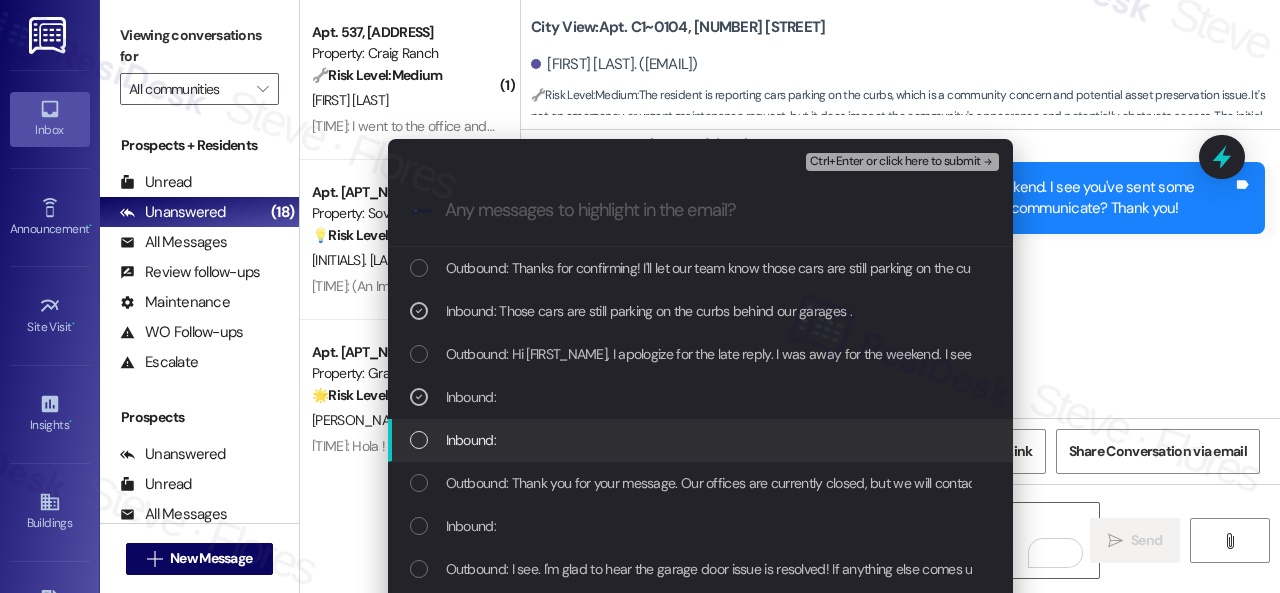 click on "Inbound:" at bounding box center [471, 440] 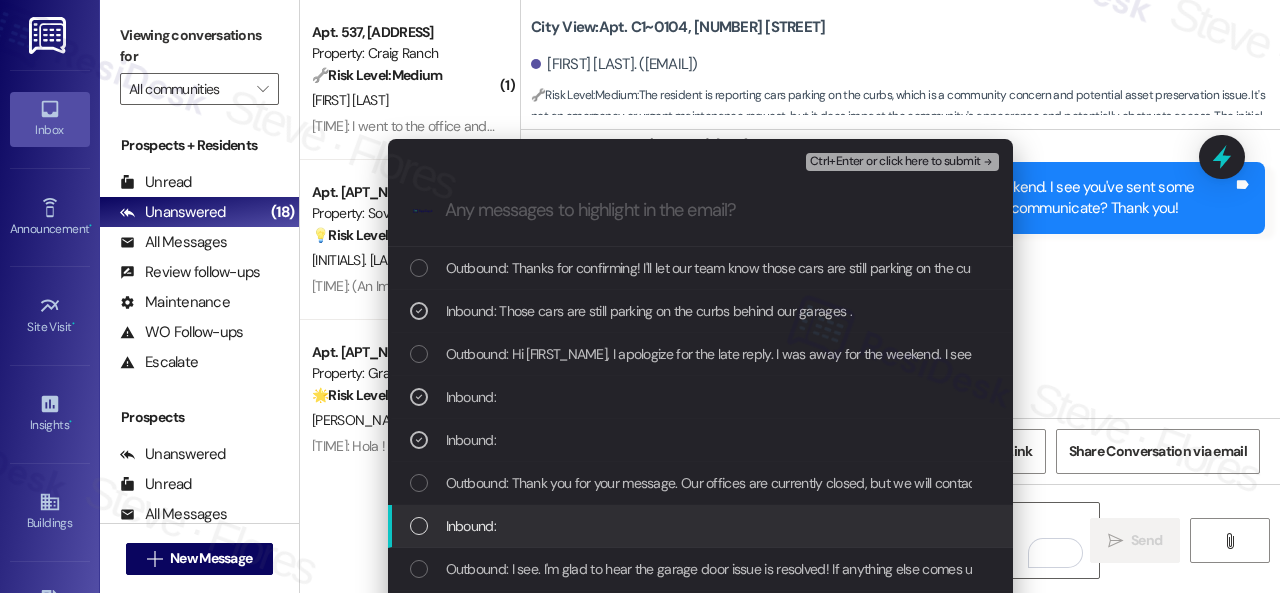 click on "Inbound:" at bounding box center [471, 526] 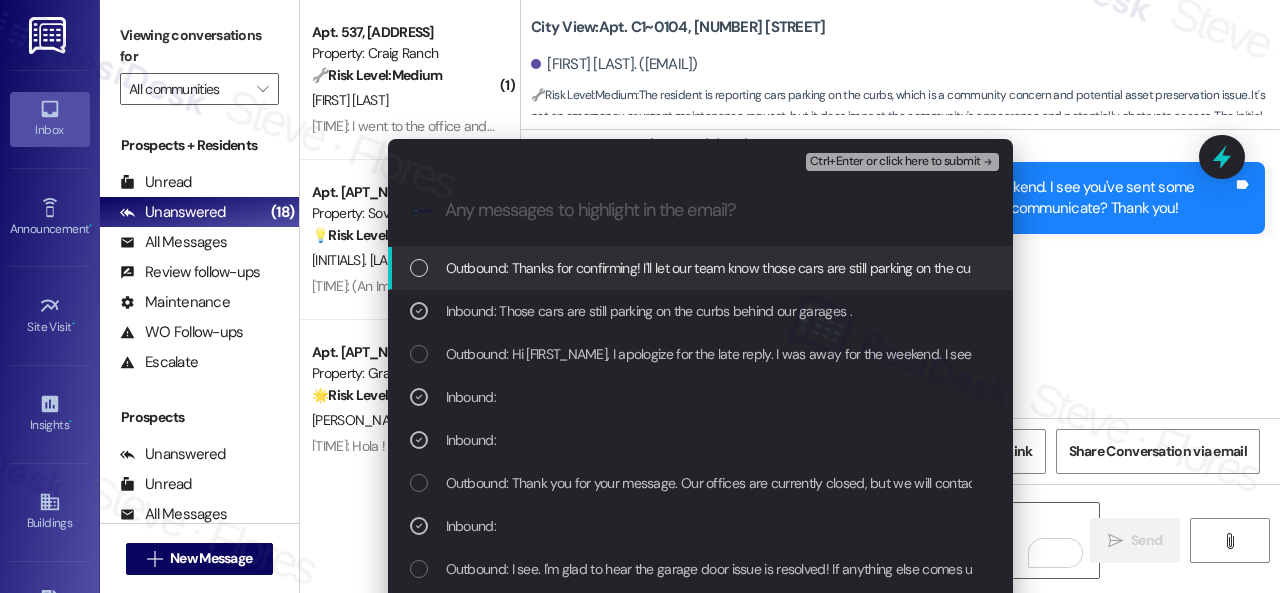 click on "Ctrl+Enter or click here to submit" at bounding box center [895, 162] 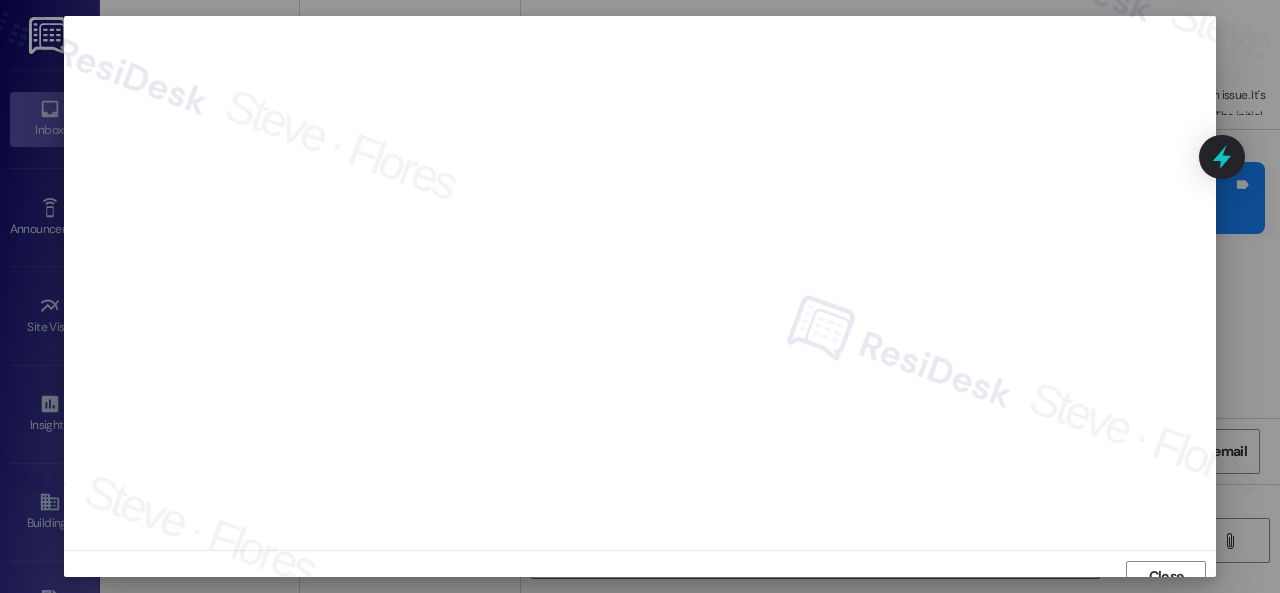 scroll, scrollTop: 15, scrollLeft: 0, axis: vertical 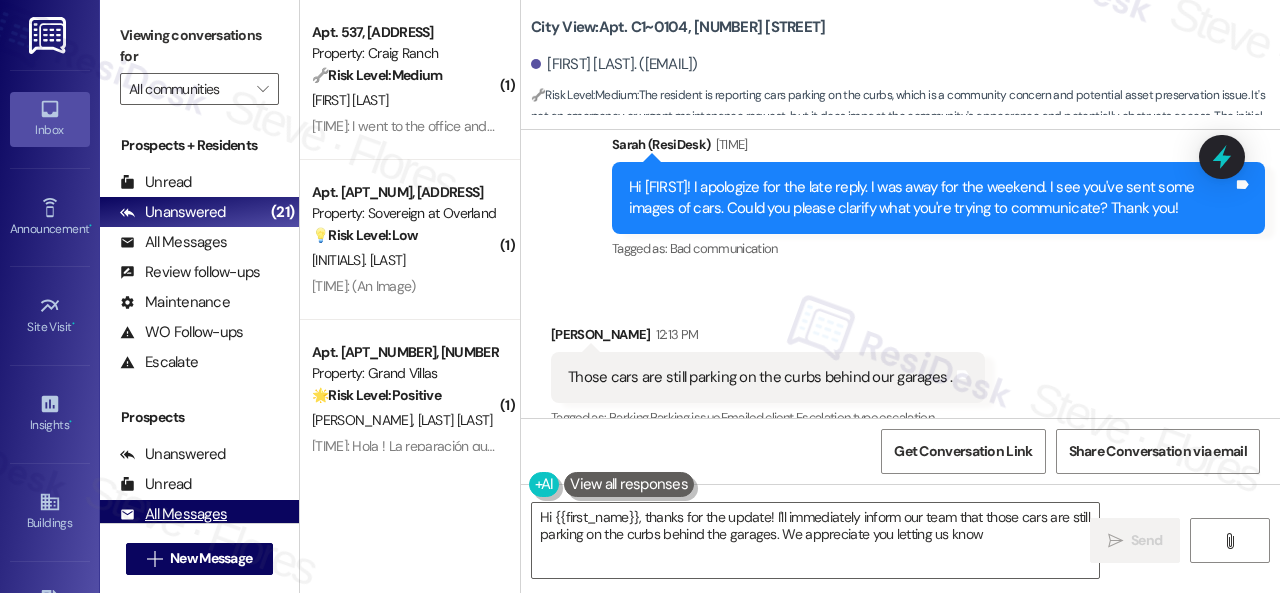 type on "Hi {{first_name}}, thanks for the update! I'll immediately inform our team that those cars are still parking on the curbs behind the garages. We appreciate you letting us know!" 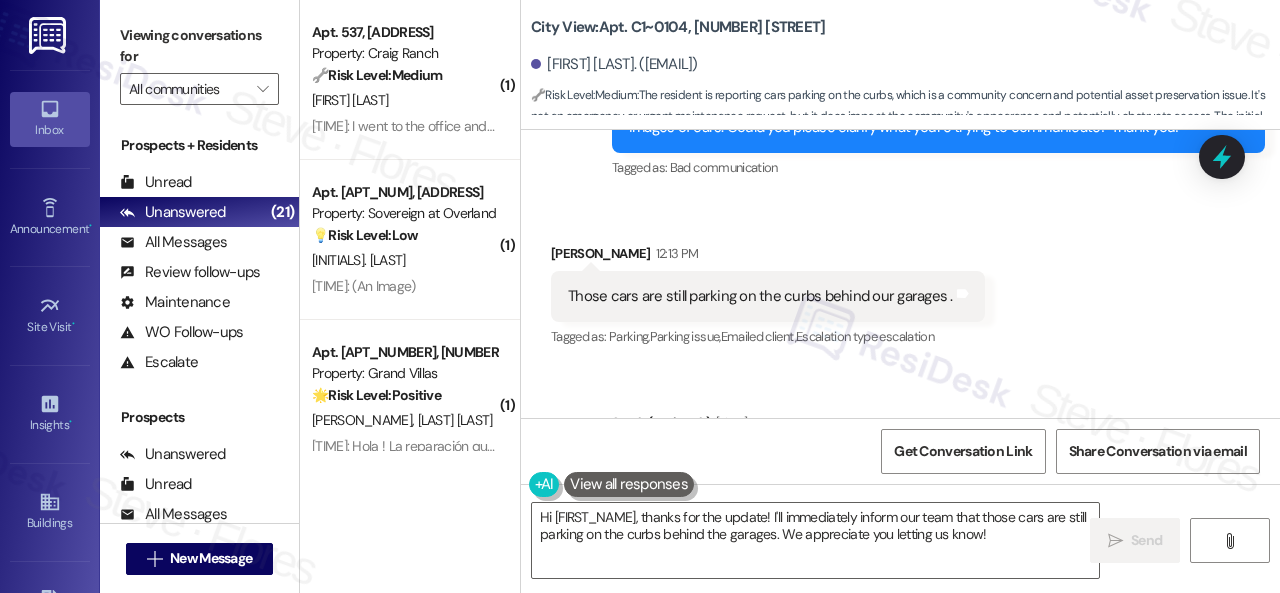 scroll, scrollTop: 10488, scrollLeft: 0, axis: vertical 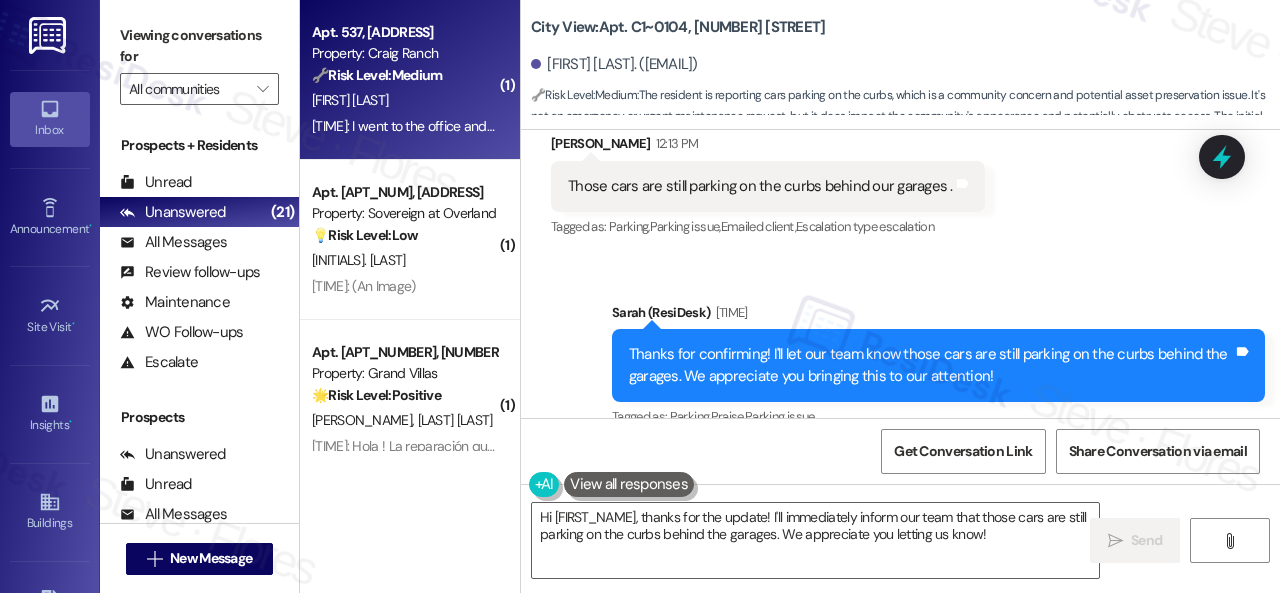 click on "C. Dcosta" at bounding box center (404, 100) 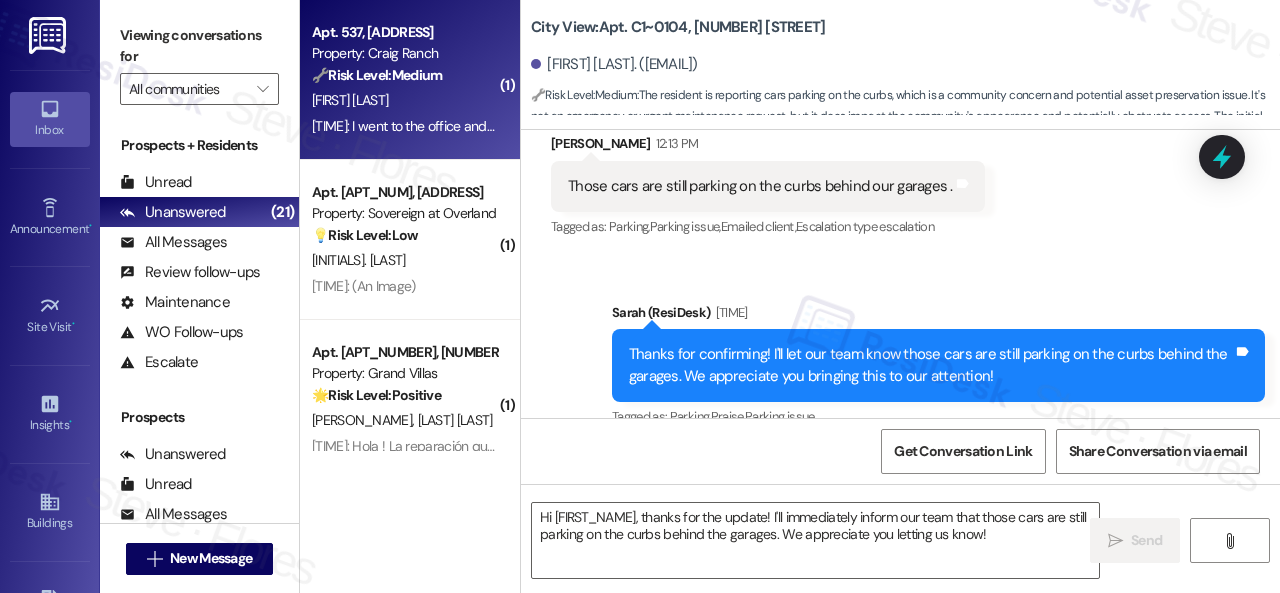 type on "Fetching suggested responses. Please feel free to read through the conversation in the meantime." 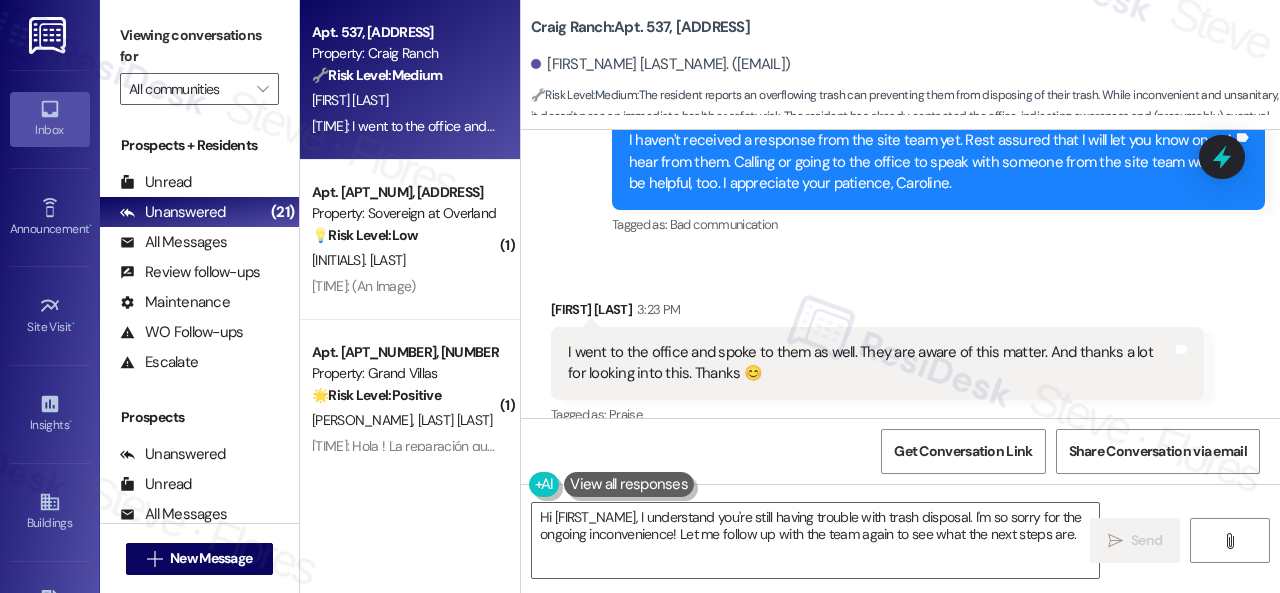 scroll, scrollTop: 22592, scrollLeft: 0, axis: vertical 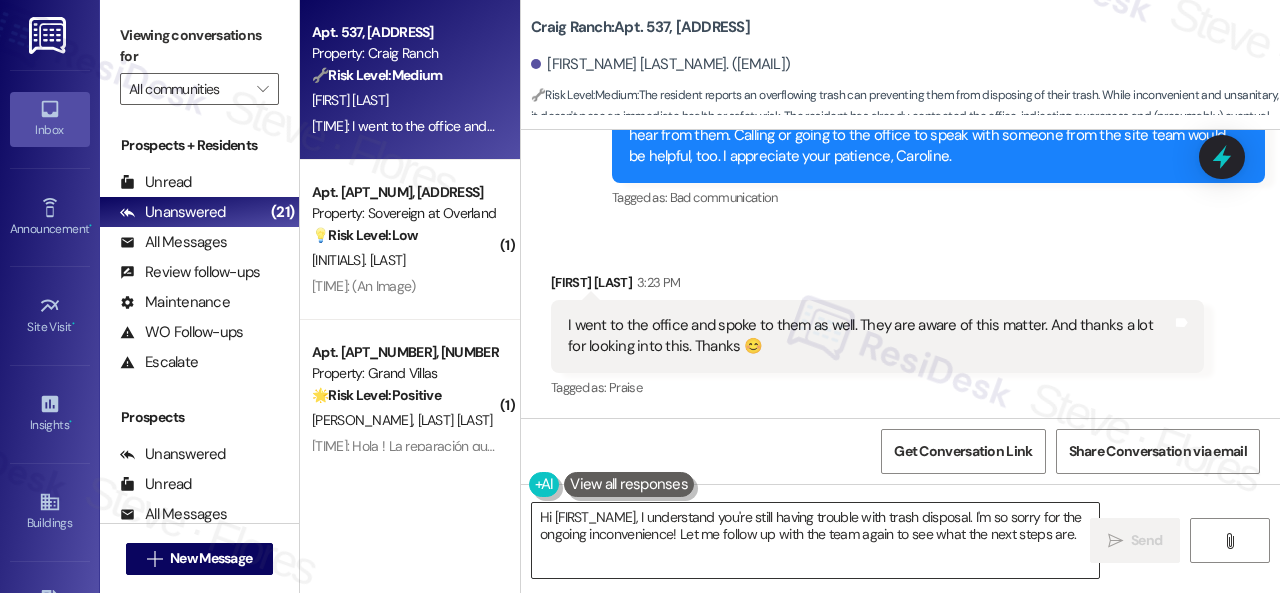 click on "Hi {{first_name}}, I understand you're still having trouble with trash disposal. I'm so sorry for the ongoing inconvenience! Let me follow up with the team again to see what the next steps are." at bounding box center (815, 540) 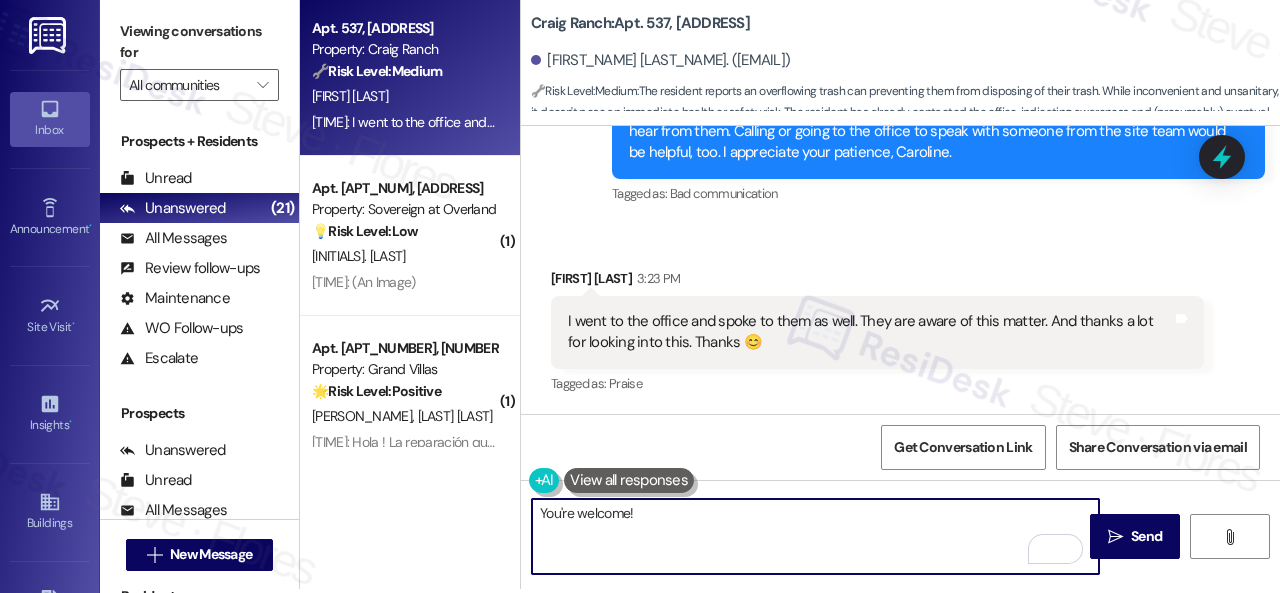 scroll, scrollTop: 6, scrollLeft: 0, axis: vertical 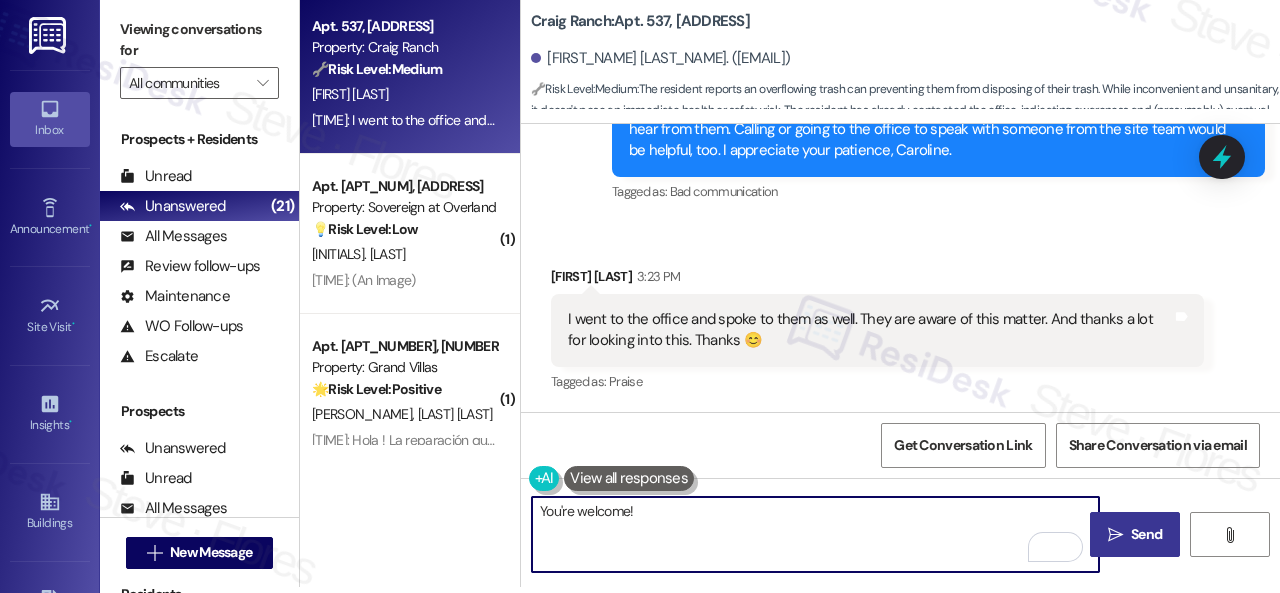 click on "" at bounding box center (1115, 535) 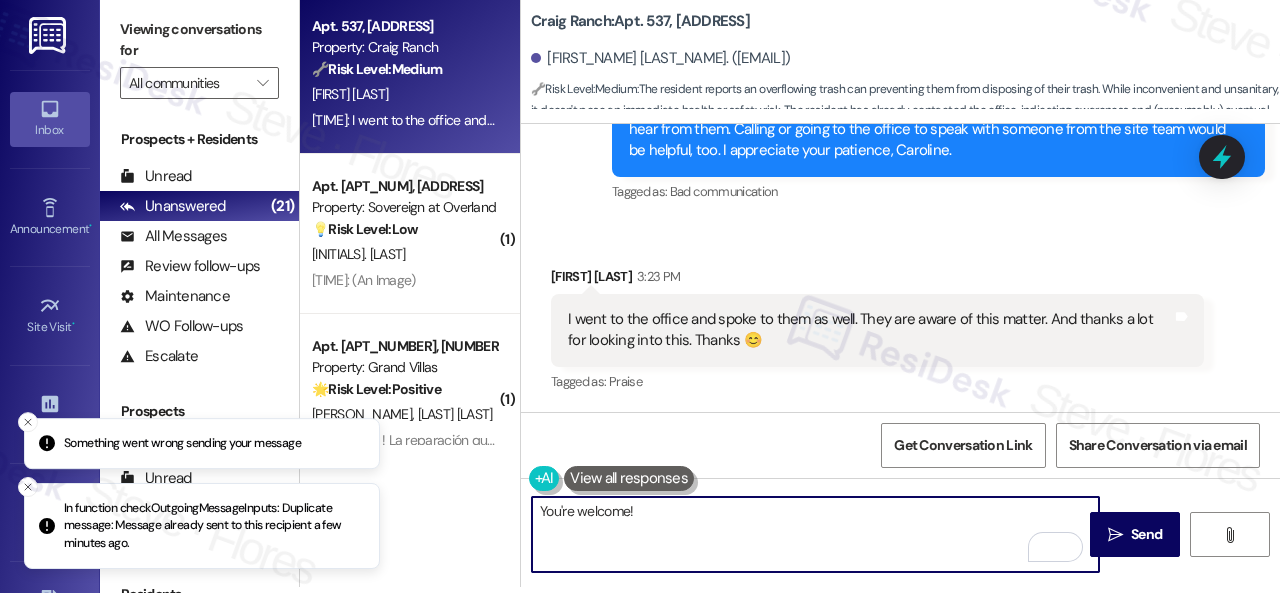 click on "You're welcome!" at bounding box center [815, 534] 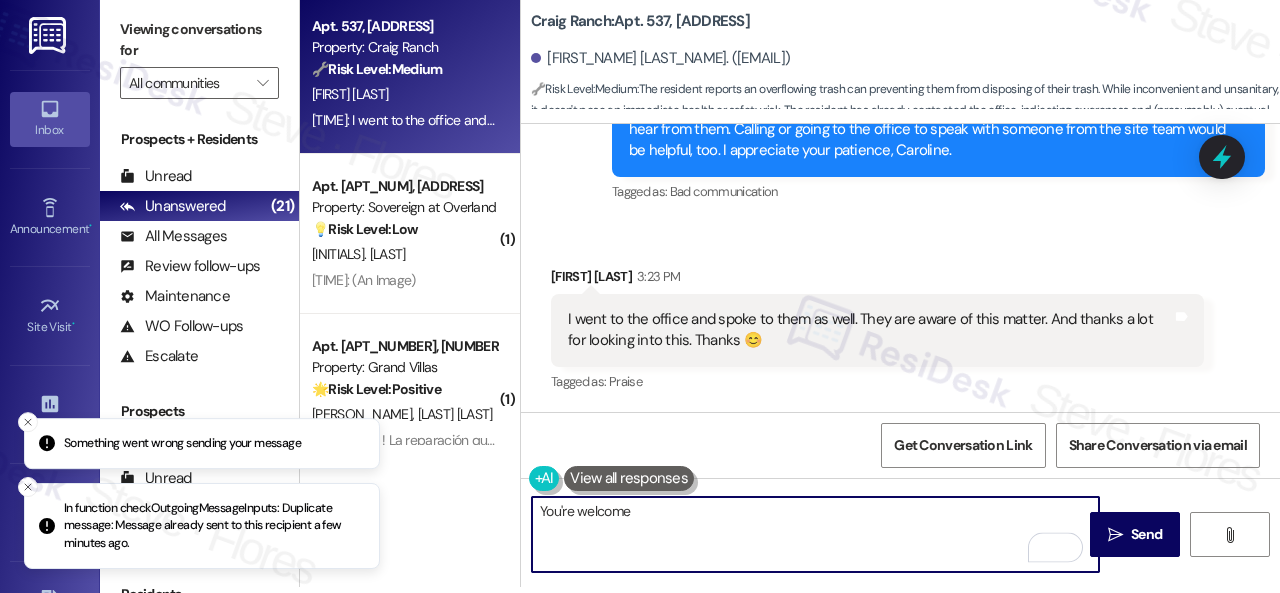 type on "You're welcome." 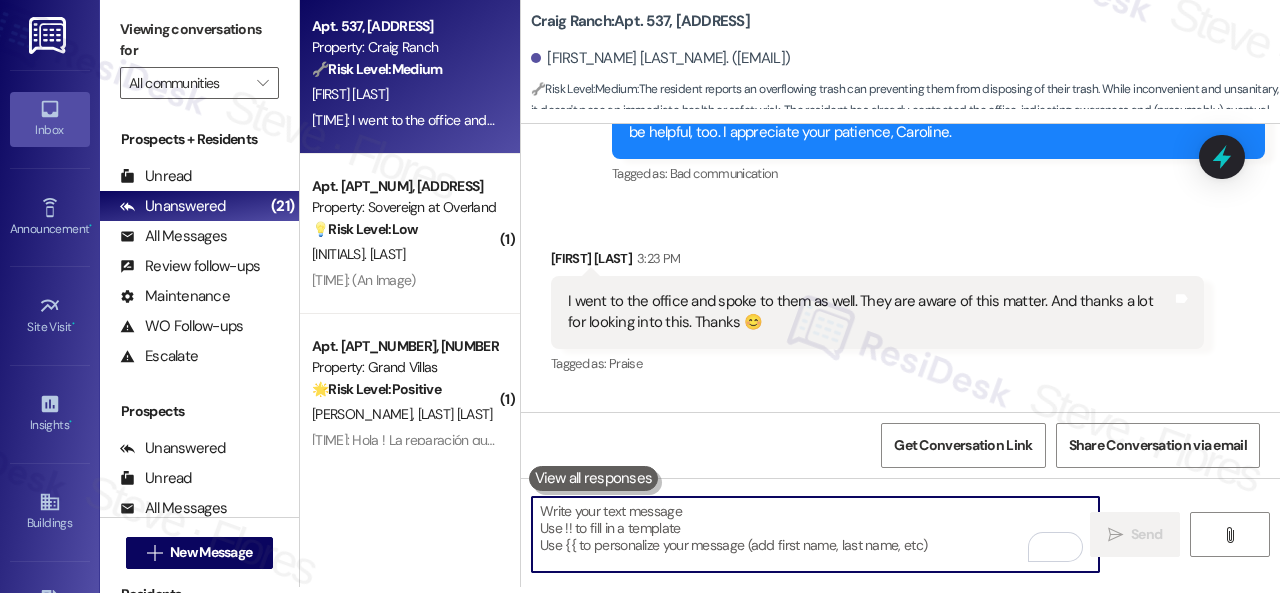 scroll, scrollTop: 0, scrollLeft: 0, axis: both 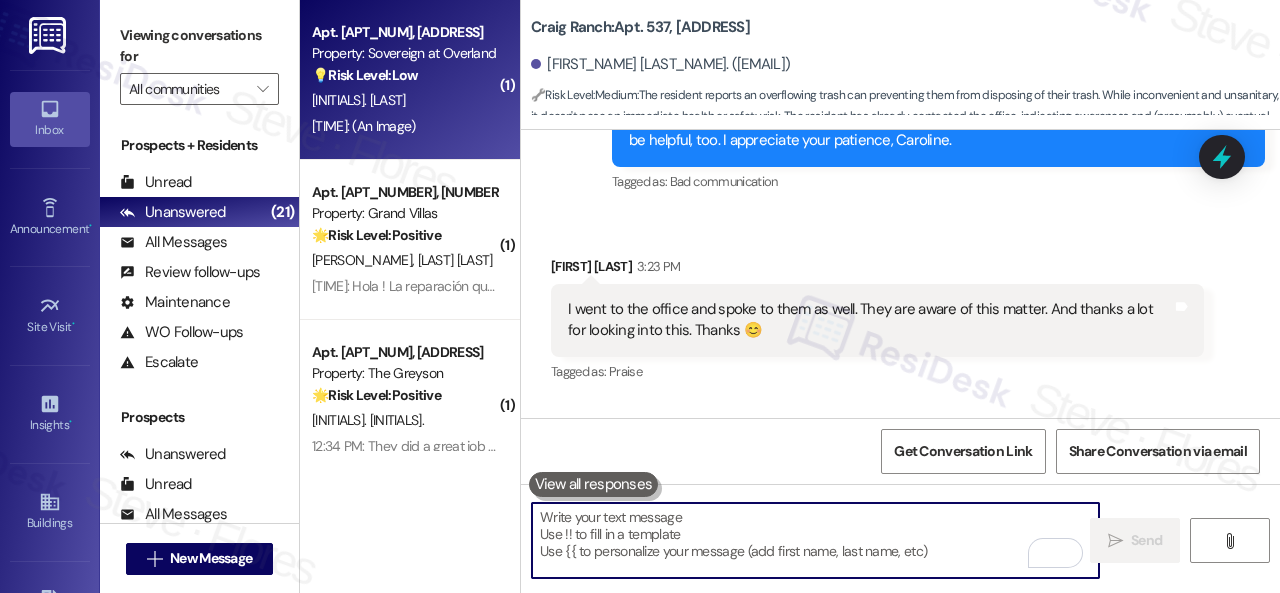 type 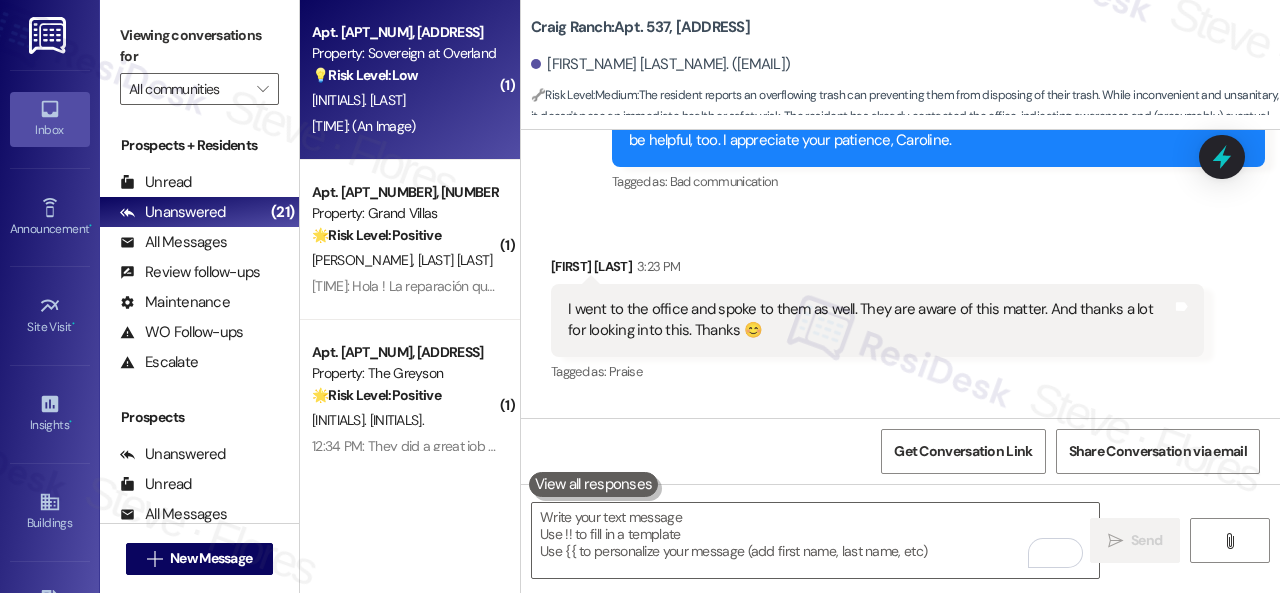 click on "[FIRST] [LAST]" at bounding box center [404, 100] 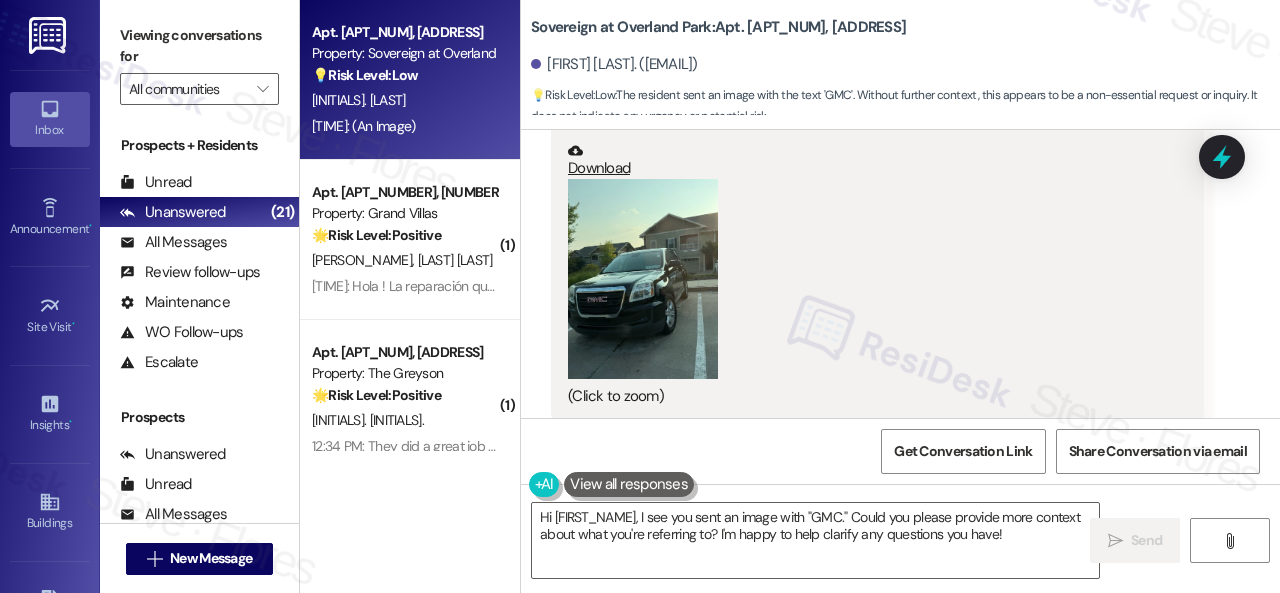 scroll, scrollTop: 9375, scrollLeft: 0, axis: vertical 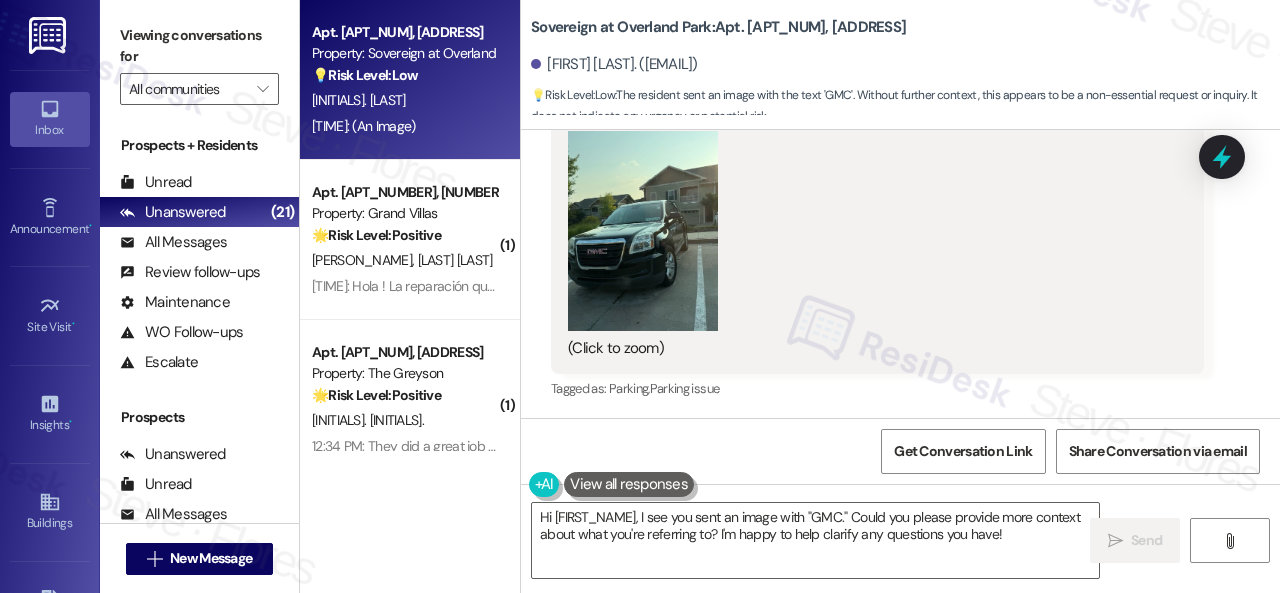 click at bounding box center [643, 231] 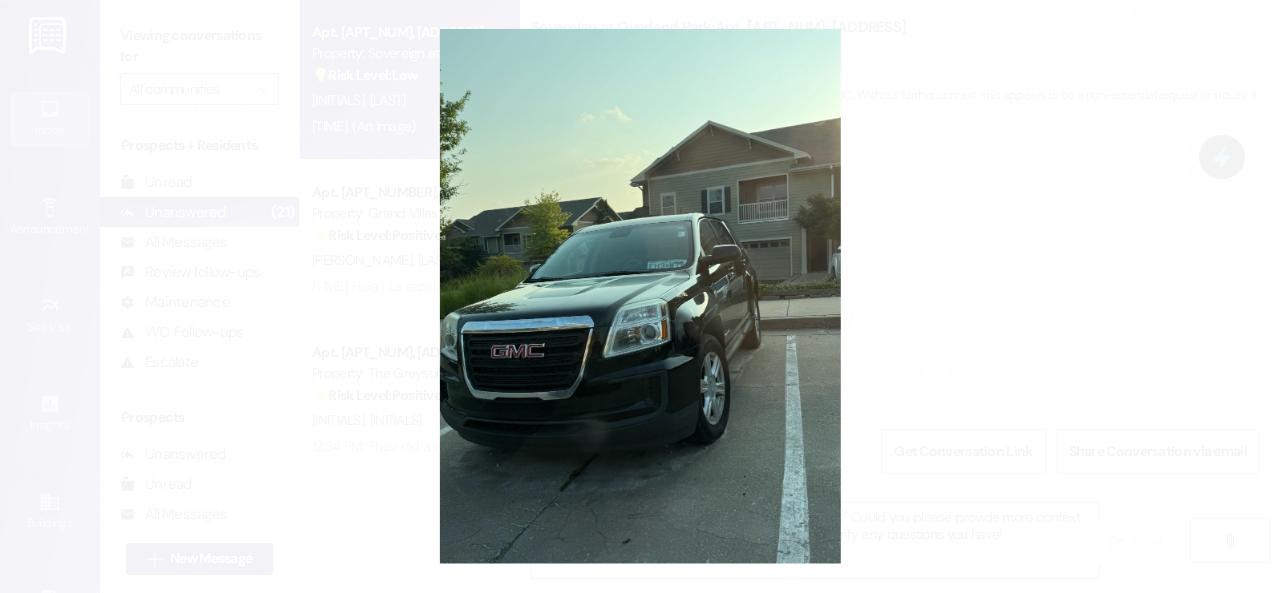 click at bounding box center (640, 296) 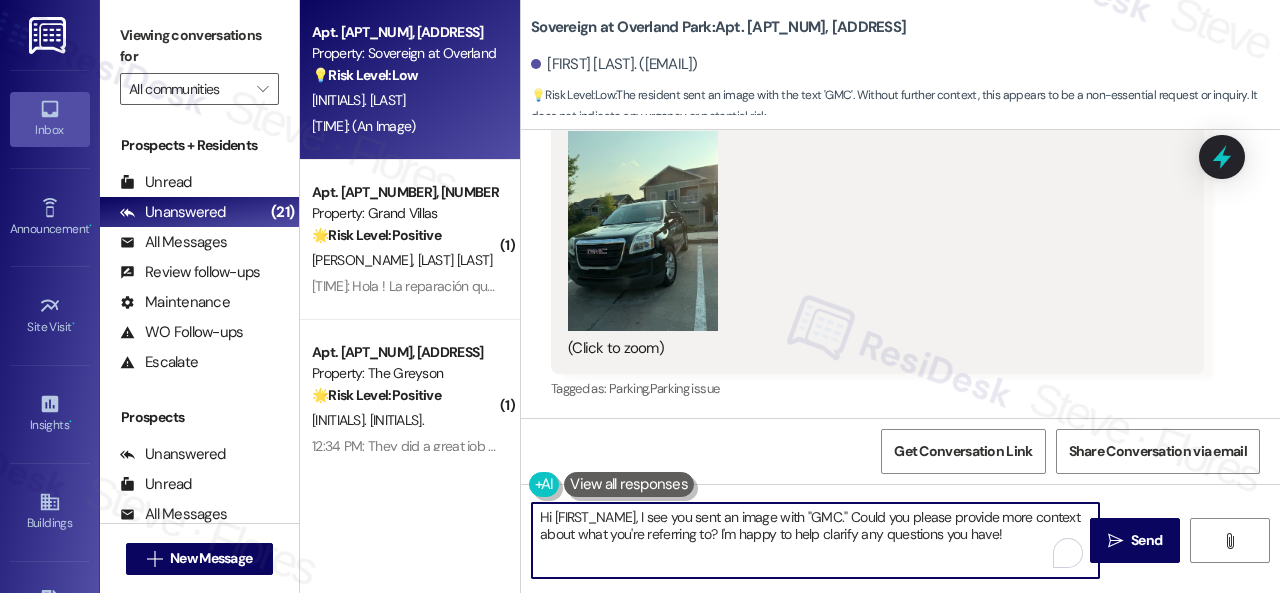 drag, startPoint x: 650, startPoint y: 519, endPoint x: 986, endPoint y: 539, distance: 336.59473 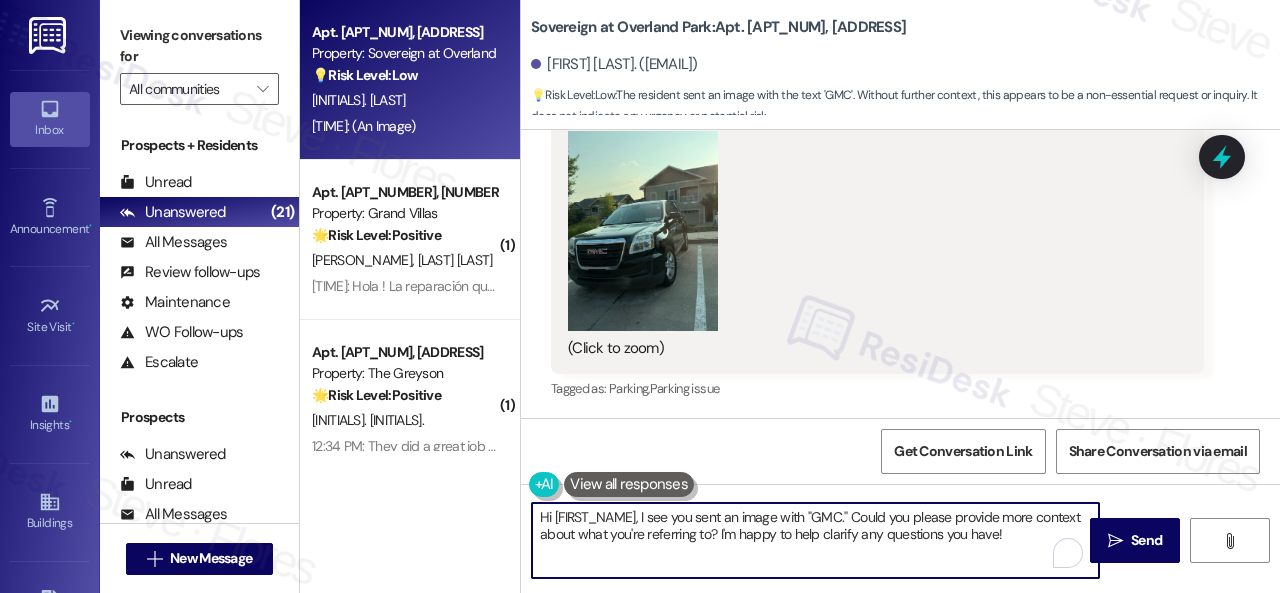 click on "Hi {{first_name}}, I see you sent an image with "GMC." Could you please provide more context about what you're referring to? I'm happy to help clarify any questions you have!" at bounding box center (815, 540) 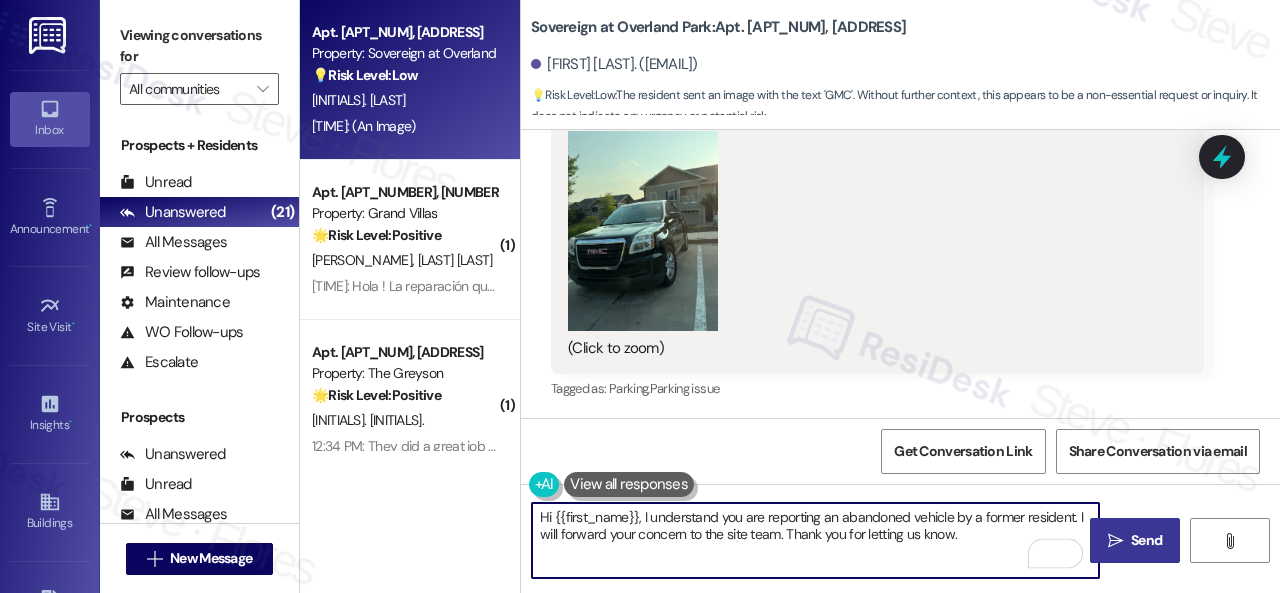 type on "Hi {{first_name}}, I understand you are reporting an abandoned vehicle by a former resident. I will forward your concern to the site team. Thank you for letting us know." 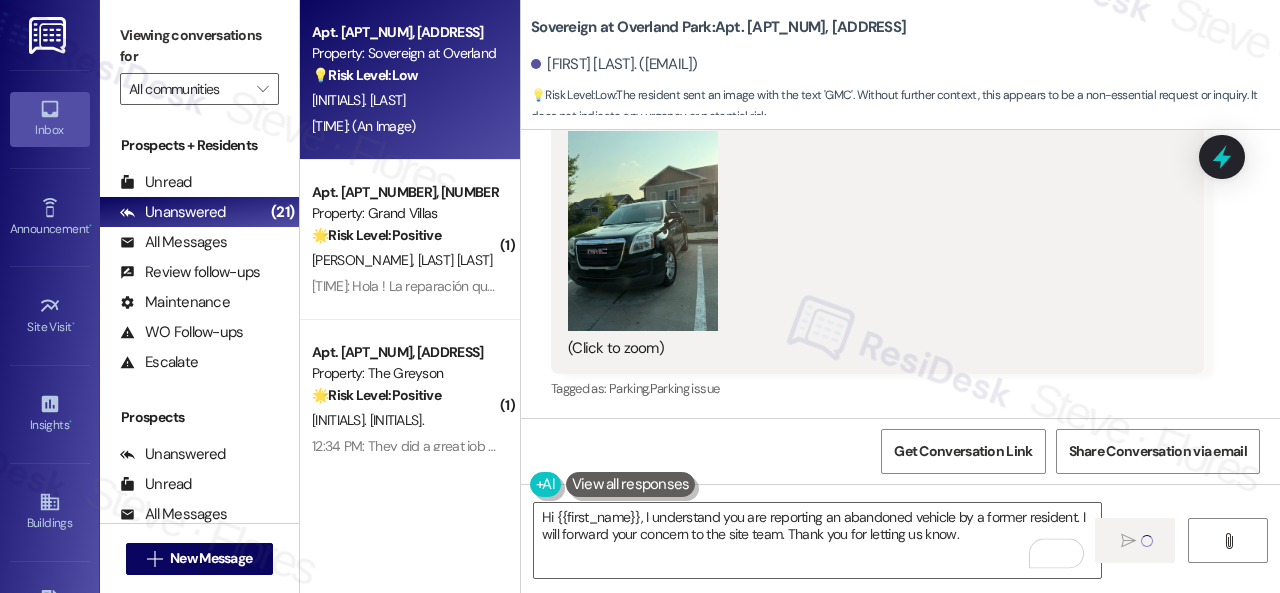 type 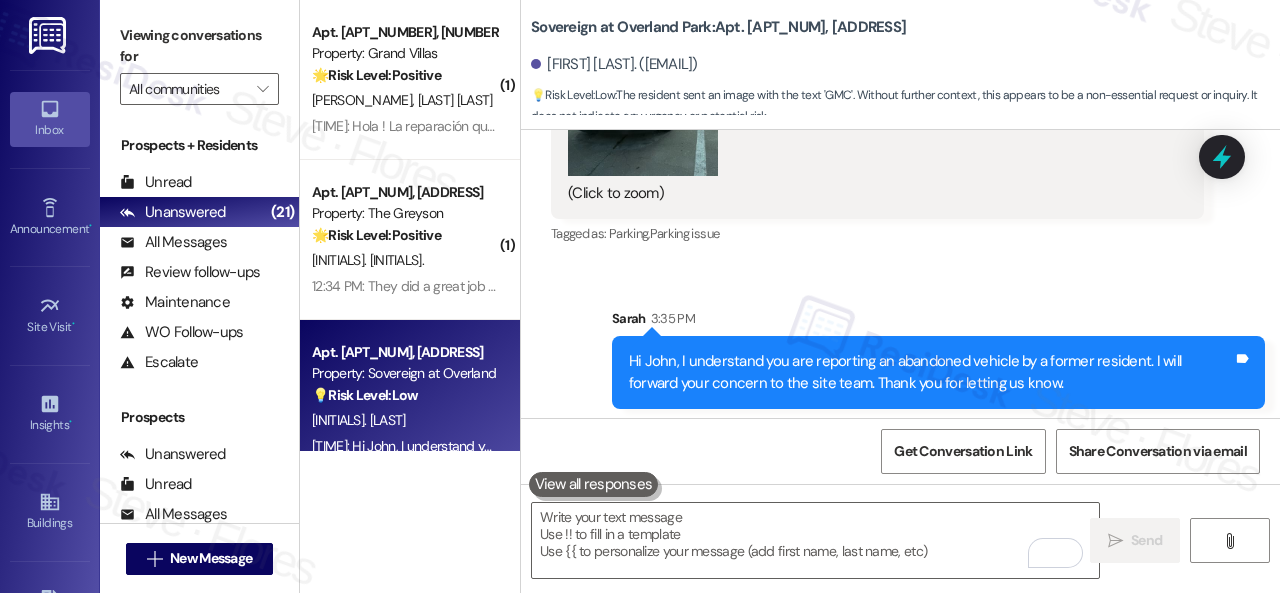 scroll, scrollTop: 9536, scrollLeft: 0, axis: vertical 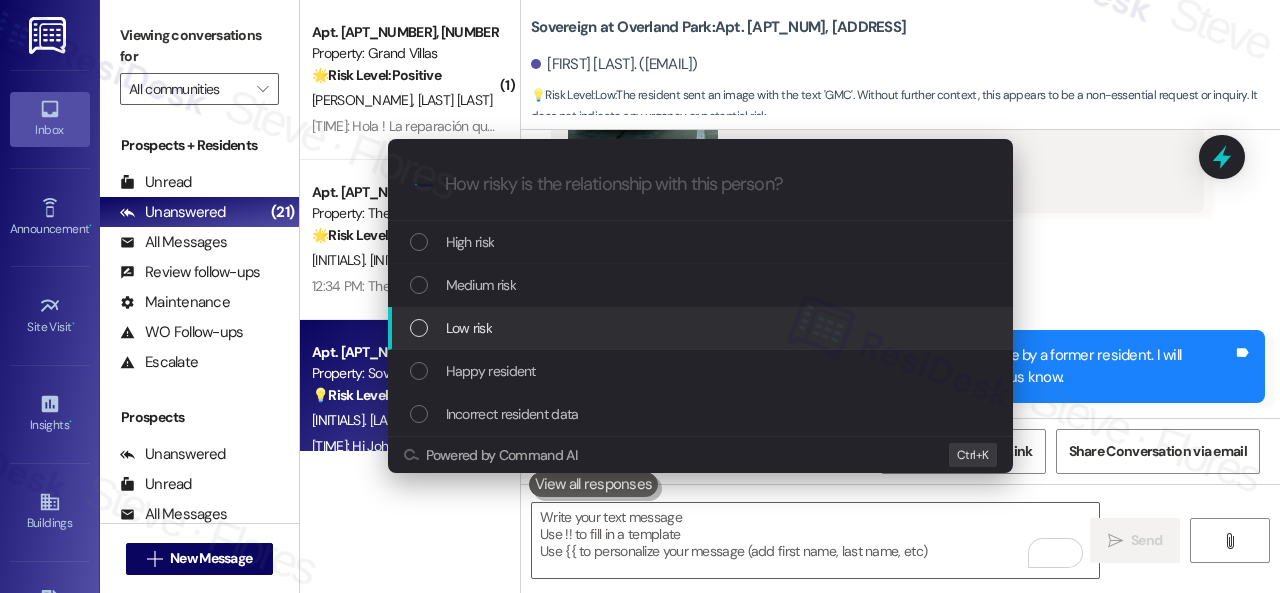click on "Low risk" at bounding box center (469, 328) 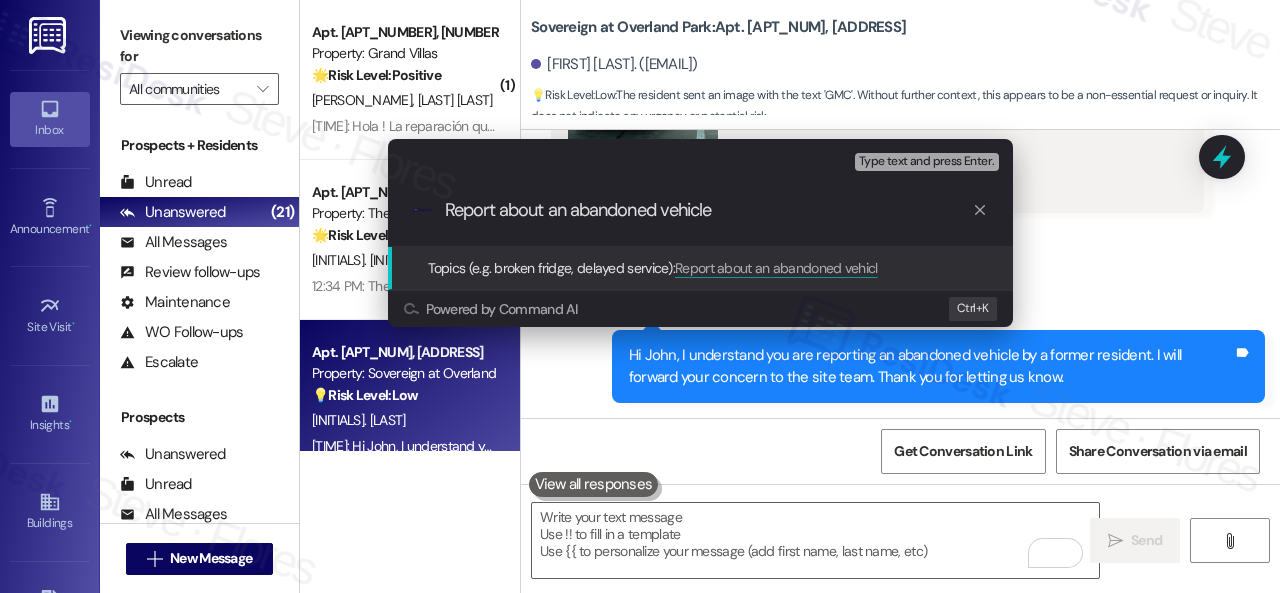 type on "Report about an abandoned vehicle." 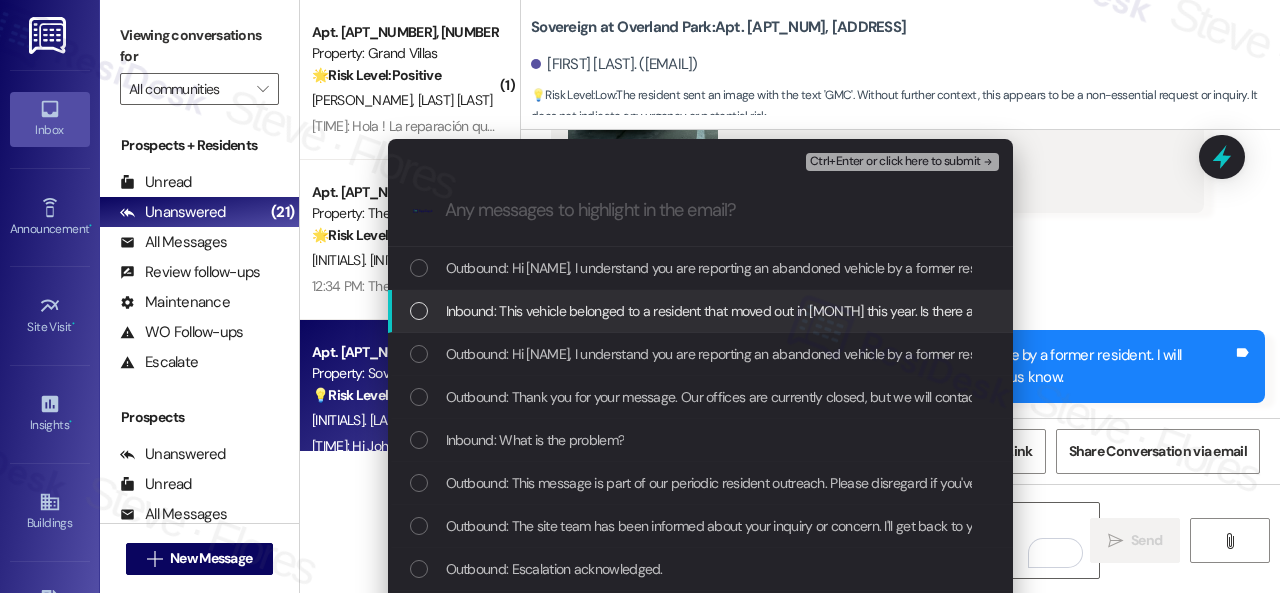 click on "Inbound: This vehicle belonged to a resident that moved out in May this year. Is there anyway to get removed?" at bounding box center (779, 311) 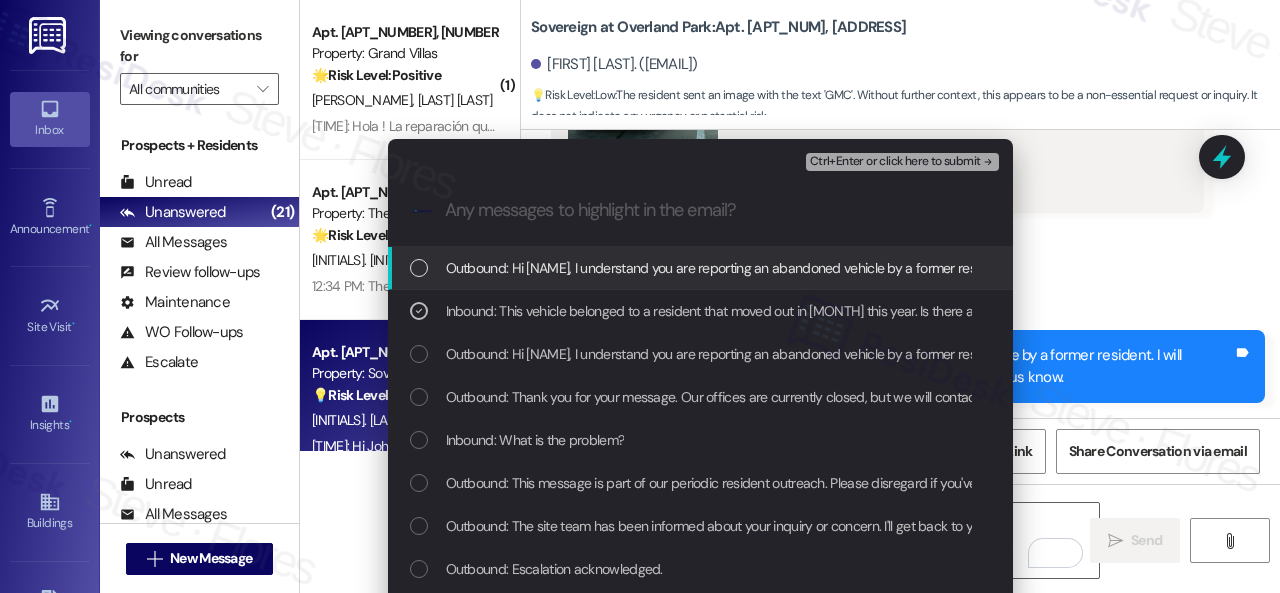 click on "Ctrl+Enter or click here to submit" at bounding box center [895, 162] 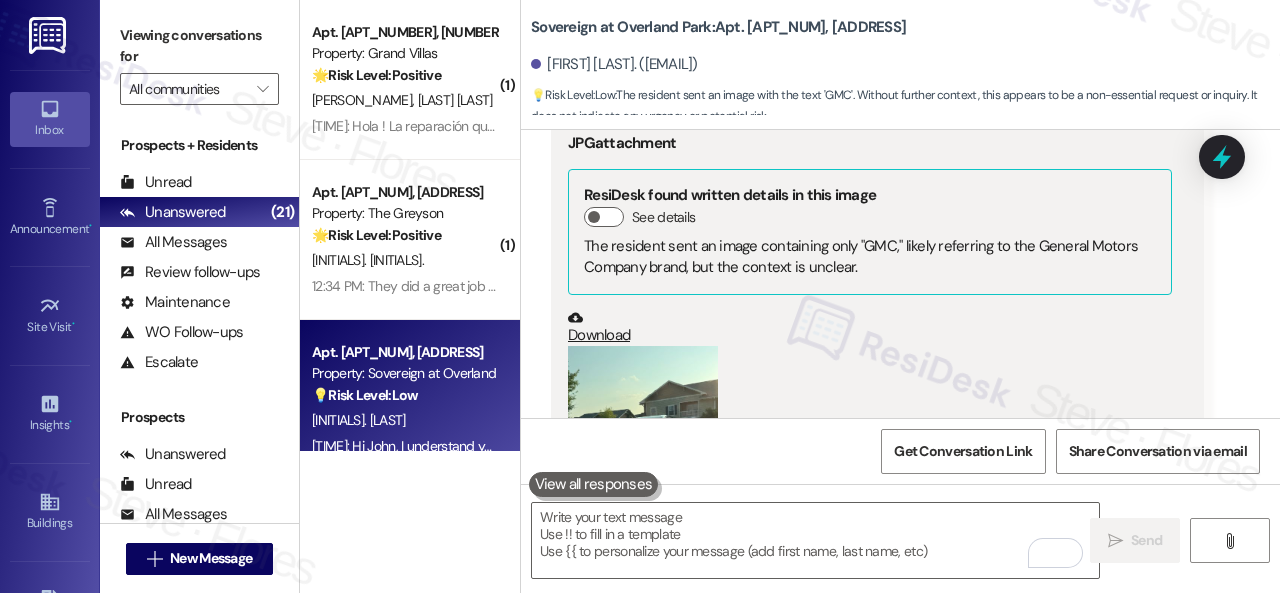 scroll, scrollTop: 8936, scrollLeft: 0, axis: vertical 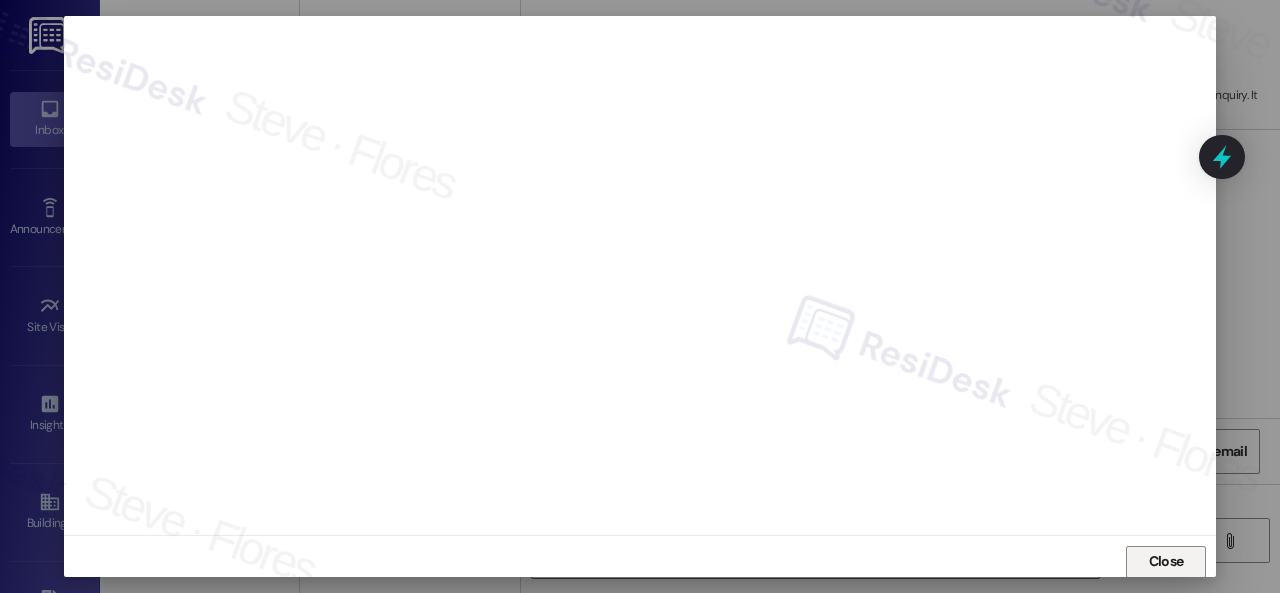 click on "Close" at bounding box center [1166, 561] 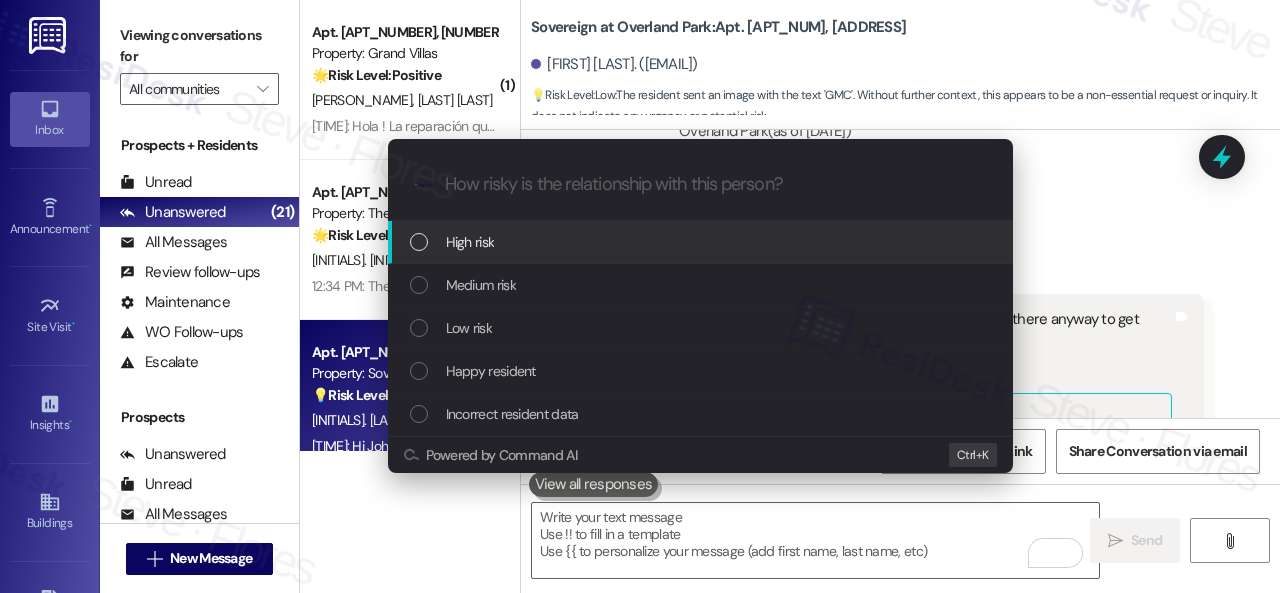 click on "High risk" at bounding box center (470, 242) 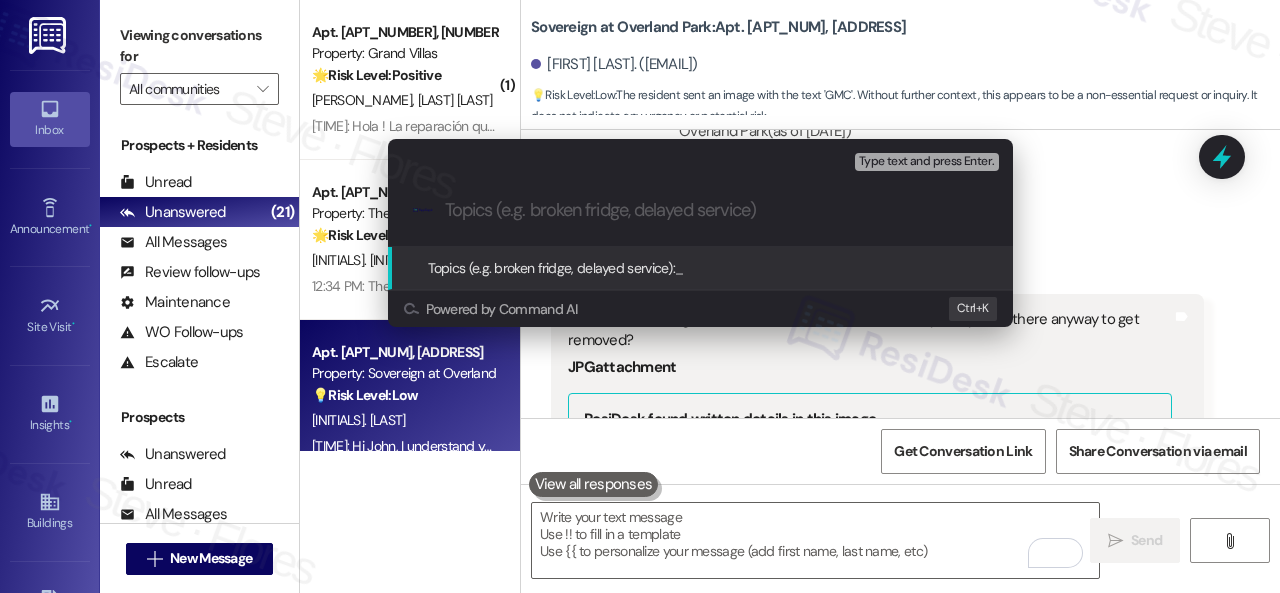 click at bounding box center (716, 210) 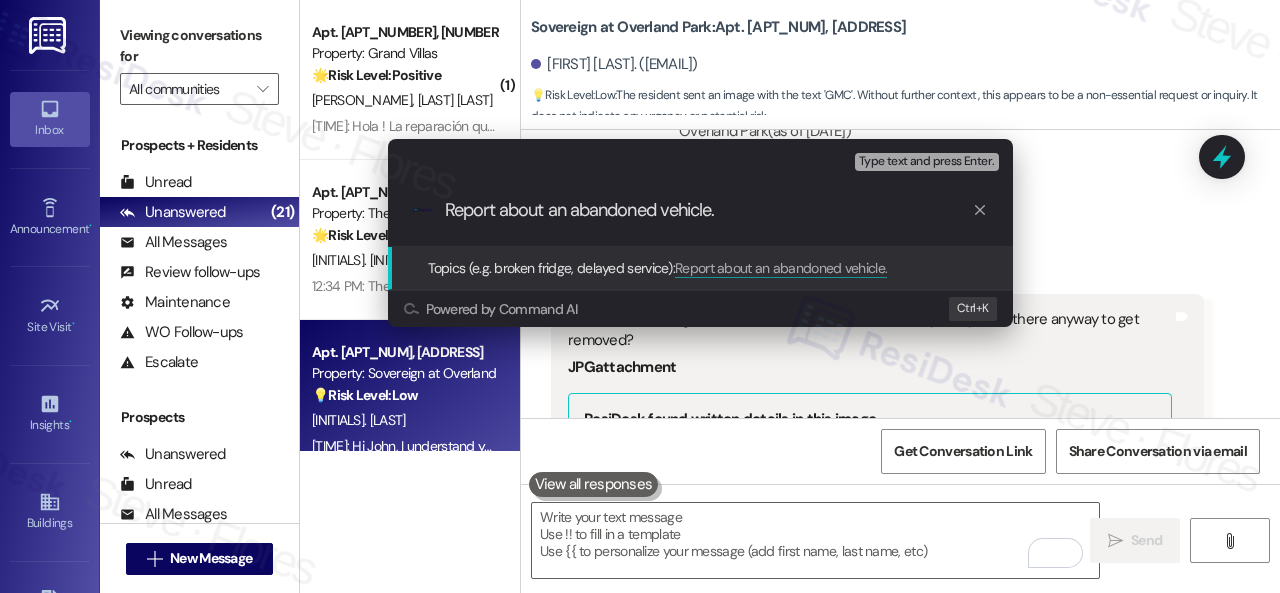 type 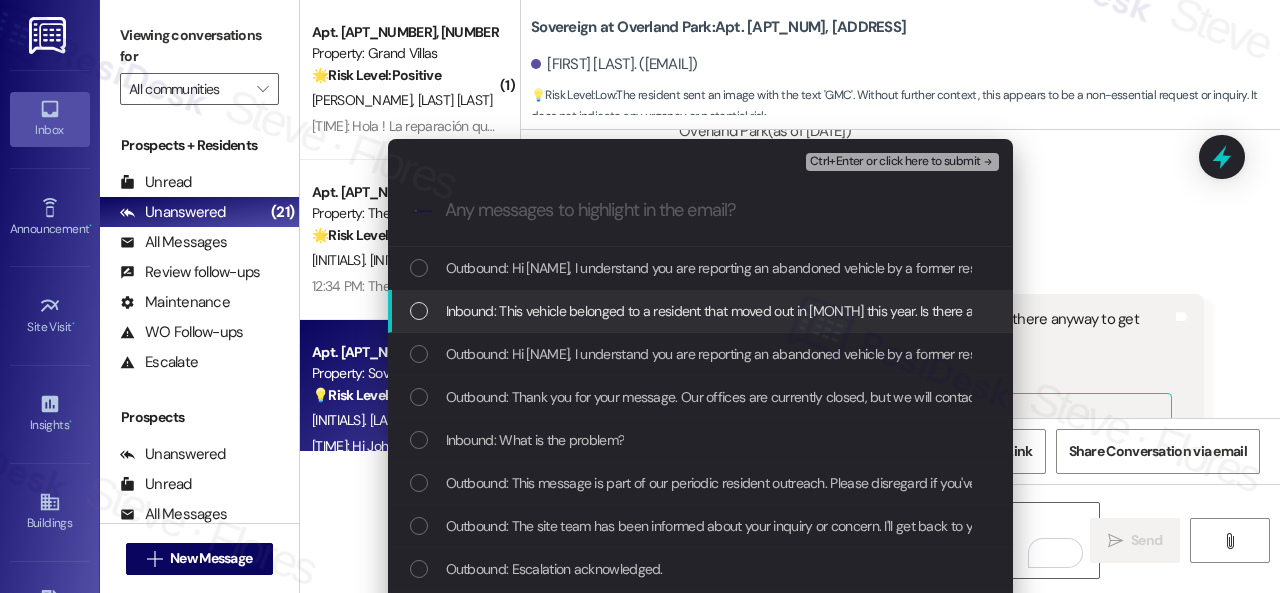 click on "Inbound: This vehicle belonged to a resident that moved out in May this year. Is there anyway to get removed?" at bounding box center [779, 311] 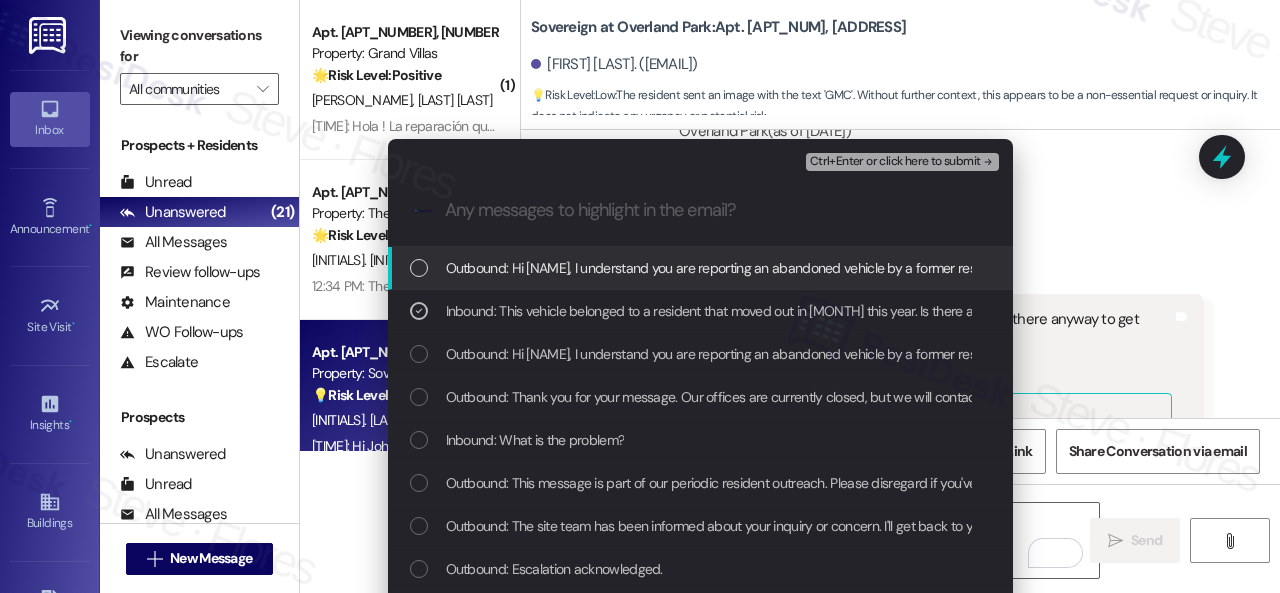 click on "Ctrl+Enter or click here to submit" at bounding box center (895, 162) 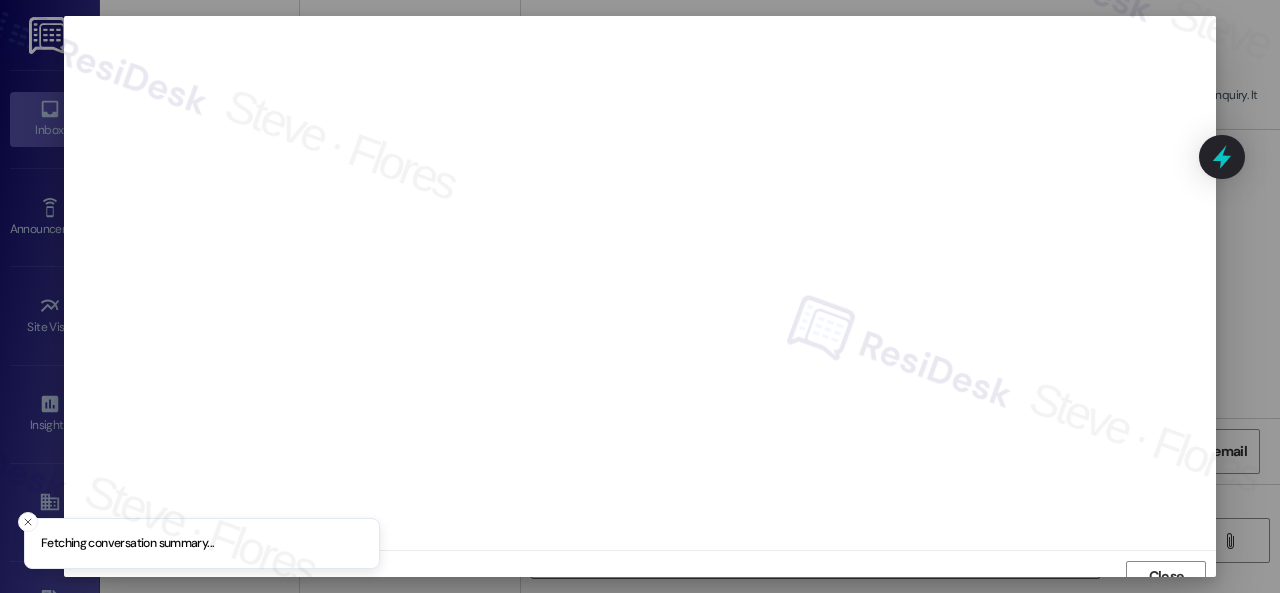 scroll, scrollTop: 15, scrollLeft: 0, axis: vertical 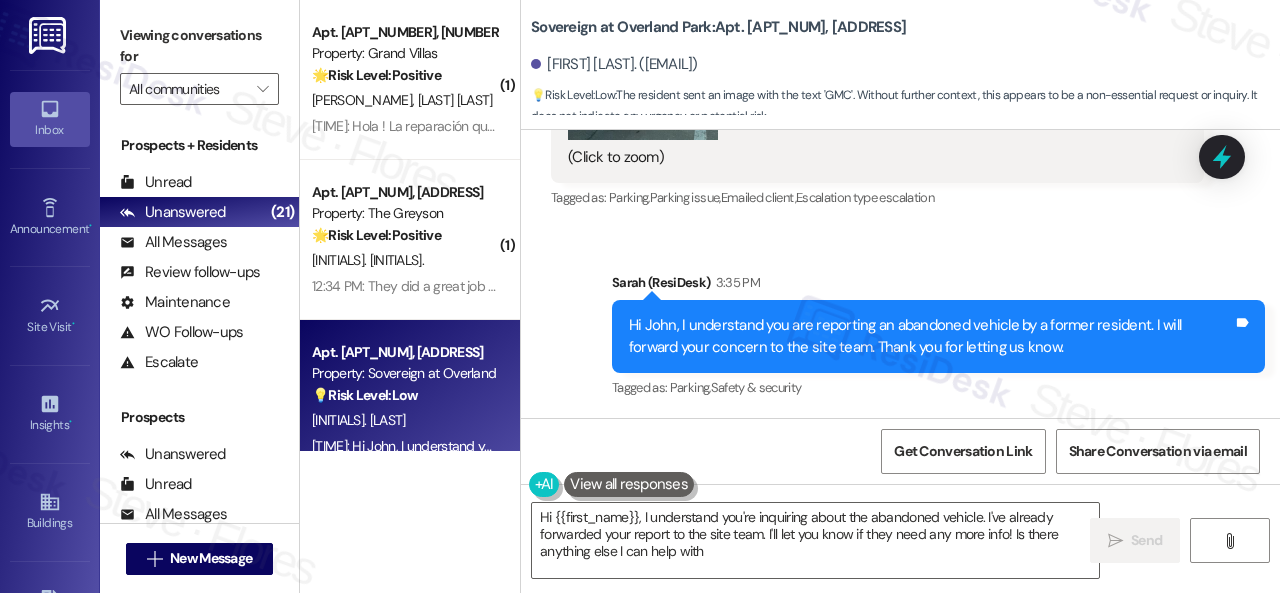 type on "Hi {{first_name}}, I understand you're inquiring about the abandoned vehicle. I've already forwarded your report to the site team. I'll let you know if they need any more info! Is there anything else I can help with?" 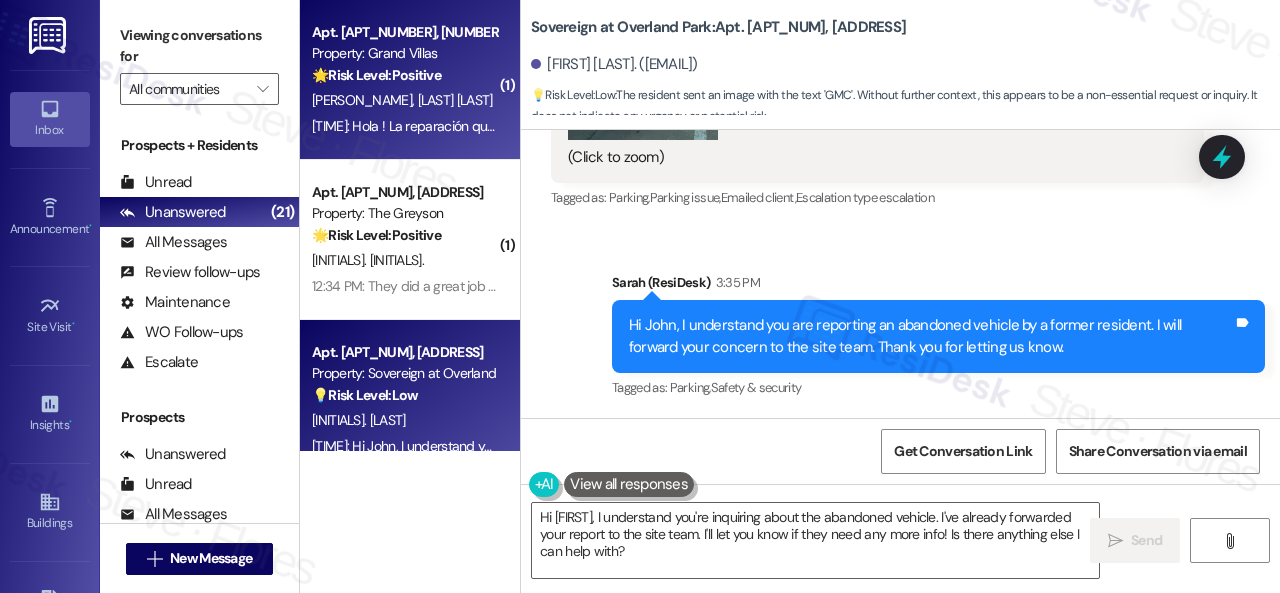 click on "🌟  Risk Level:  Positive The resident is expressing satisfaction with a completed work order. This is positive engagement and relationship building." at bounding box center (404, 75) 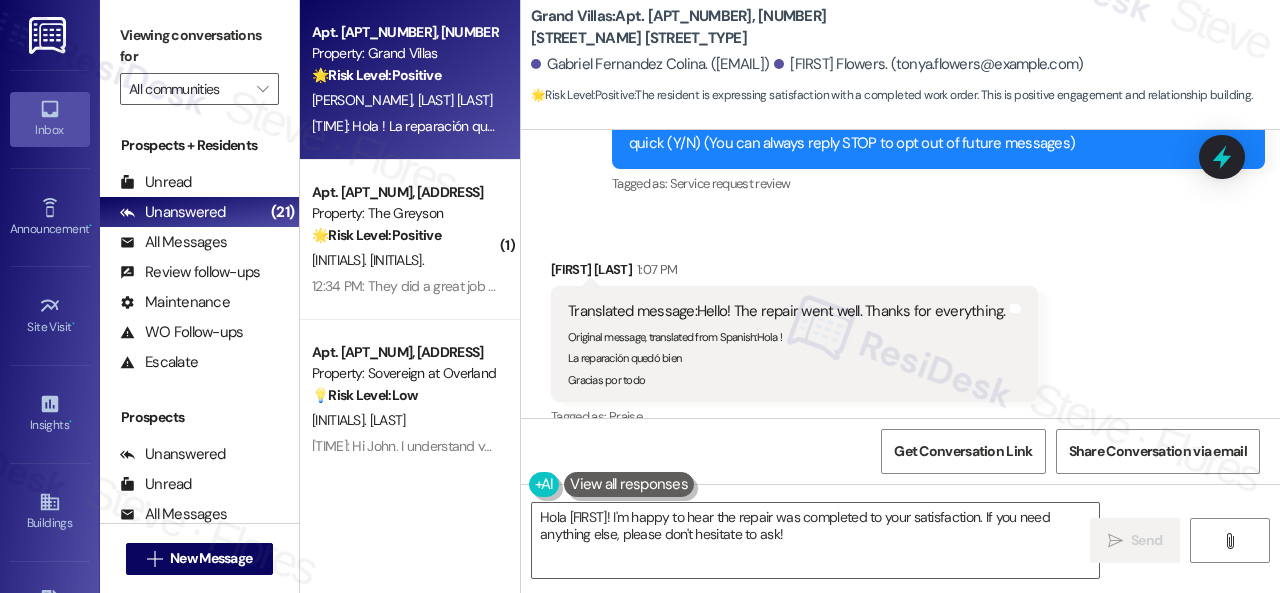 scroll, scrollTop: 291, scrollLeft: 0, axis: vertical 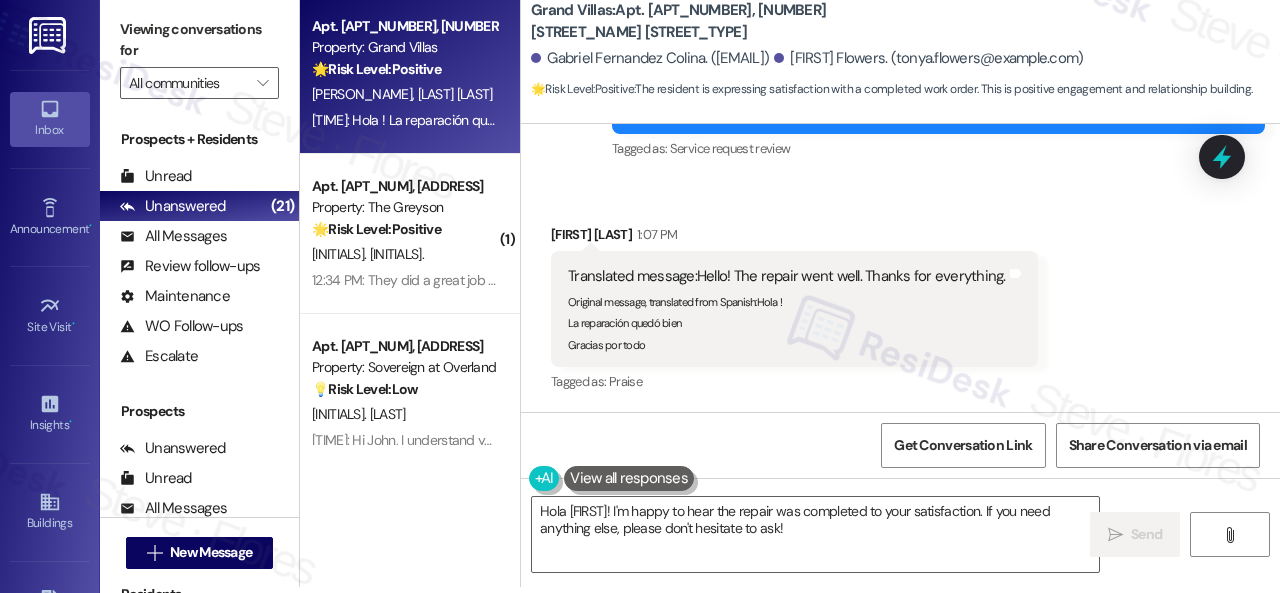 click on "Received via SMS Gabriel Fernandez Colina 1:07 PM Translated message:  Hello! The repair went well. Thanks for everything. Original message, translated from   Spanish :  Hola !
La reparación quedó bien
Gracias por todo  Translated from original message: Hola !
La reparación quedó bien
Gracias por todo  Tags and notes Tagged as:   Praise Click to highlight conversations about Praise" at bounding box center [900, 295] 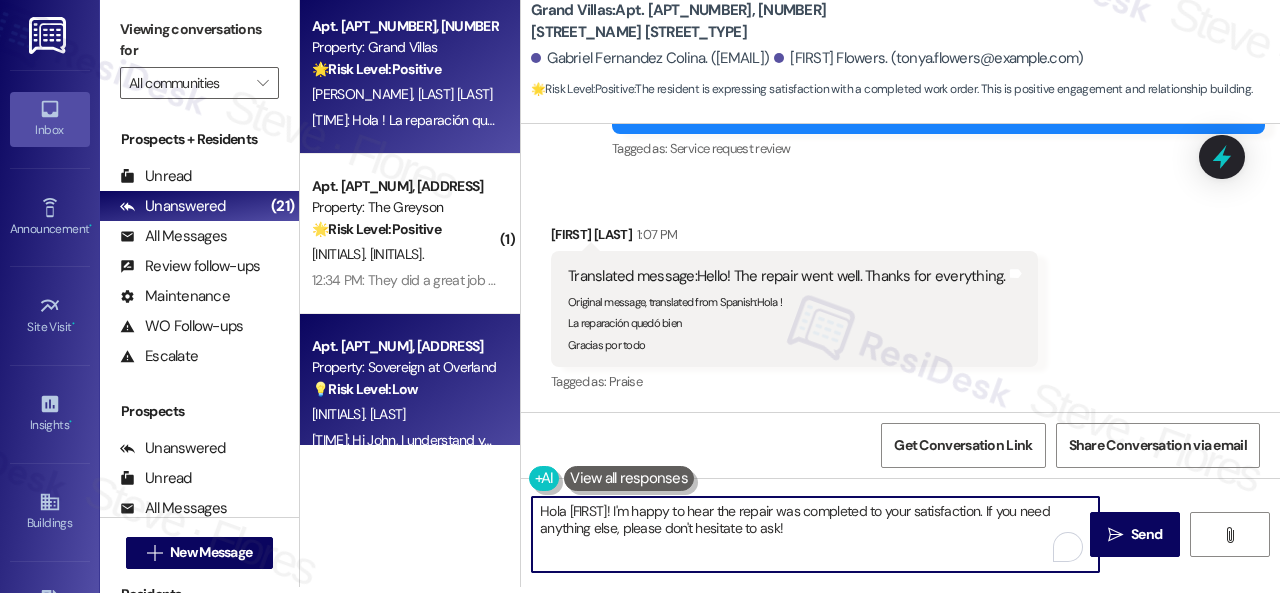 drag, startPoint x: 719, startPoint y: 501, endPoint x: 416, endPoint y: 415, distance: 314.96826 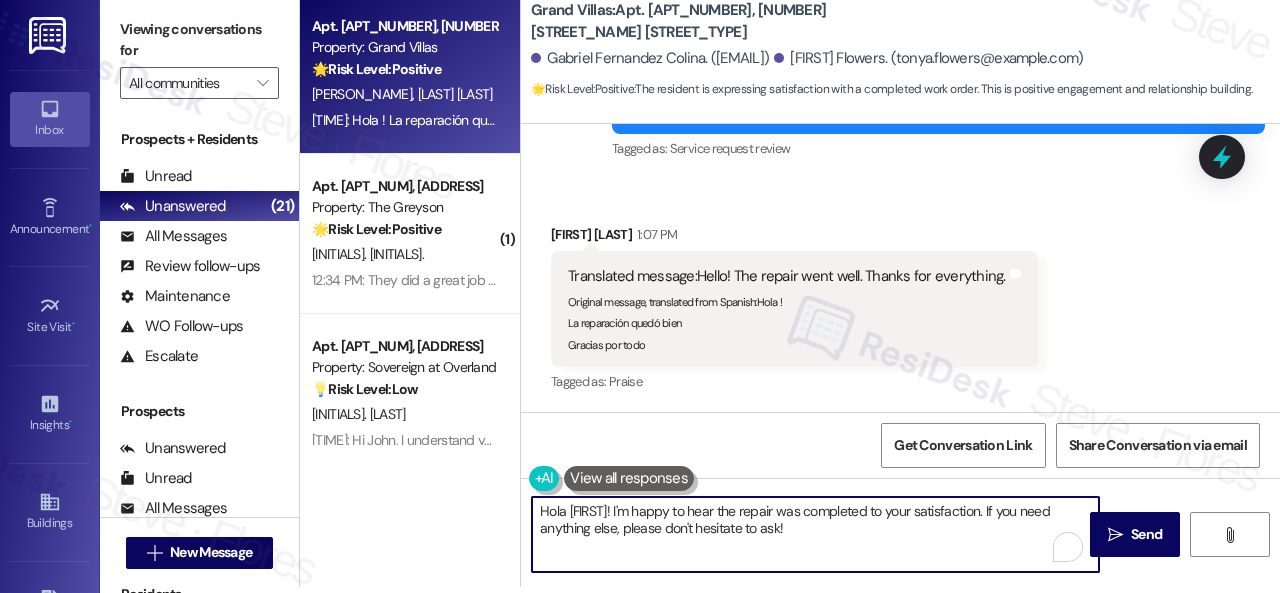paste on "Thanks for your feedback. We appreciate it. Enjoy your day" 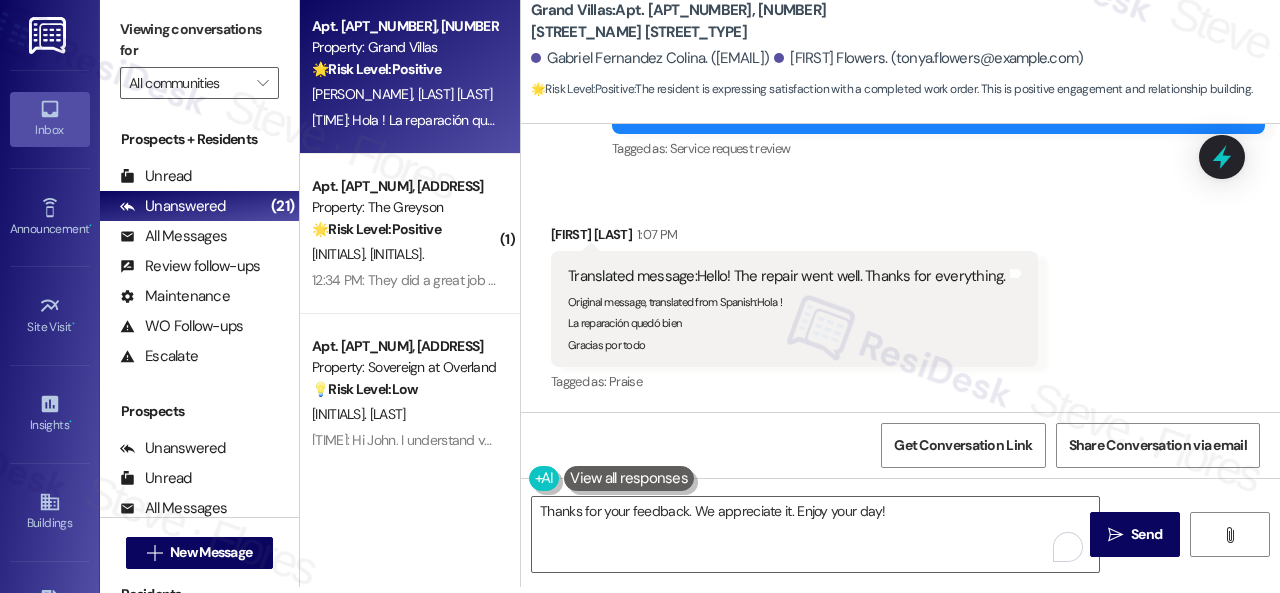 click on "Get Conversation Link Share Conversation via email" at bounding box center (900, 445) 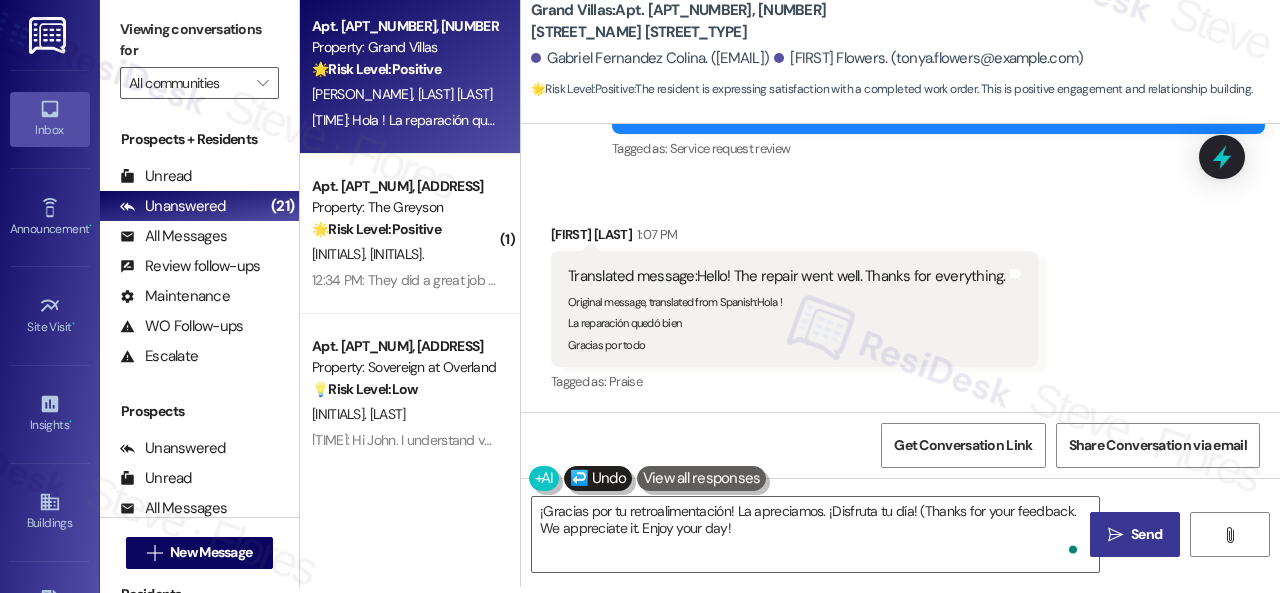 type on "¡Gracias por tu retroalimentación! La apreciamos. ¡Disfruta tu día! (Thanks for your feedback. We appreciate it. Enjoy your day!)" 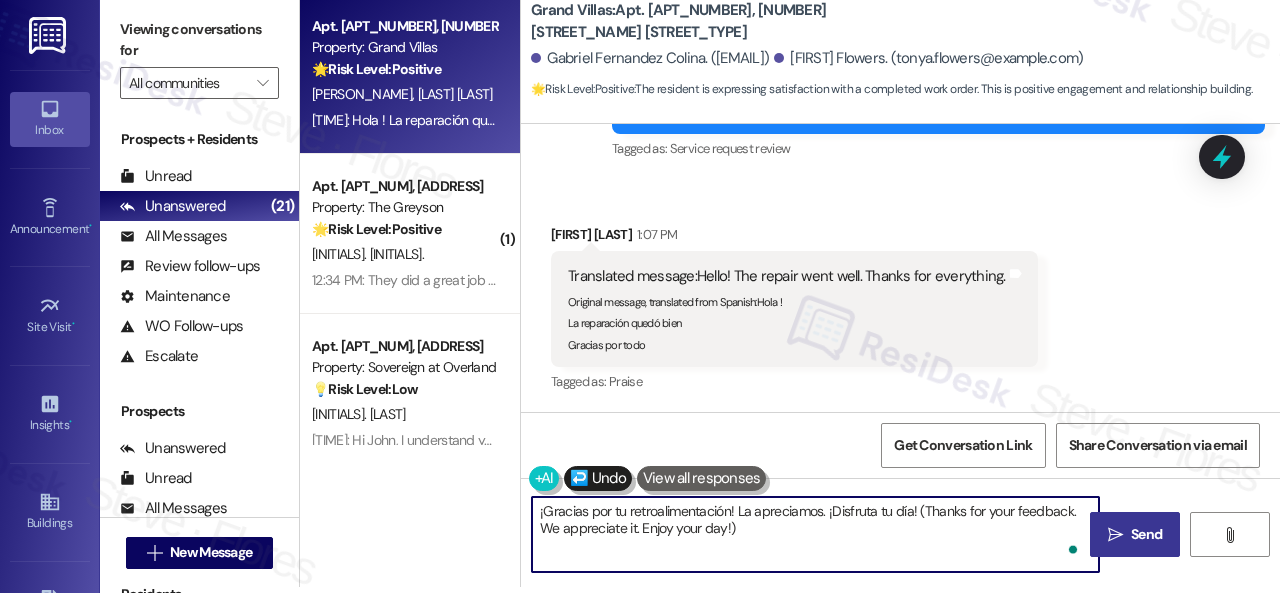 click on "Send" at bounding box center (1146, 534) 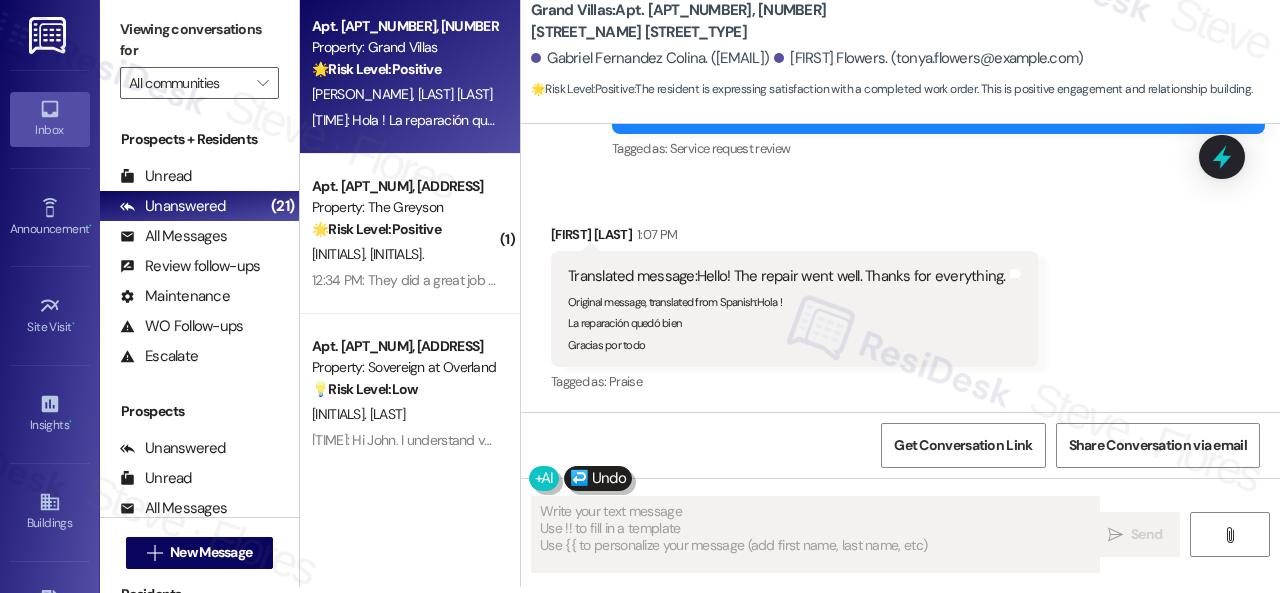type on "Fetching suggested responses. Please feel free to read through the conversation in the meantime." 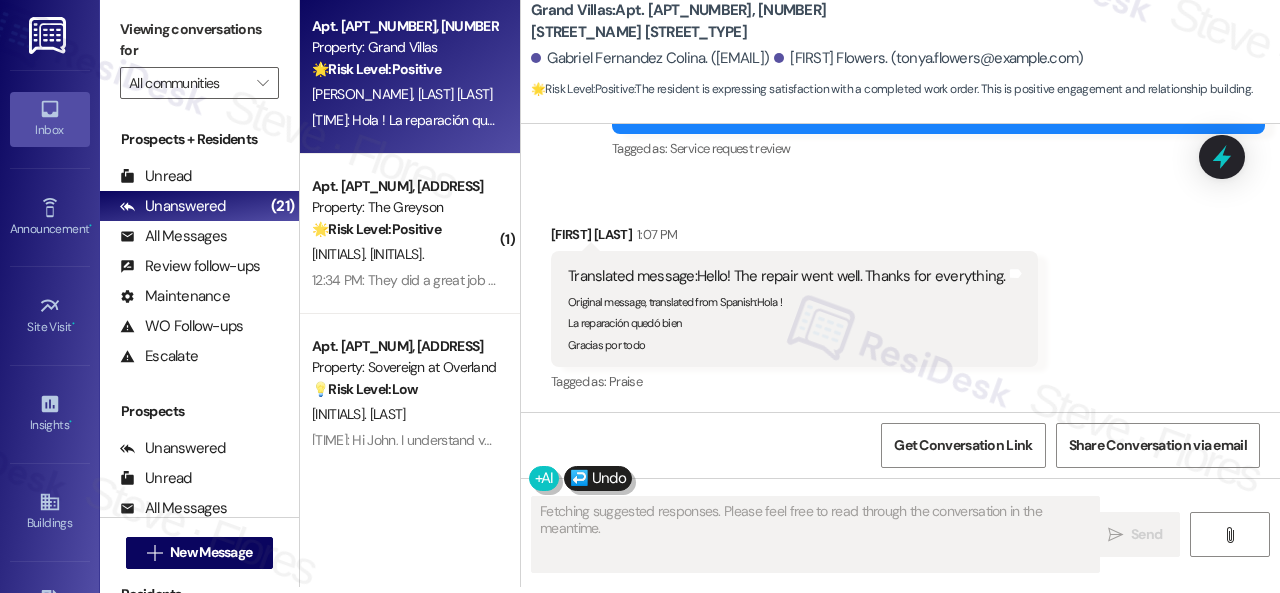 type 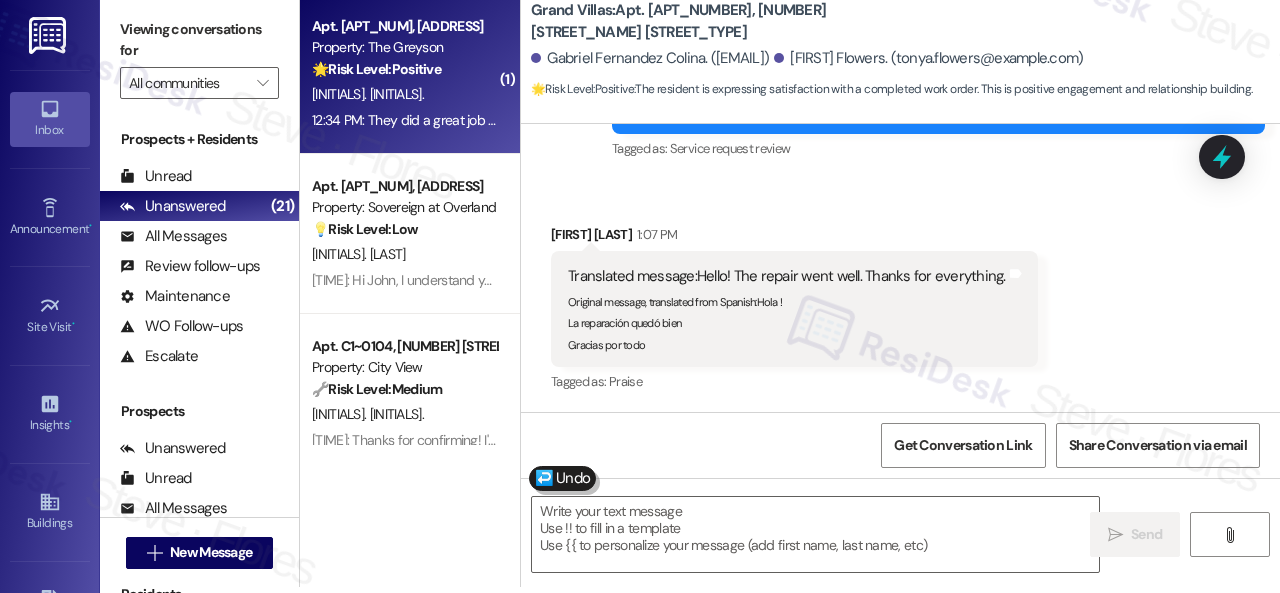click on "🌟  Risk Level:  Positive The resident is expressing satisfaction with completed work. This is positive engagement and relationship building." at bounding box center (404, 69) 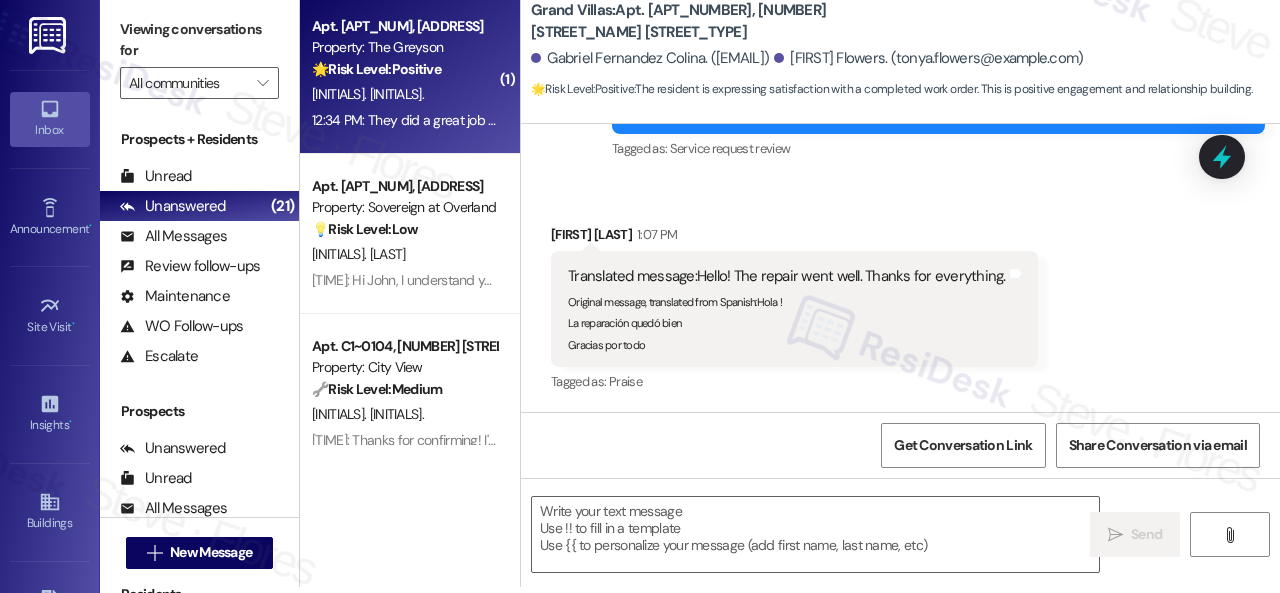 type on "Fetching suggested responses. Please feel free to read through the conversation in the meantime." 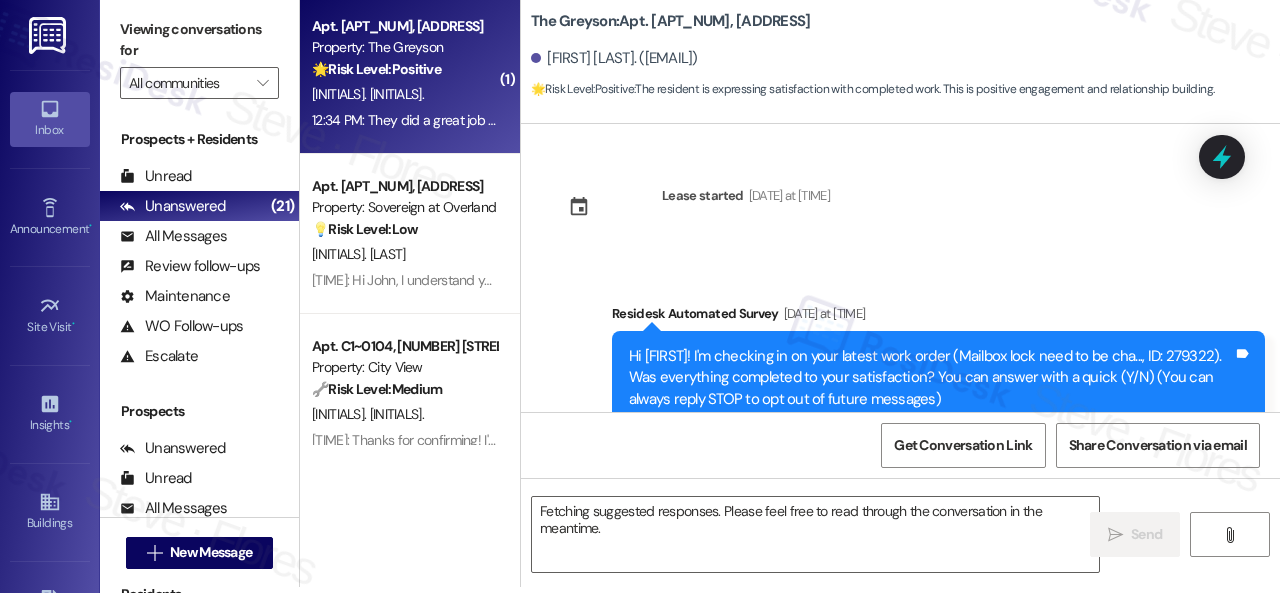 scroll, scrollTop: 0, scrollLeft: 0, axis: both 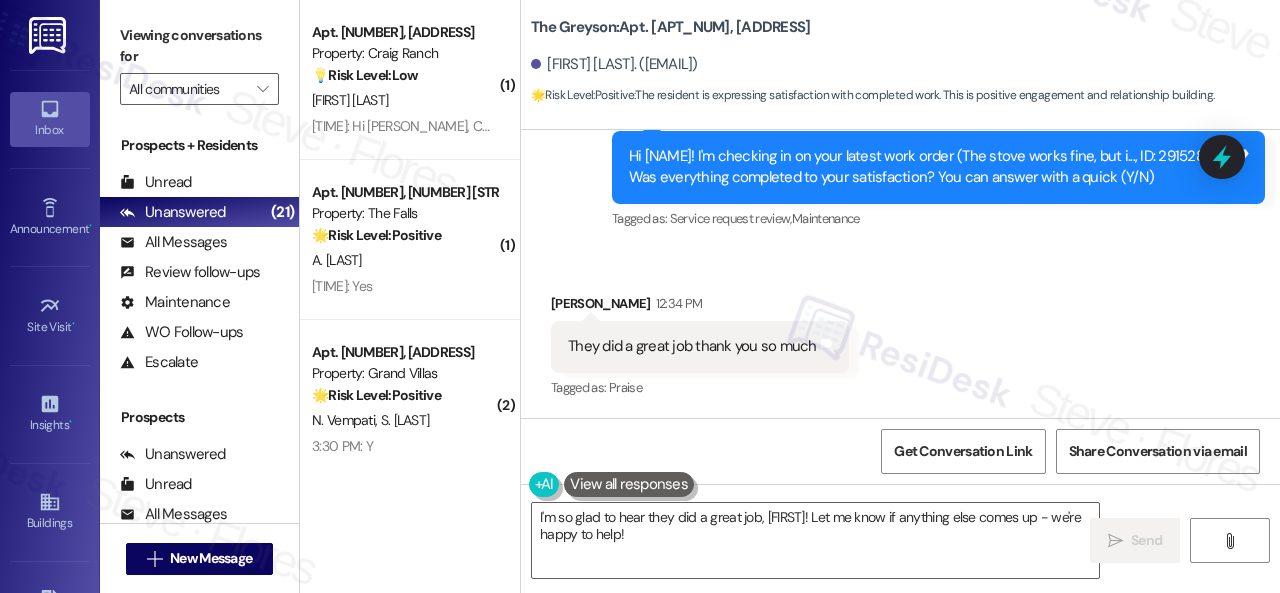 click on "Received via SMS Muhannad Alshehri 12:34 PM They did a great job thank you so much Tags and notes Tagged as:   Praise Click to highlight conversations about Praise" at bounding box center (900, 332) 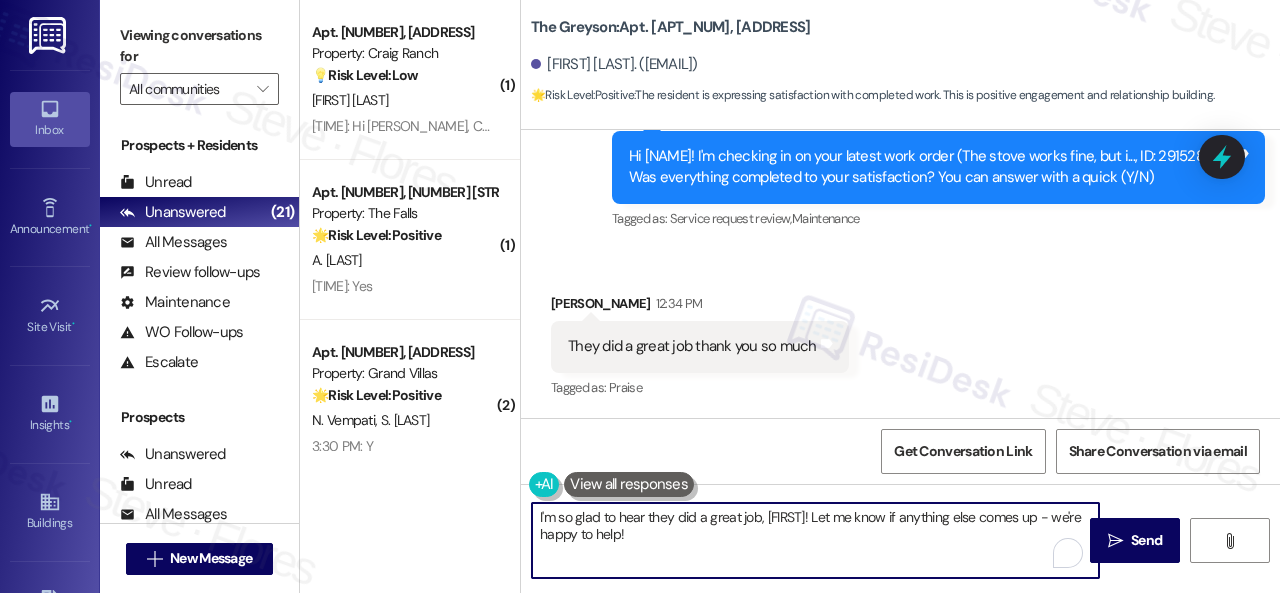 drag, startPoint x: 706, startPoint y: 541, endPoint x: 520, endPoint y: 490, distance: 192.86523 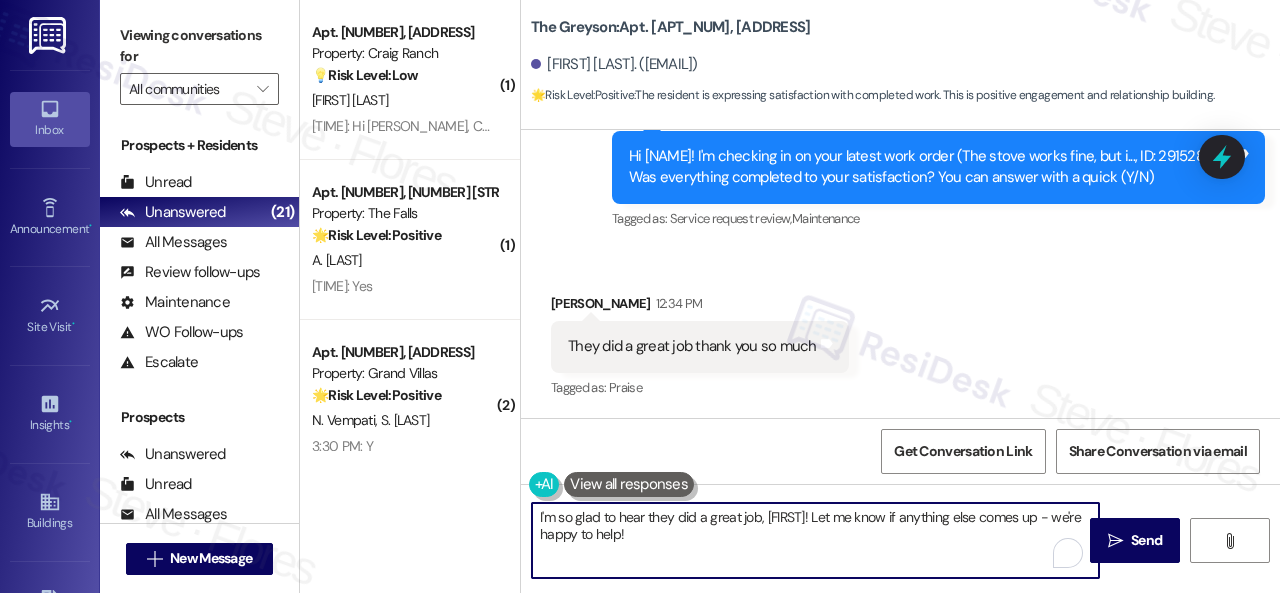 click on "( 1 ) Apt. 616, 4101 S Custer Rd Property: Craig Ranch 💡  Risk Level:  Low The resident is requesting a change to their contact information. This is a non-essential request and does not pose any immediate risk or require urgent action. A. Littlefield 3:29 PM: Hi Sarah,
Can you please remove my work email address from my information and have everything only linked to my personal address?
Work address: alittlefield@texasbankandtrust.com
Personal:
alittlefield05@gmail.com 3:29 PM: Hi Sarah,
Can you please remove my work email address from my information and have everything only linked to my personal address?
Work address: alittlefield@texasbankandtrust.com
Personal:
alittlefield05@gmail.com ( 1 ) Apt. 3100, 6565 W Foxridge Dr Property: The Falls 🌟  Risk Level:  Positive The resident confirmed the work order was completed to their satisfaction and responded positively to the feedback request. This indicates positive engagement and an opportunity for relationship building. A. Hoxie 3:32 PM: Yes ( 2 )" at bounding box center (790, 296) 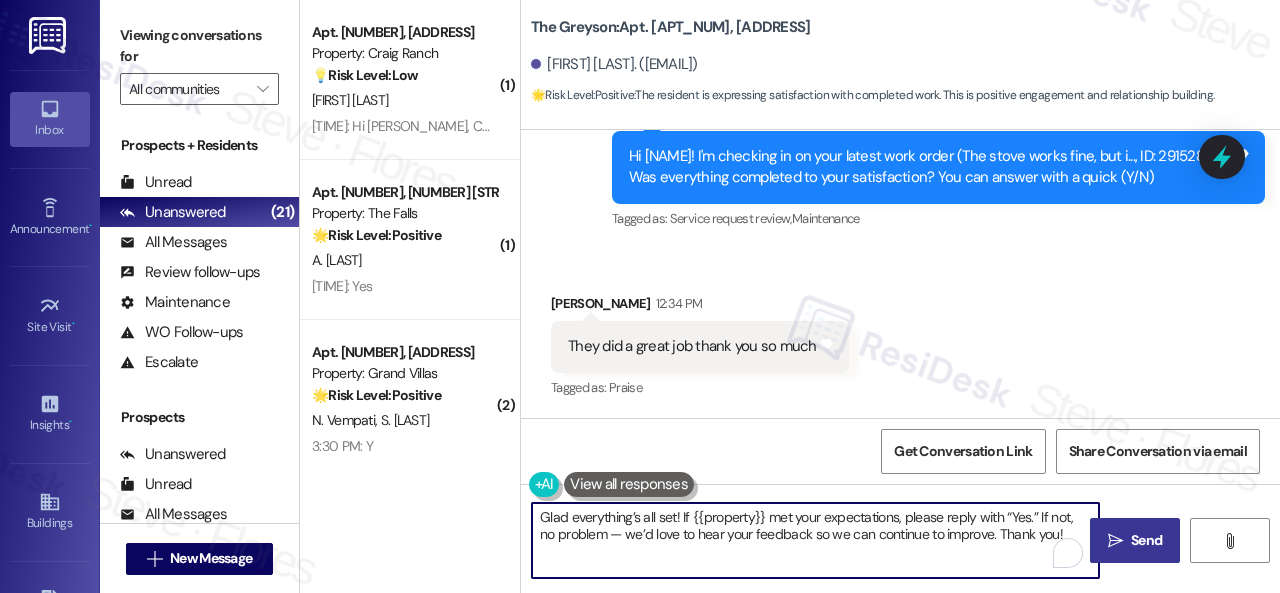 type on "Glad everything’s all set! If {{property}} met your expectations, please reply with “Yes.” If not, no problem — we’d love to hear your feedback so we can continue to improve. Thank you!" 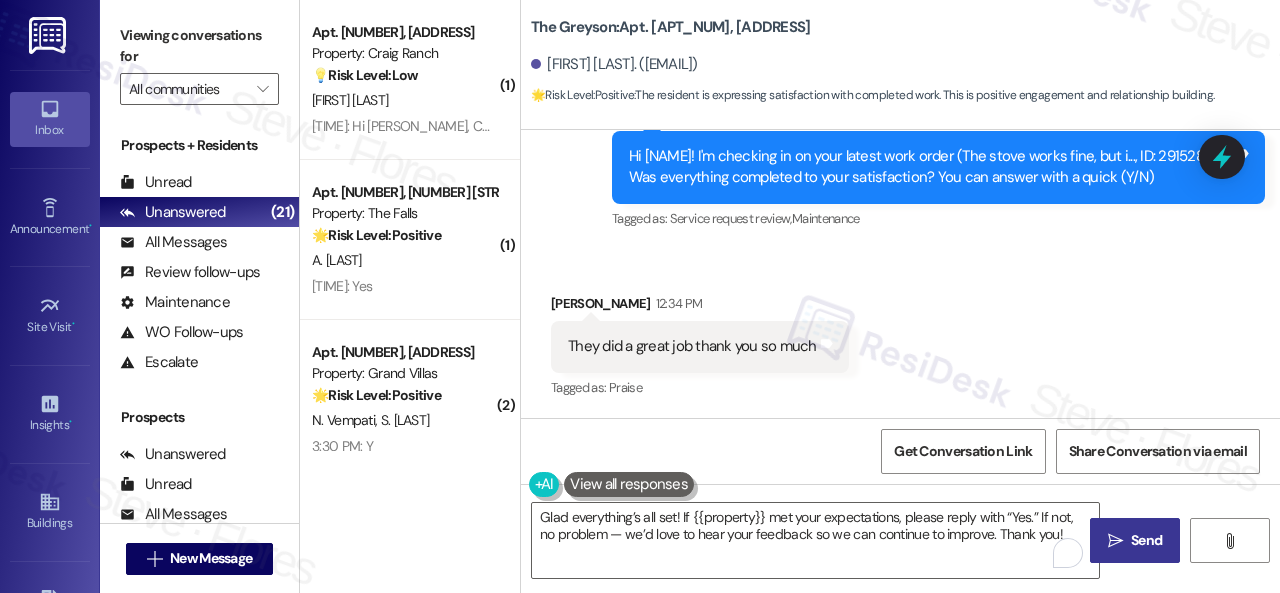 click on "Send" at bounding box center [1146, 540] 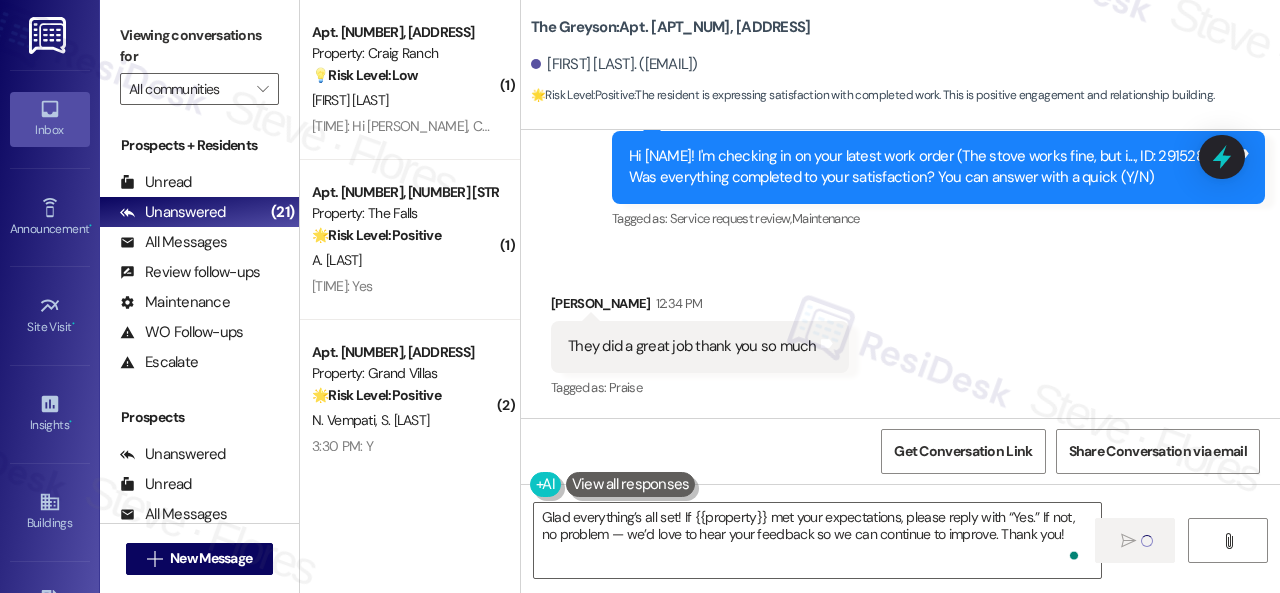 type 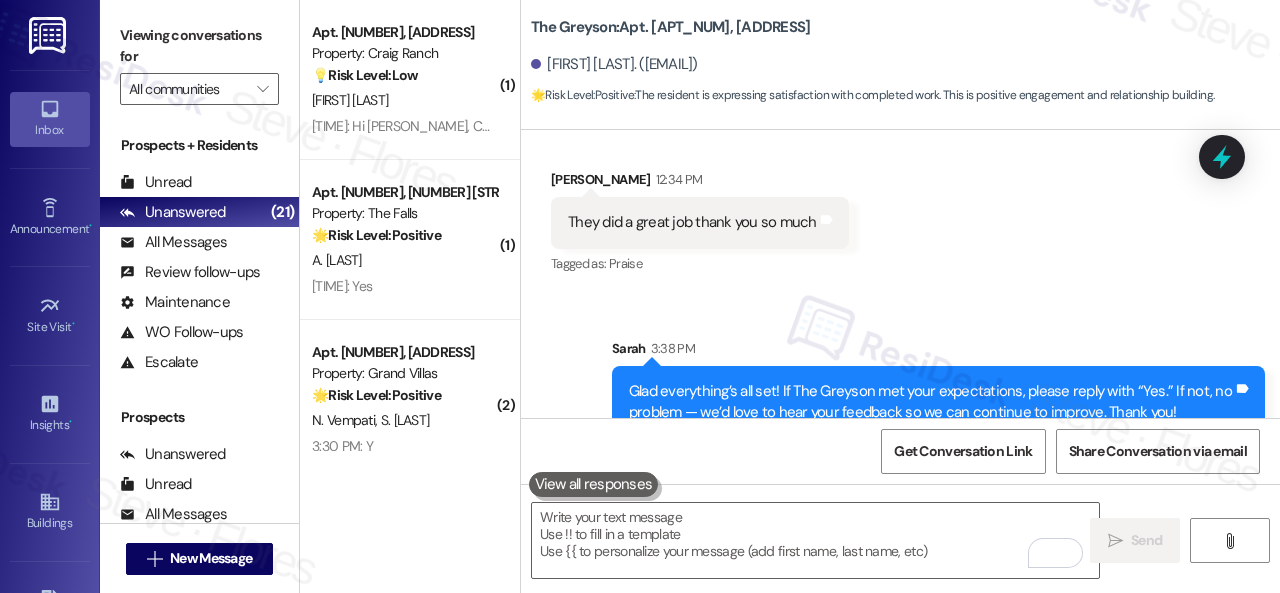 scroll, scrollTop: 9820, scrollLeft: 0, axis: vertical 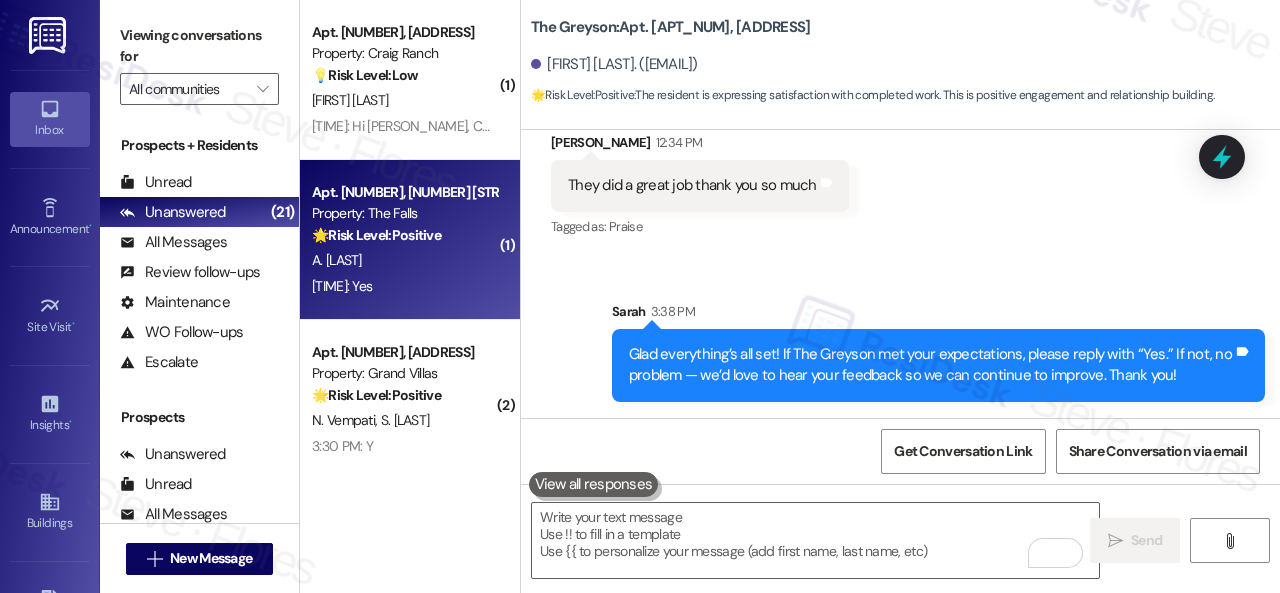 click on "3:32 PM: Yes 3:32 PM: Yes" at bounding box center [404, 286] 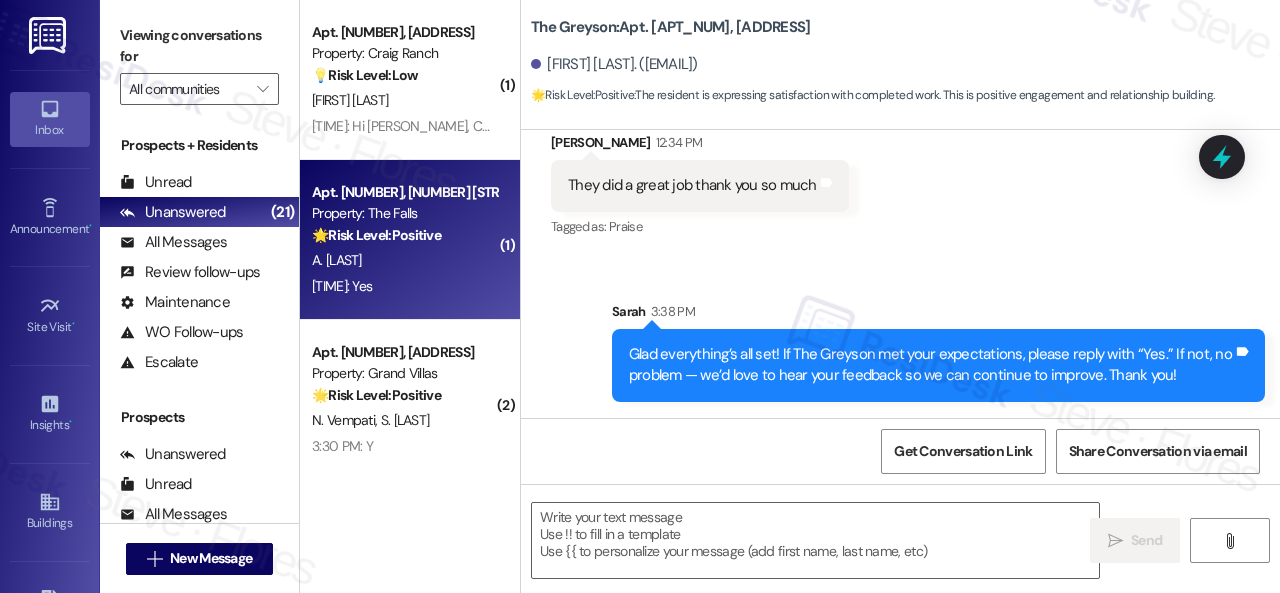 type on "Fetching suggested responses. Please feel free to read through the conversation in the meantime." 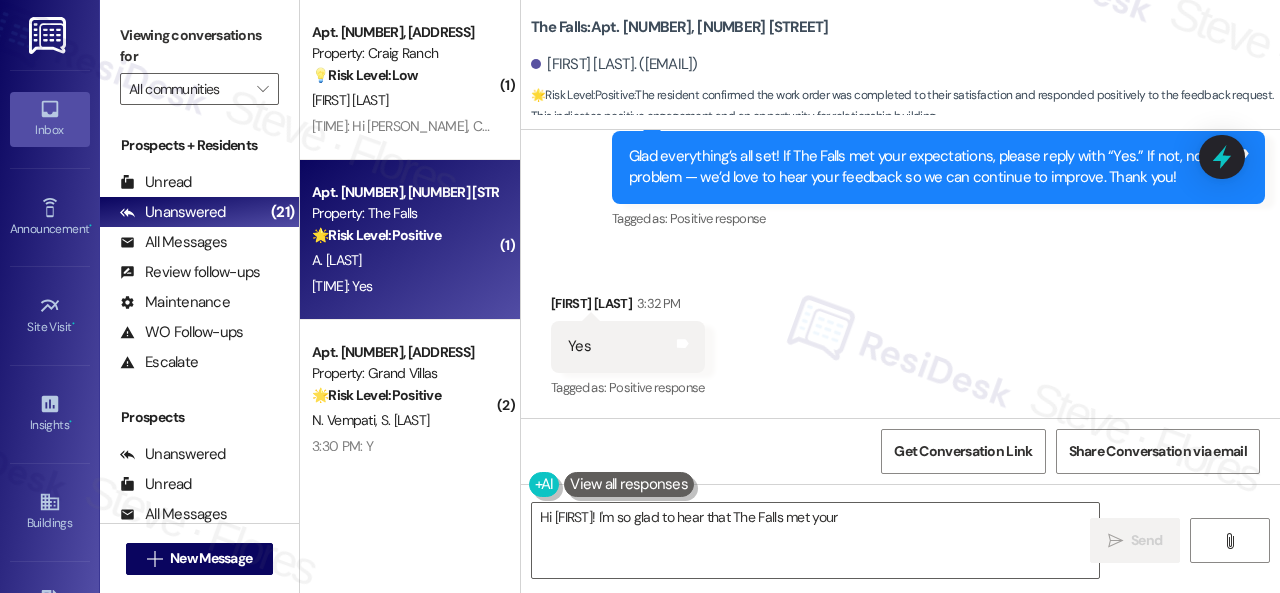 scroll, scrollTop: 1741, scrollLeft: 0, axis: vertical 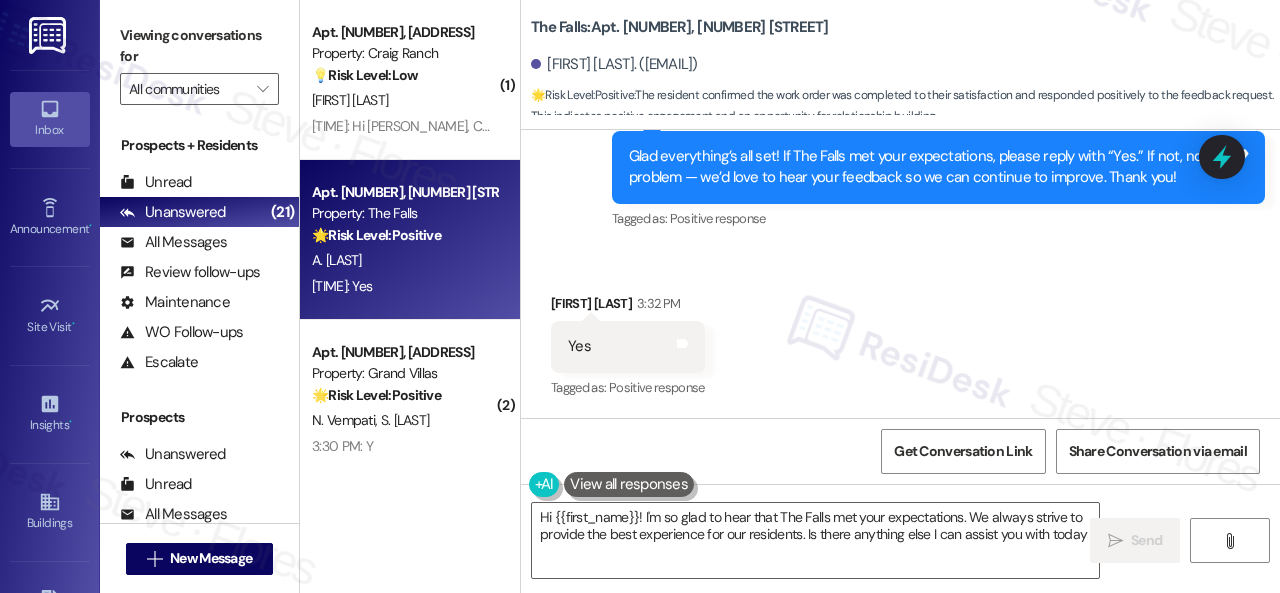 type on "Hi [FIRST]! I'm so glad to hear that The Falls met your expectations. We always strive to provide the best experience for our residents. Is there anything else I can assist you with today?" 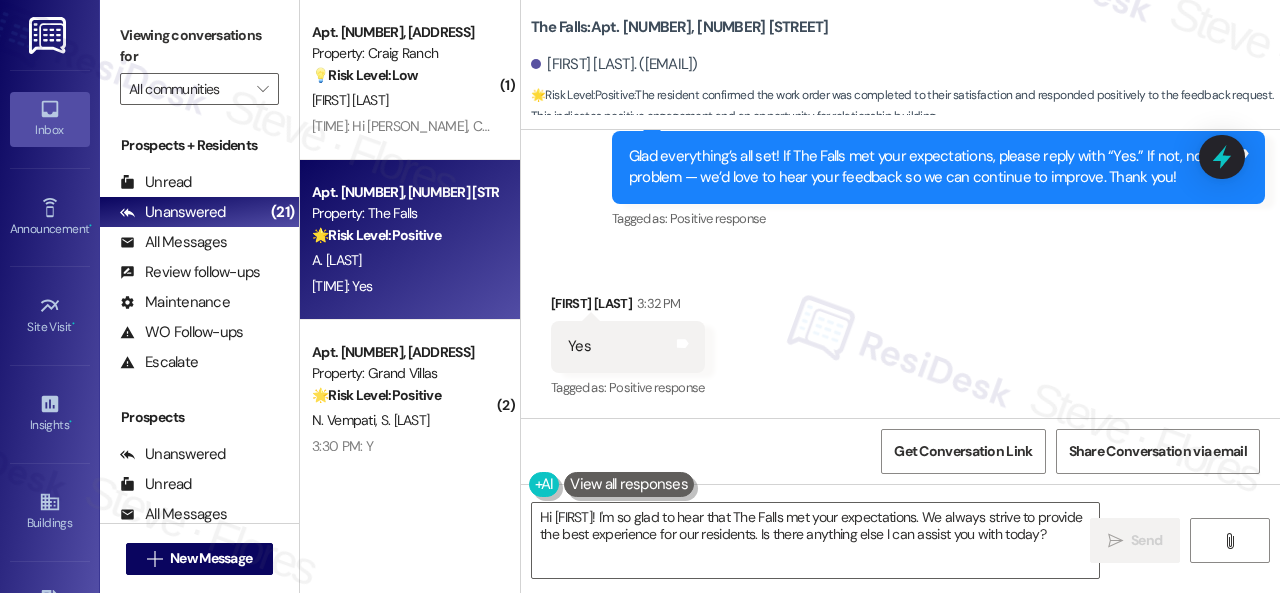scroll, scrollTop: 1742, scrollLeft: 0, axis: vertical 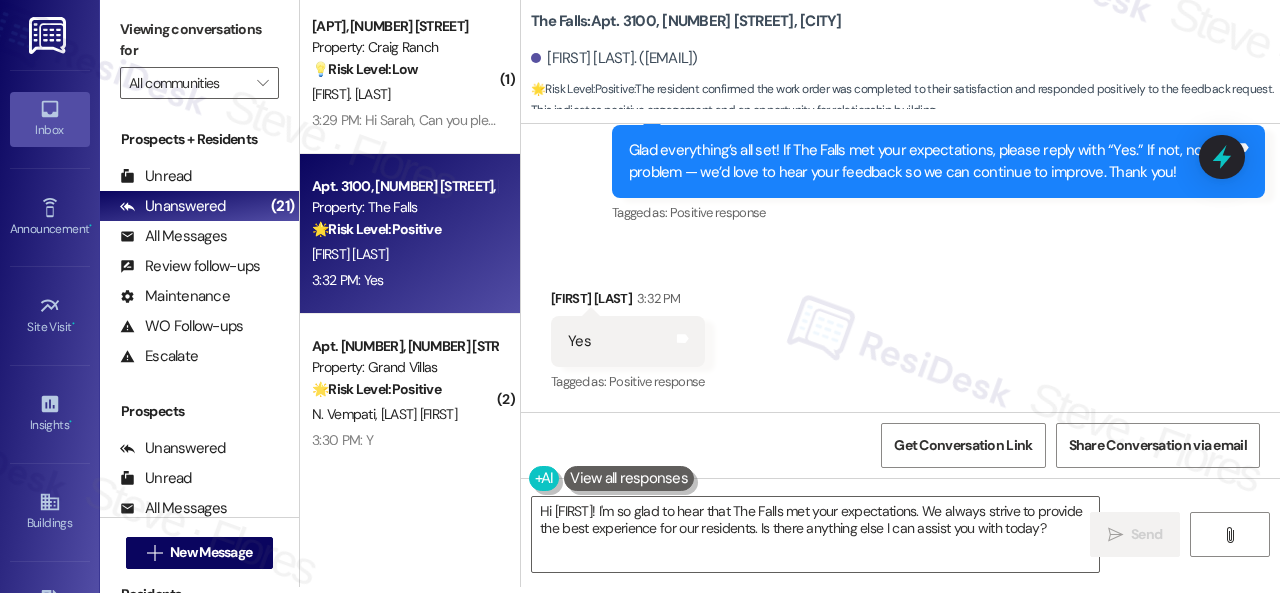 click on "Received via SMS [FIRST] [LAST] [TIME] Yes Tags and notes Tagged as:   Positive response Click to highlight conversations about Positive response" at bounding box center [900, 327] 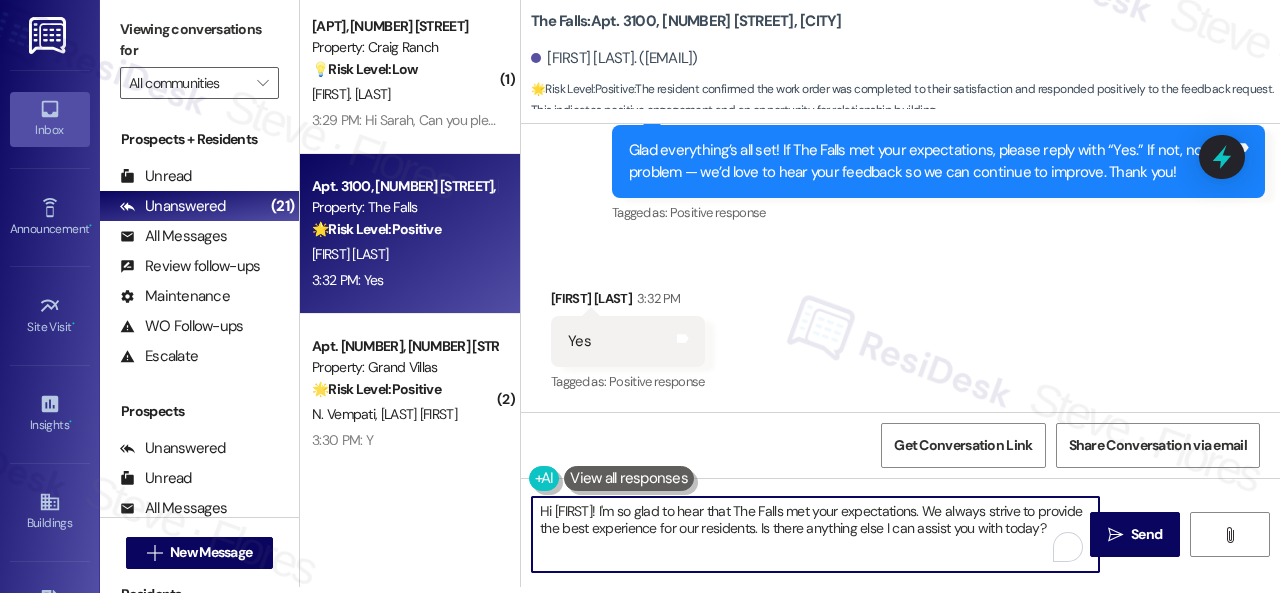 drag, startPoint x: 675, startPoint y: 552, endPoint x: 447, endPoint y: 483, distance: 238.2121 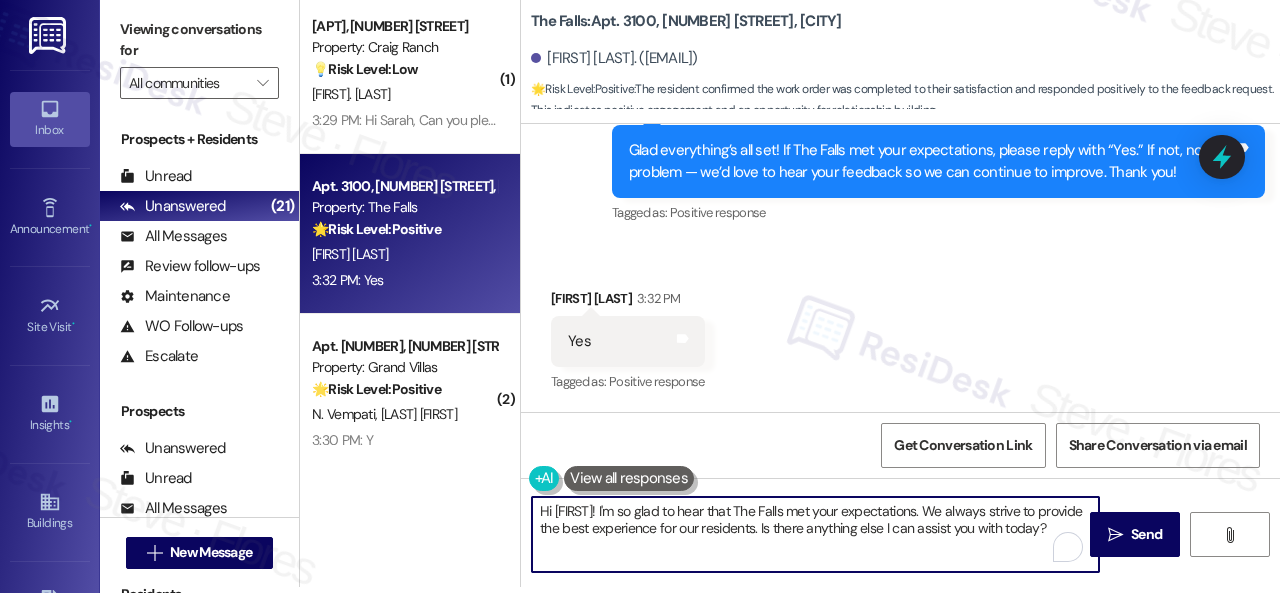 click on "( 1 ) Apt. 616, [NUMBER] [STREET] Property: Craig Ranch 💡  Risk Level:  Low The resident is requesting a change to their contact information. This is a non-essential request and does not pose any immediate risk or require urgent action. [FIRST]. [LAST] 3:29 PM: Hi Sarah,
Can you please remove my work email address from my information and have everything only linked to my personal address?
Work address: [EMAIL]
Personal:
[EMAIL] 3:29 PM: Hi Sarah,
Can you please remove my work email address from my information and have everything only linked to my personal address?
Work address: [EMAIL]
Personal:
[EMAIL] Apt. 3100, [NUMBER] [STREET] Property: The Falls 🌟  Risk Level:  Positive The resident confirmed the work order was completed to their satisfaction and responded positively to the feedback request. This indicates positive engagement and an opportunity for relationship building. [FIRST]. [LAST] 3:32 PM: Yes 3:32 PM: Yes" at bounding box center (790, 290) 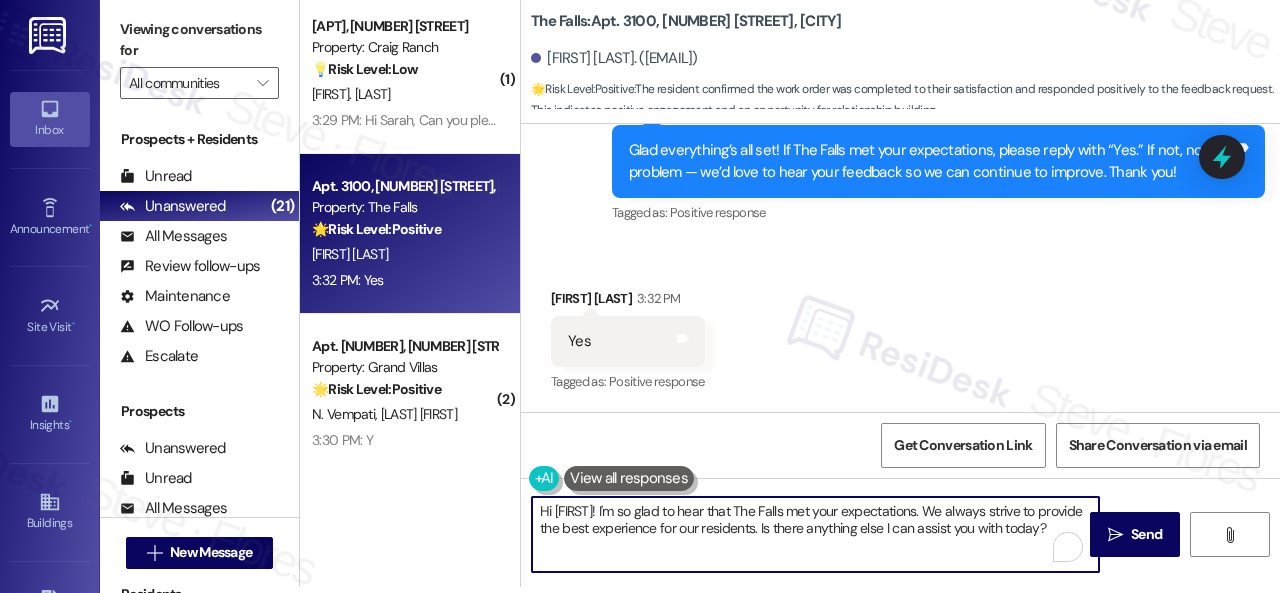 paste on "I'm glad you are satisfied with your home. Have you written a review for us before? If not, can I ask a quick favor? Would you mind writing one for us? I'll give you the link if you are willing.
If you've already done it or couldn't this time, no worries at all—no action is required. Thanks!" 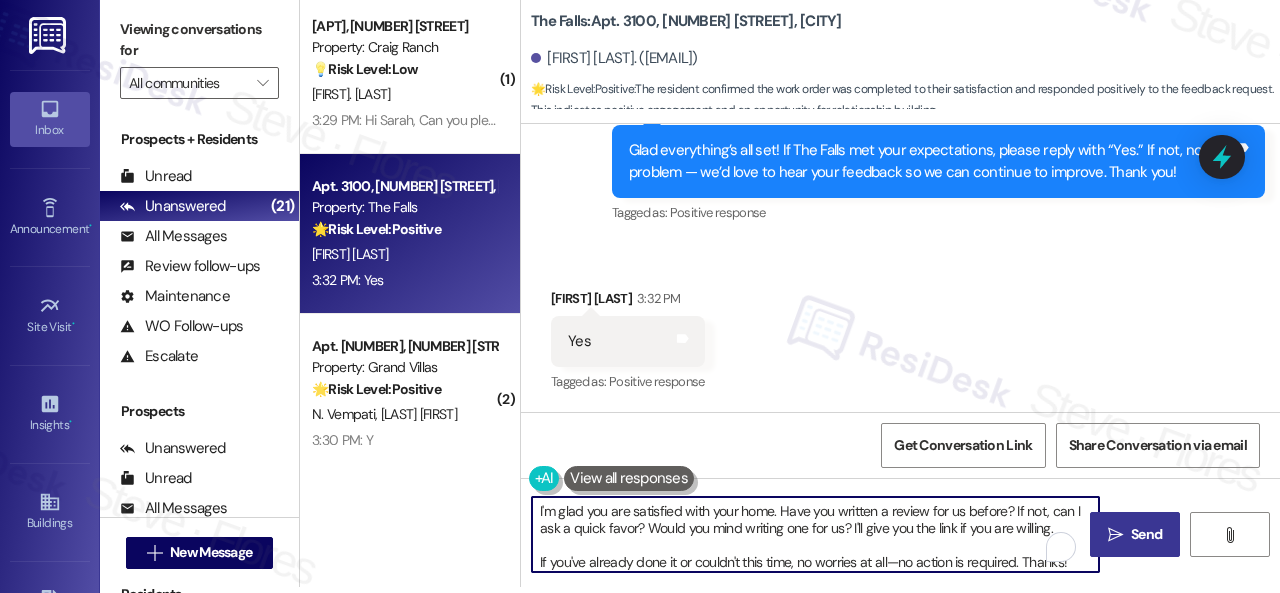 type on "I'm glad you are satisfied with your home. Have you written a review for us before? If not, can I ask a quick favor? Would you mind writing one for us? I'll give you the link if you are willing.
If you've already done it or couldn't this time, no worries at all—no action is required. Thanks!" 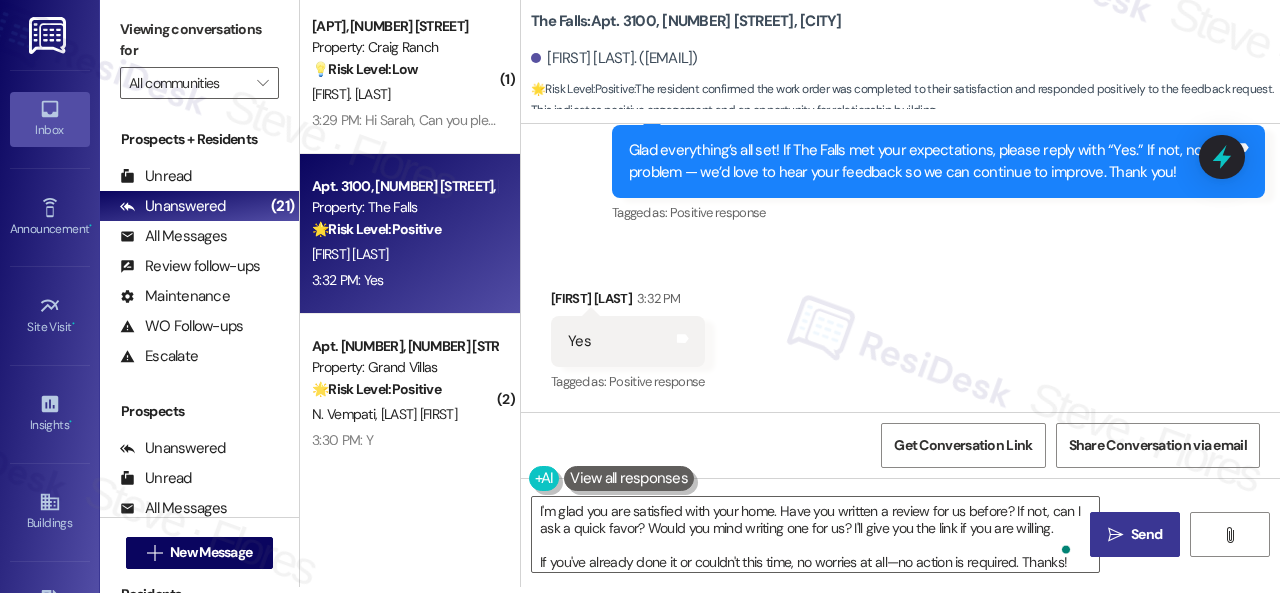 click on " Send" at bounding box center [1135, 534] 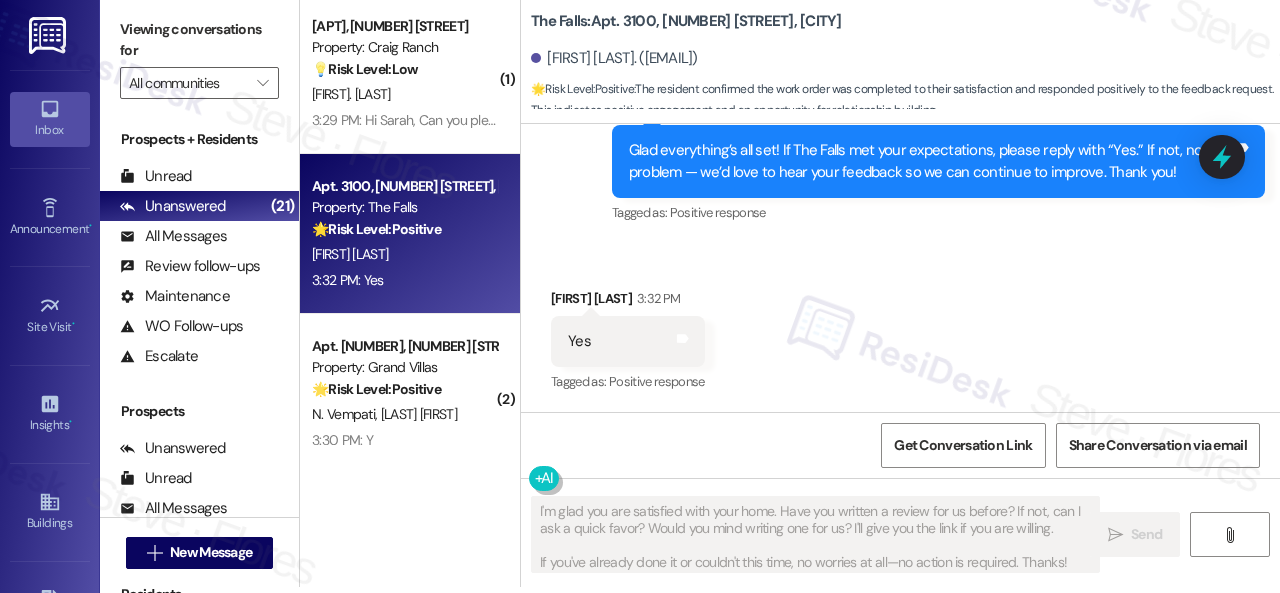 scroll, scrollTop: 0, scrollLeft: 0, axis: both 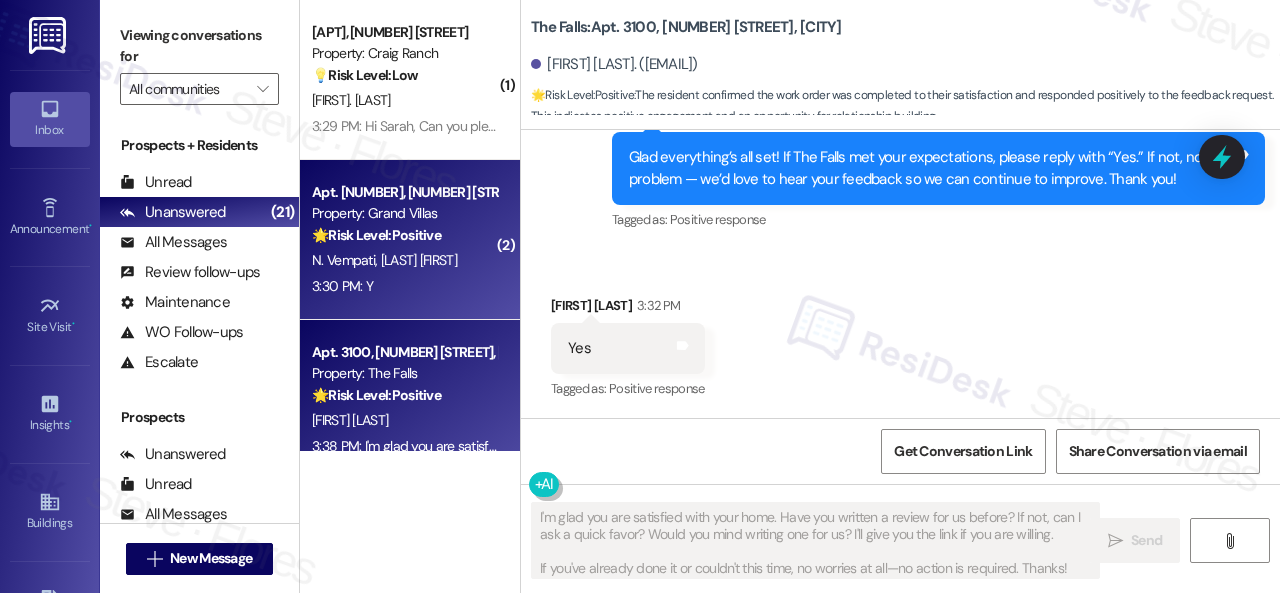 click on "3:30 PM: Y  3:30 PM: Y" at bounding box center [404, 286] 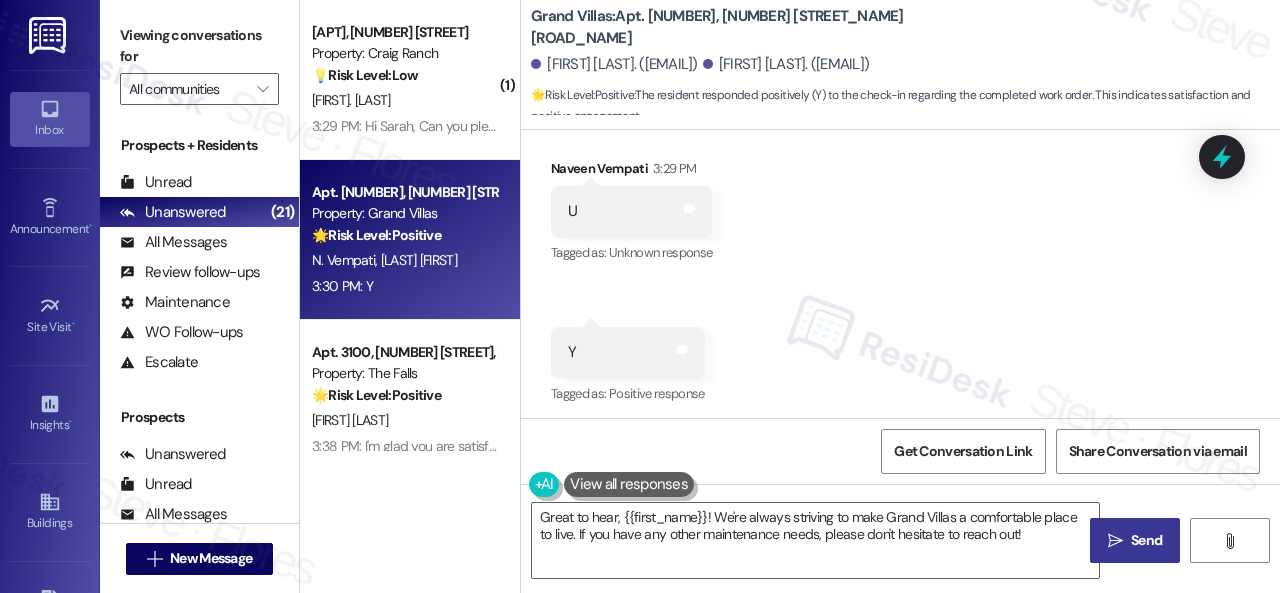 scroll, scrollTop: 2520, scrollLeft: 0, axis: vertical 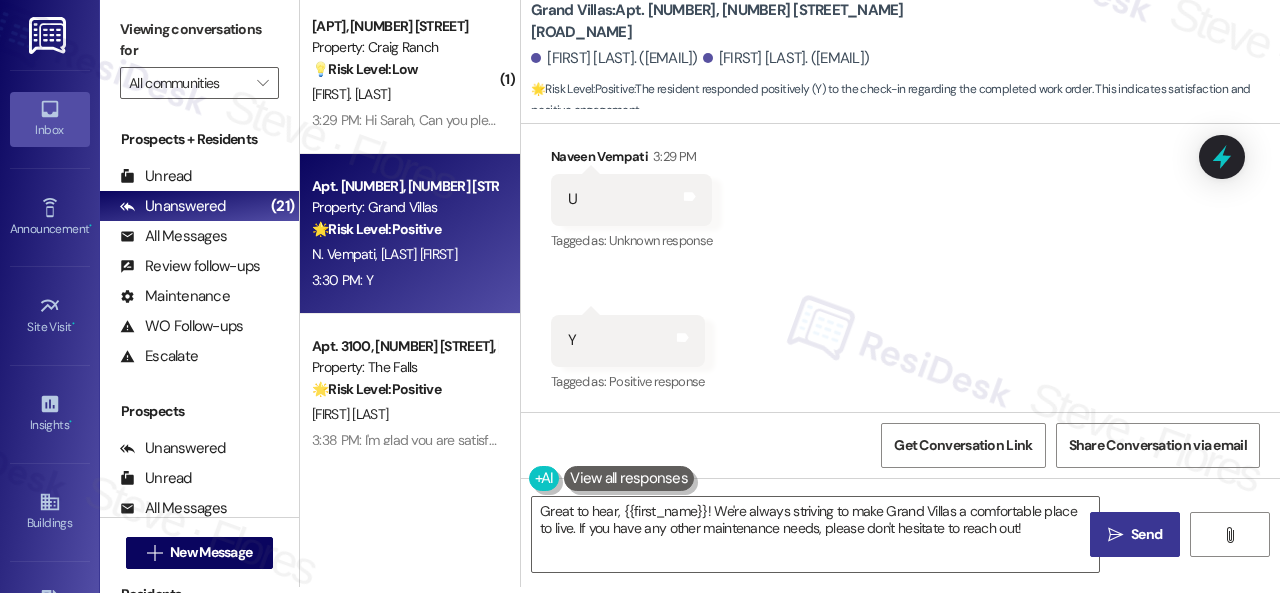 click on "Received via SMS [FIRST] [LAST] 3:29 PM U Tags and notes Tagged as:   Unknown response Click to highlight conversations about Unknown response Received via SMS 3:30 PM [FIRST] [LAST] 3:30 PM Y  Tags and notes Tagged as:   Positive response Click to highlight conversations about Positive response" at bounding box center (900, 256) 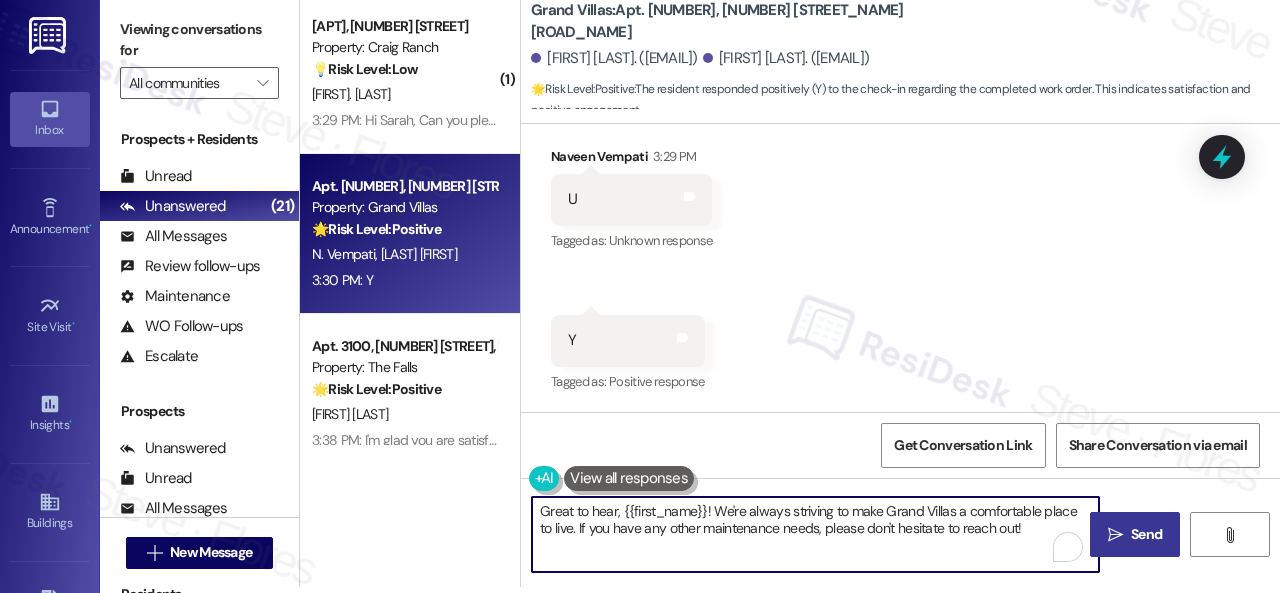 drag, startPoint x: 1034, startPoint y: 531, endPoint x: 472, endPoint y: 469, distance: 565.4096 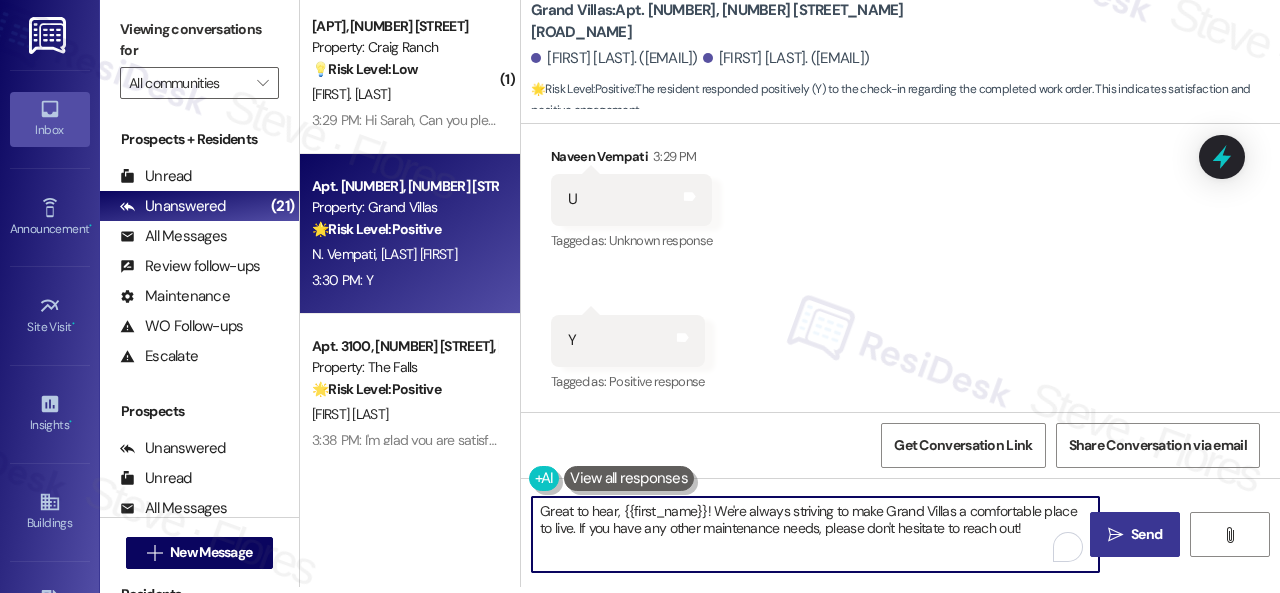 click on "( 1 ) Apt. 616, [NUMBER] [STREET] Property: Craig Ranch 💡  Risk Level:  Low The resident is requesting a change to their contact information. This is a non-essential request and does not pose any immediate risk or require urgent action. [FIRST]. [LAST] 3:29 PM: Hi Sarah,
Can you please remove my work email address from my information and have everything only linked to my personal address?
Work address: [EMAIL]
Personal:
[EMAIL] 3:29 PM: Hi Sarah,
Can you please remove my work email address from my information and have everything only linked to my personal address?
Work address: [EMAIL]
Personal:
[EMAIL] Apt. 3100, [NUMBER] [STREET] Property: Grand Villas 🌟  Risk Level:  Positive The resident responded positively (Y) to the check-in regarding the completed work order. This indicates satisfaction and positive engagement. [LAST] [FIRST] 3:30 PM: Y  3:30 PM: Y  Apt. 3100, [NUMBER] [STREET] Property: The Falls" at bounding box center (790, 290) 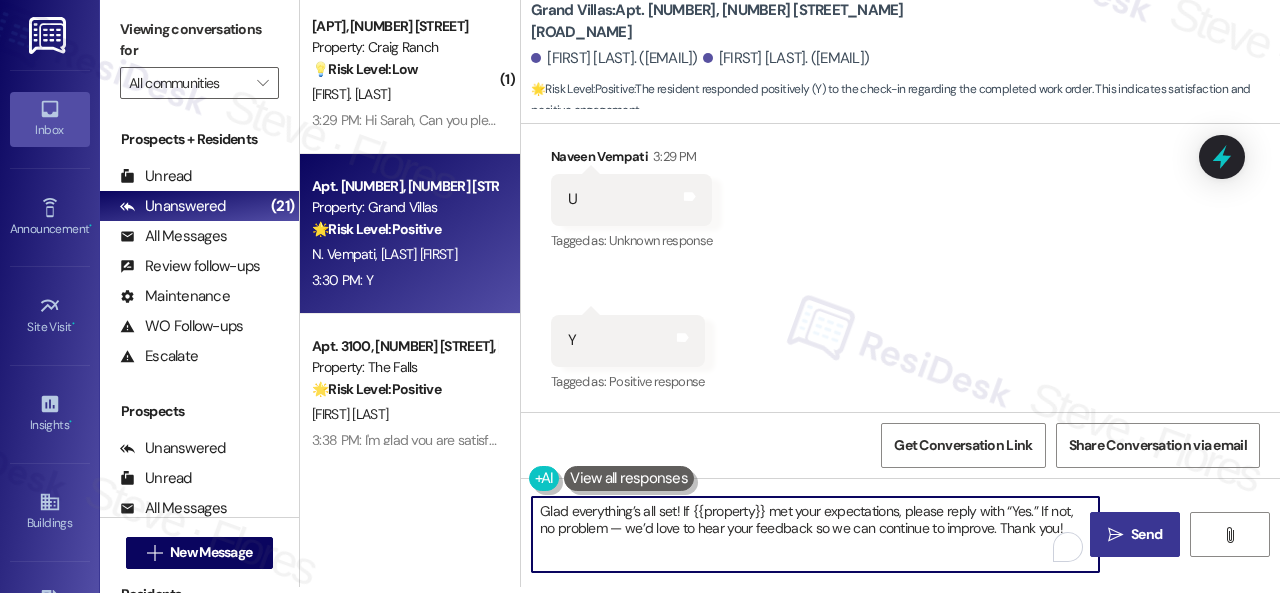 type on "Glad everything’s all set! If {{property}} met your expectations, please reply with “Yes.” If not, no problem — we’d love to hear your feedback so we can continue to improve. Thank you!" 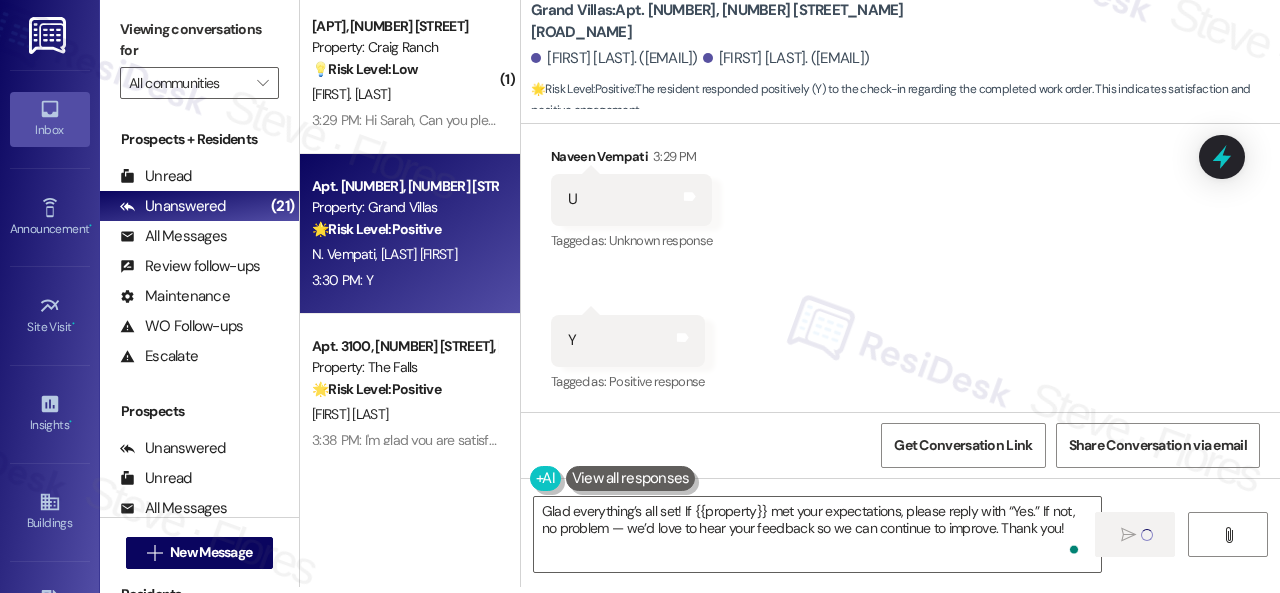 type 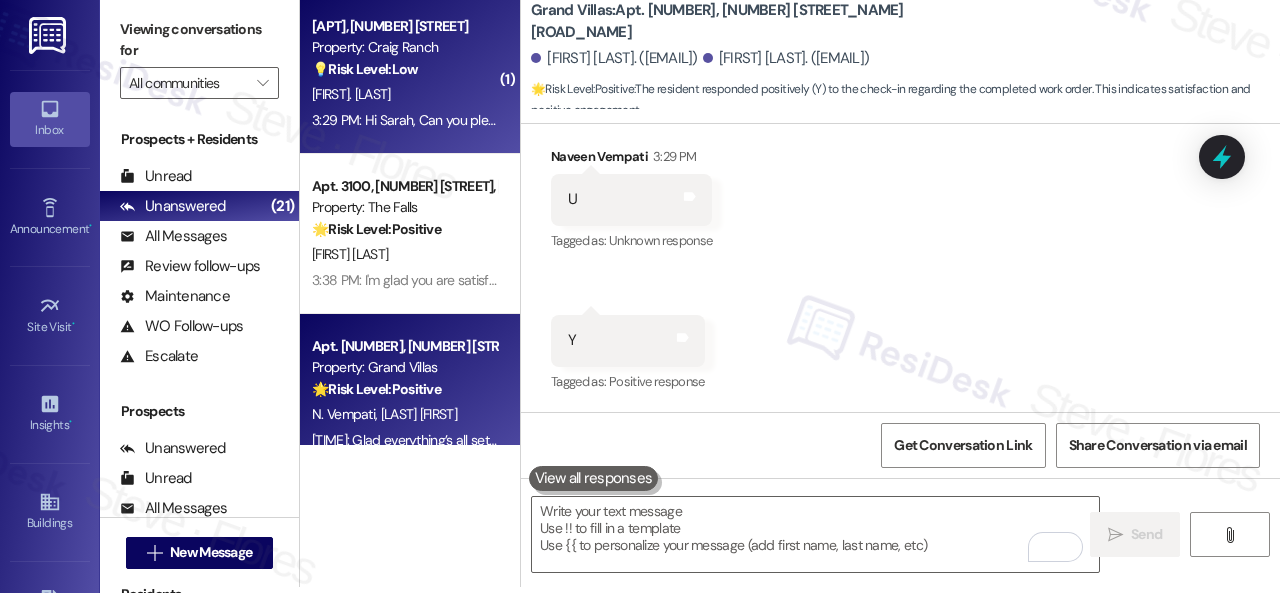 click on "[FIRST]. [LAST]" at bounding box center (404, 94) 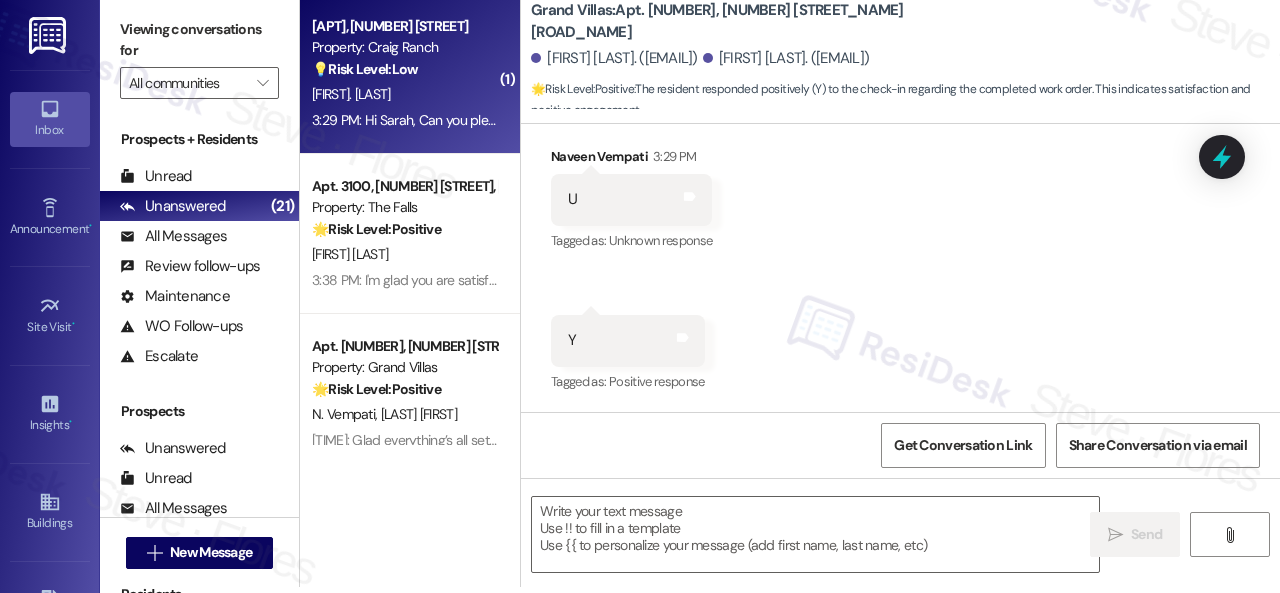 type on "Fetching suggested responses. Please feel free to read through the conversation in the meantime." 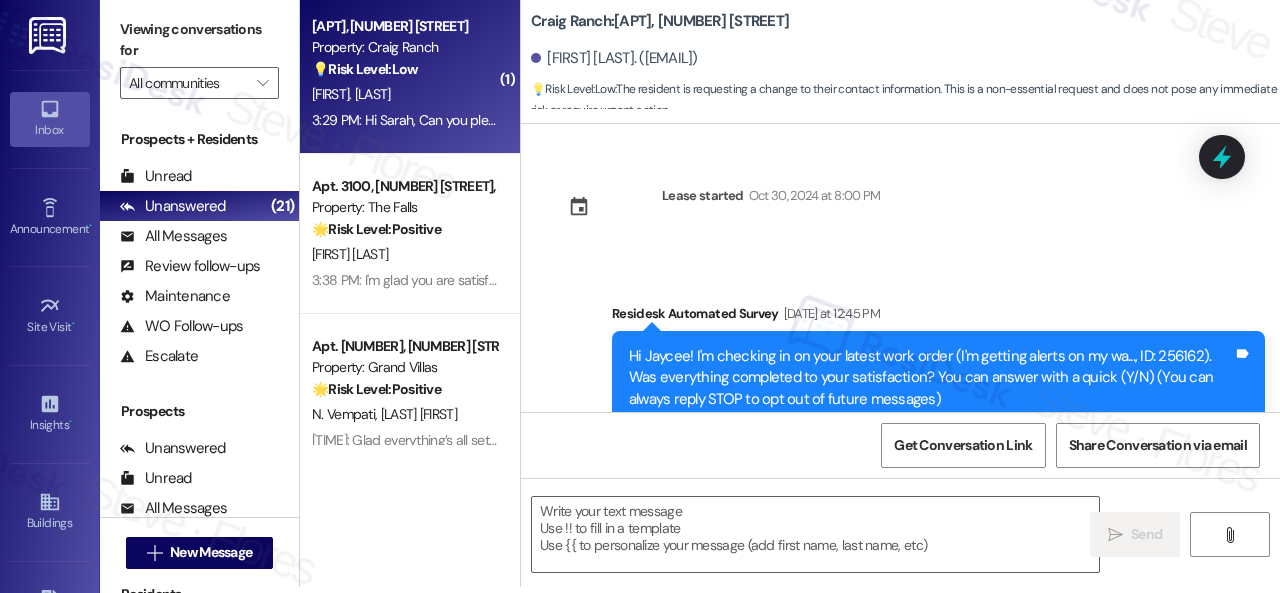 scroll, scrollTop: 0, scrollLeft: 0, axis: both 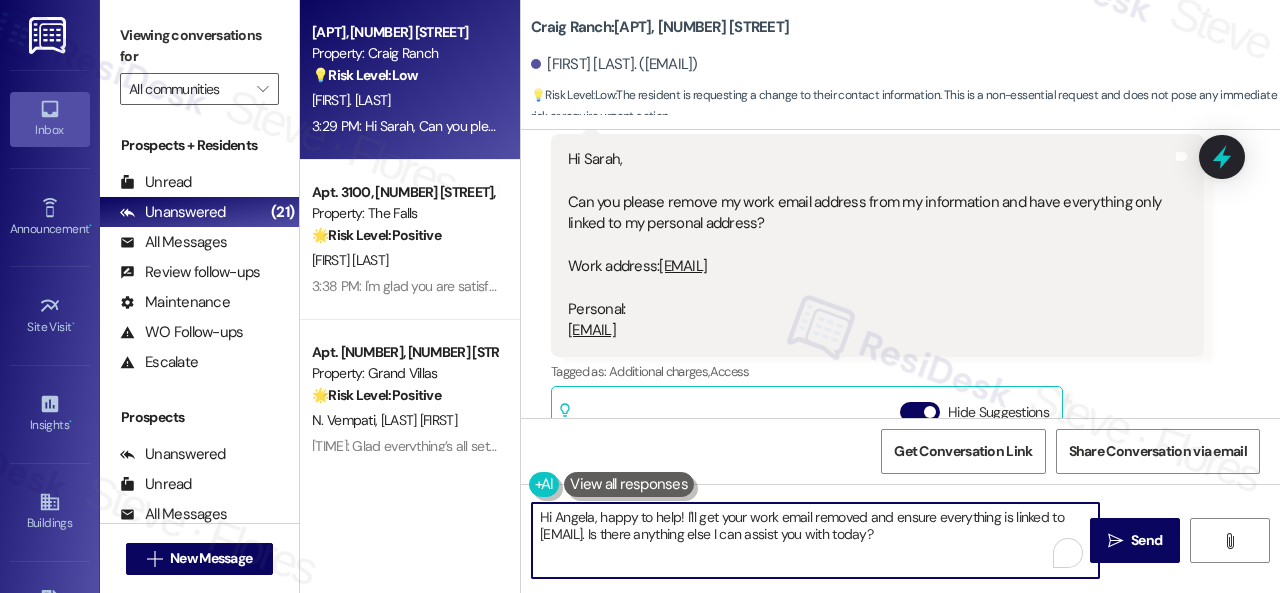 drag, startPoint x: 699, startPoint y: 514, endPoint x: 712, endPoint y: 514, distance: 13 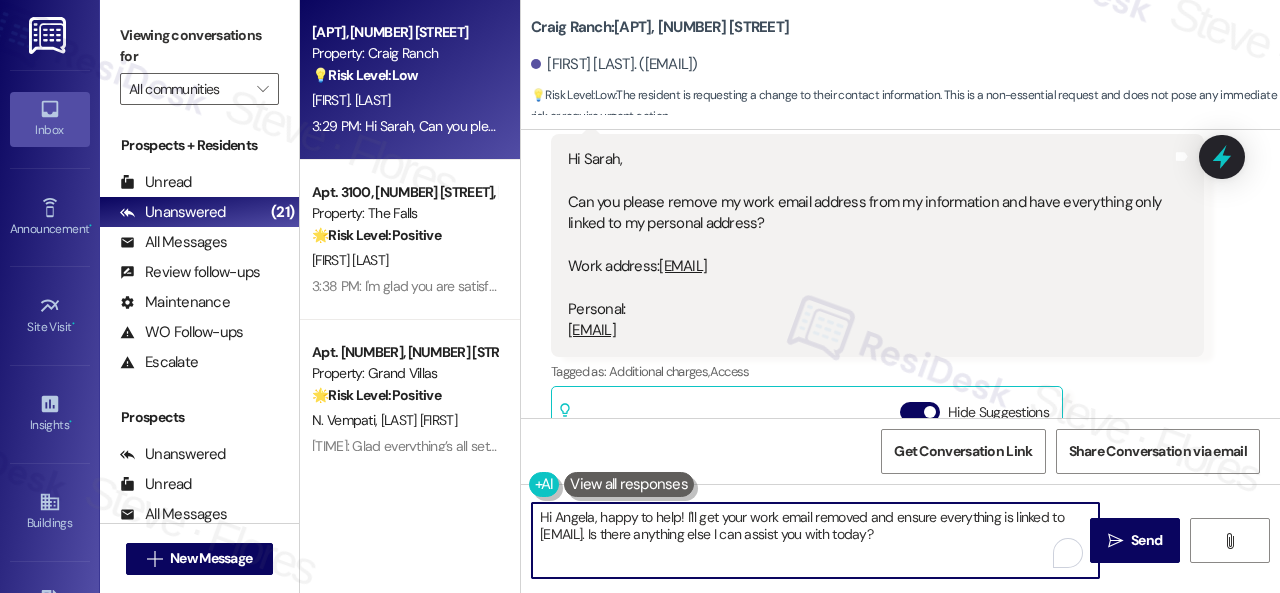 click on "Hi Angela, happy to help! I'll get your work email removed and ensure everything is linked to [EMAIL]. Is there anything else I can assist you with today?" at bounding box center (815, 540) 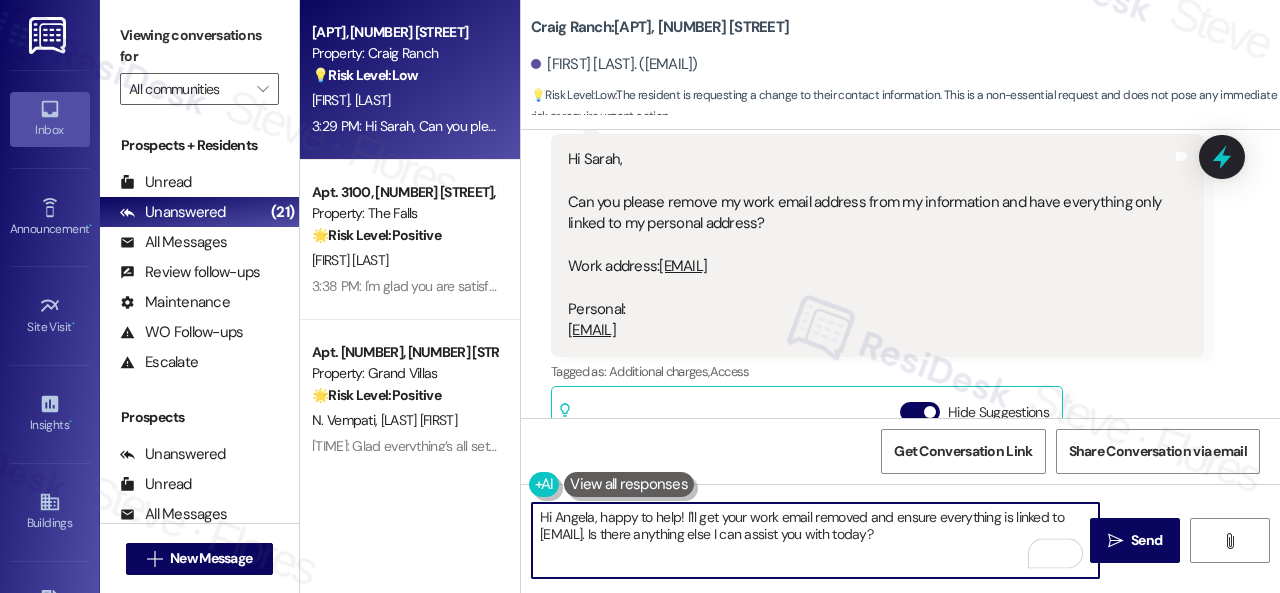 click on "Hi Angela, happy to help! I'll get your work email removed and ensure everything is linked to [EMAIL]. Is there anything else I can assist you with today?" at bounding box center [815, 540] 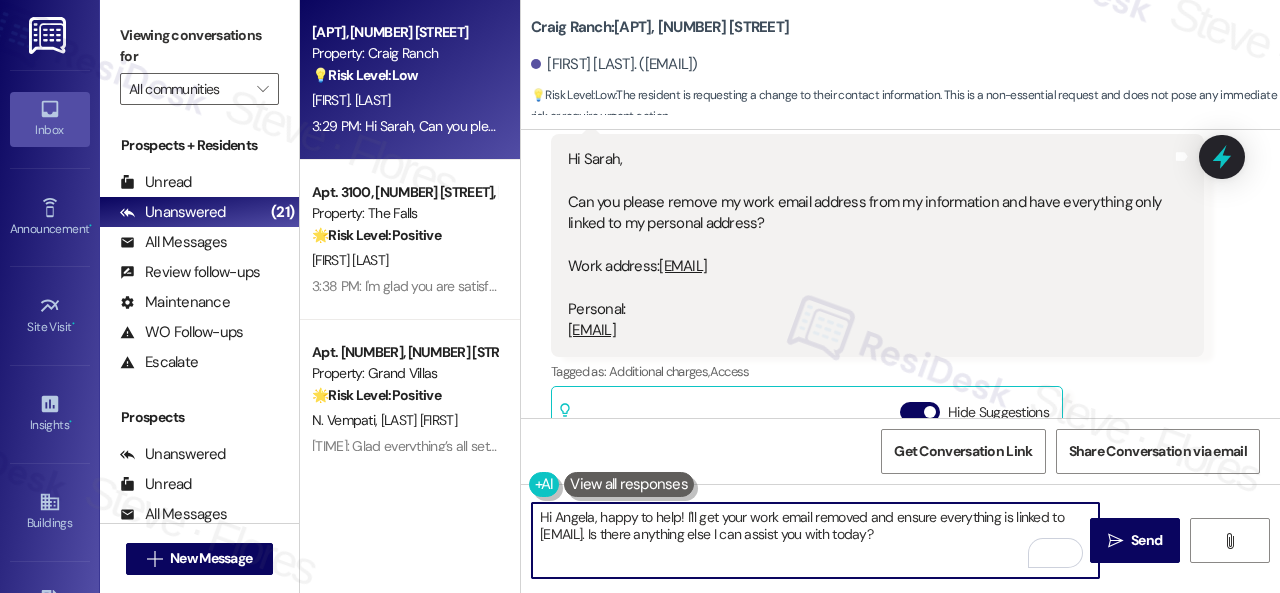 drag, startPoint x: 696, startPoint y: 517, endPoint x: 714, endPoint y: 522, distance: 18.681541 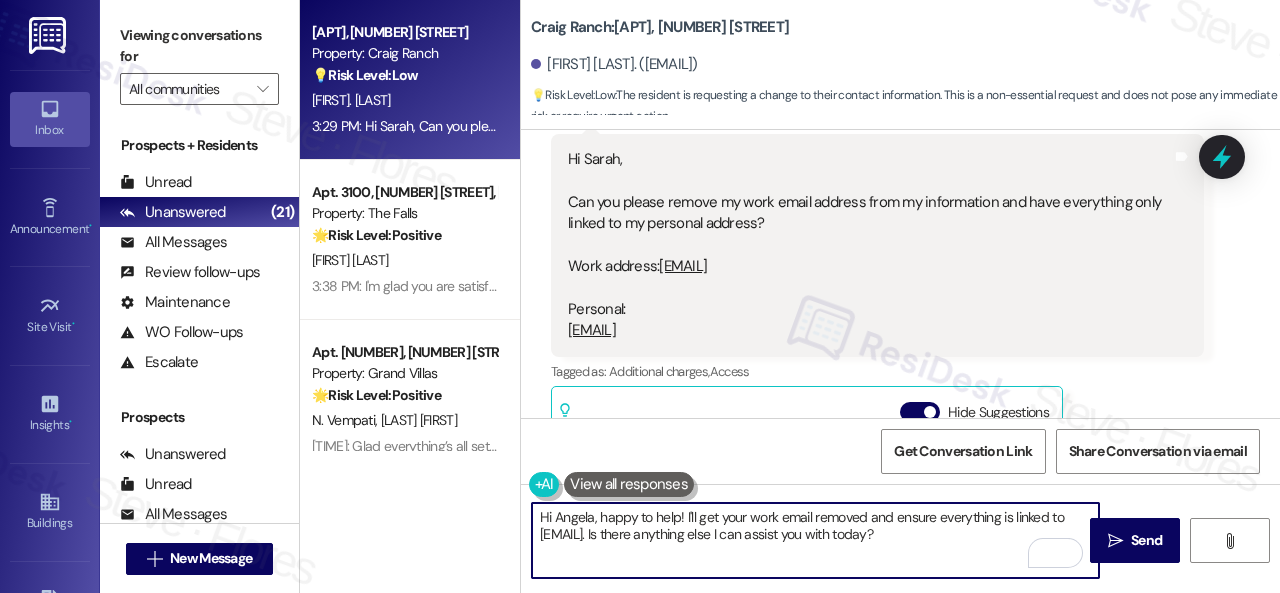 click on "Hi Angela, happy to help! I'll get your work email removed and ensure everything is linked to [EMAIL]. Is there anything else I can assist you with today?" at bounding box center (815, 540) 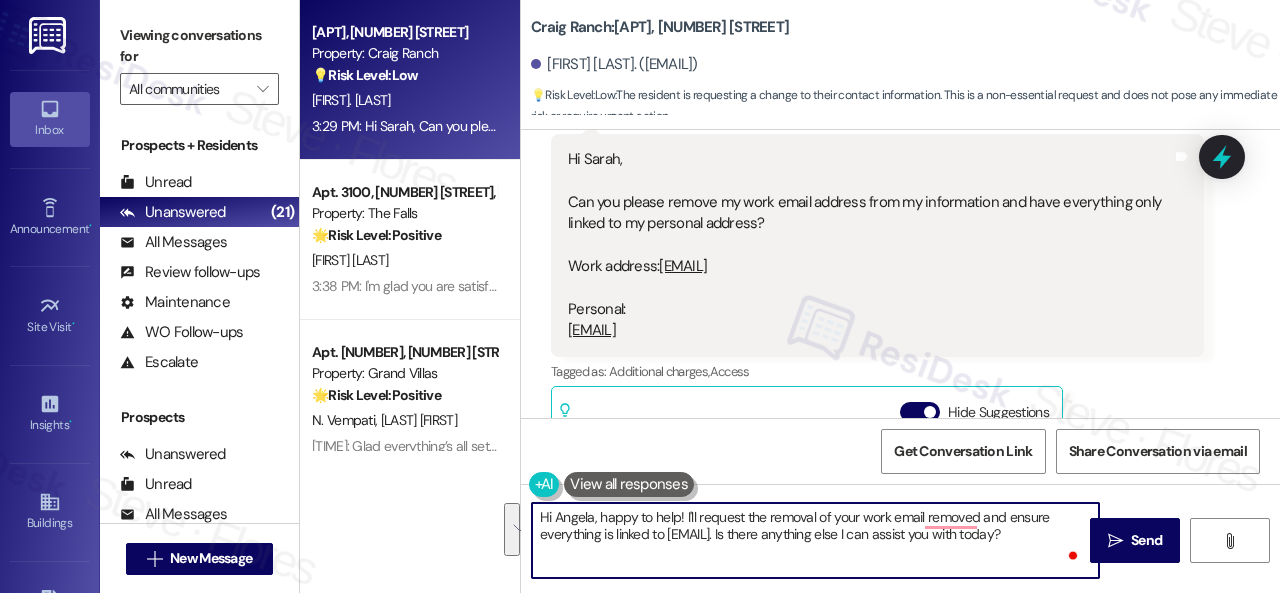 drag, startPoint x: 924, startPoint y: 521, endPoint x: 784, endPoint y: 558, distance: 144.80676 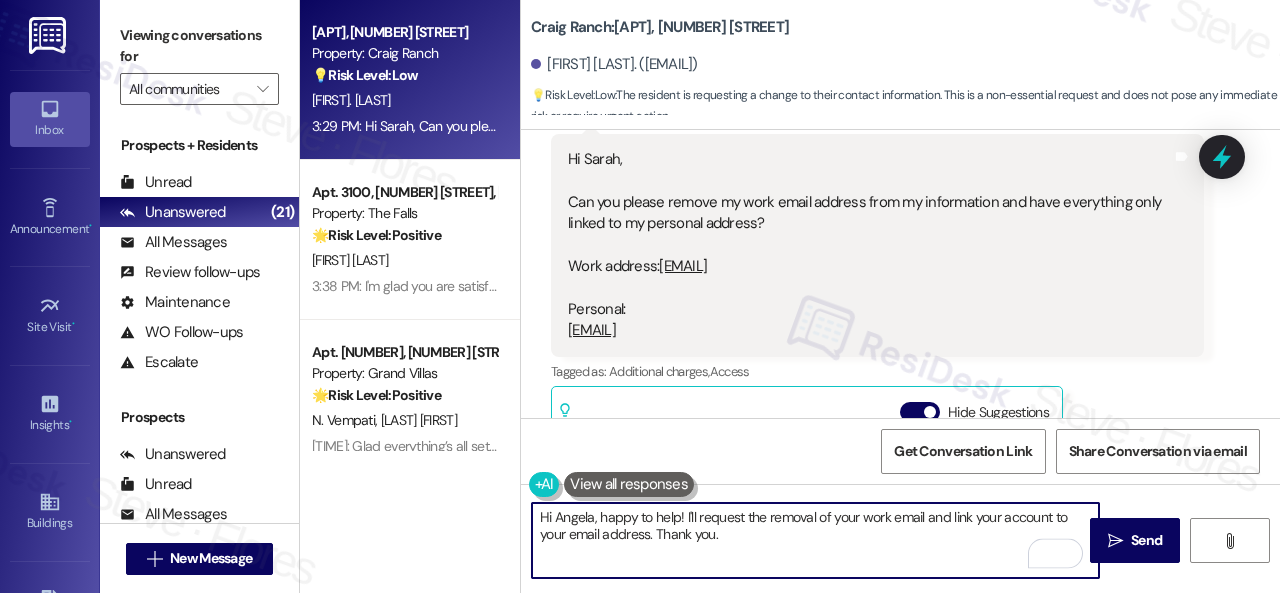 click on "Hi Angela, happy to help! I'll request the removal of your work email and link your account to your email address. Thank you." at bounding box center [815, 540] 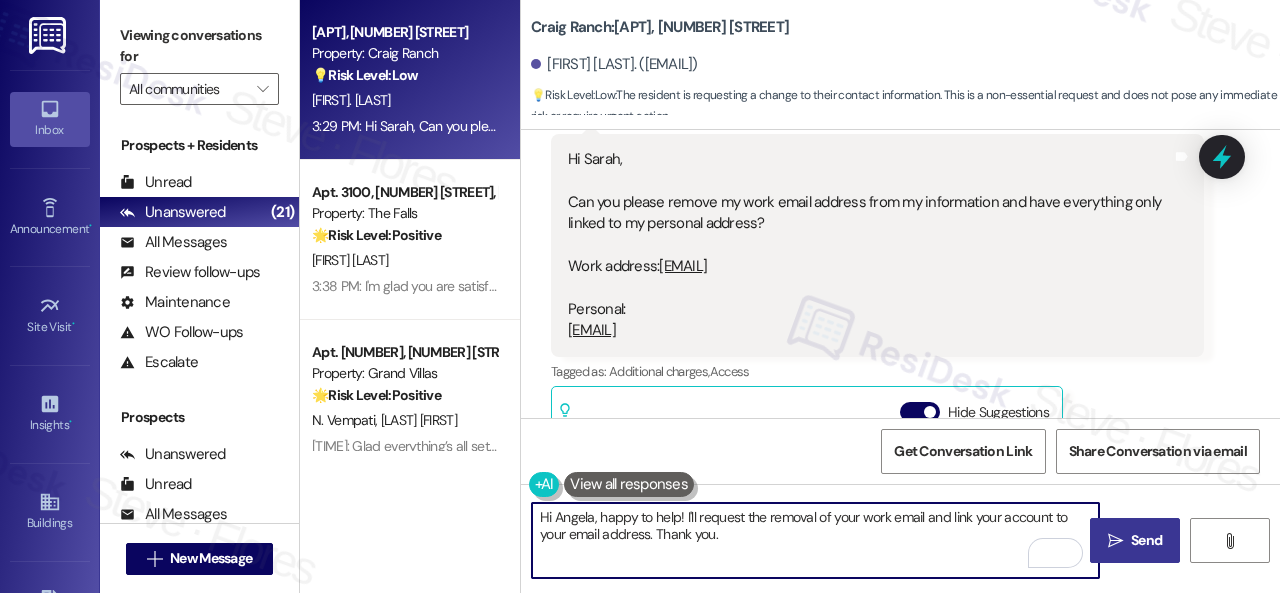 type on "Hi Angela, happy to help! I'll request the removal of your work email and link your account to your email address. Thank you." 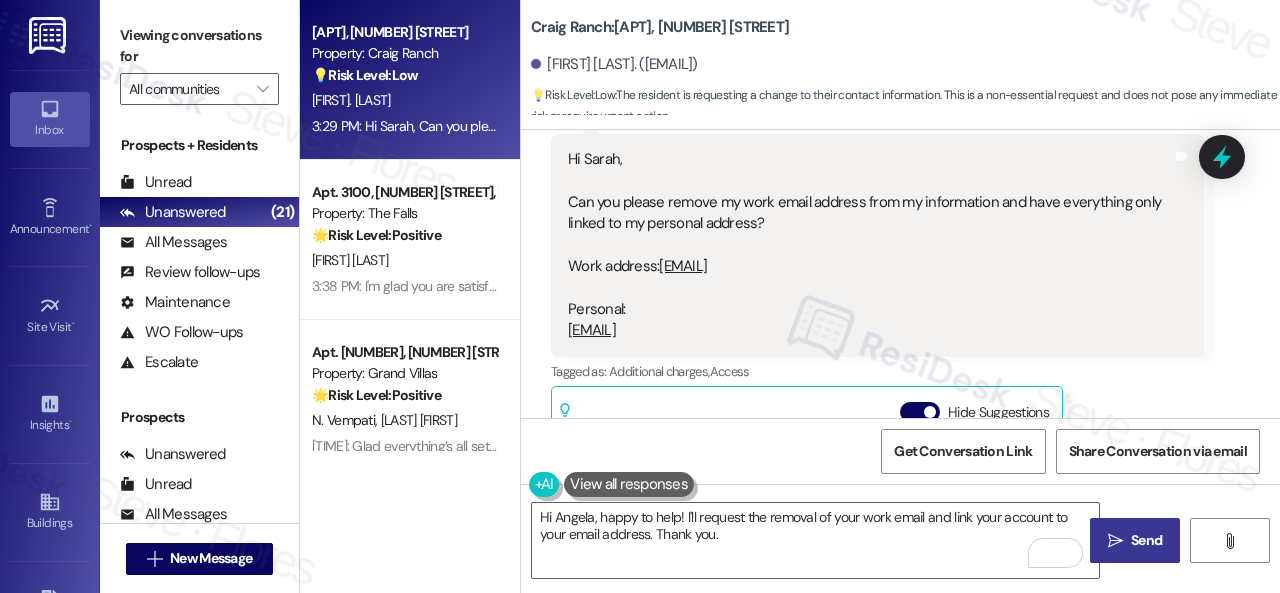 click on "Send" at bounding box center [1146, 540] 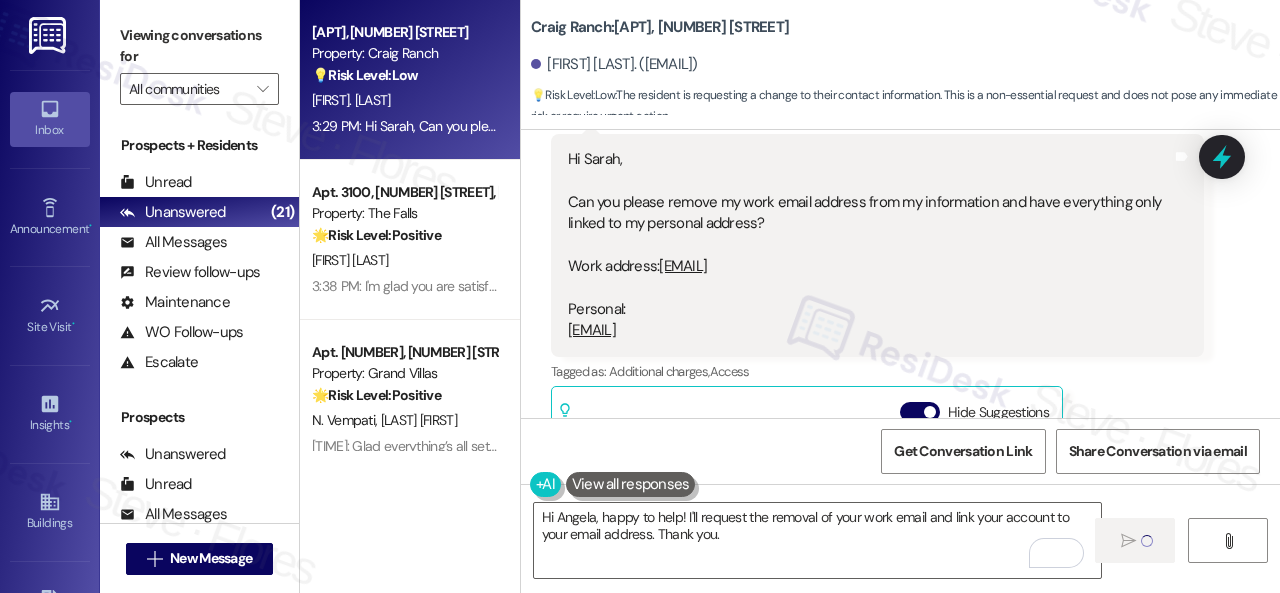 type 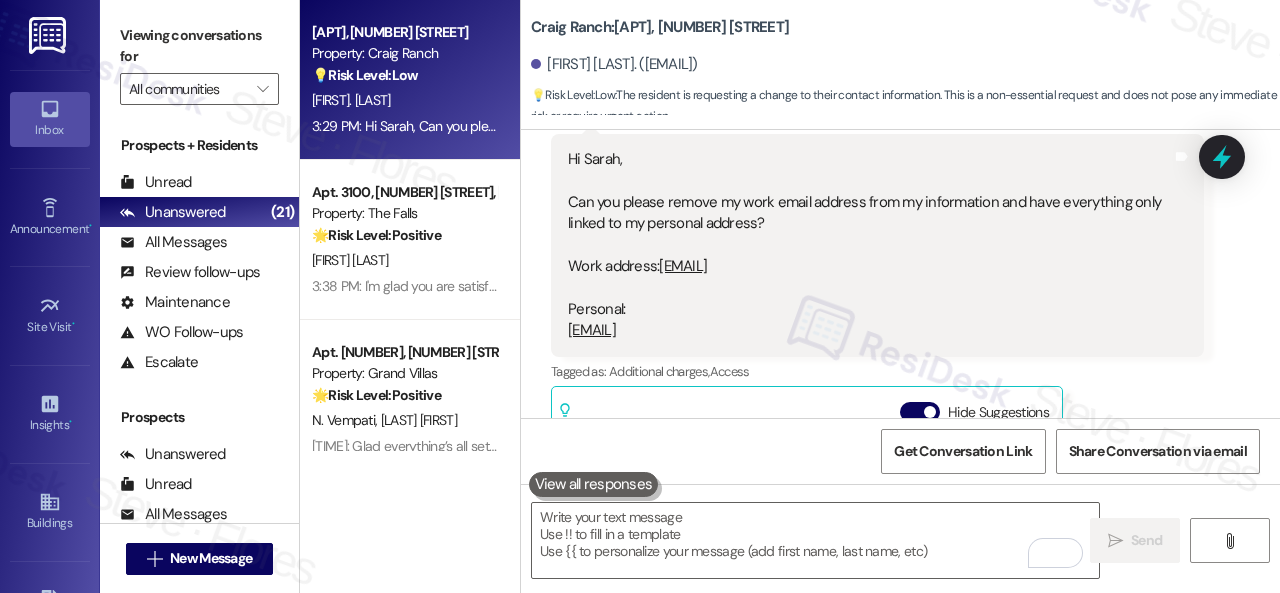 scroll, scrollTop: 4272, scrollLeft: 0, axis: vertical 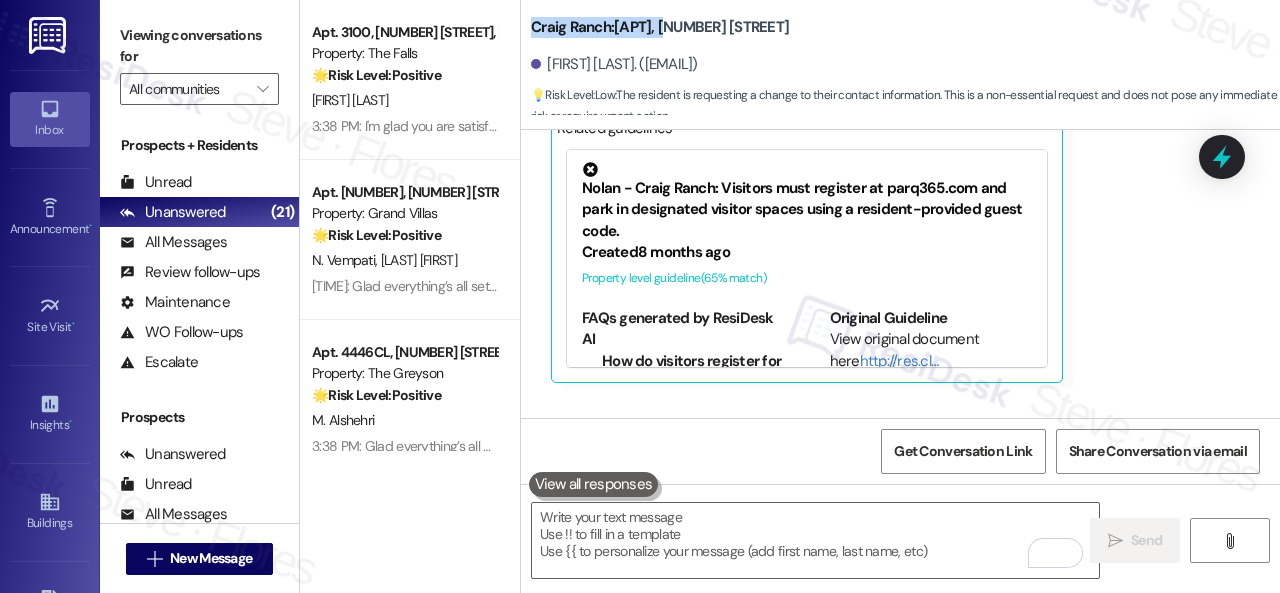 drag, startPoint x: 533, startPoint y: 29, endPoint x: 670, endPoint y: 23, distance: 137.13132 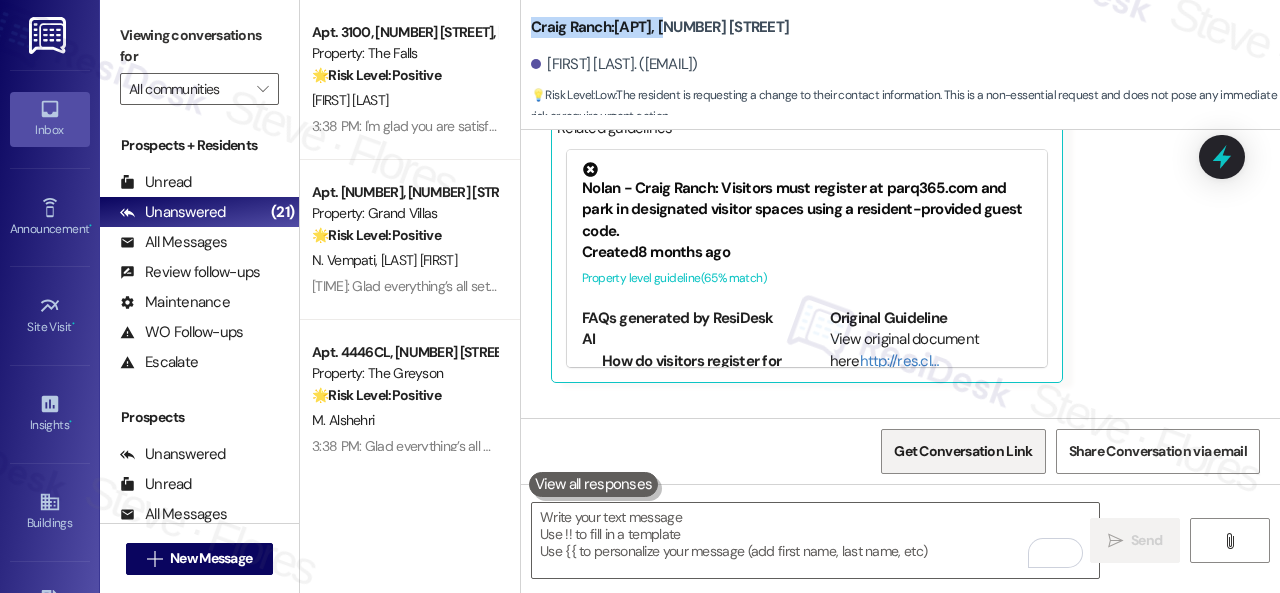 click on "Get Conversation Link" at bounding box center (963, 451) 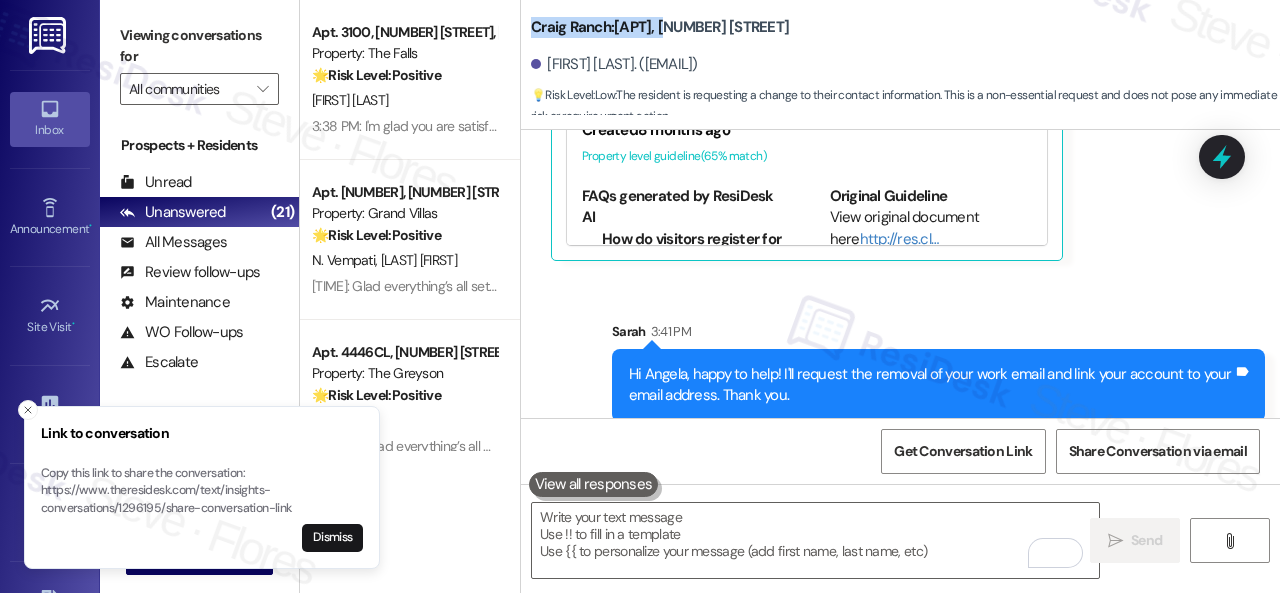scroll, scrollTop: 4434, scrollLeft: 0, axis: vertical 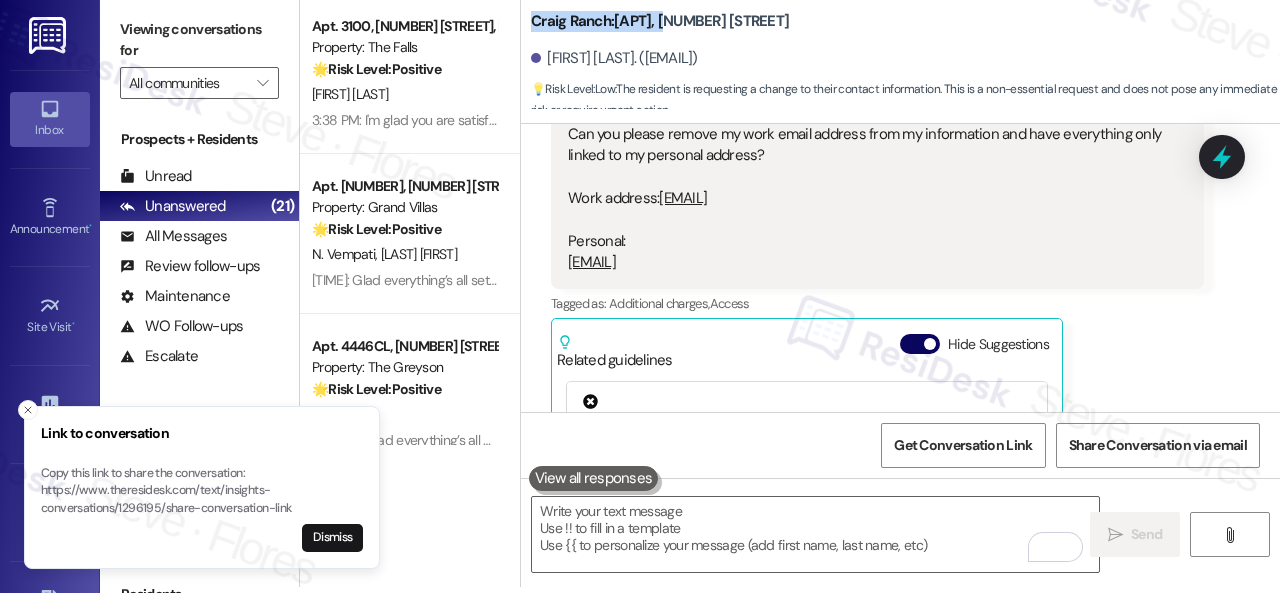 drag, startPoint x: 740, startPoint y: 288, endPoint x: 641, endPoint y: 285, distance: 99.04544 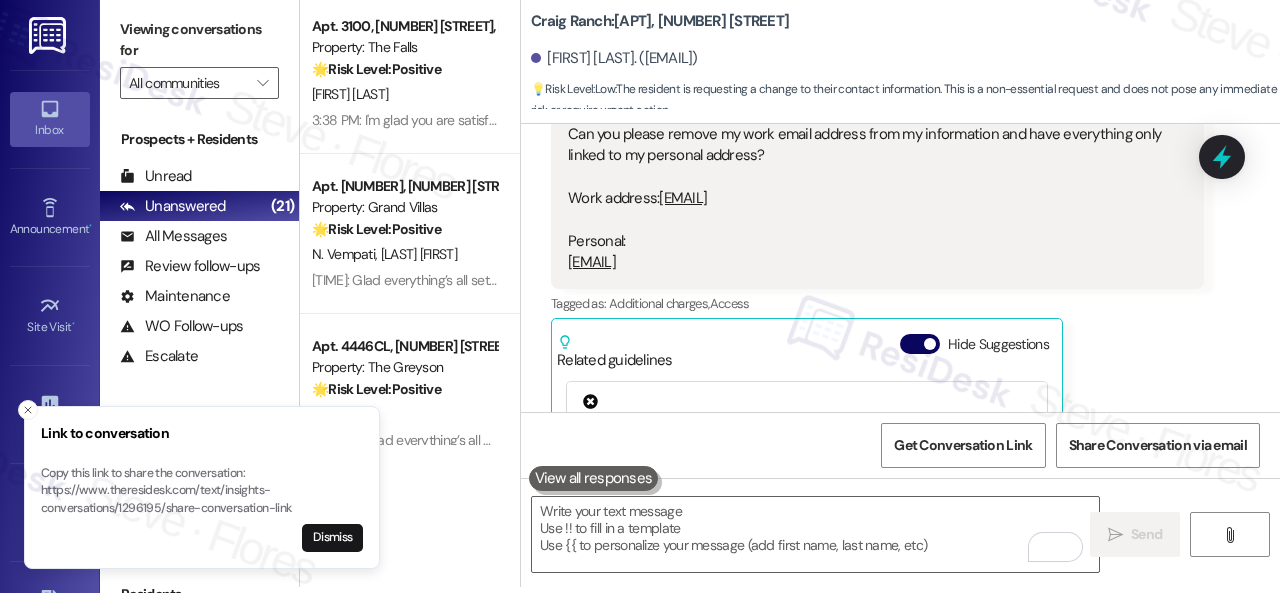 drag, startPoint x: 754, startPoint y: 245, endPoint x: 732, endPoint y: 241, distance: 22.36068 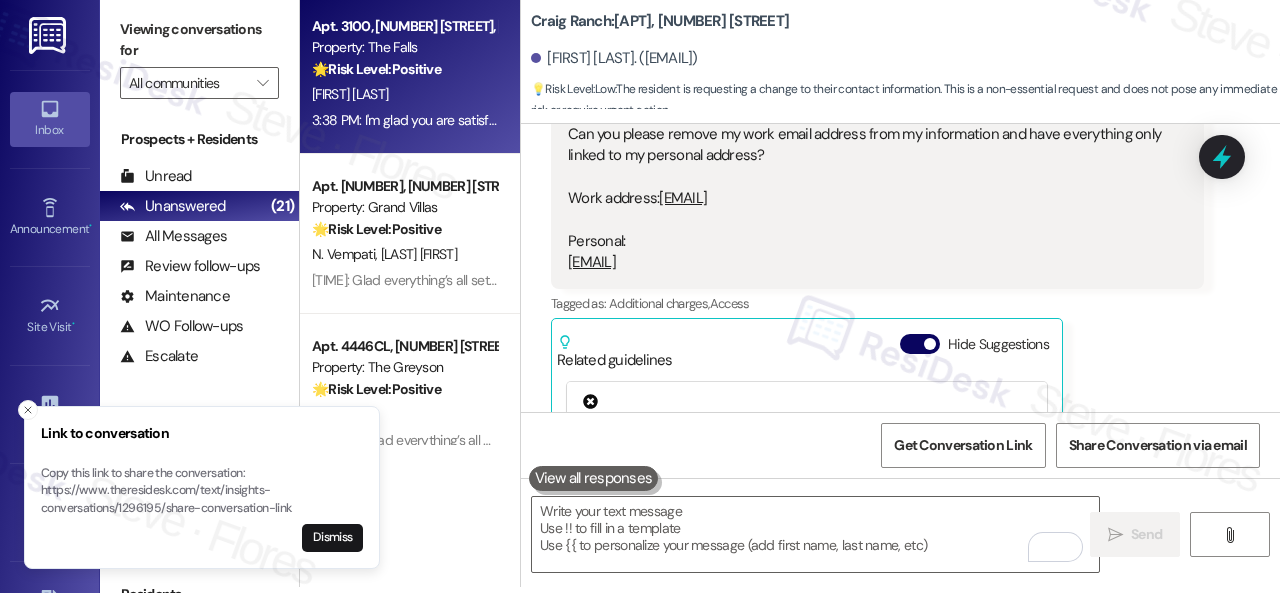 copy on "[EMAIL]" 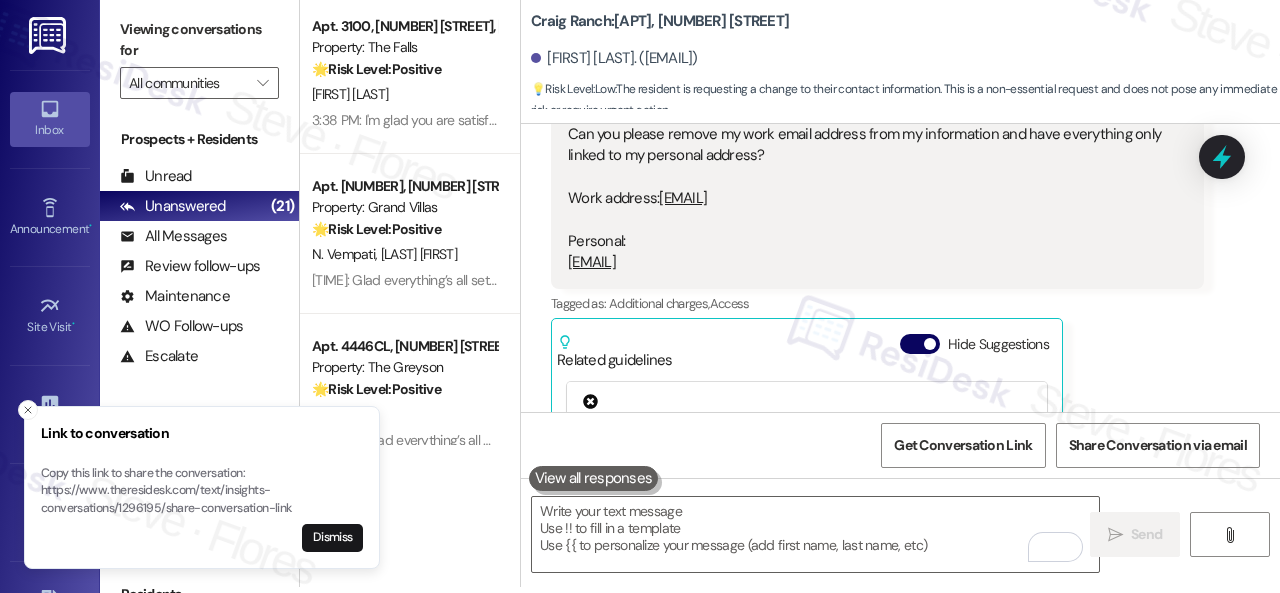 click on "Hi Sarah,
Can you please remove my work email address from my information and have everything only linked to my personal address?
Work address:  [EMAIL]
Personal:
[EMAIL]" at bounding box center [870, 177] 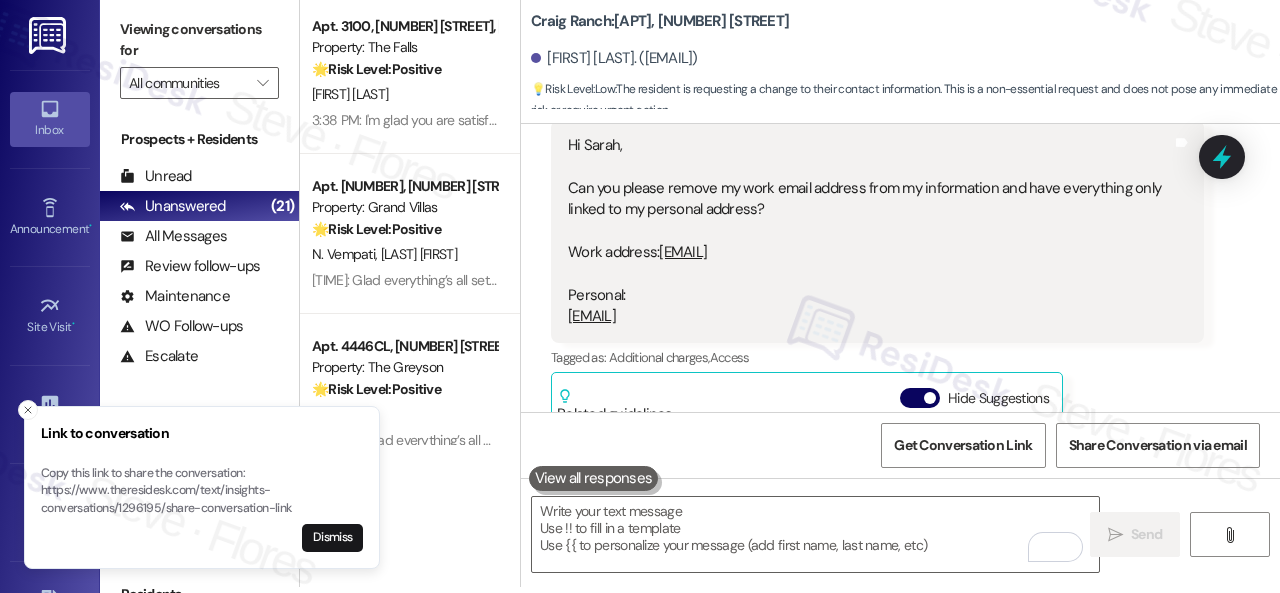 scroll, scrollTop: 3934, scrollLeft: 0, axis: vertical 